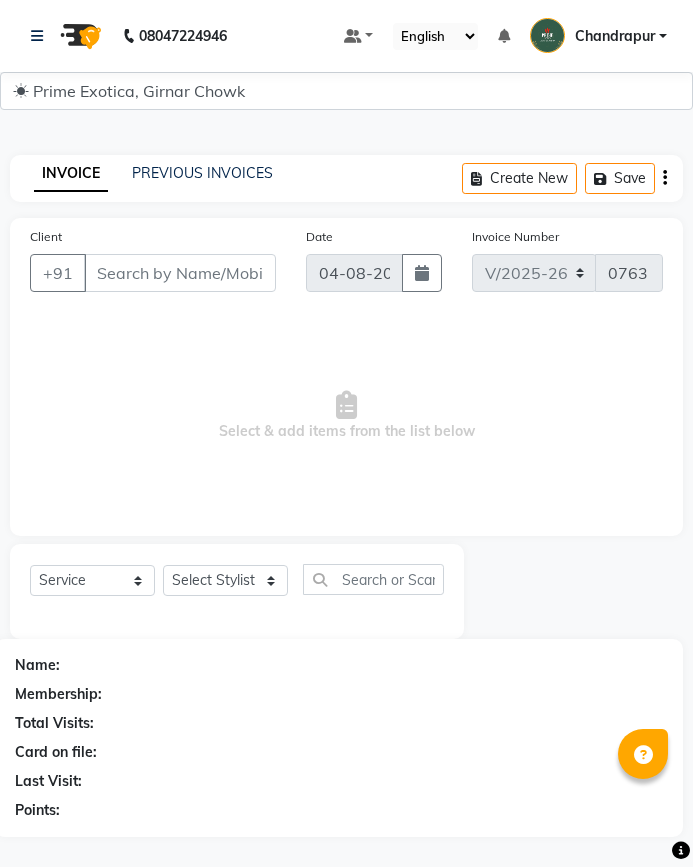 select on "5796" 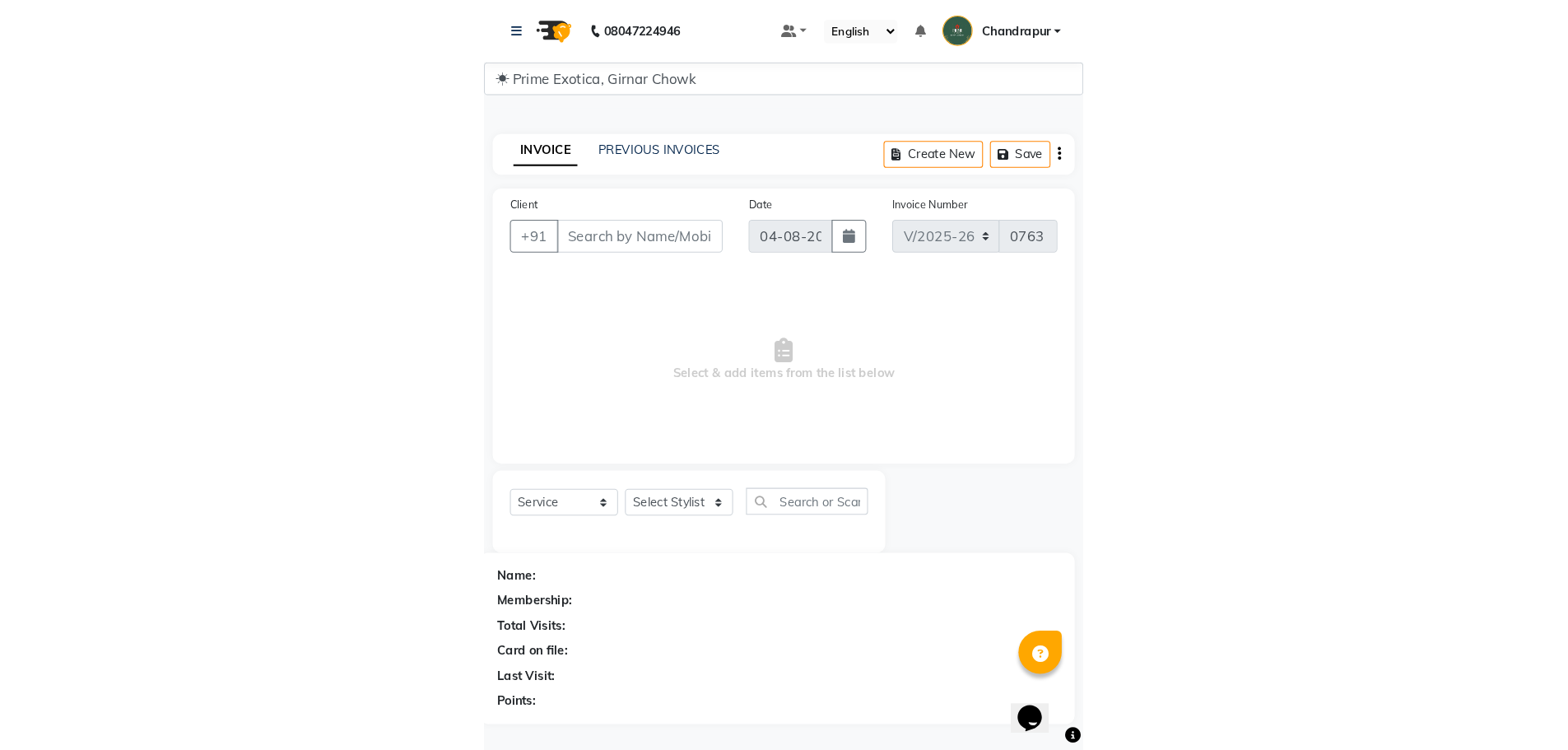 scroll, scrollTop: 0, scrollLeft: 0, axis: both 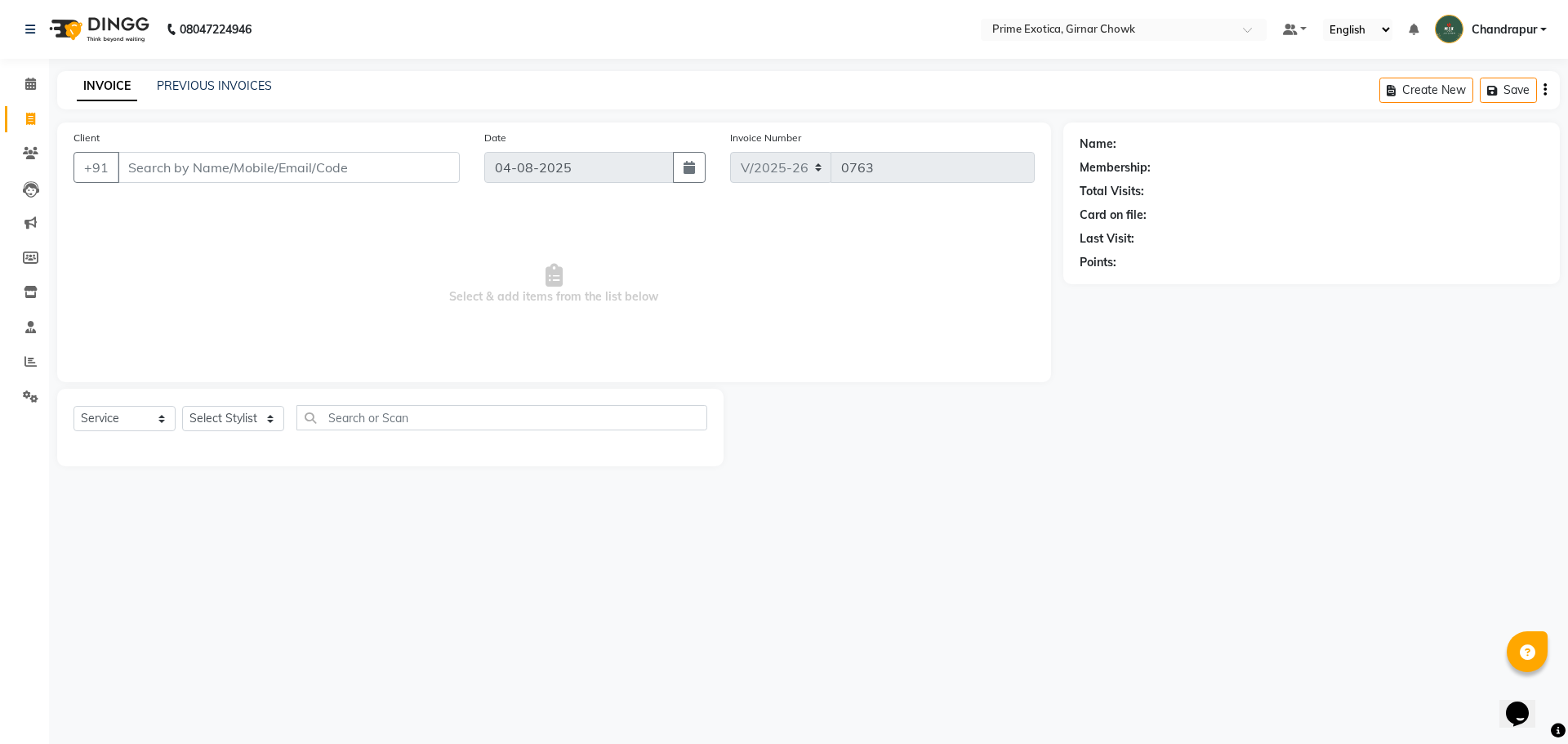click on "Client" at bounding box center (288, 167) 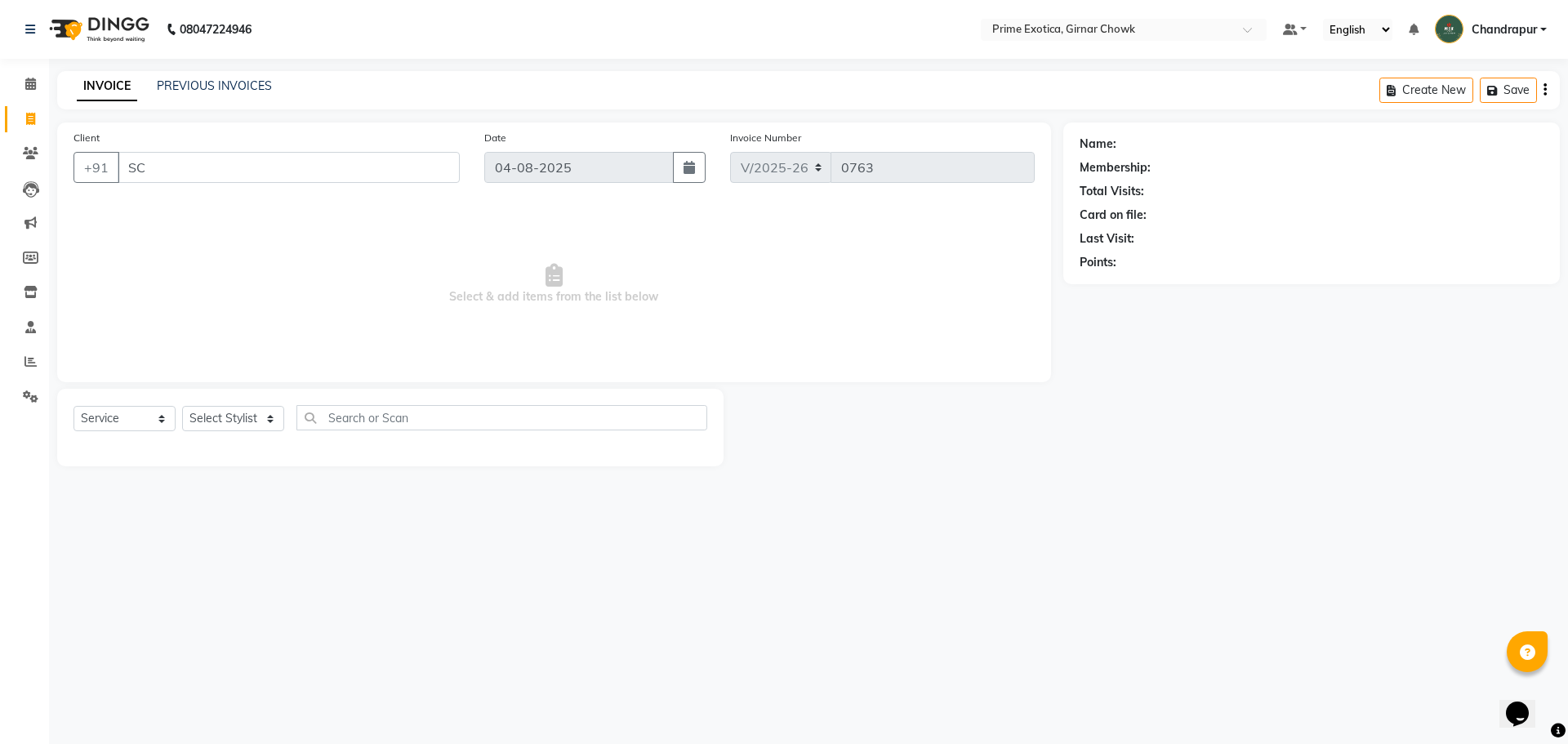 type on "S" 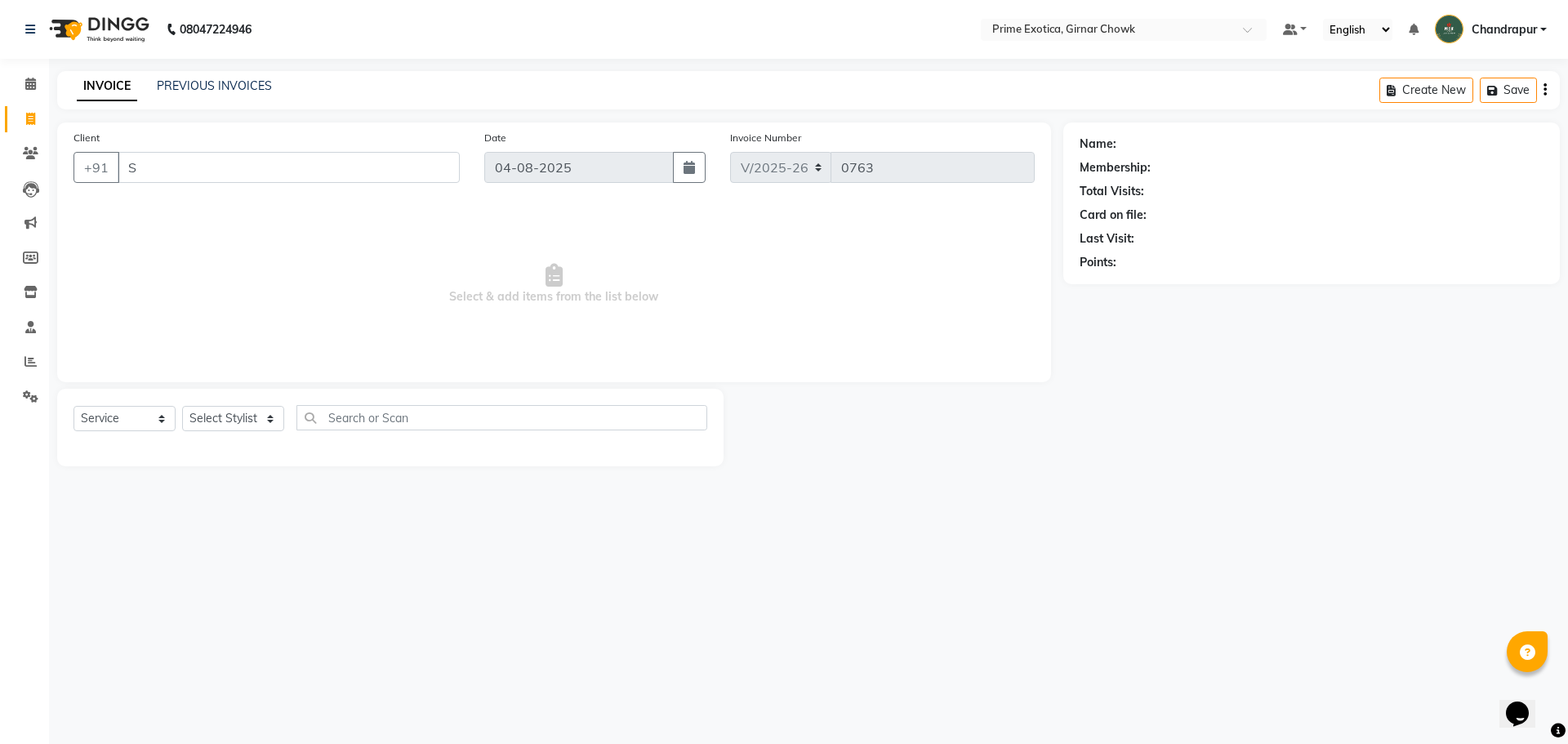 type 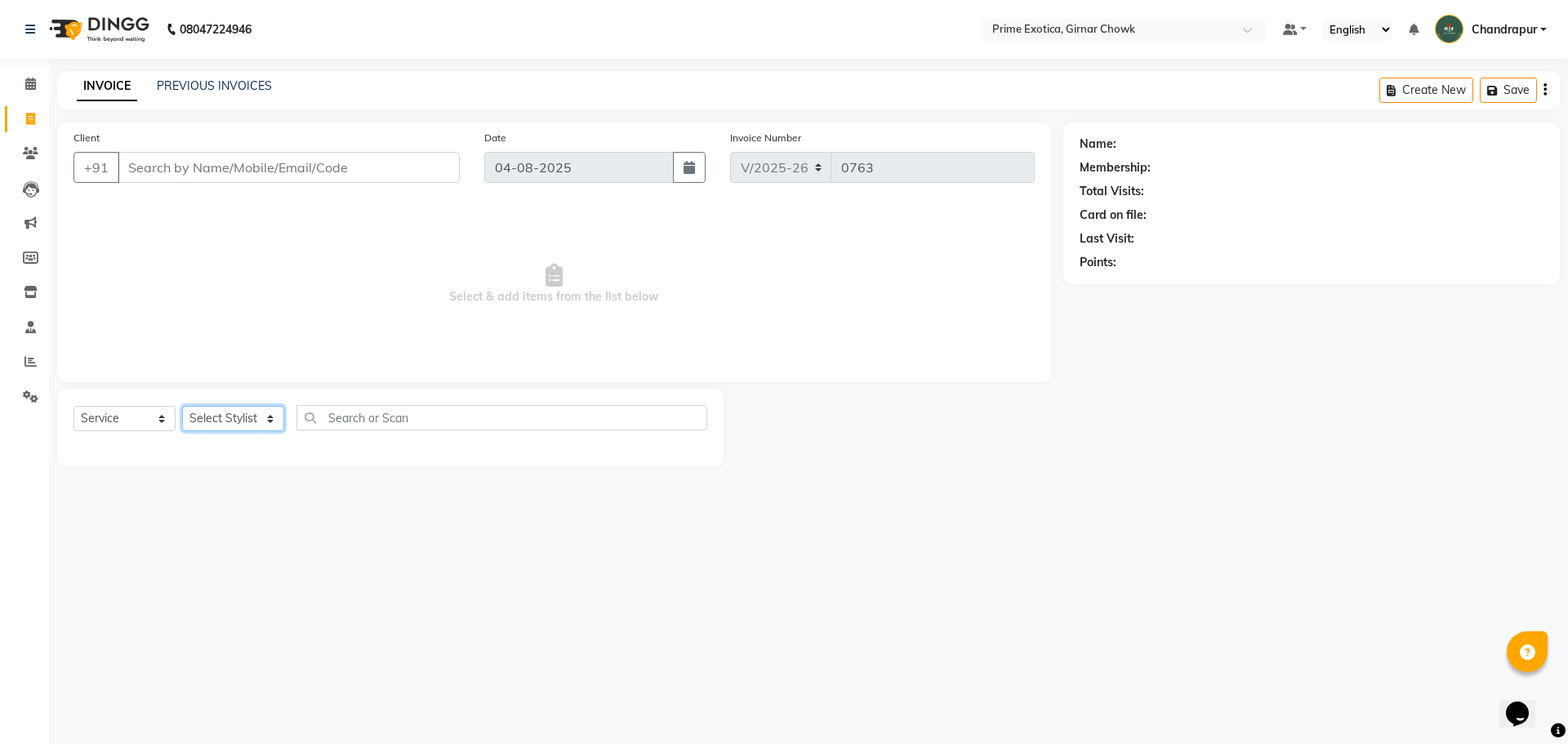 click on "Select Stylist [FIRST] [LAST] ADMIN [FIRST] [LAST] [FIRST] [LAST] [FIRST] [LAST] [FIRST] [LAST] [FIRST] [LAST] [FIRST] [LAST]" 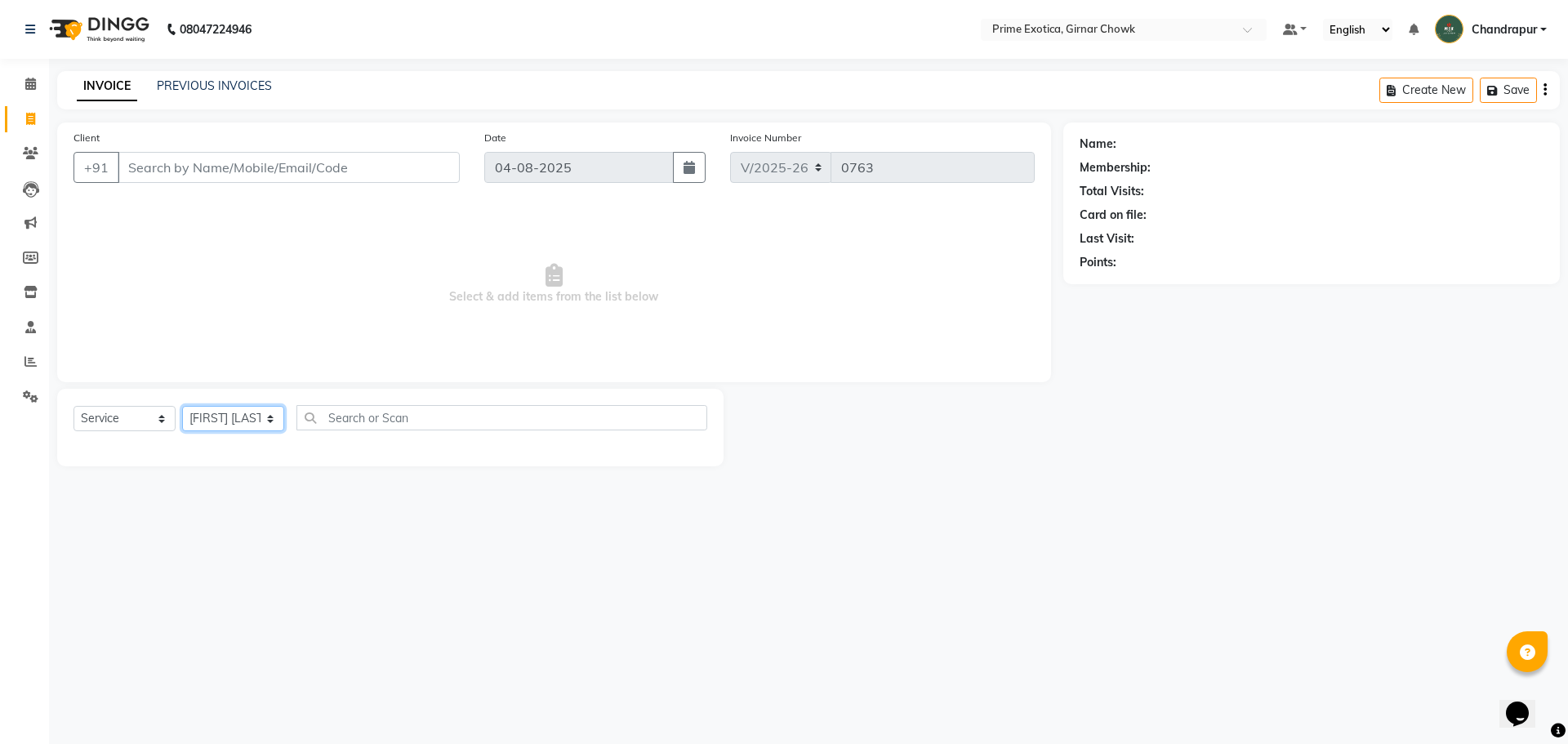 click on "Select Stylist [FIRST] [LAST] ADMIN [FIRST] [LAST] [FIRST] [LAST] [FIRST] [LAST] [FIRST] [LAST] [FIRST] [LAST] [FIRST] [LAST]" 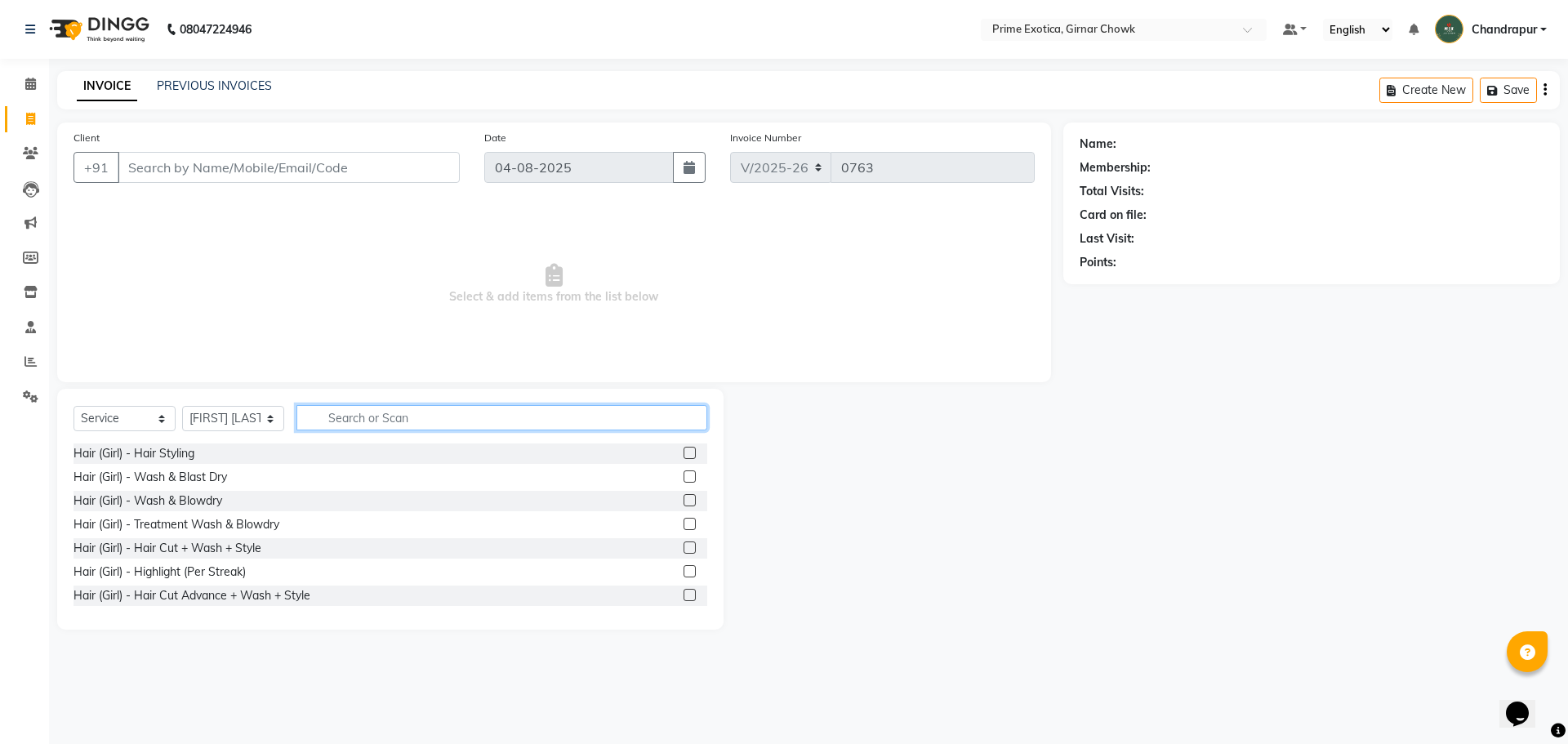 click 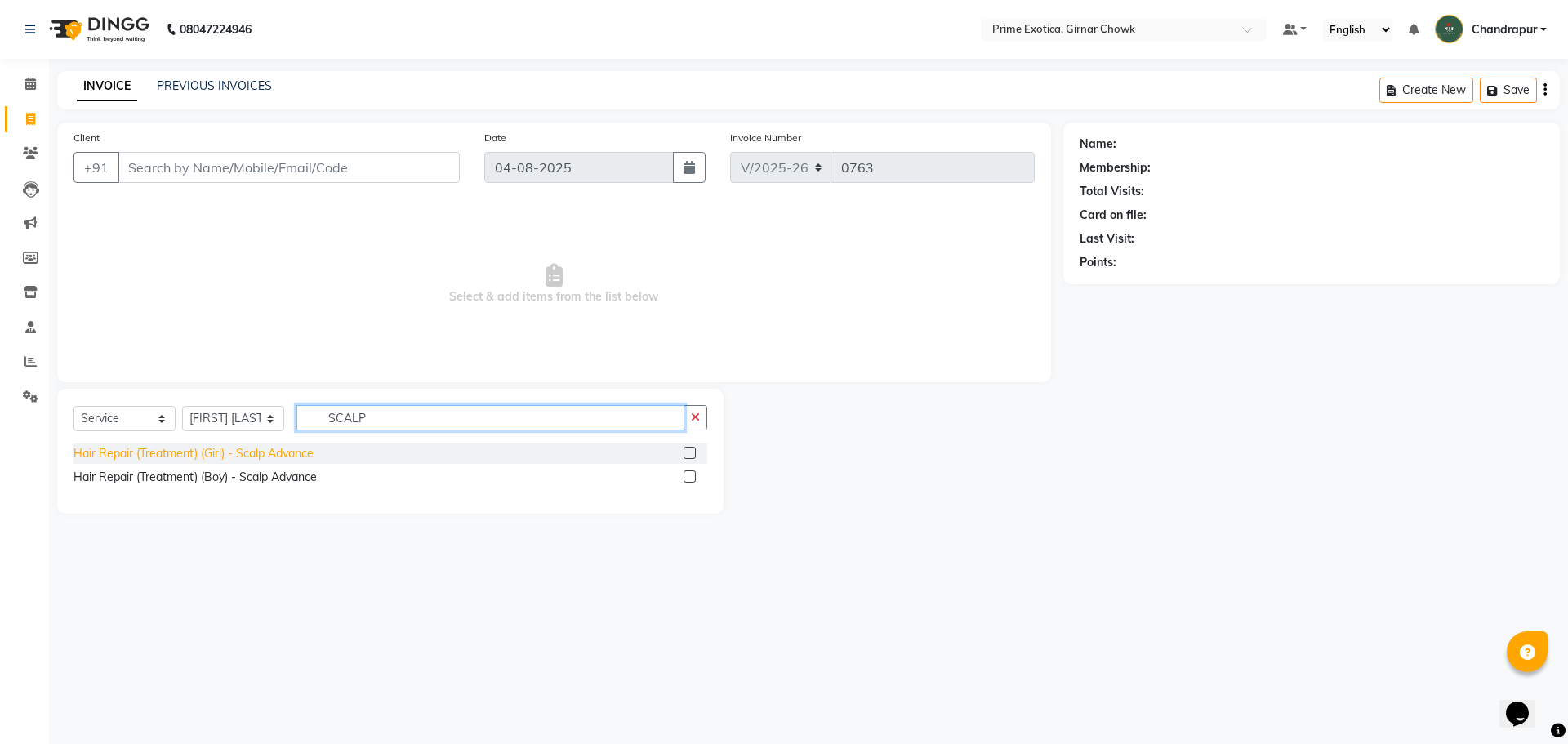 type on "SCALP" 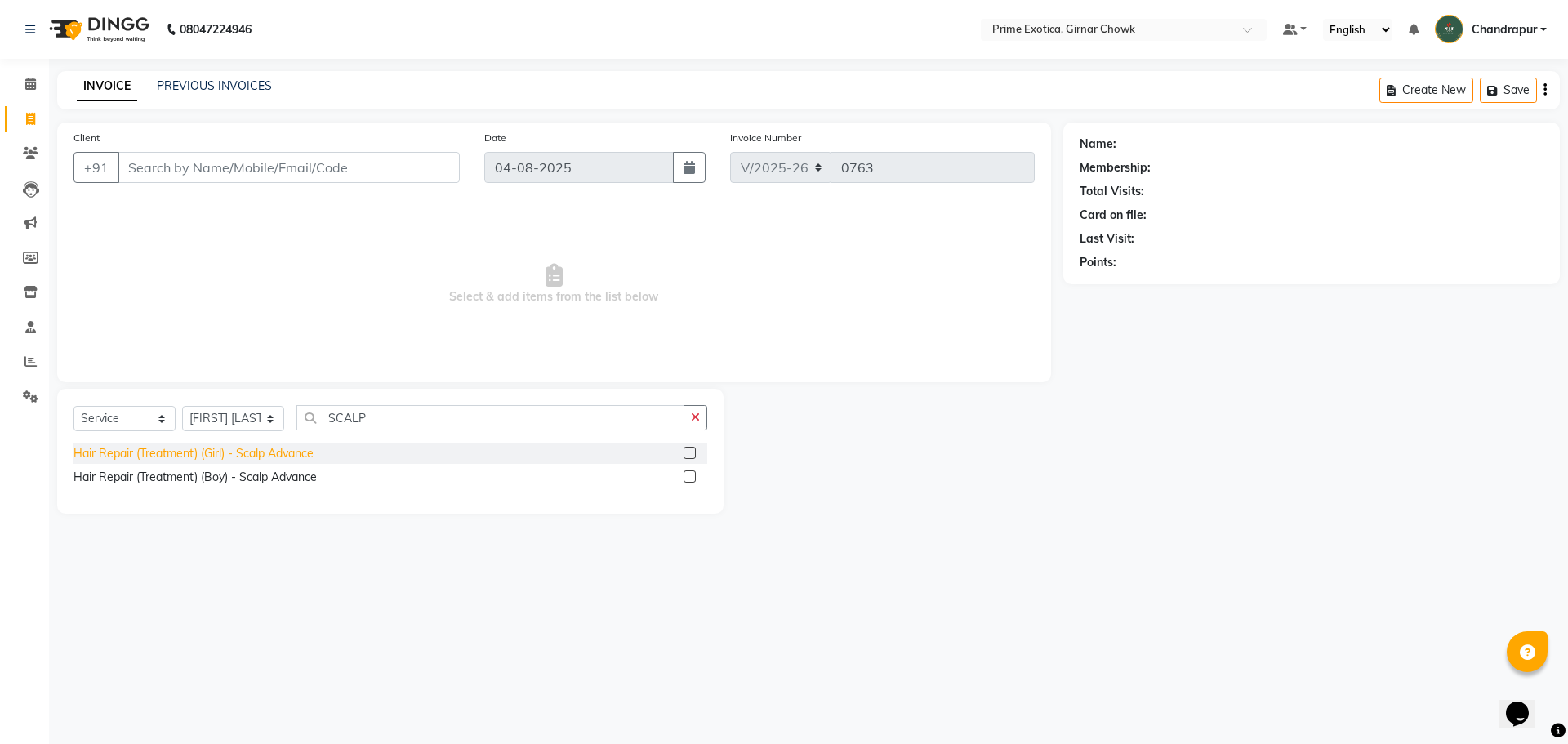 click on "Hair Repair (Treatment) (Girl) - Scalp Advance" 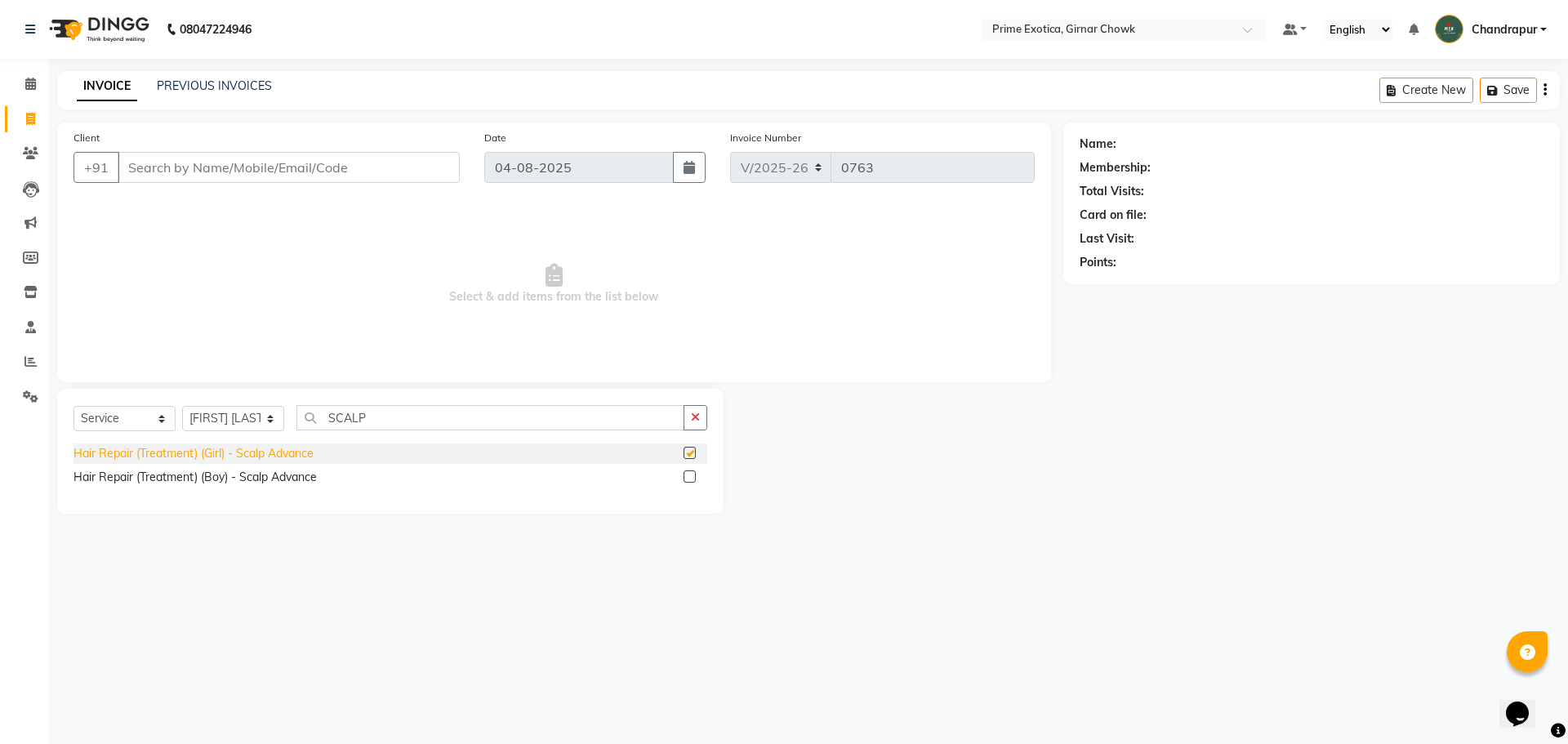 checkbox on "false" 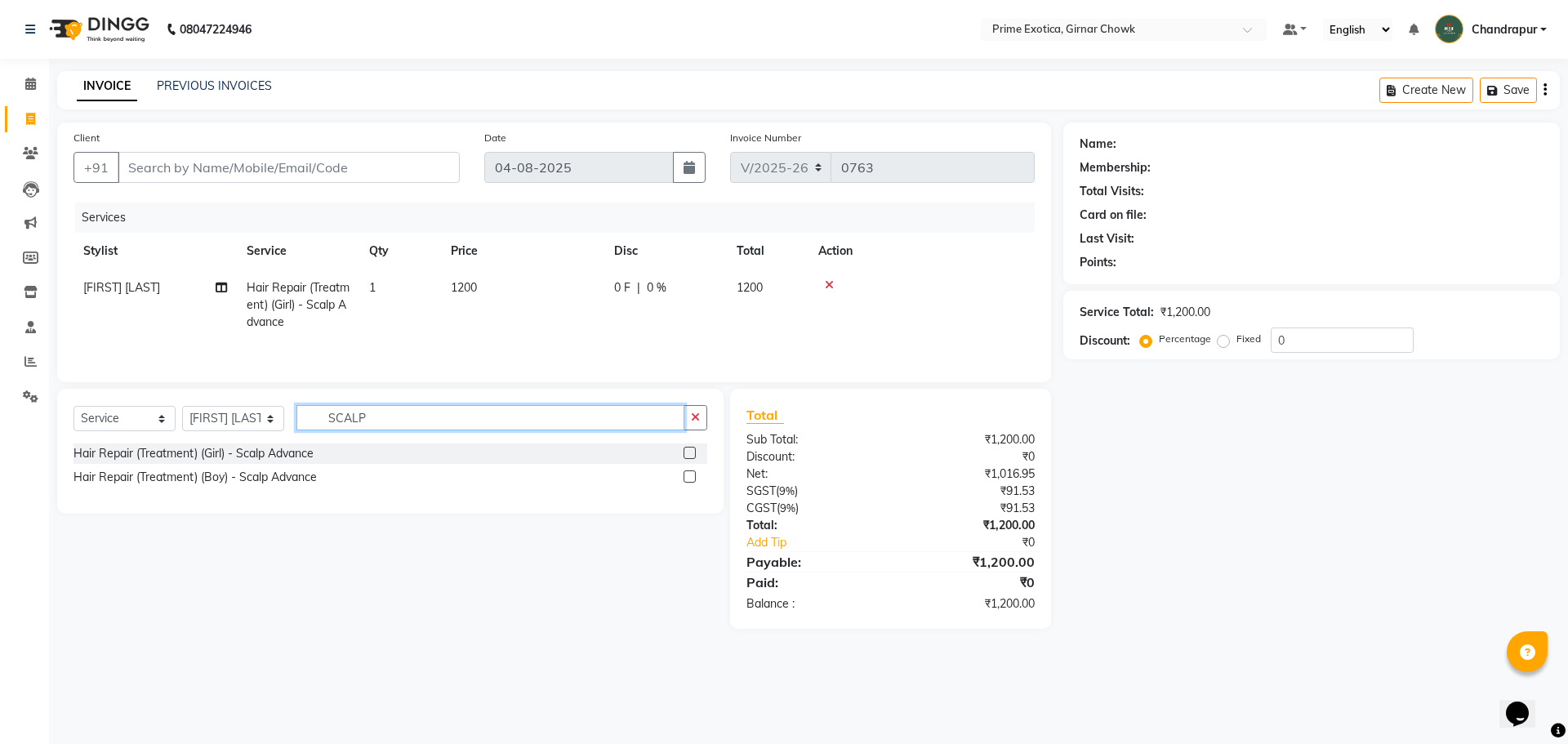 click on "SCALP" 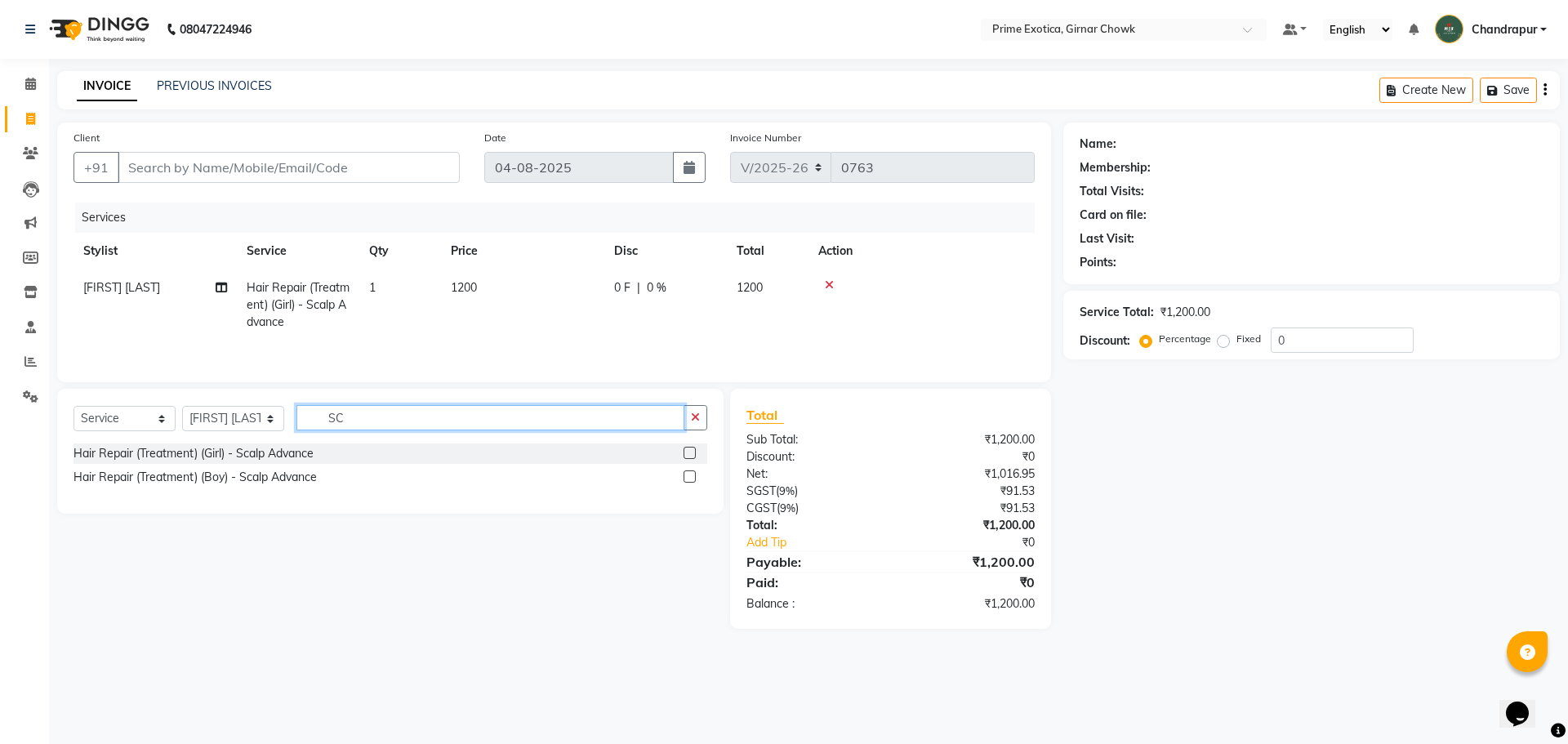 type on "S" 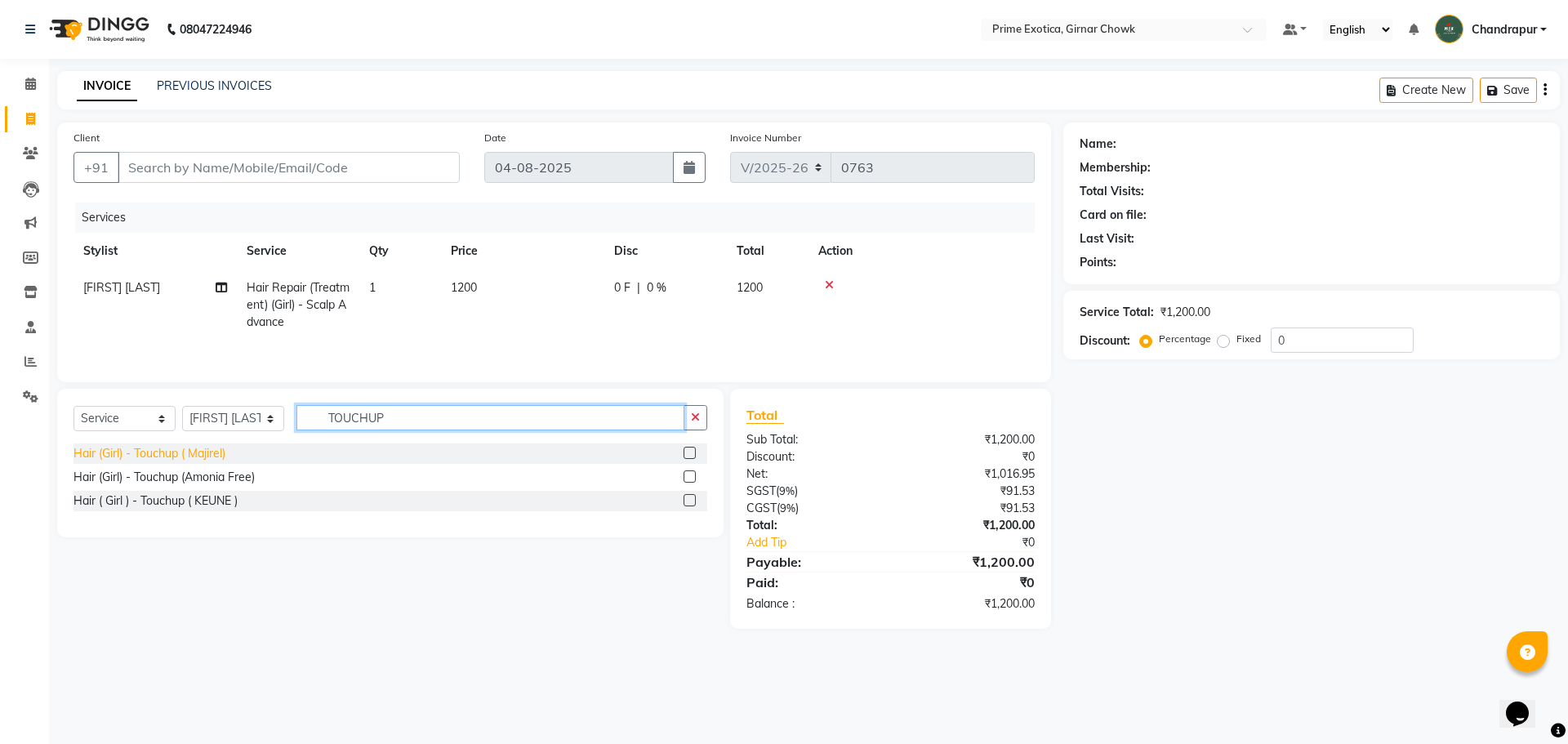 type on "TOUCHUP" 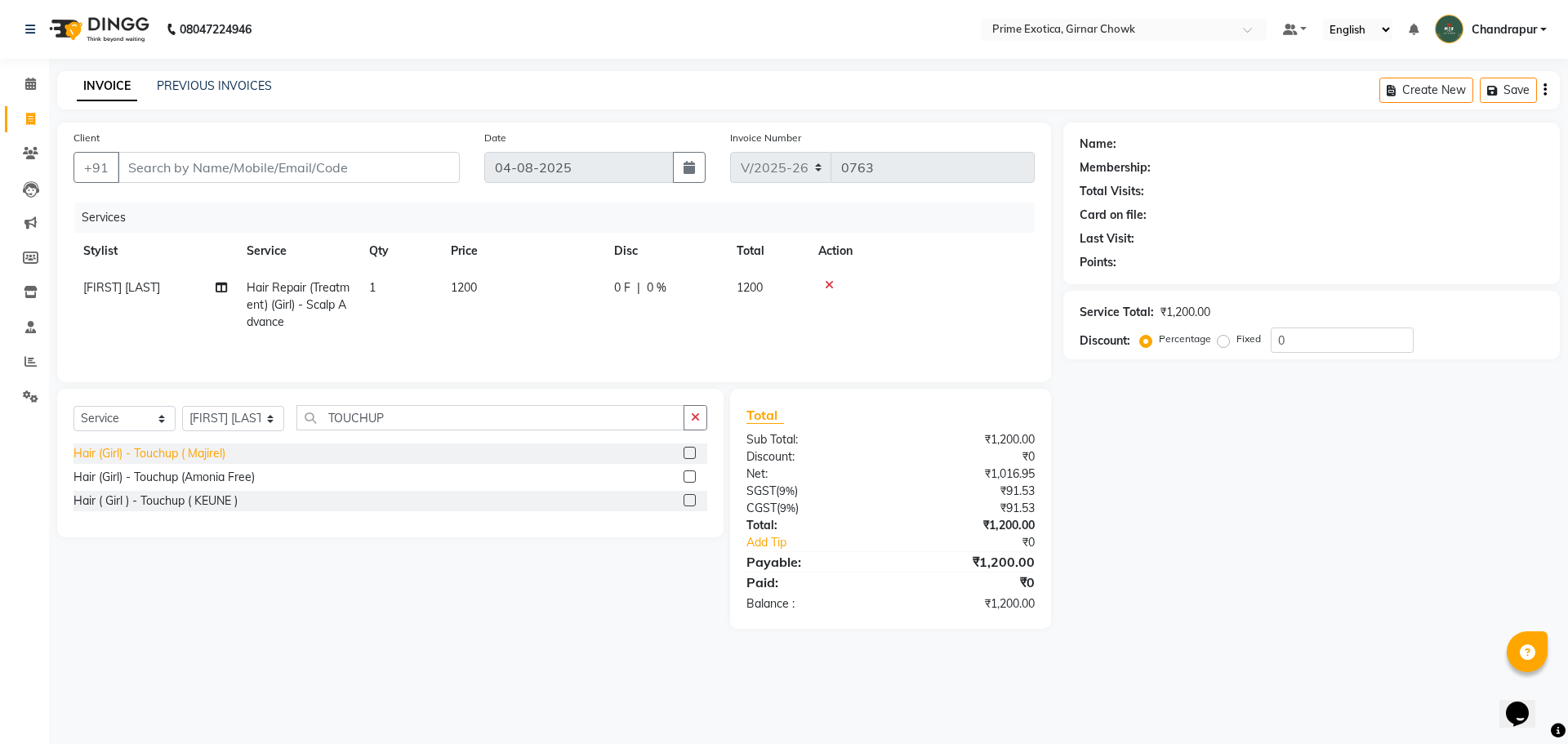click on "Hair (Girl) - Touchup ( Majirel)" 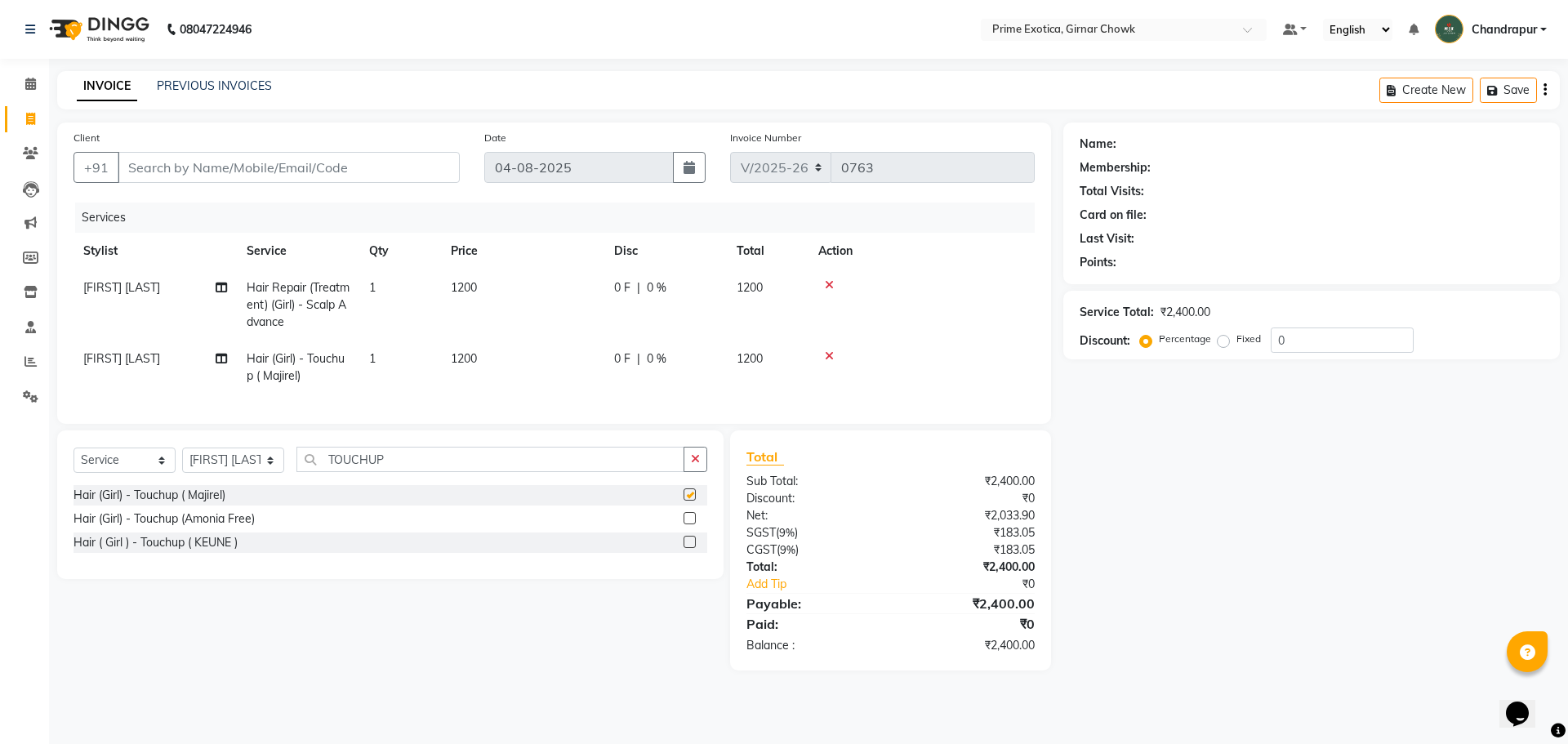 checkbox on "false" 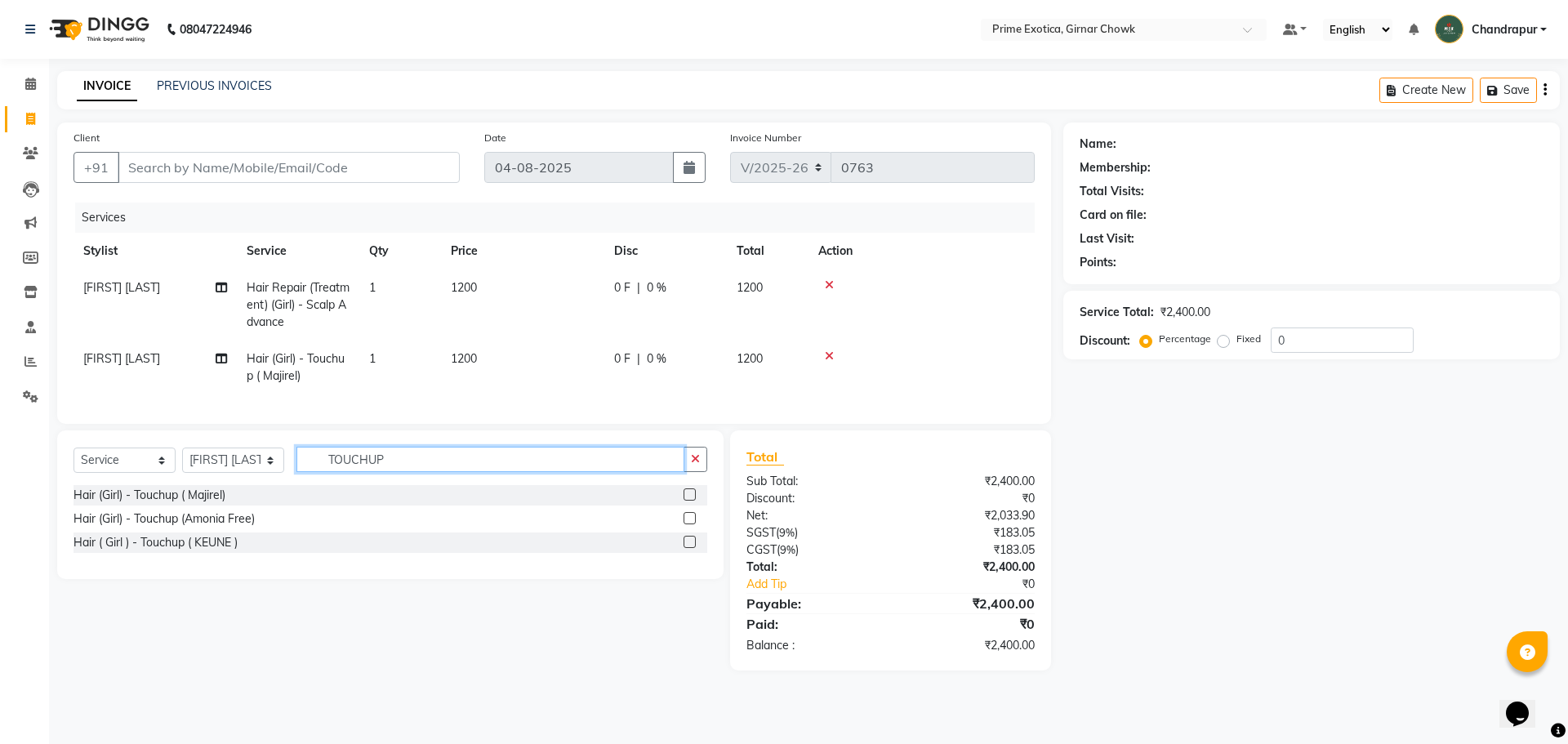 click on "TOUCHUP" 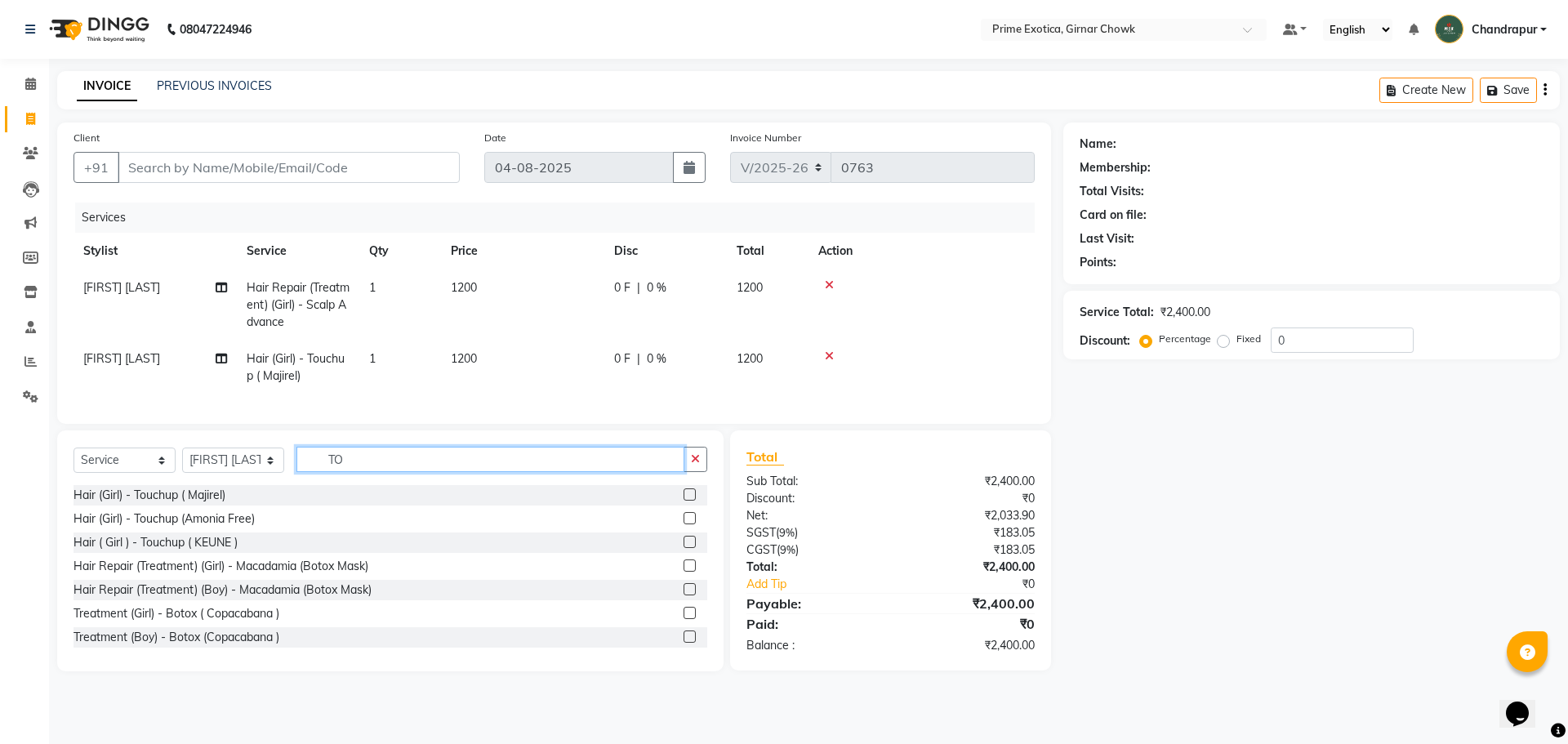 type on "T" 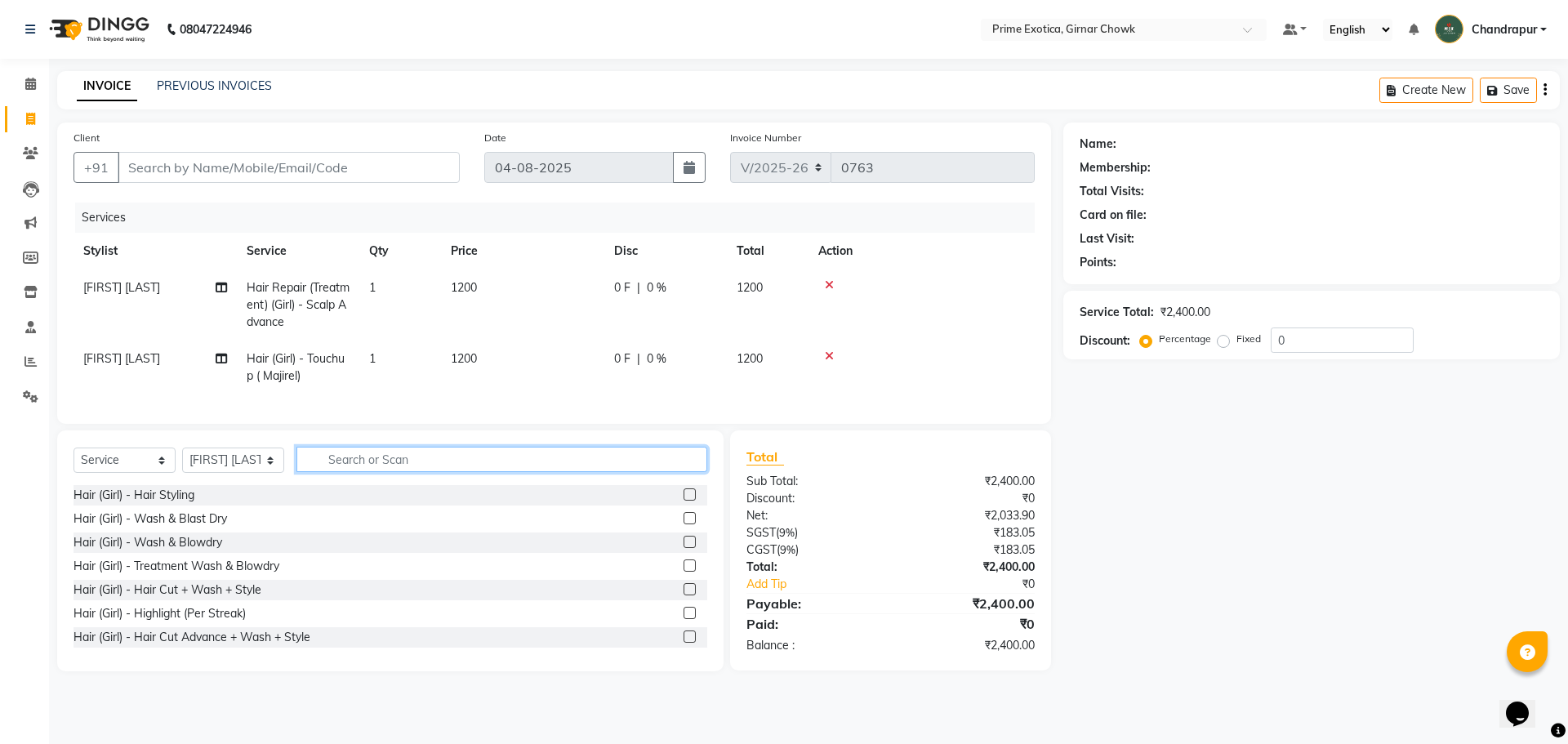 type 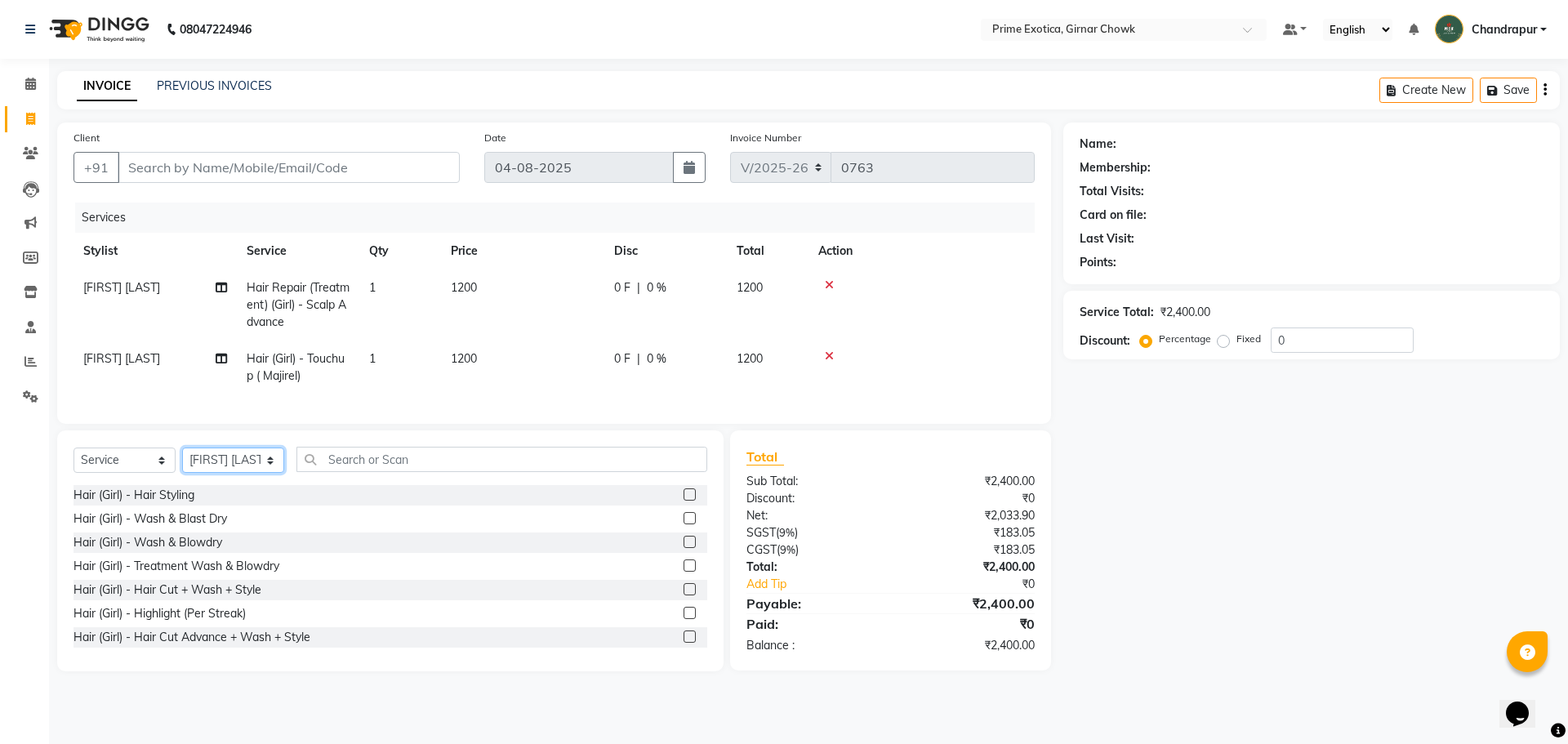 drag, startPoint x: 243, startPoint y: 466, endPoint x: 243, endPoint y: 481, distance: 15 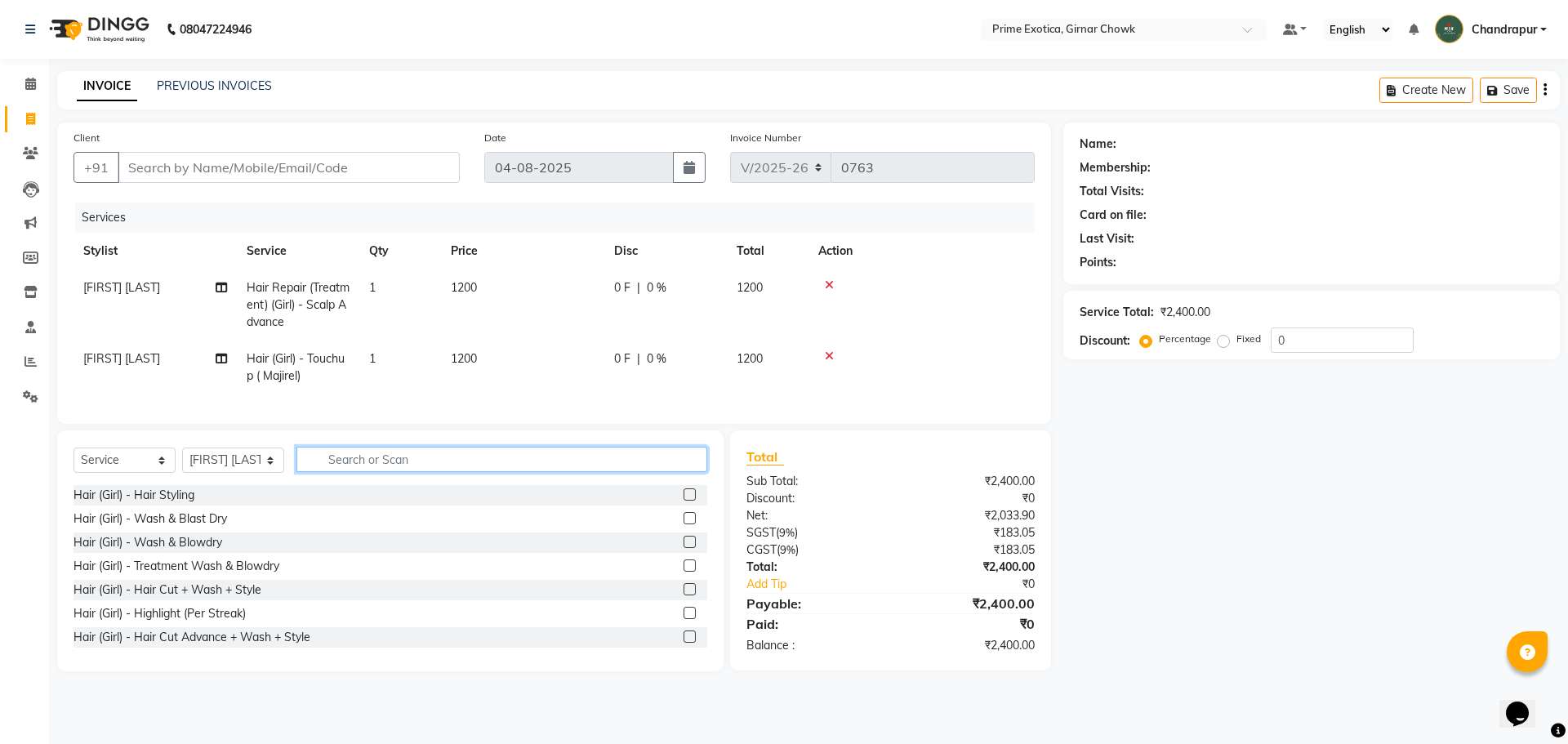 click 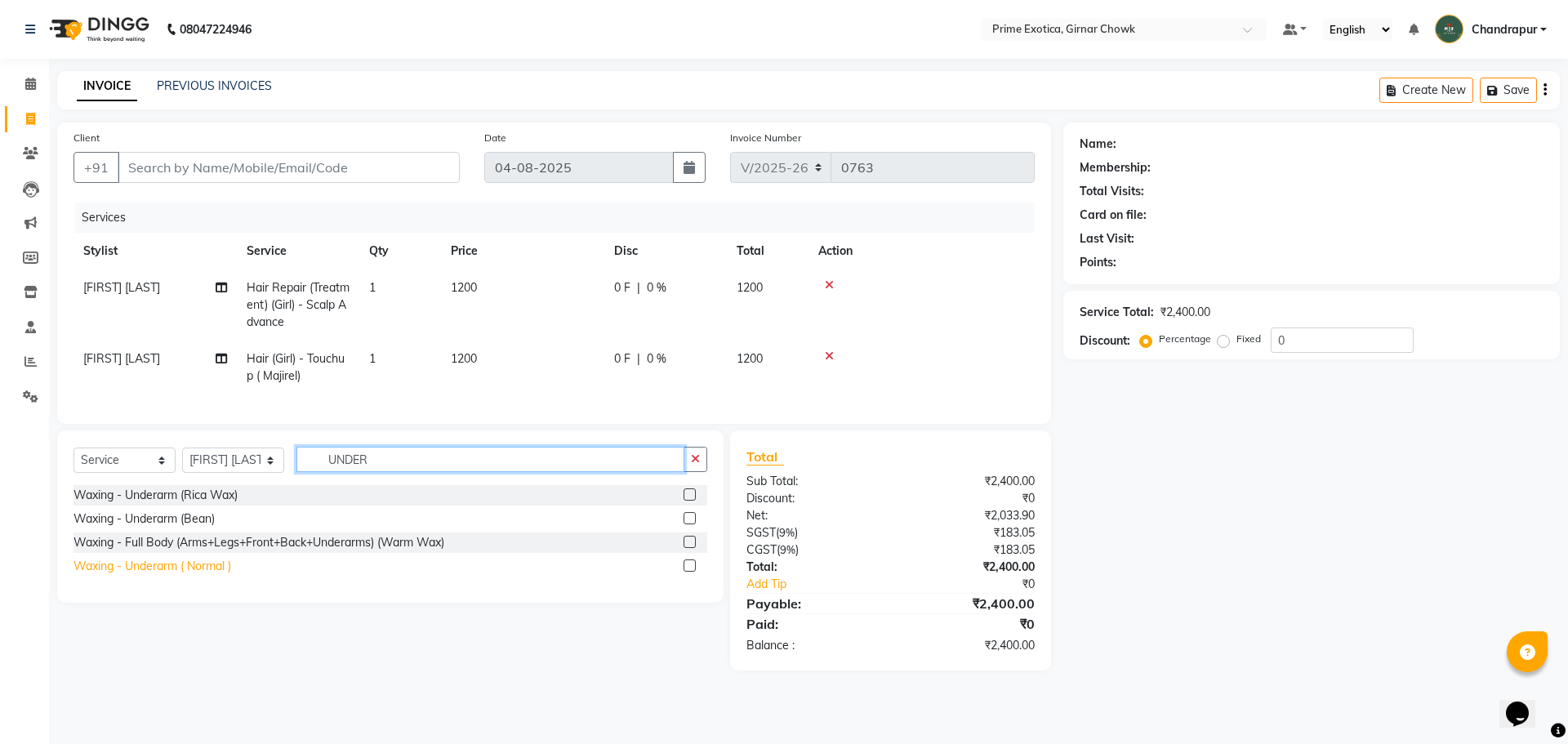 type on "UNDER" 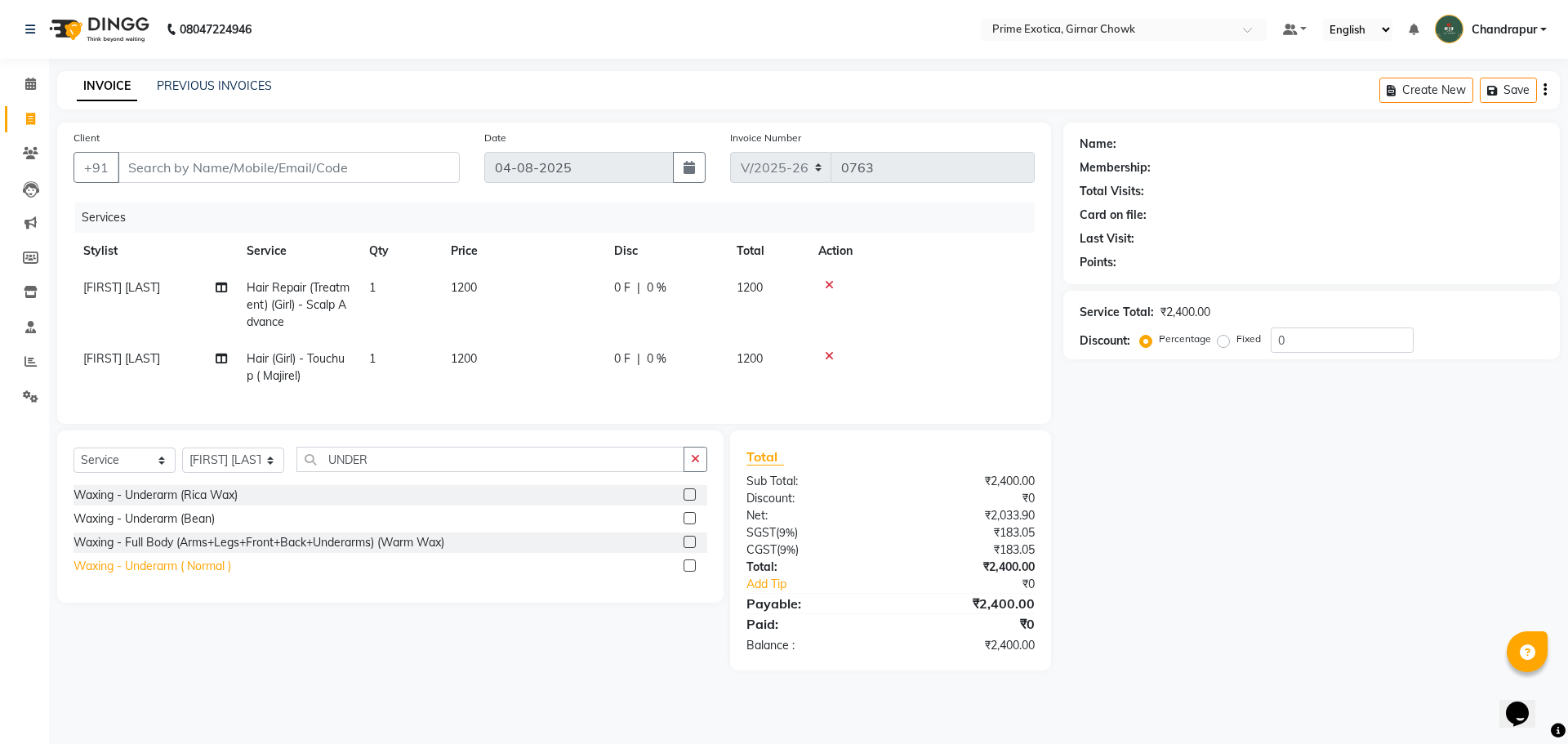 click on "Waxing - Underarm ( Normal )" 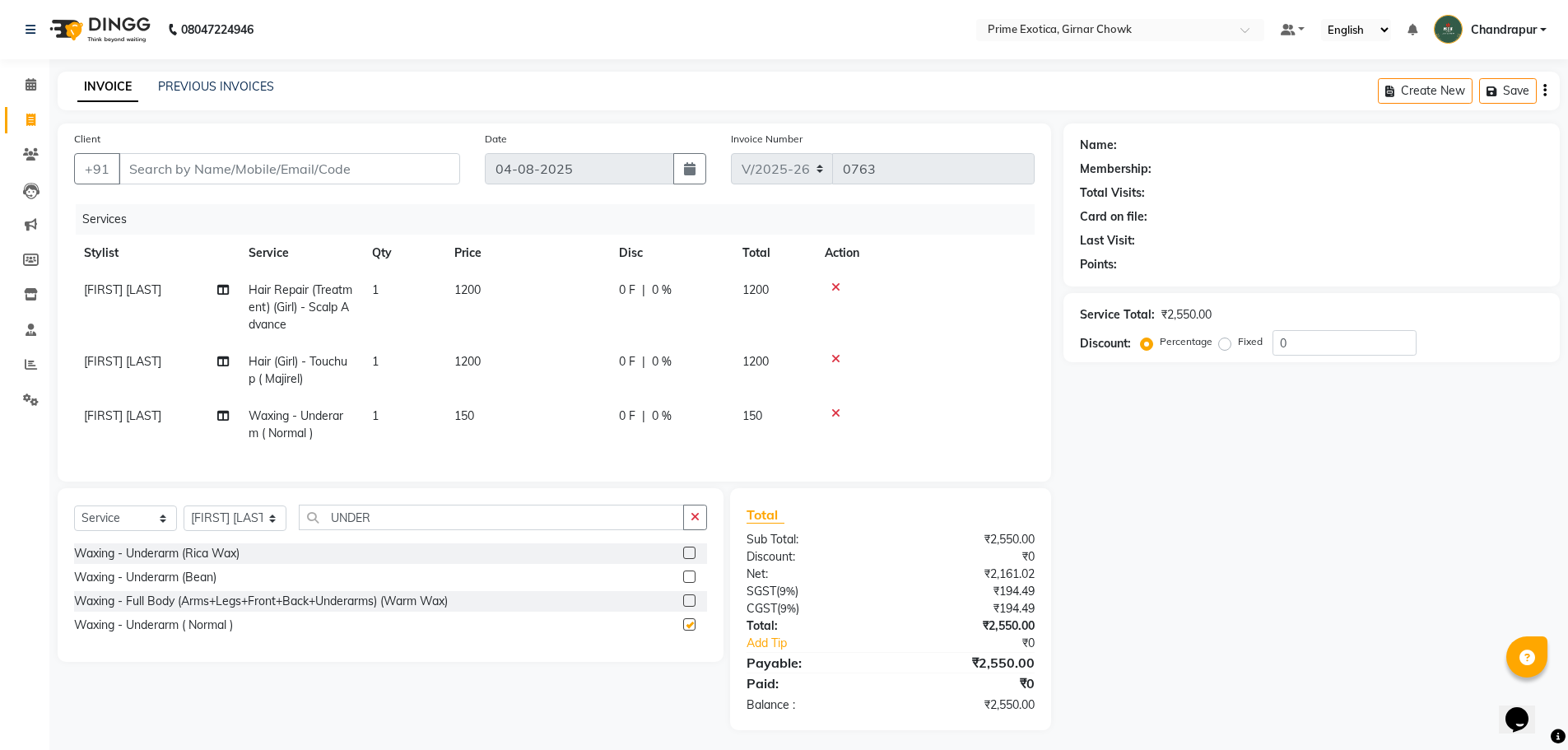 checkbox on "false" 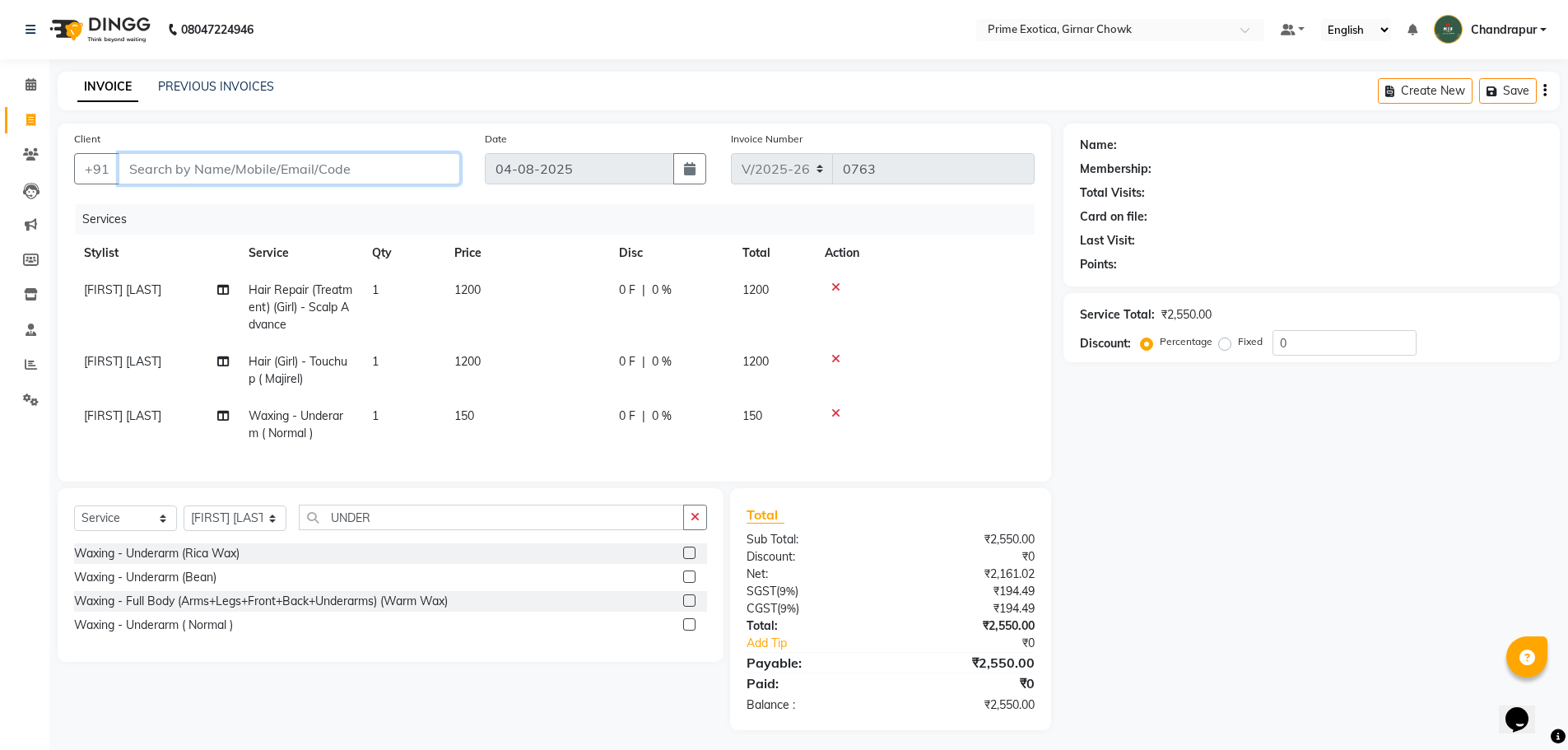 click on "Client" at bounding box center (289, 169) 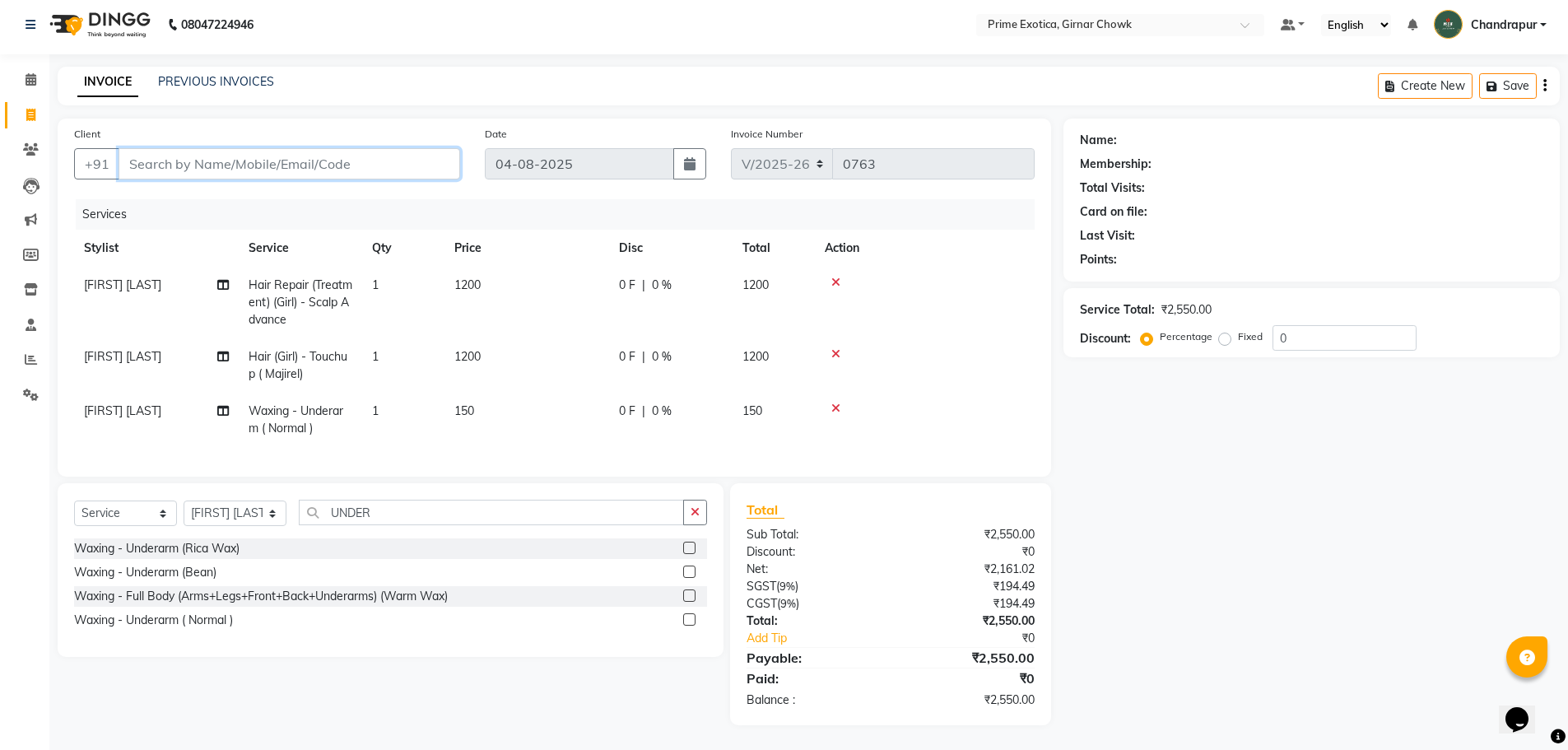 scroll, scrollTop: 17, scrollLeft: 0, axis: vertical 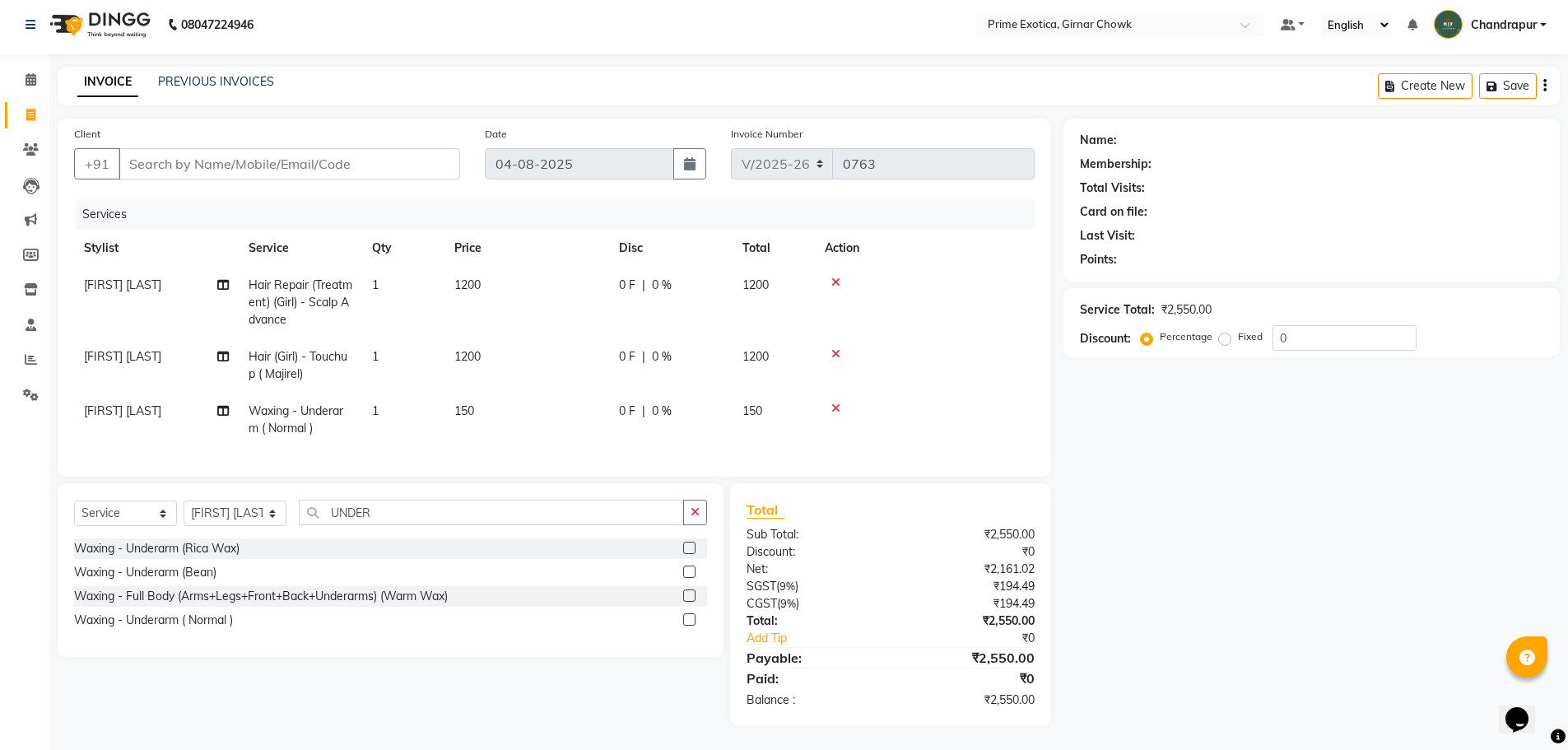 click on "150" 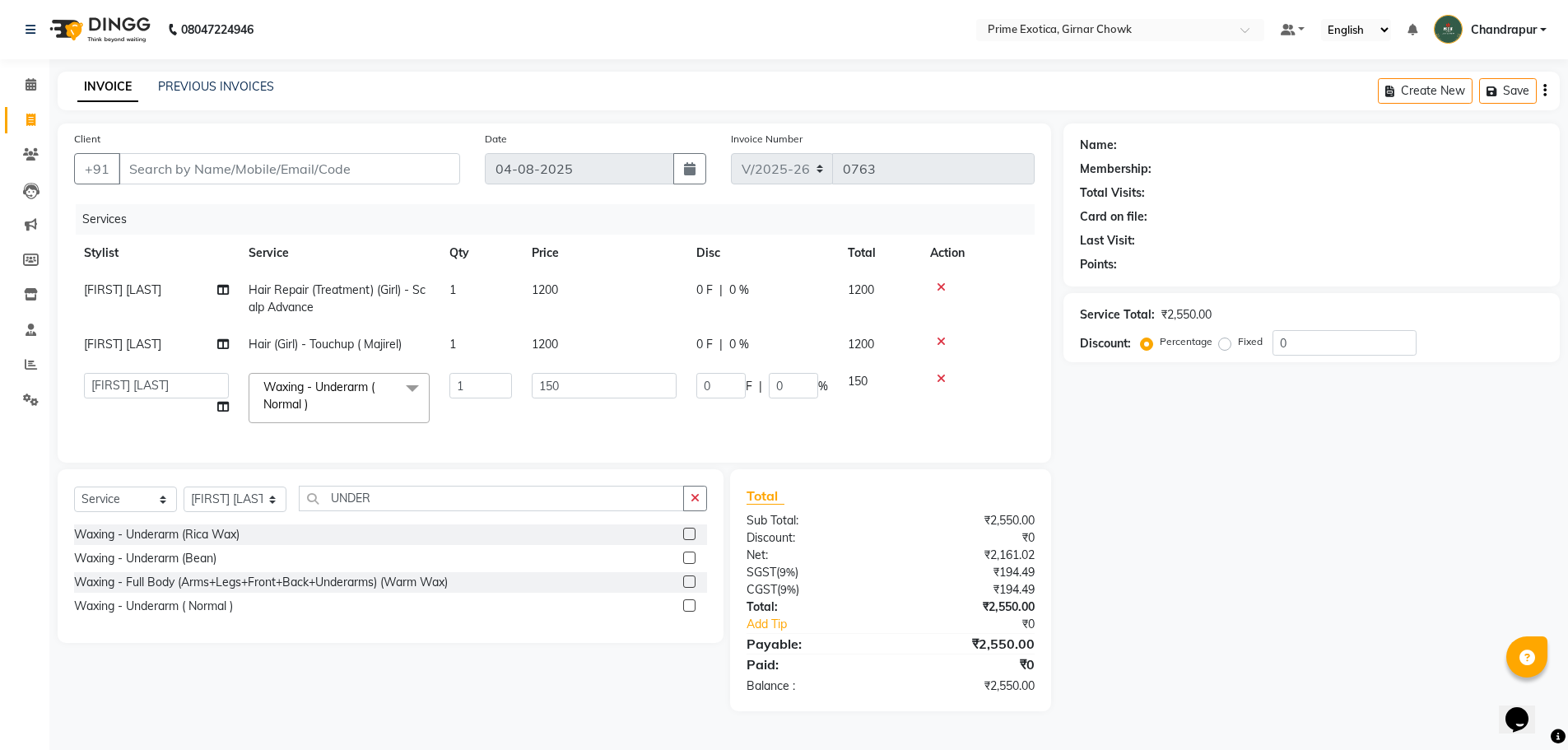 scroll, scrollTop: 0, scrollLeft: 0, axis: both 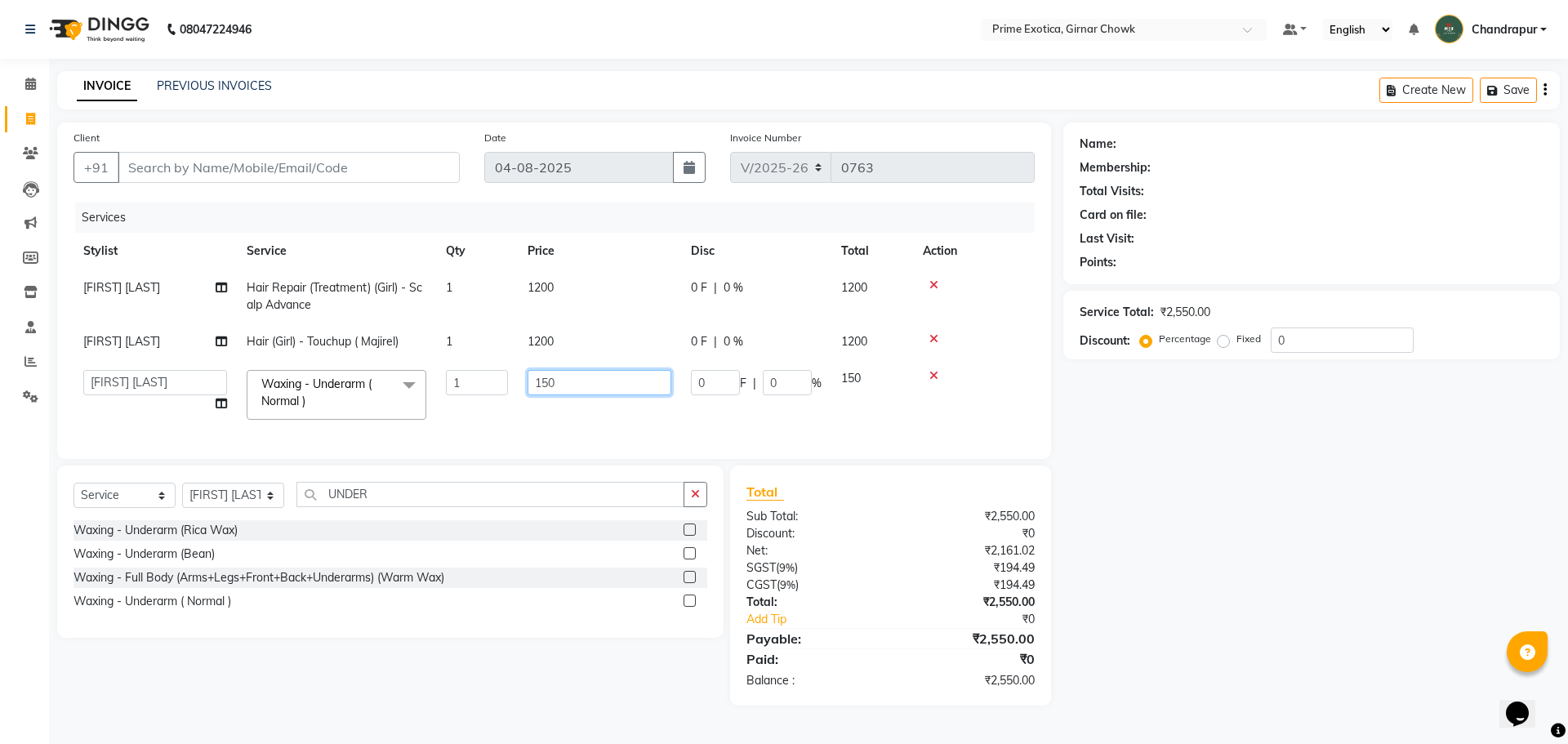 click on "150" 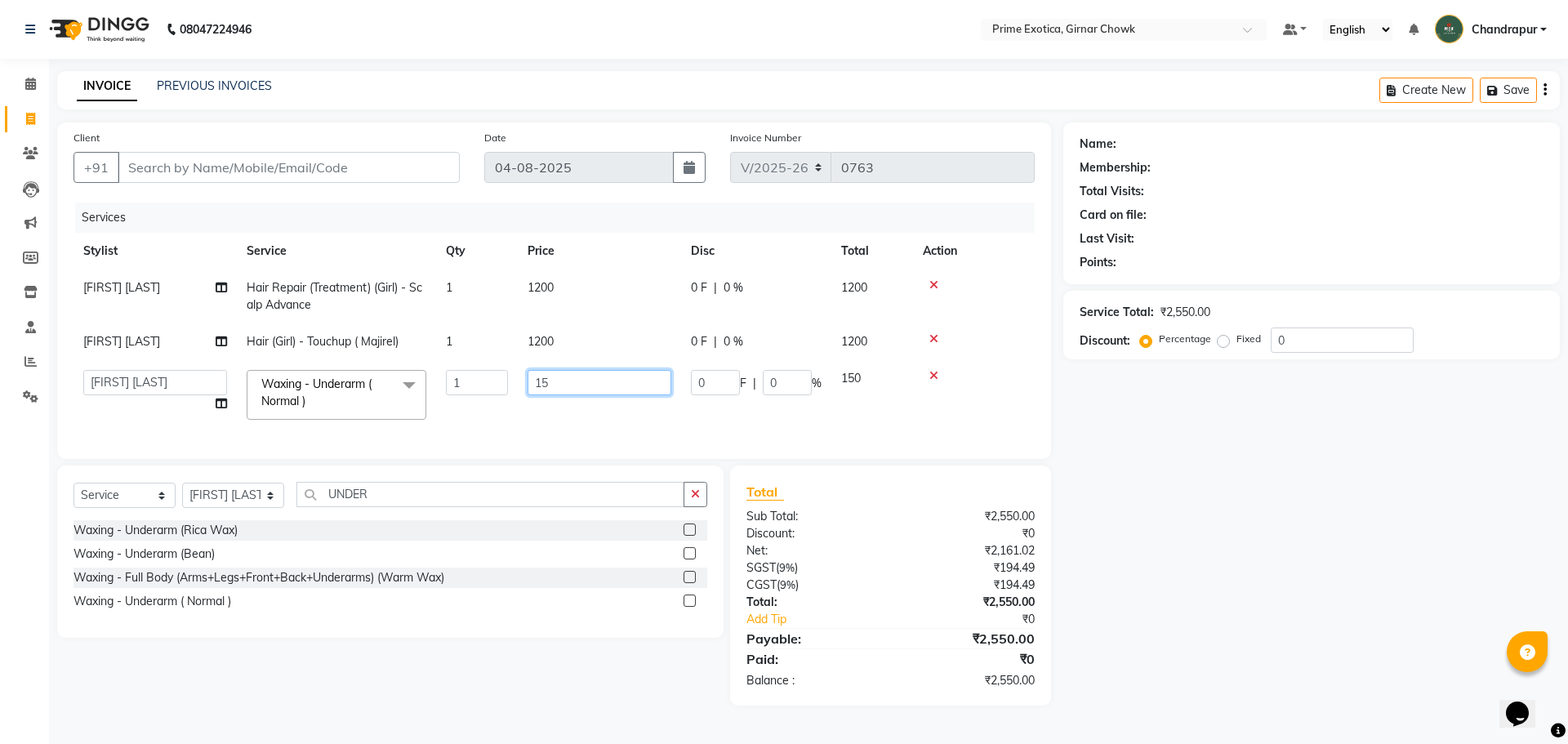 type on "1" 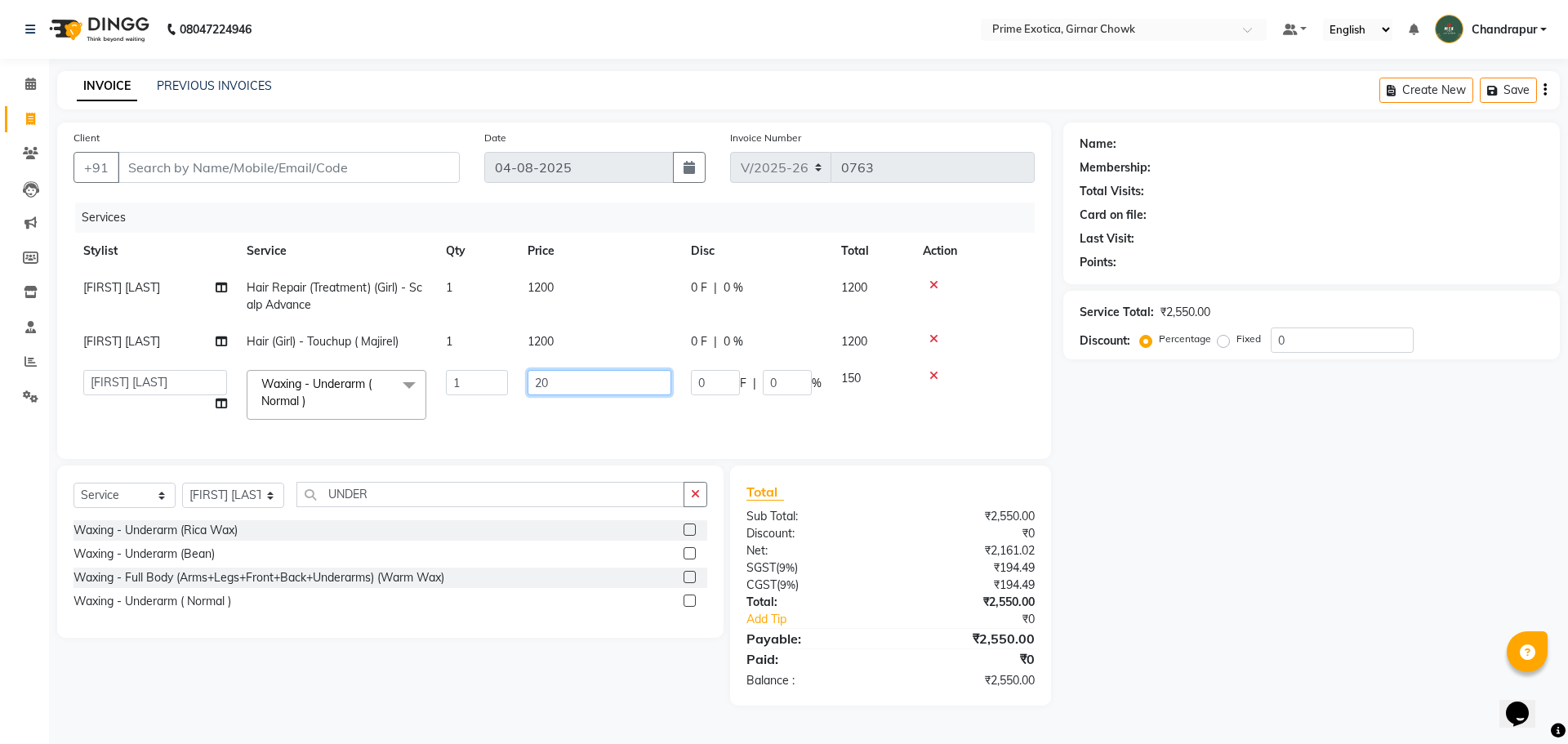 type on "200" 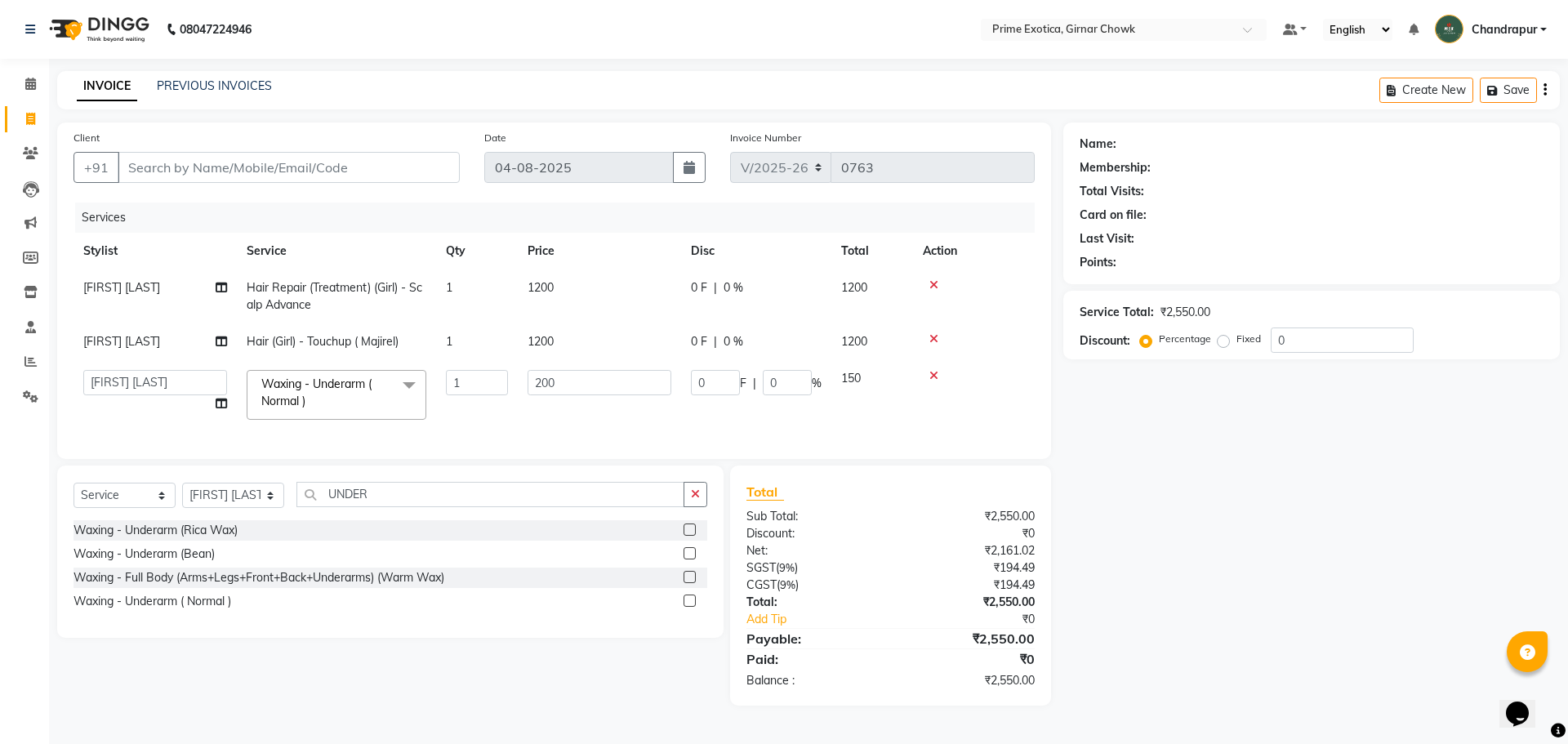 click on "[FIRST] [LAST] ADMIN [FIRST] [LAST] [FIRST] [LAST] [FIRST] [LAST] [FIRST] [LAST] [FIRST] [LAST] [FIRST] [LAST] Waxing - Underarm ( Normal ) x Hair (Girl) - Hair Styling Hair (Girl) - Wash Dry Hair (Girl) - Wash Dry Hair (Girl) - Treatment Wash Dry Hair (Girl) - Hair Cut + Wash + Style Hair (Girl) - Highlight (Per Streak) Hair (Girl) - Hair Cut Advance + Wash + Style Hair (Girl) - Creative Styling ( Thermal ) Hair (Girl) - Splitend Removal Hair (Girl) - Deep Conditioning Hair (Girl) - Touchup ( Majirel) Hair (Girl) - Touchup (Amonia Free) Hair (Girl) - Global Highlights Hair (Girl) - Global Color Hair (Girl) - Kids Cut + Wash + Style (Above 5 Year Below 12 Years) Makeup Hair ( Girl ) - Touchup ( KEUNE ) Hair ( Girl ) Global Color ( KEUNE ) Hair (Treatment)(Girl) Fiber SKEYNORA- RADIANCE GLOW Hair (Boy) - Wash Dry Hair (Boy) - Beard Shave Hair (Boy) - Treatment Wash Dry Hair (Boy) - Hair Styling Hair (Boy) - Hair Cut + Wash + Style Hair (Boy) - Beard Color" 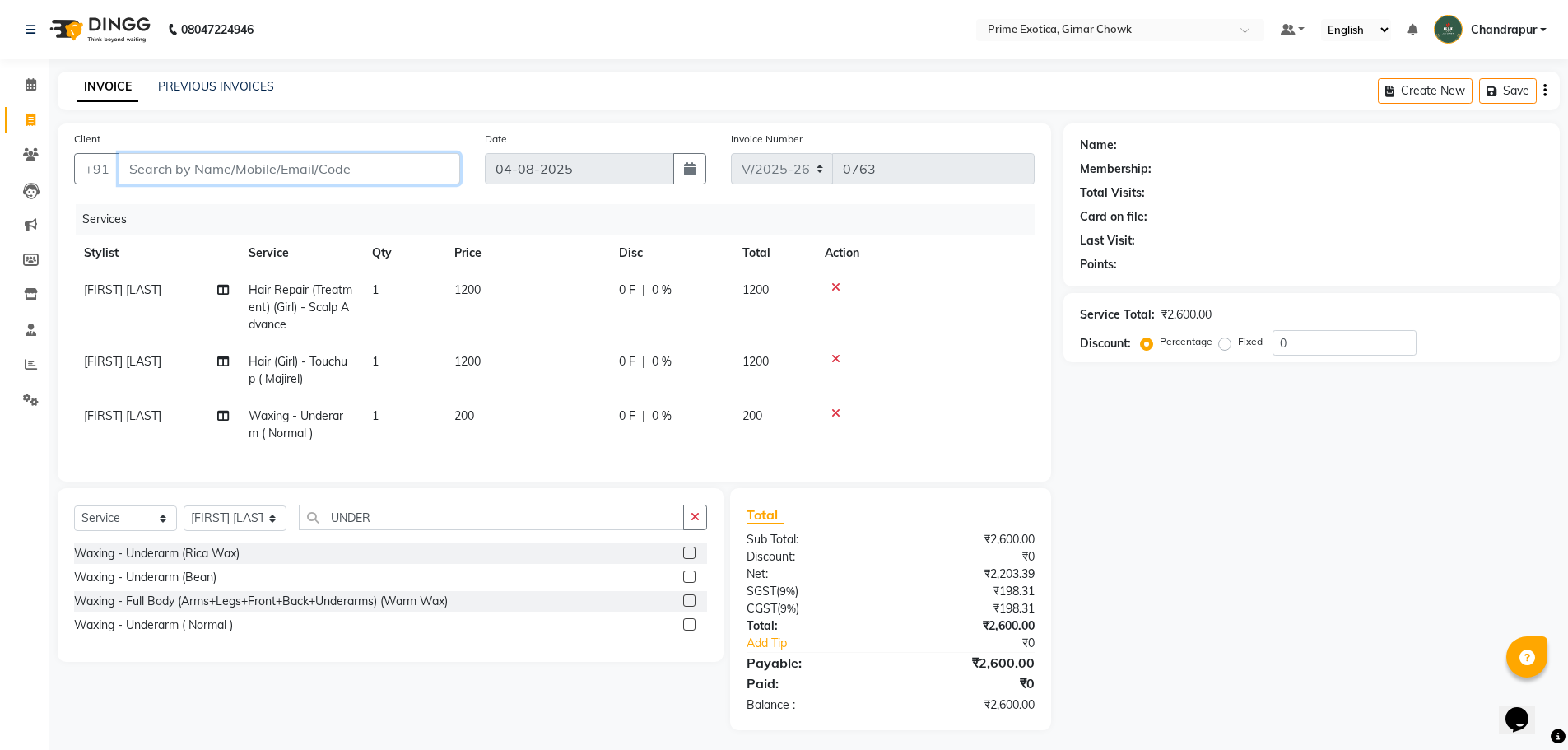 click on "Client" at bounding box center [289, 169] 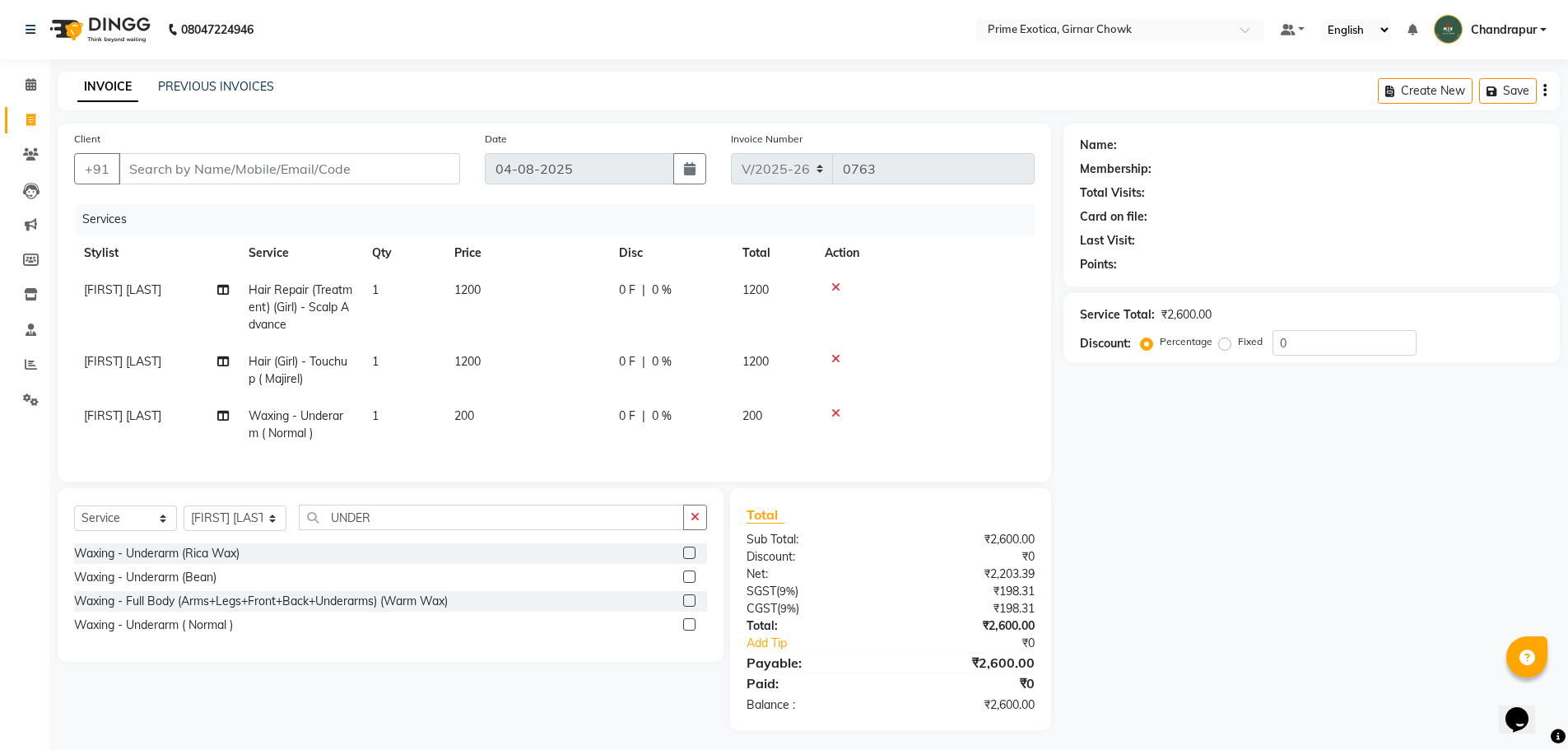 click on "1200" 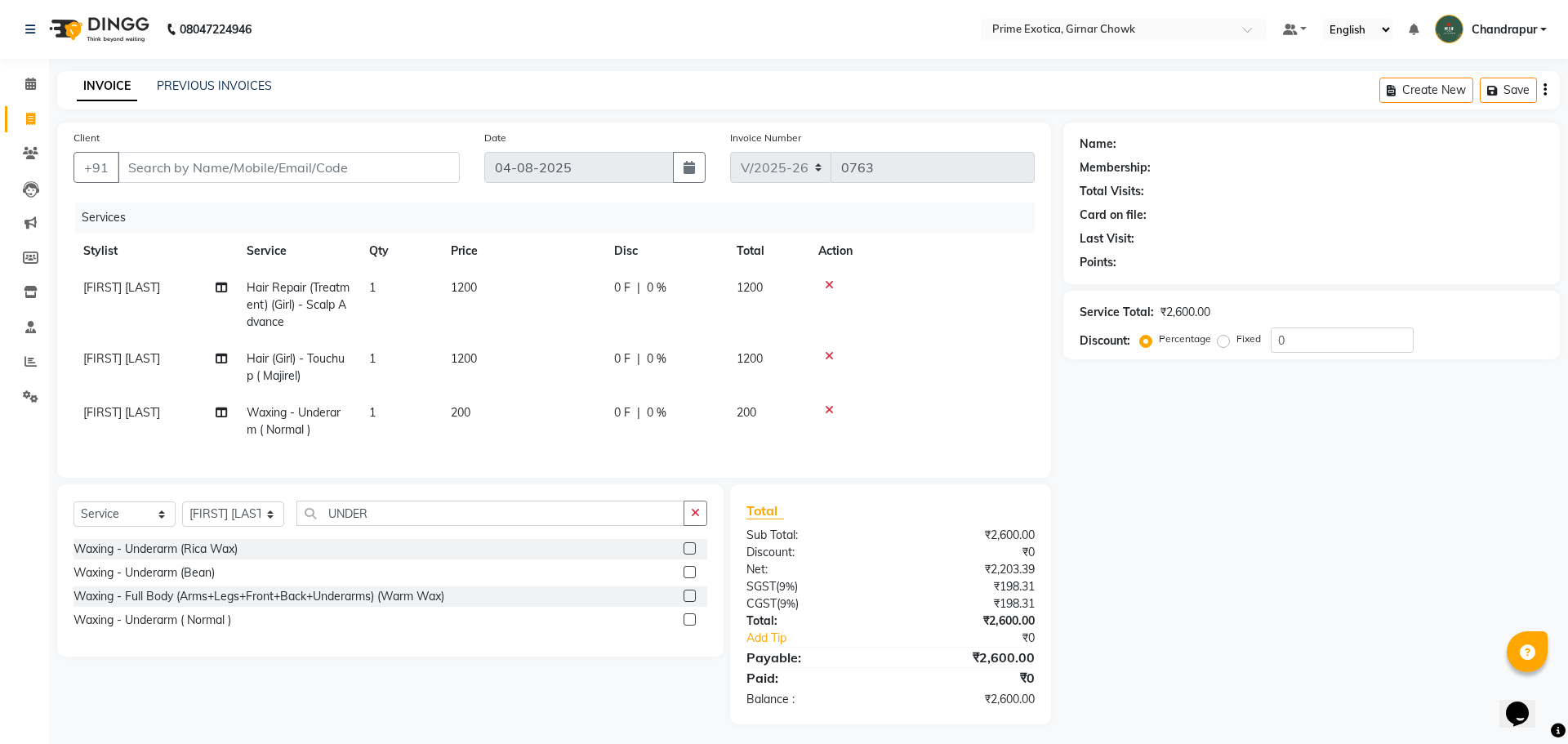select on "46383" 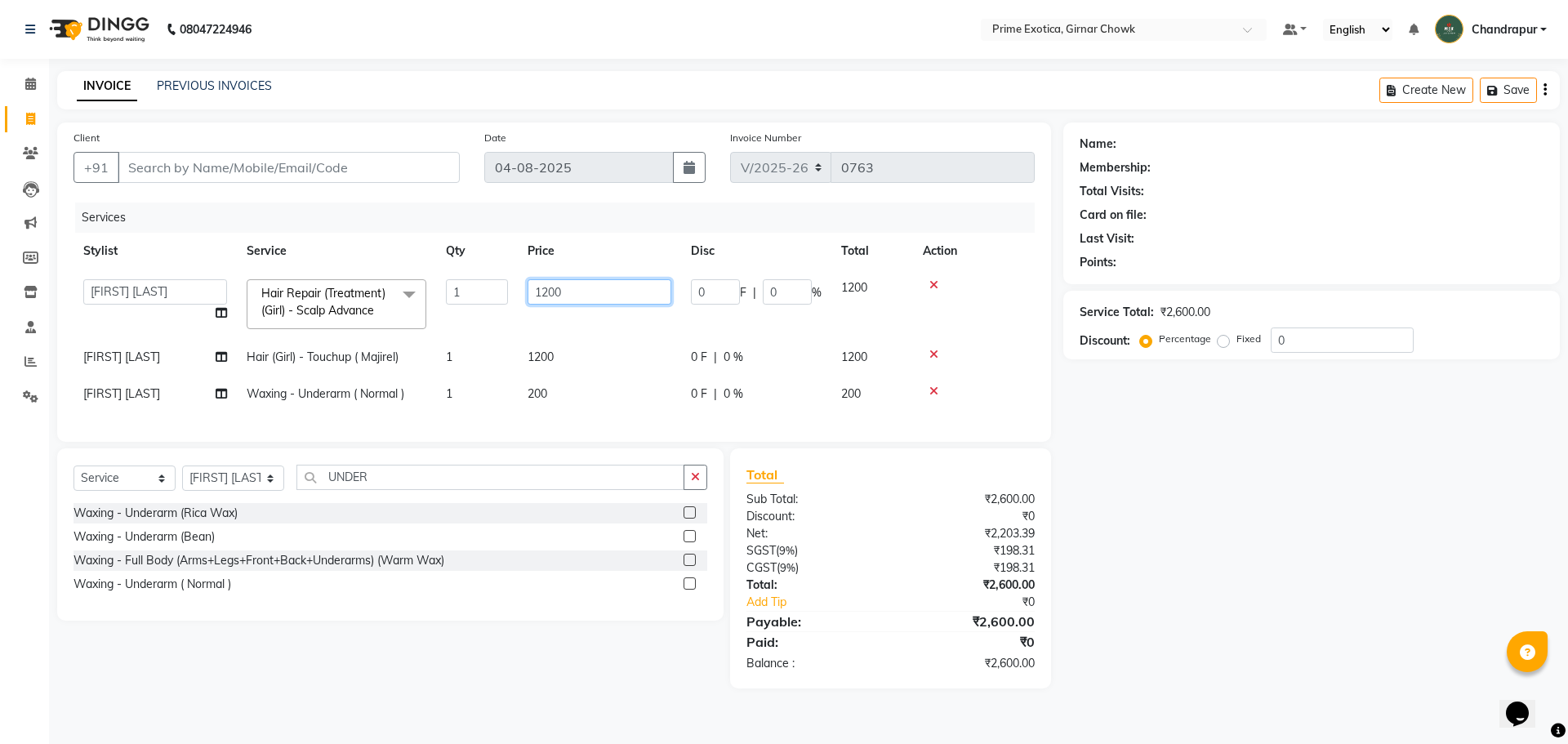 click on "1200" 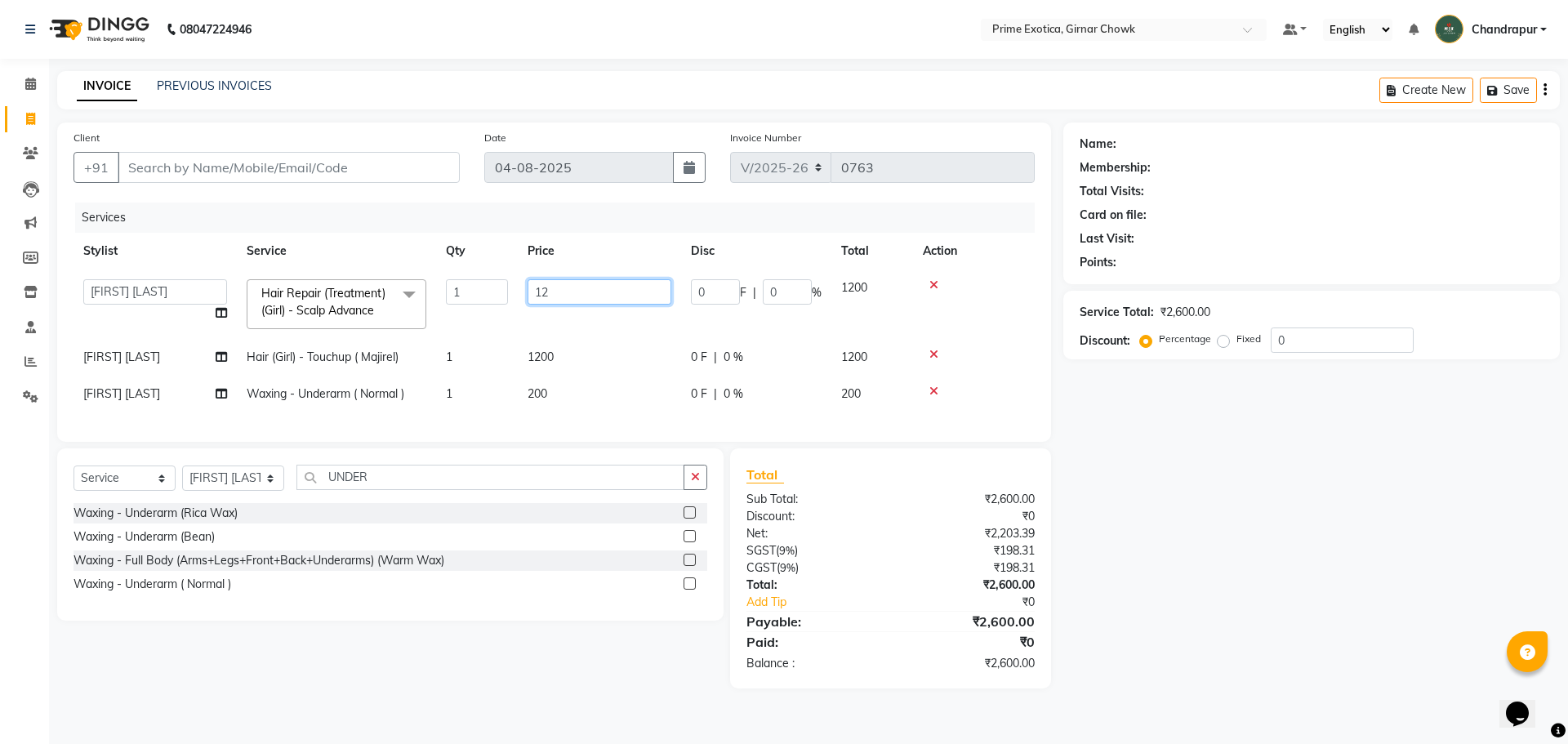 type on "1" 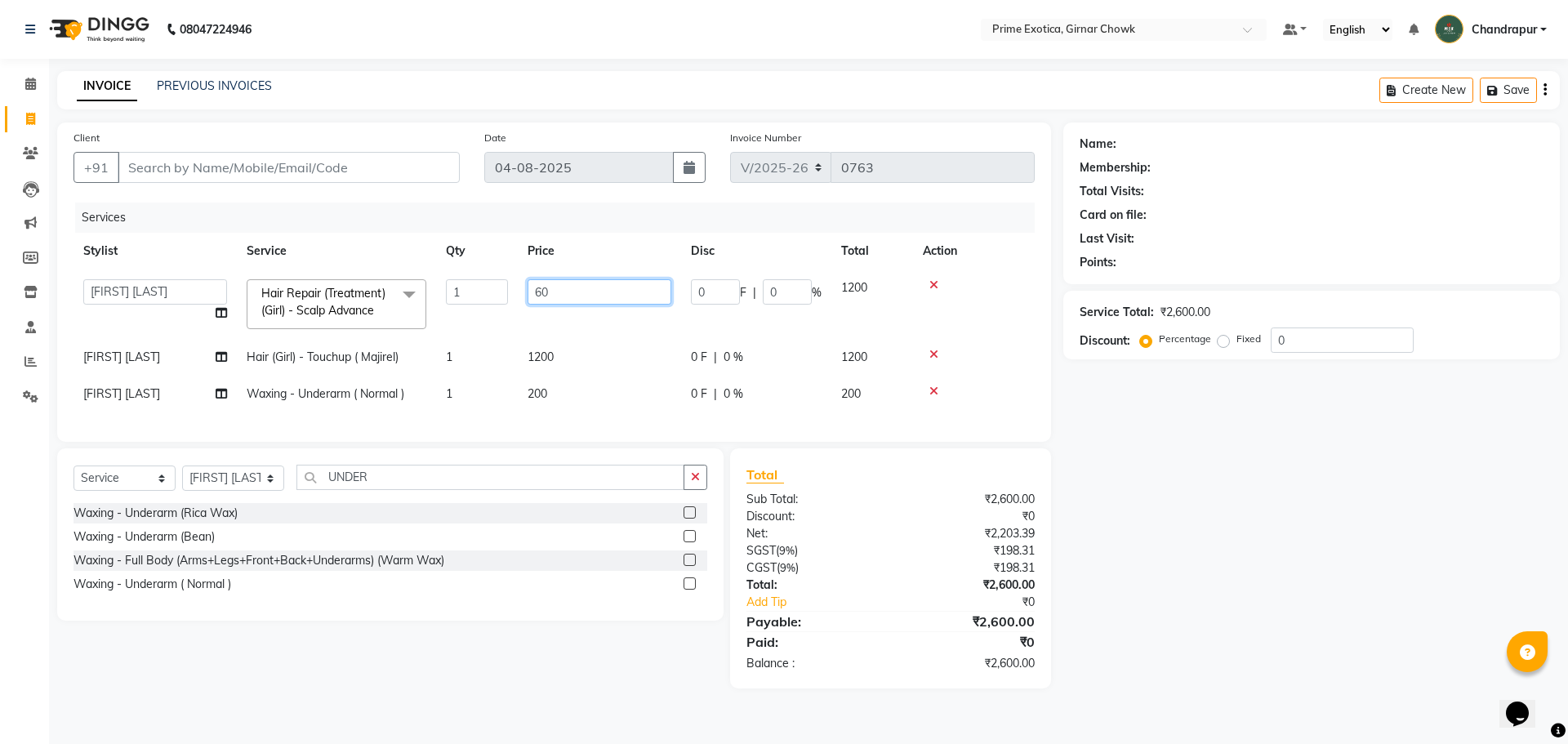 type on "600" 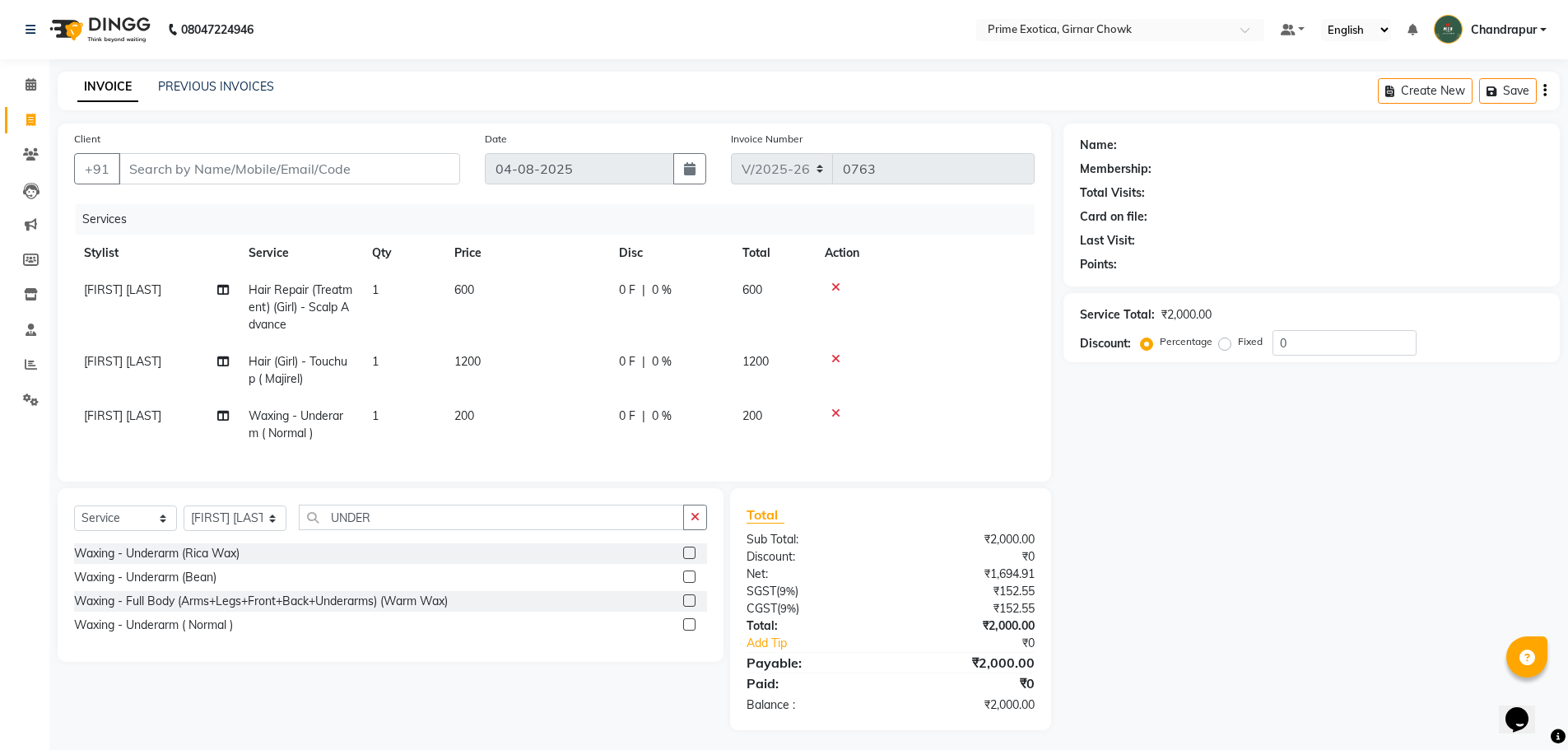 click on "[FIRST] [LAST] Hair Repair (Treatment) (Girl) - Scalp Advance 1 600 0 F | 0 % 600 [FIRST] [LAST] Hair (Girl) - Touchup ( Majirel) 1 1200 0 F | 0 % 1200 [FIRST] [LAST] Waxing - Underarm ( Normal ) 1 200 0 F | 0 % 200" 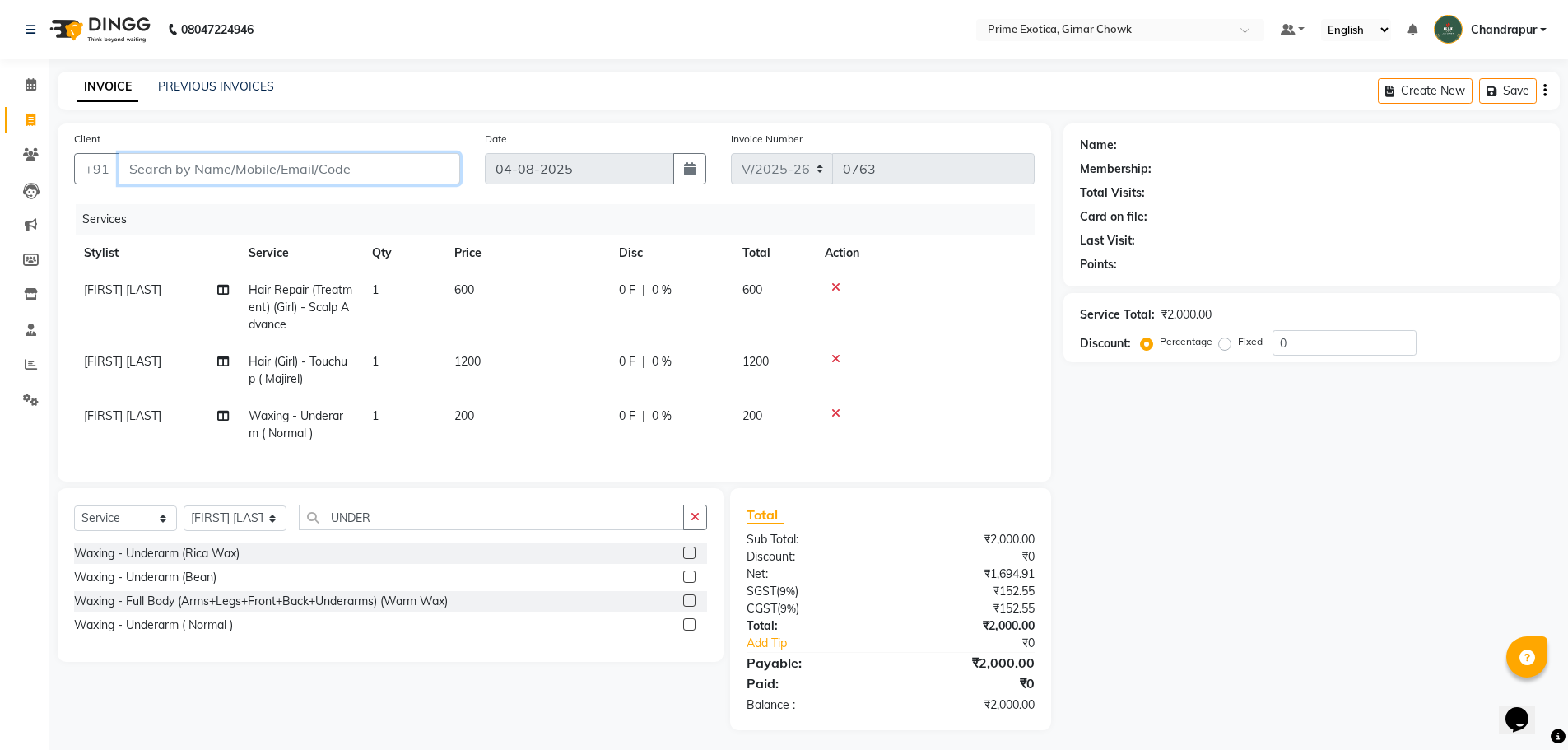 click on "Client" at bounding box center (289, 169) 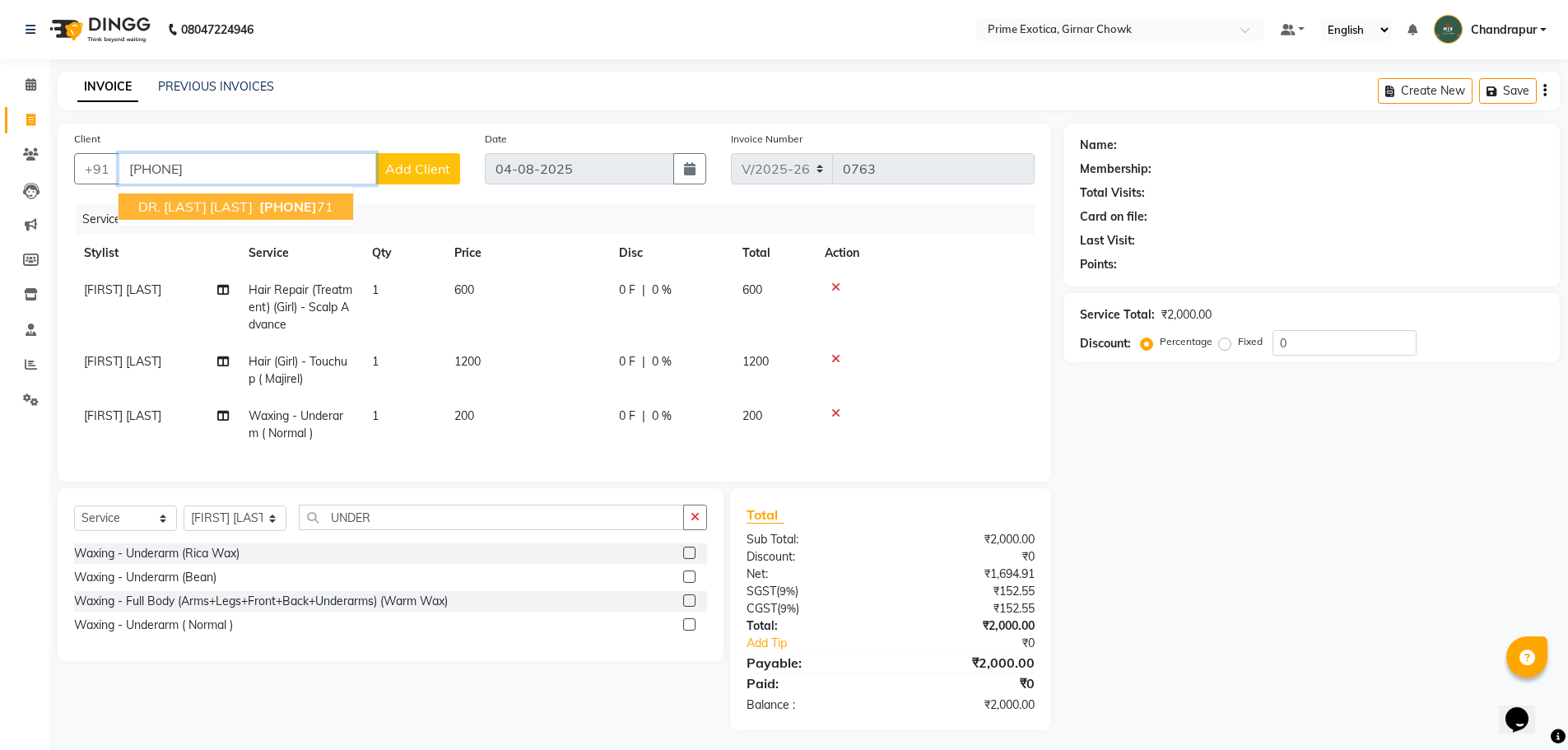 type on "[PHONE]" 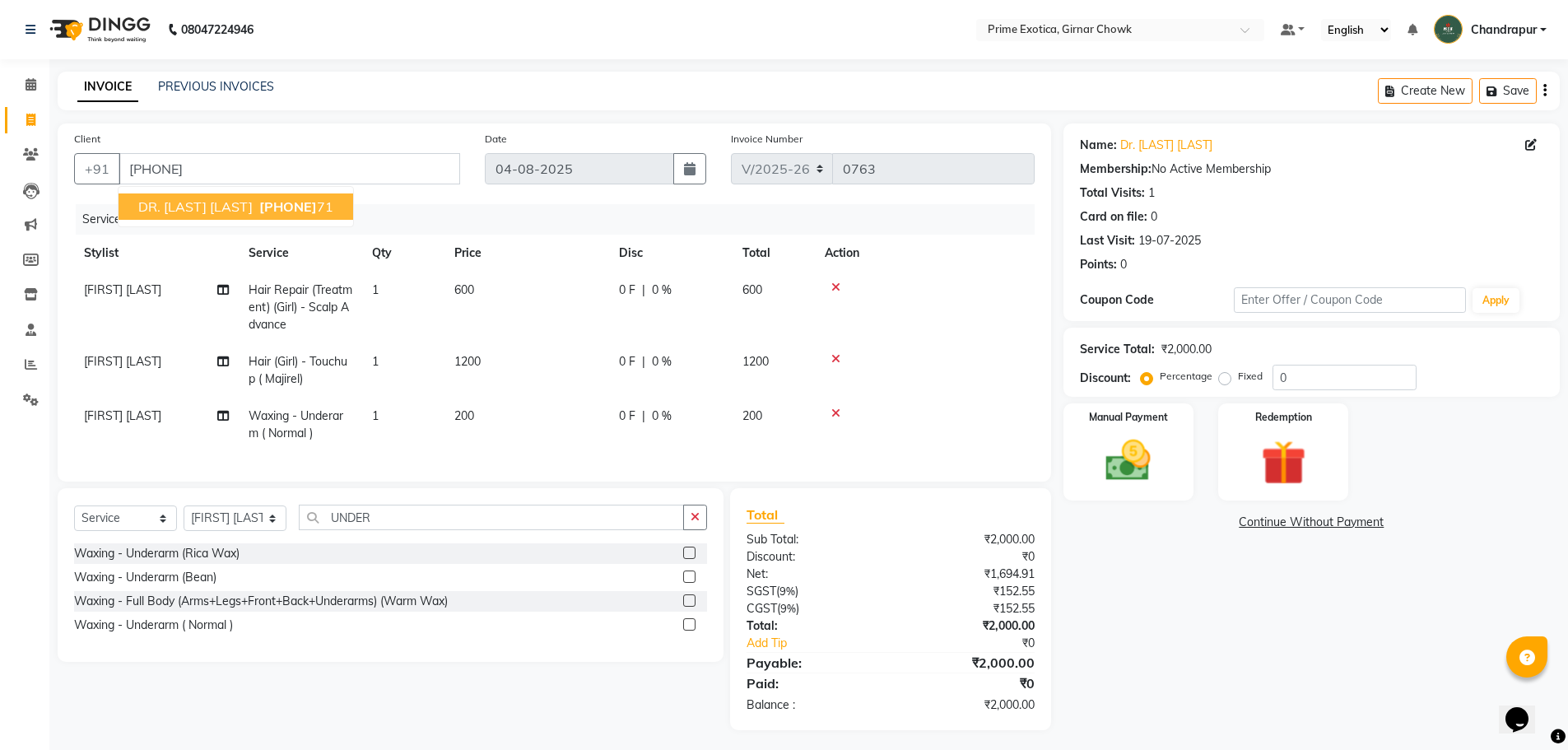 click on "DR. [LAST] [LAST], TK01, [PHONE] 71" at bounding box center (235, 207) 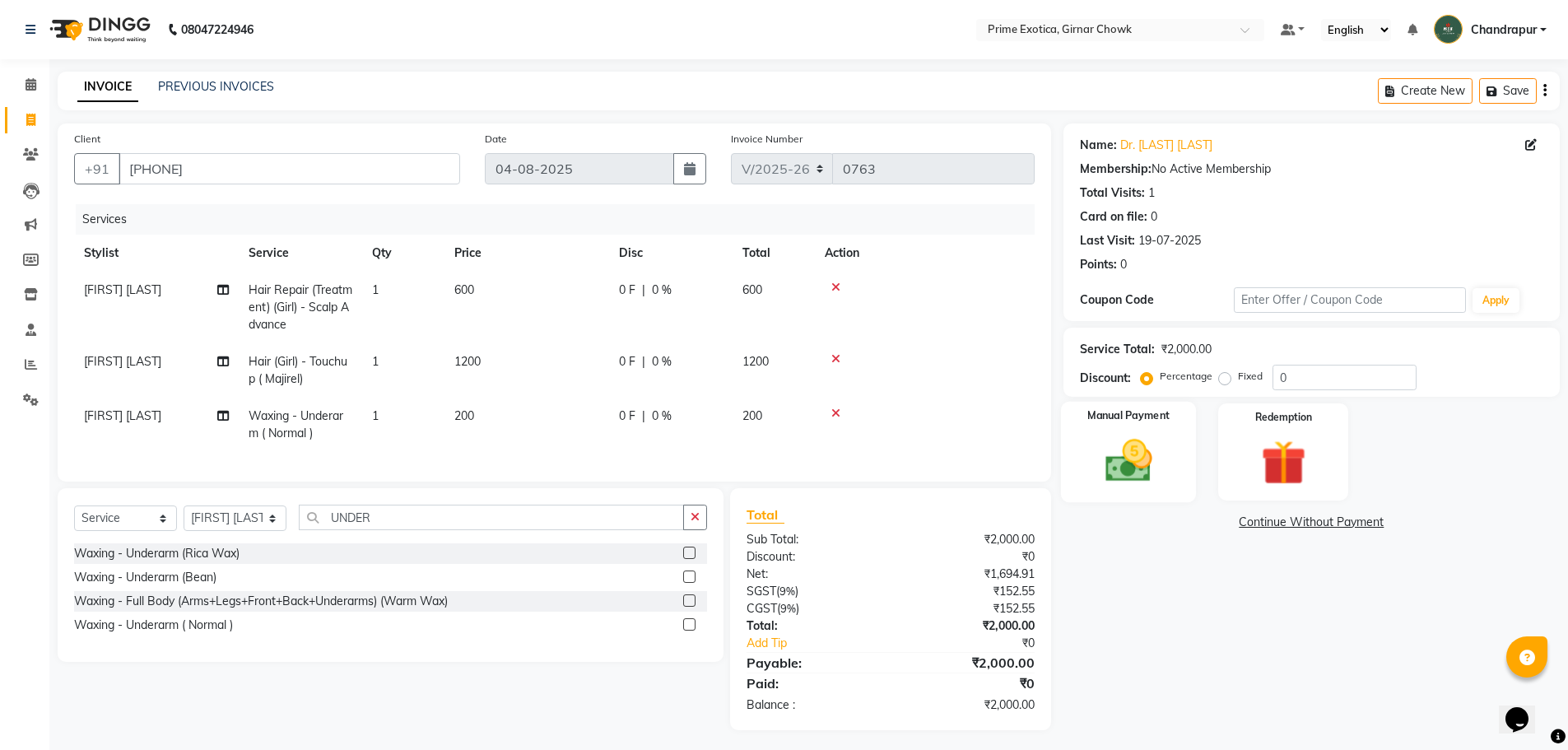 click 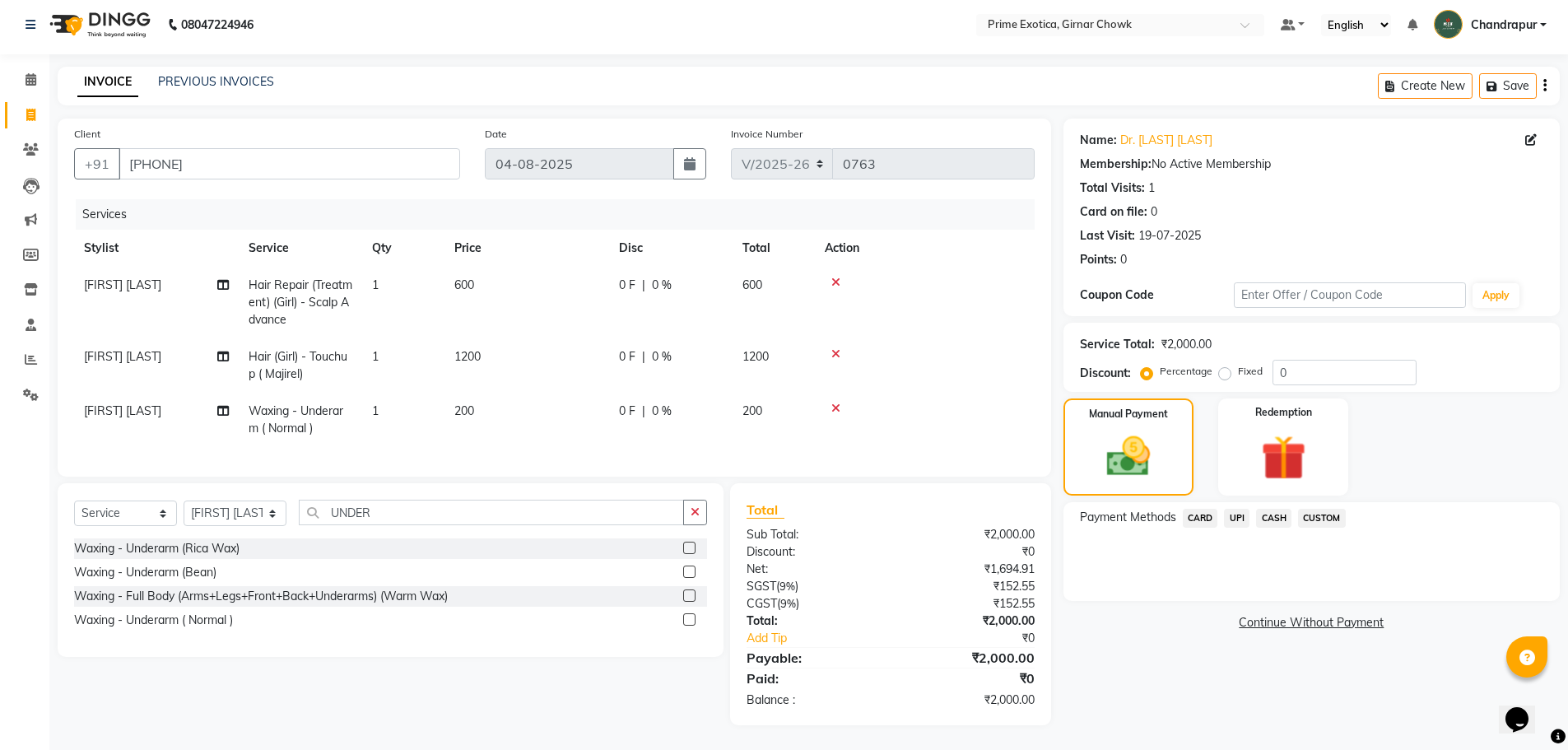 scroll, scrollTop: 17, scrollLeft: 0, axis: vertical 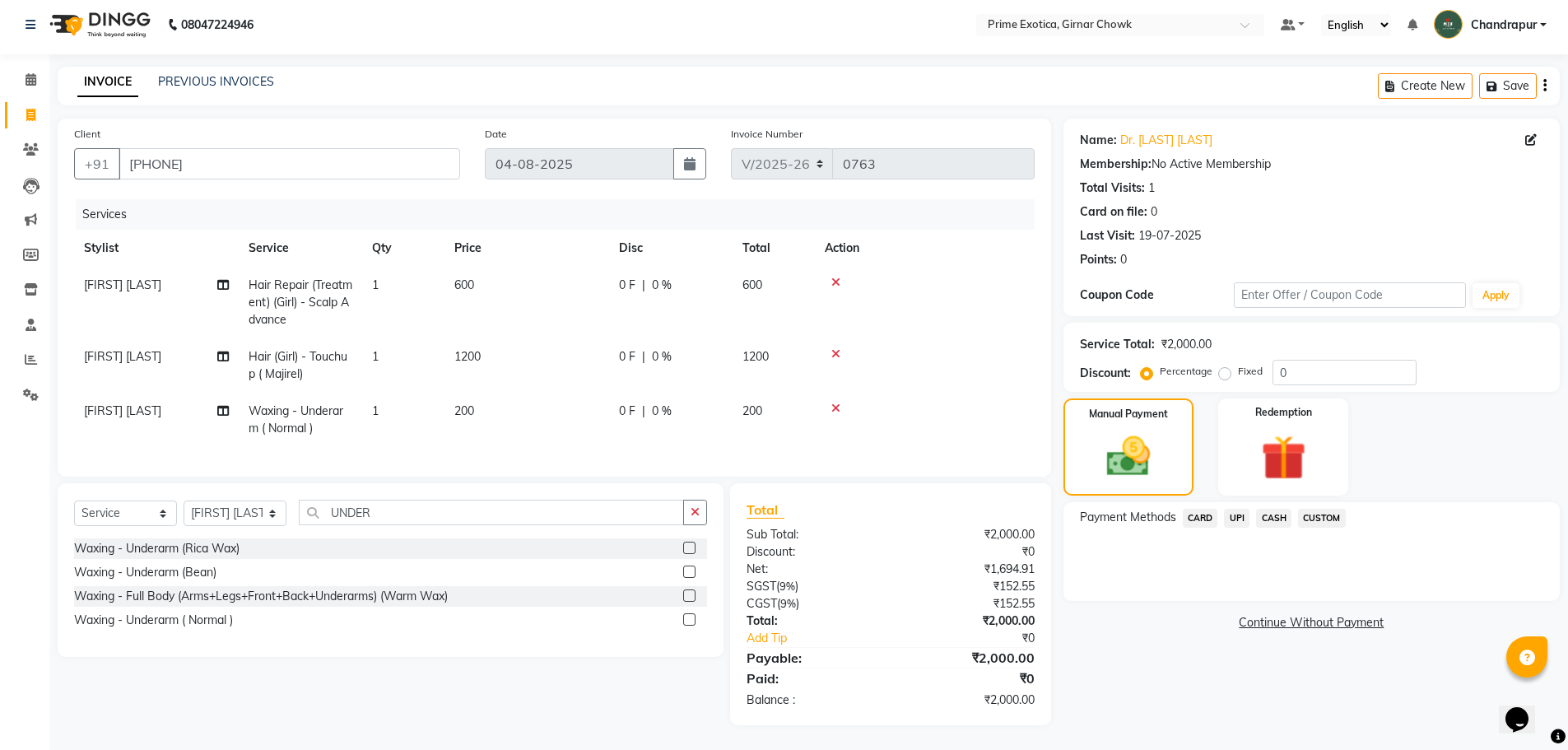 click on "UPI" 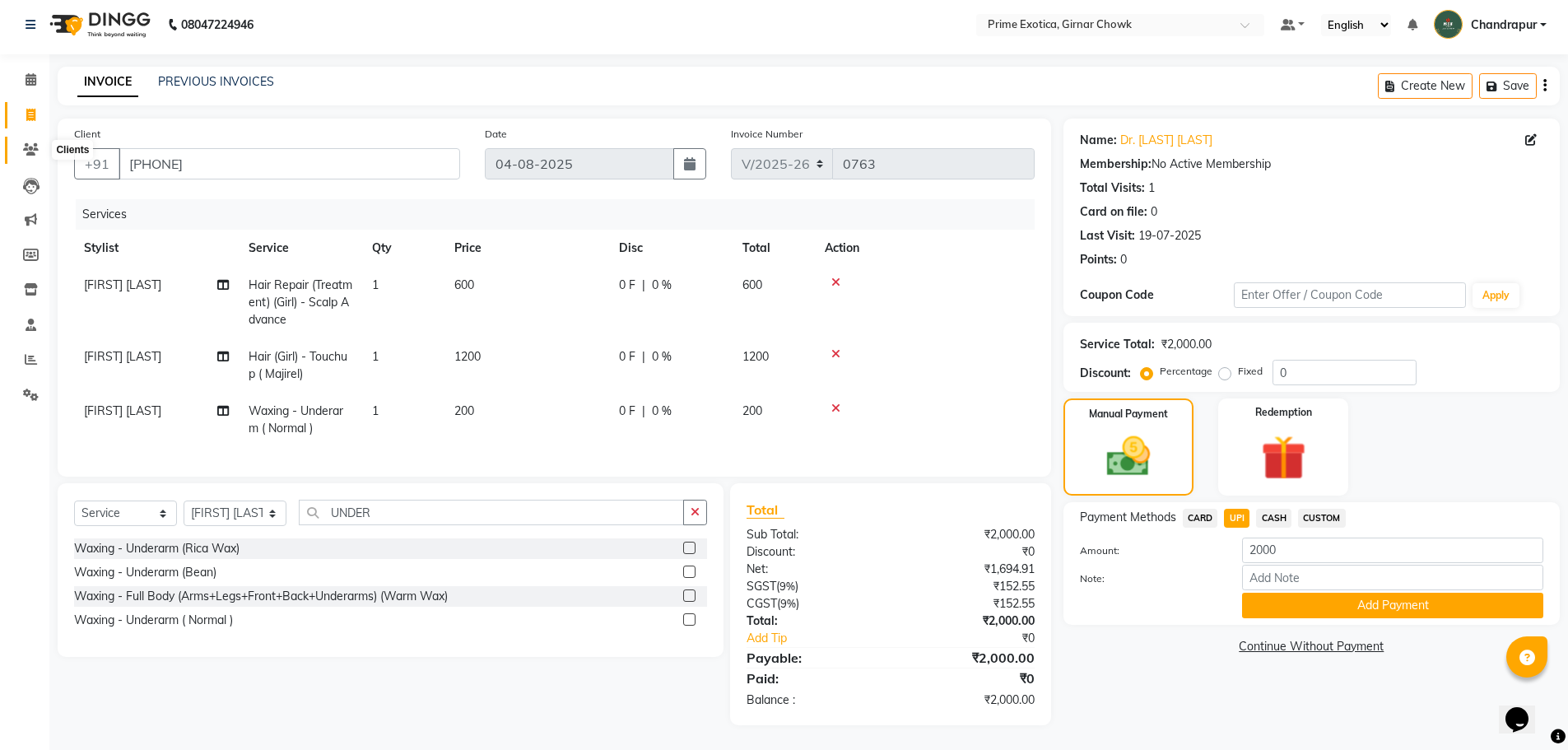 click 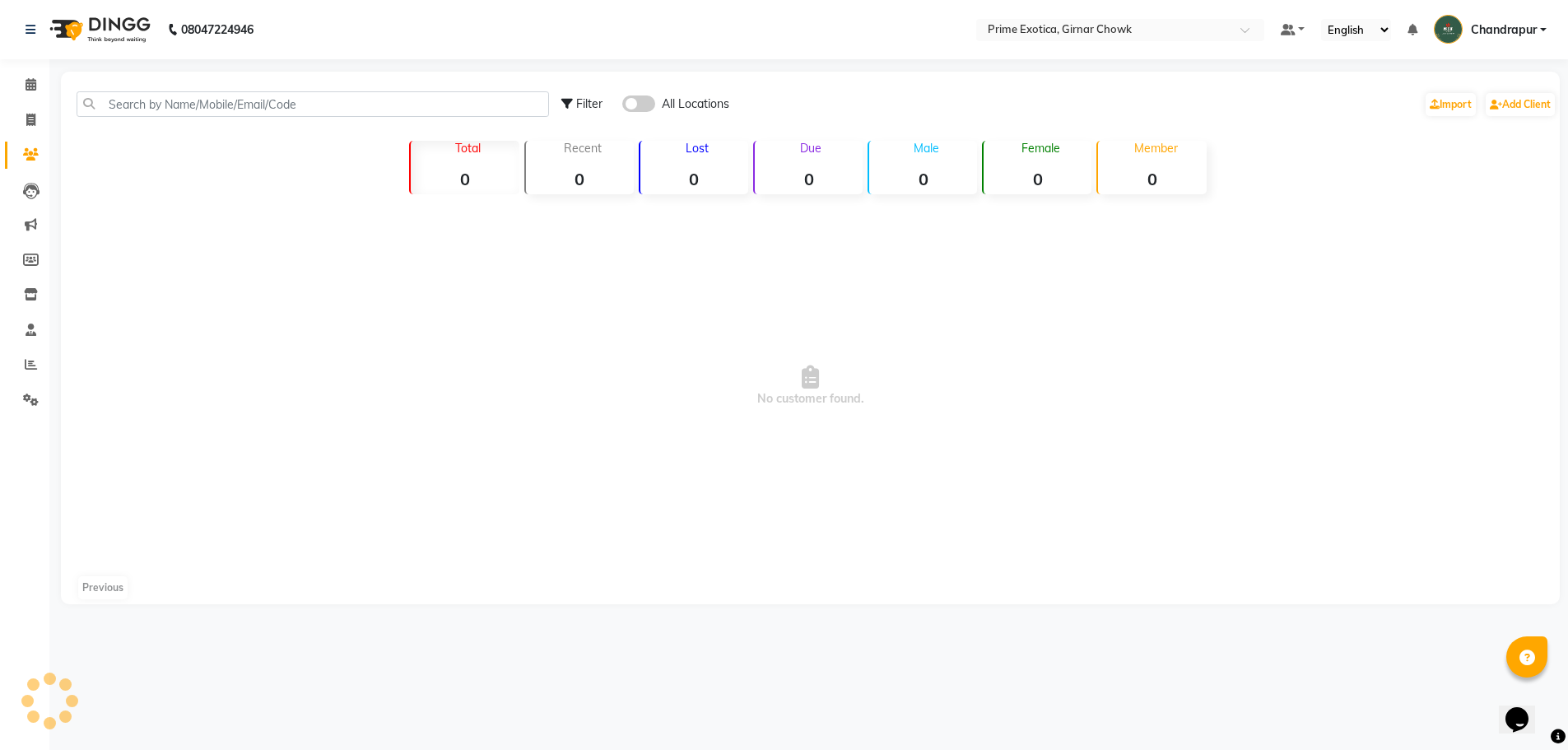 scroll, scrollTop: 0, scrollLeft: 0, axis: both 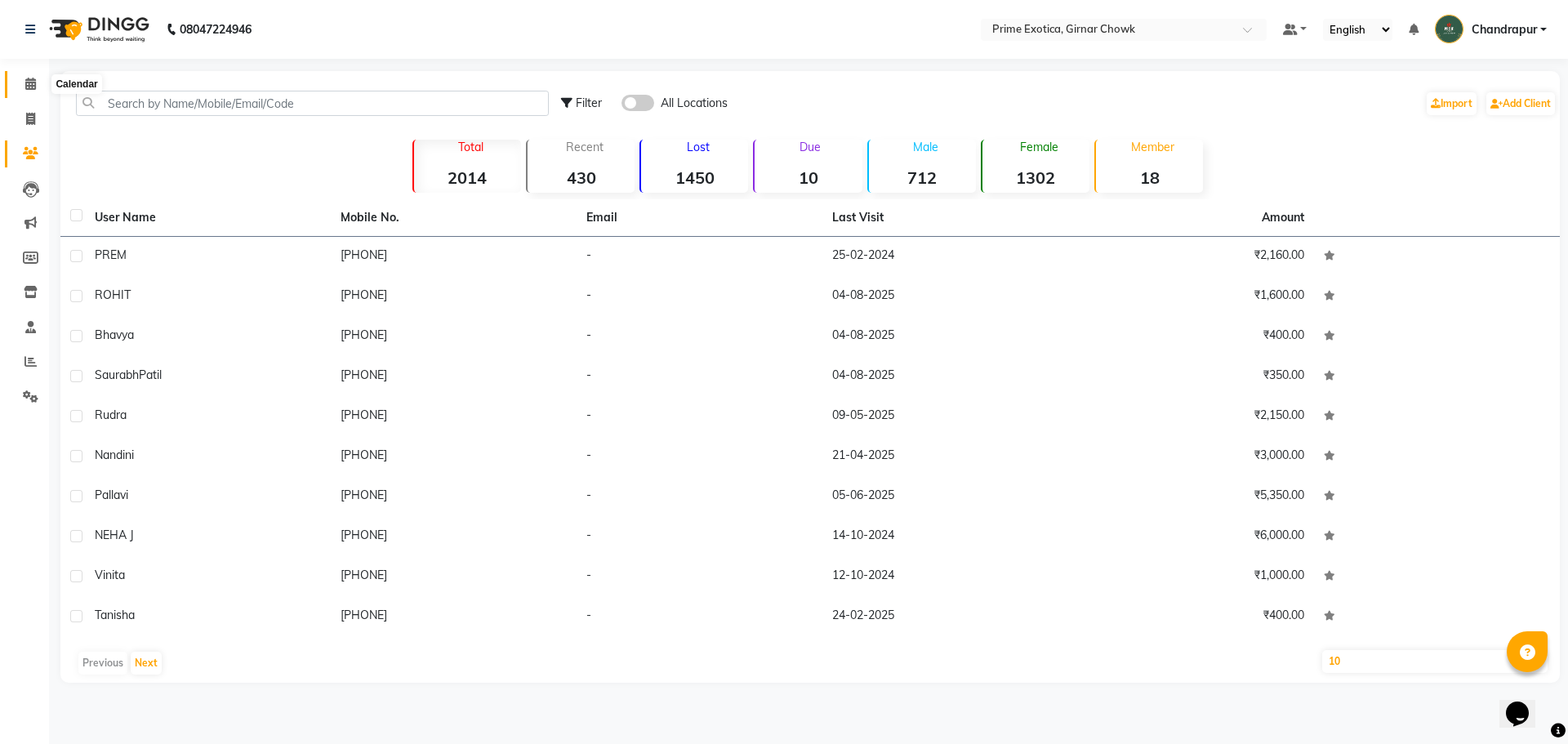 click 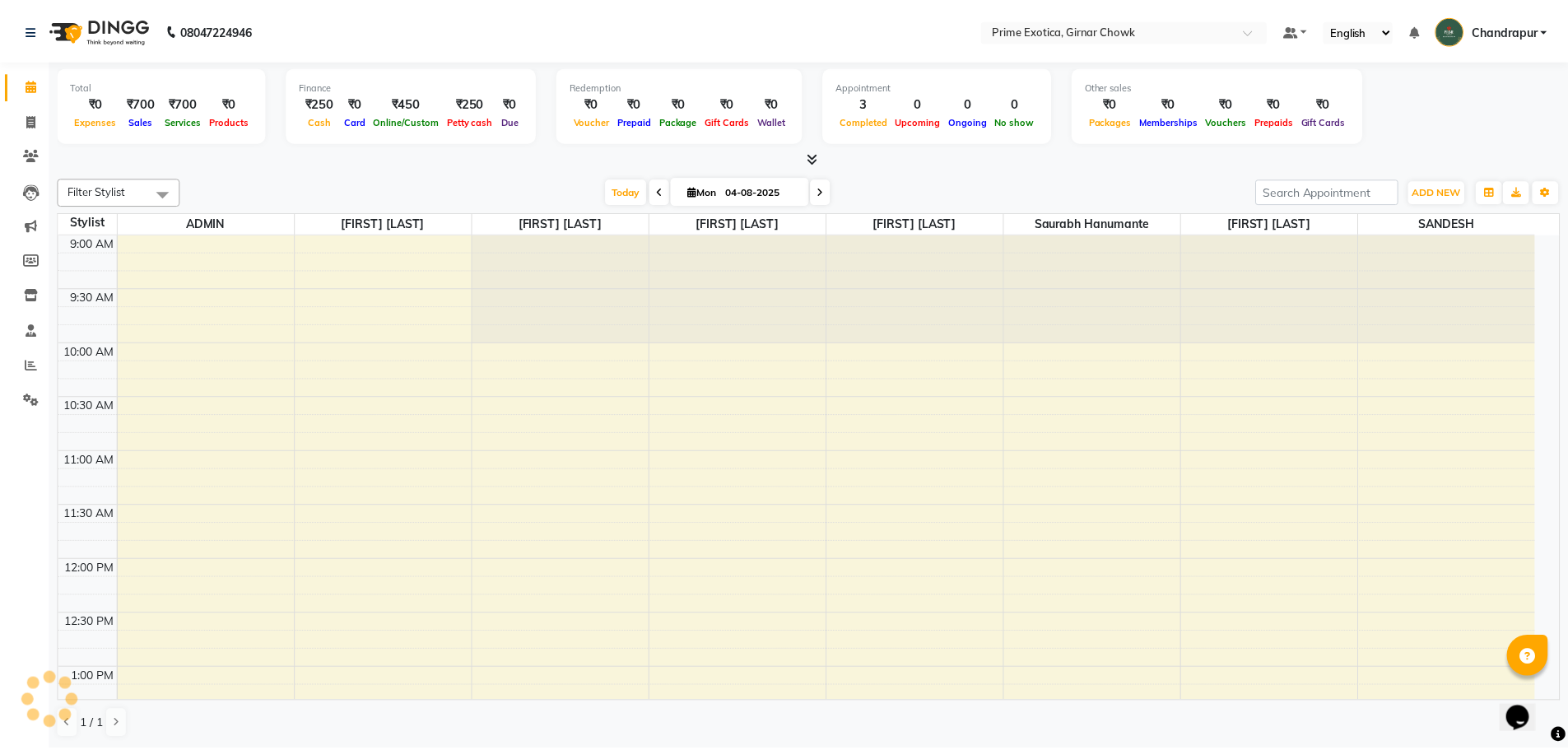 scroll, scrollTop: 0, scrollLeft: 0, axis: both 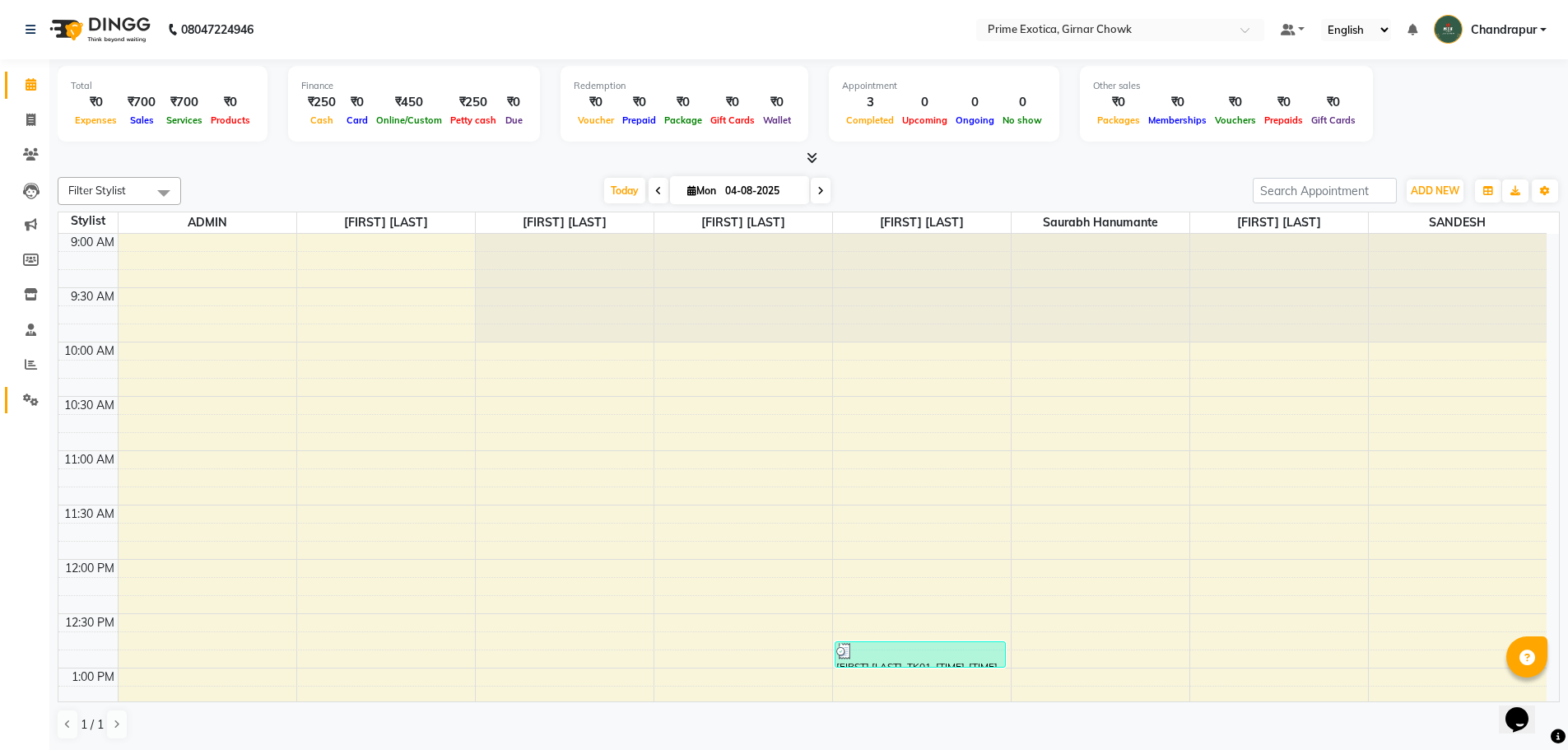 click 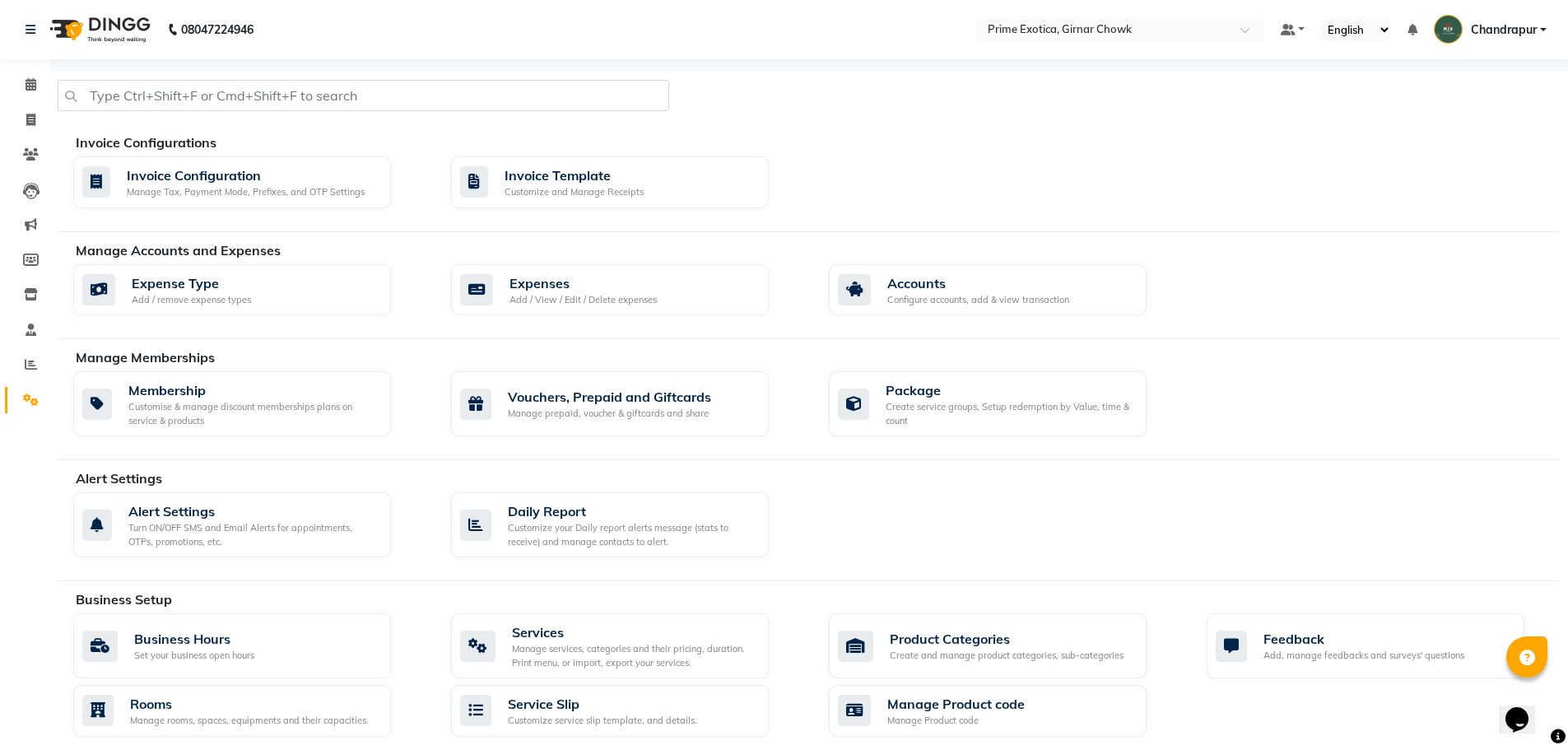 click on "Business Setup Business Hours Set your business open hours Services Manage services, categories and their pricing, duration. Print menu, or import, export your services. Product Categories Create and manage product categories, sub-categories Feedback Add, manage feedbacks and surveys' questions Rooms Manage rooms, spaces, equipments and their capacities. Service Slip Customize service slip template, and details. Manage Product code Manage Product code" 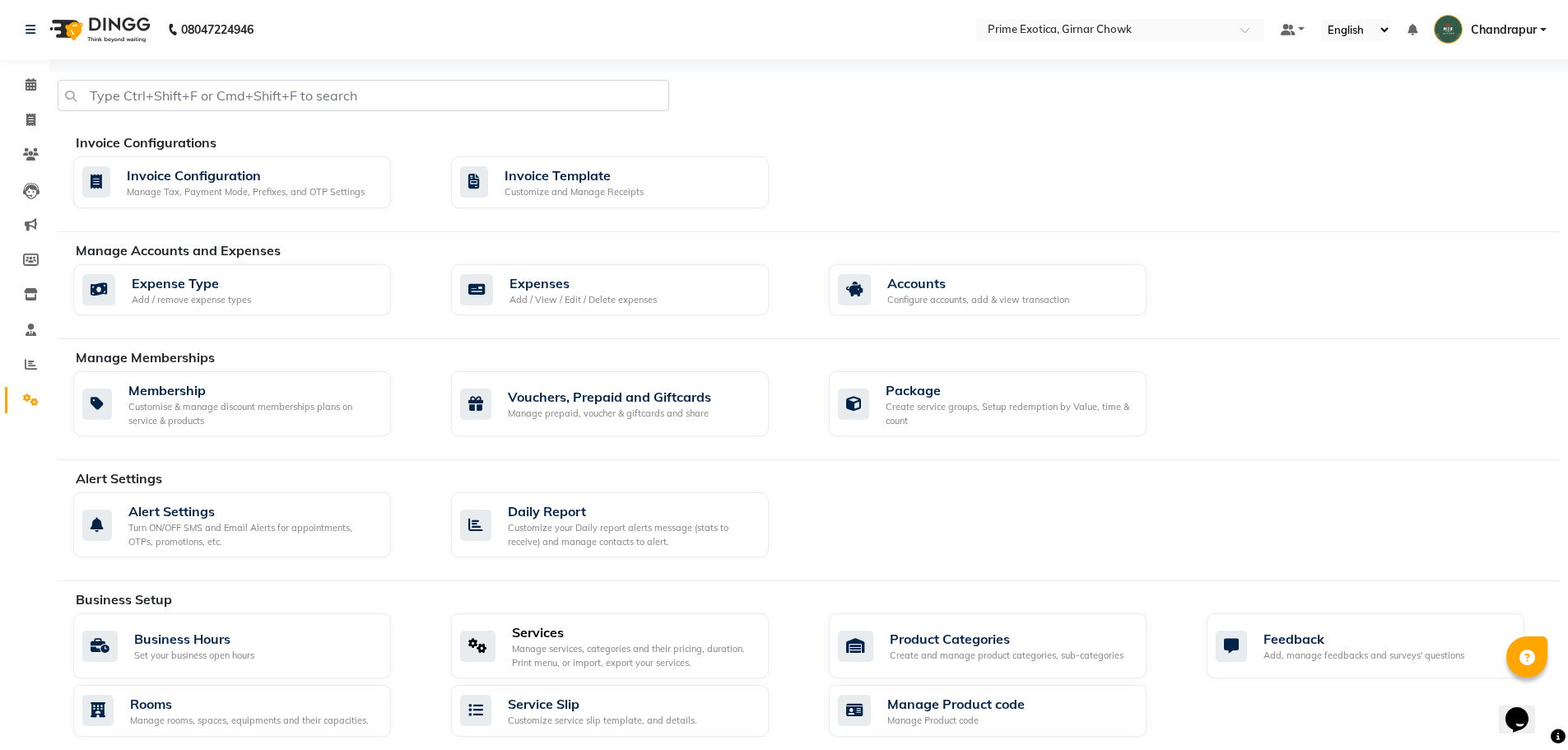 click on "Services" 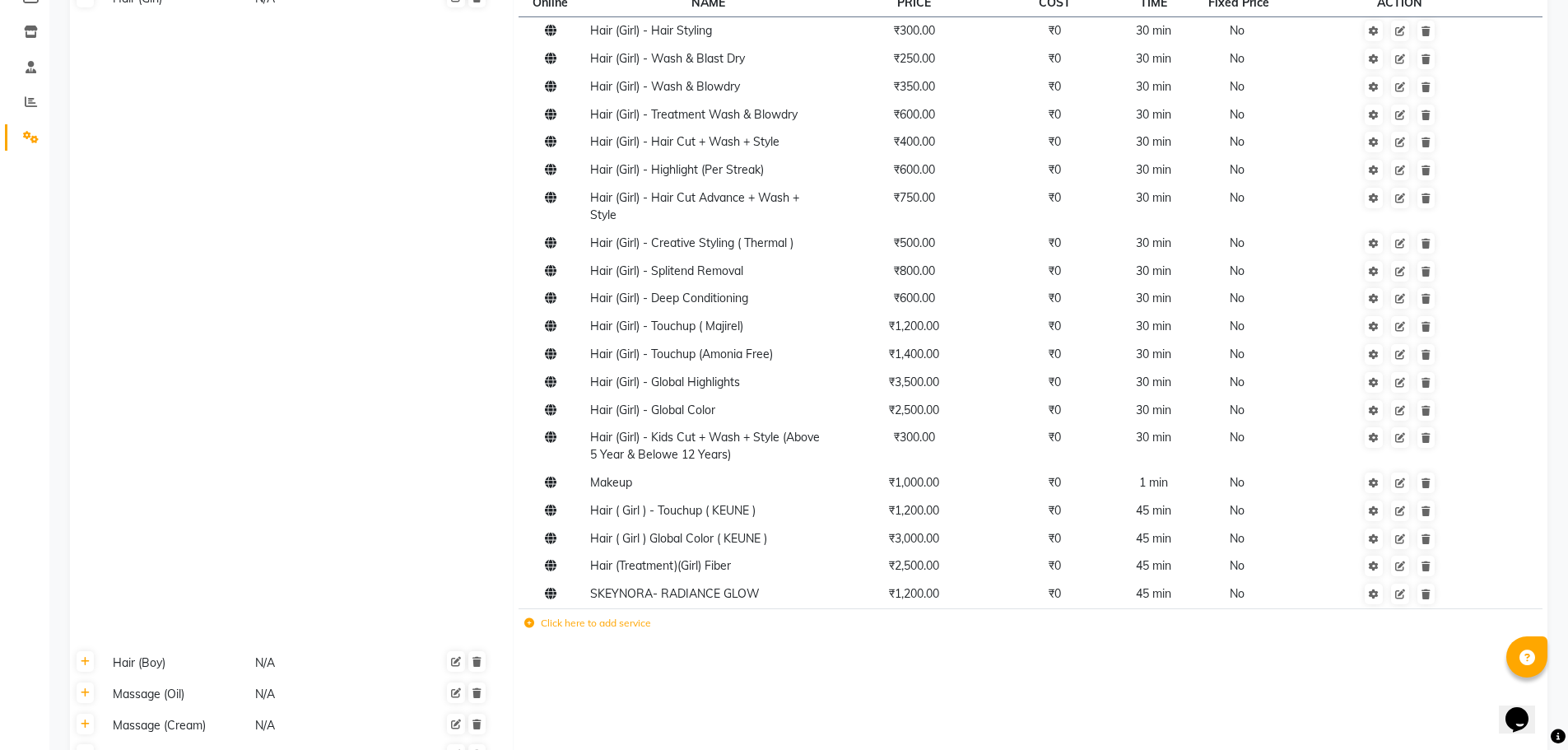 scroll, scrollTop: 412, scrollLeft: 0, axis: vertical 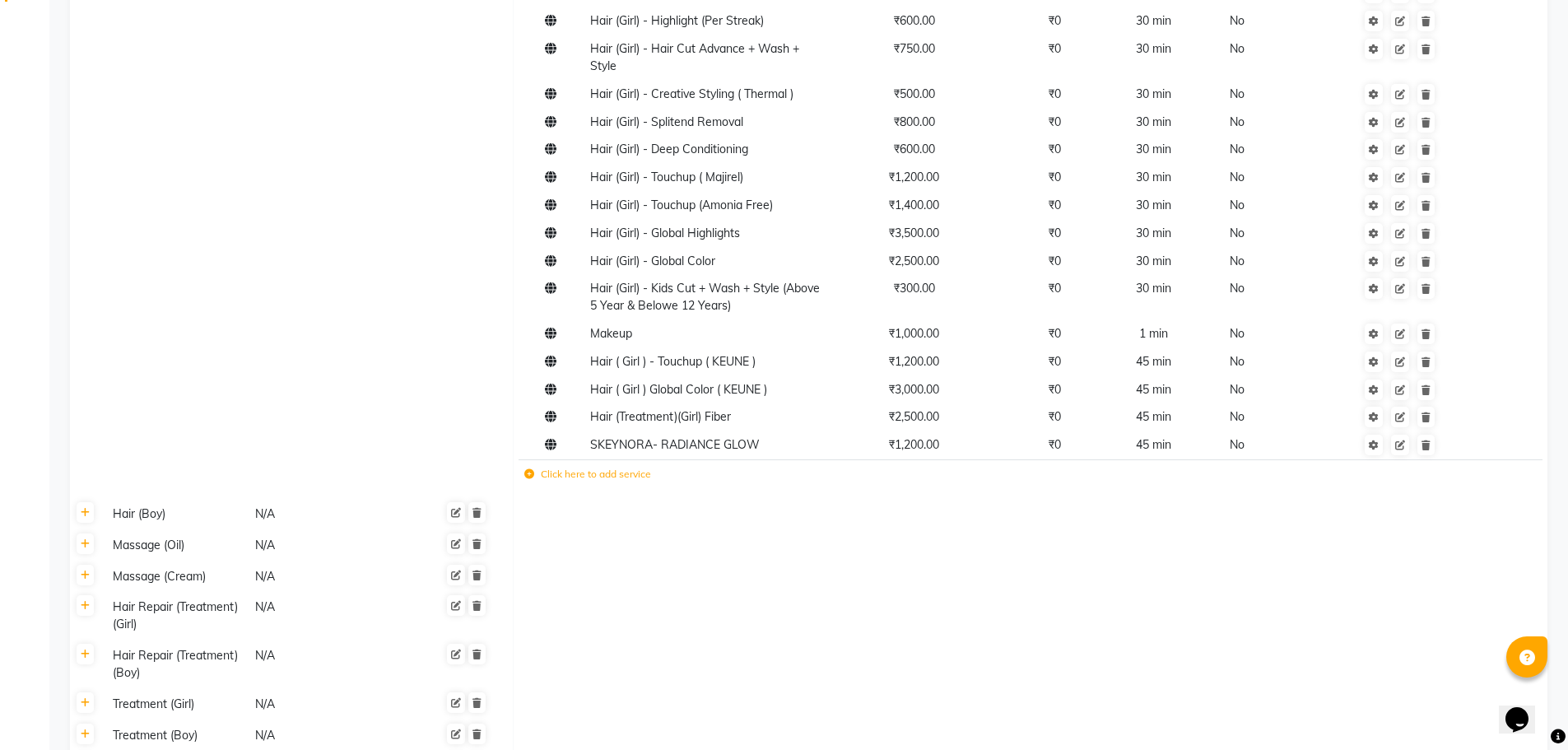 click on "Click here to add service" 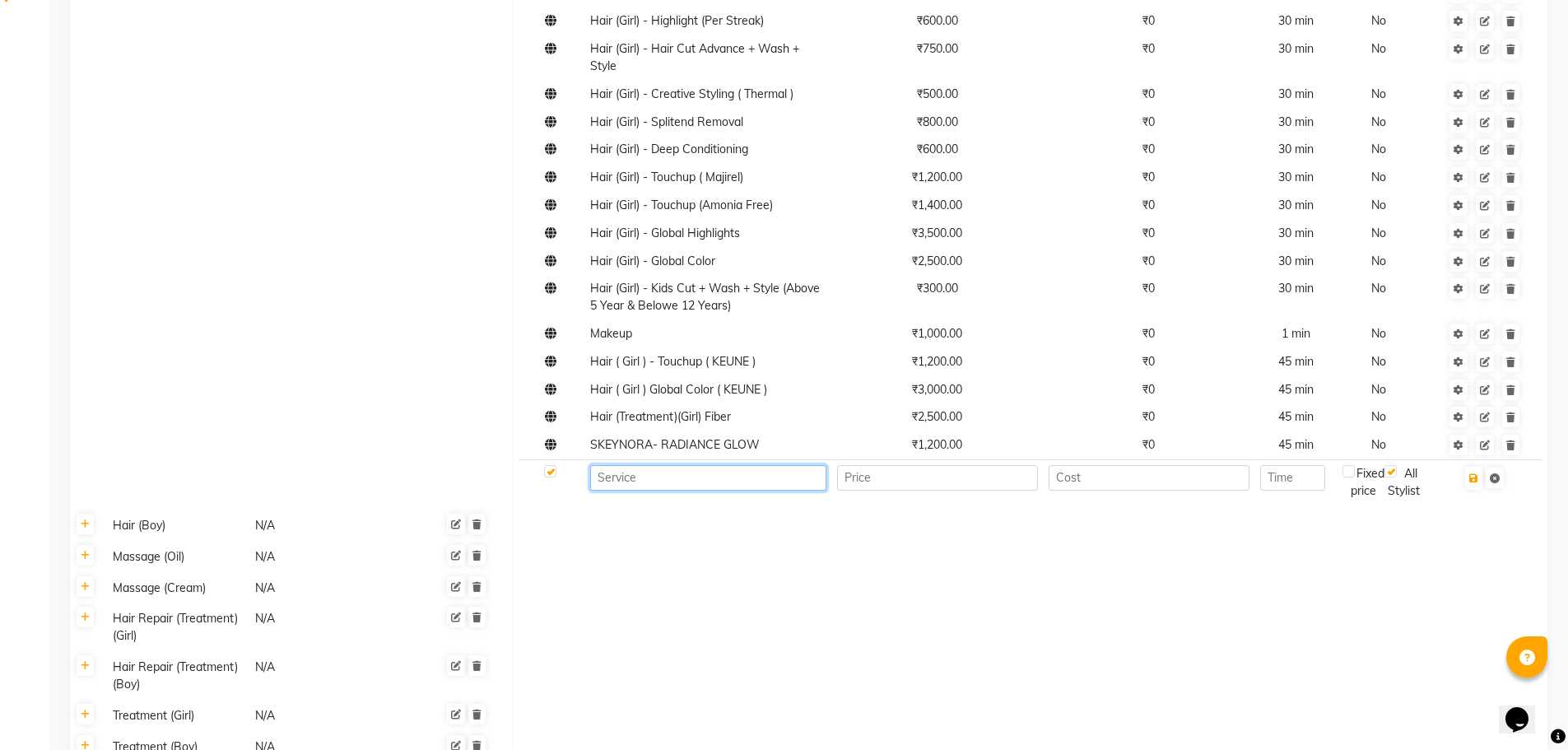 click 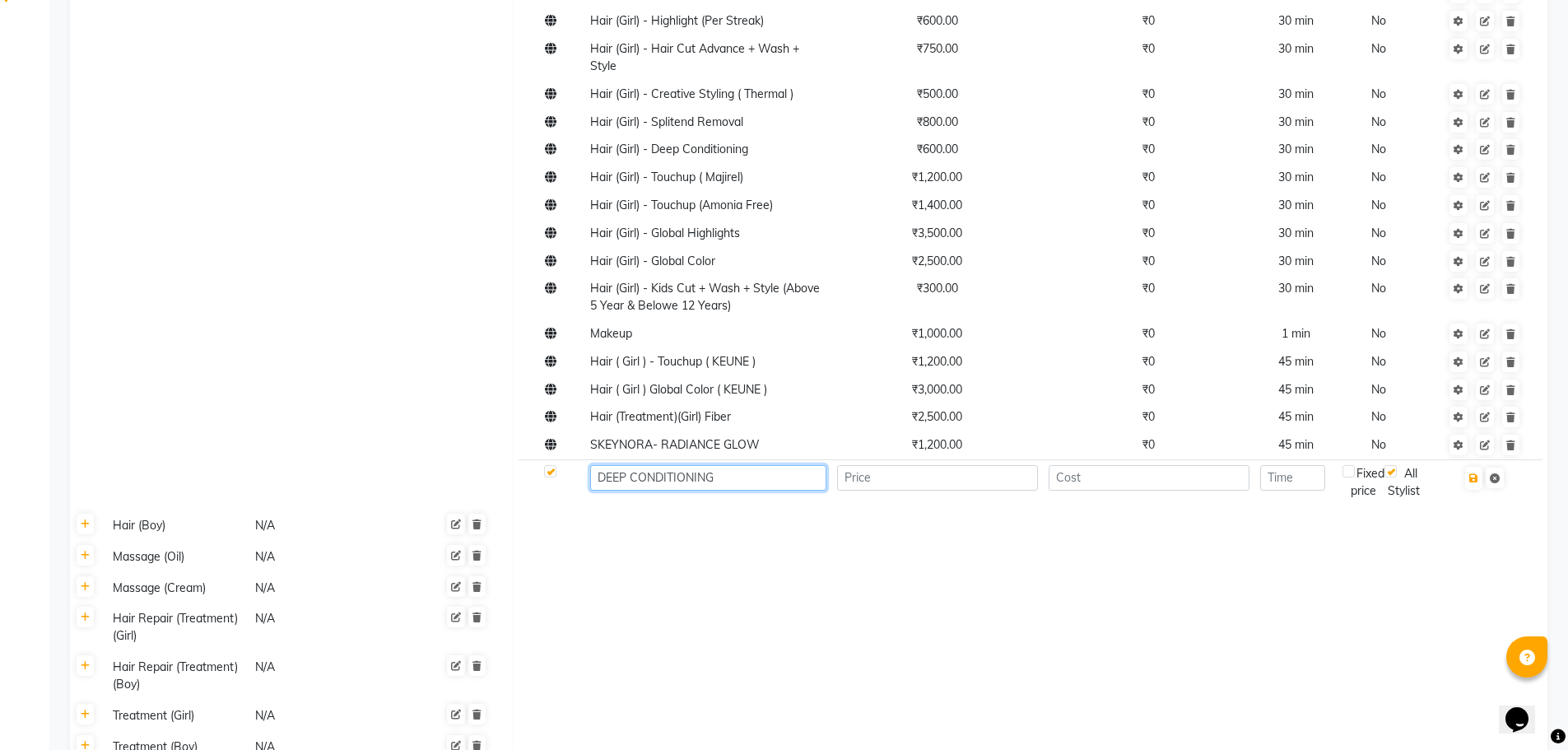 type on "DEEP CONDITIONING" 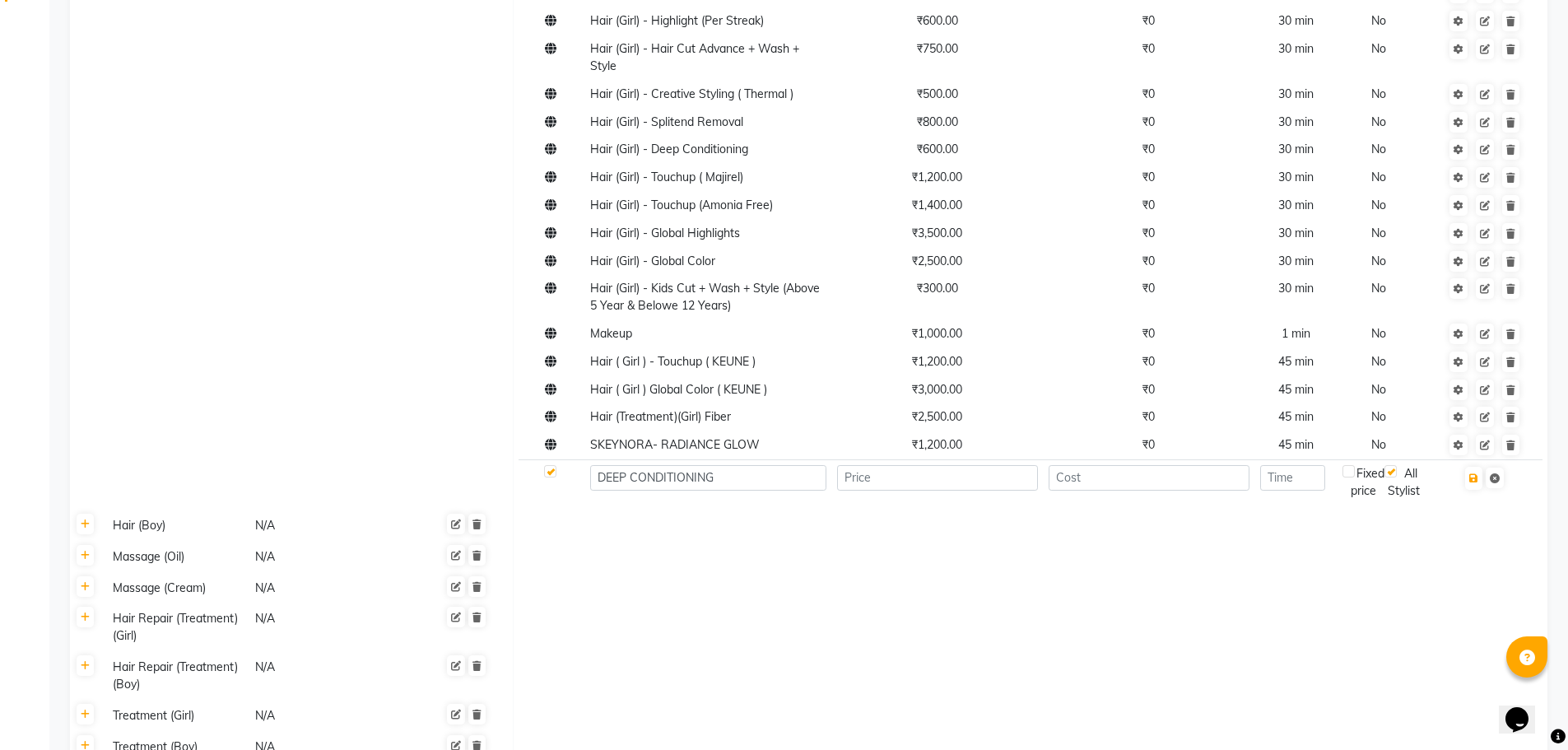 click 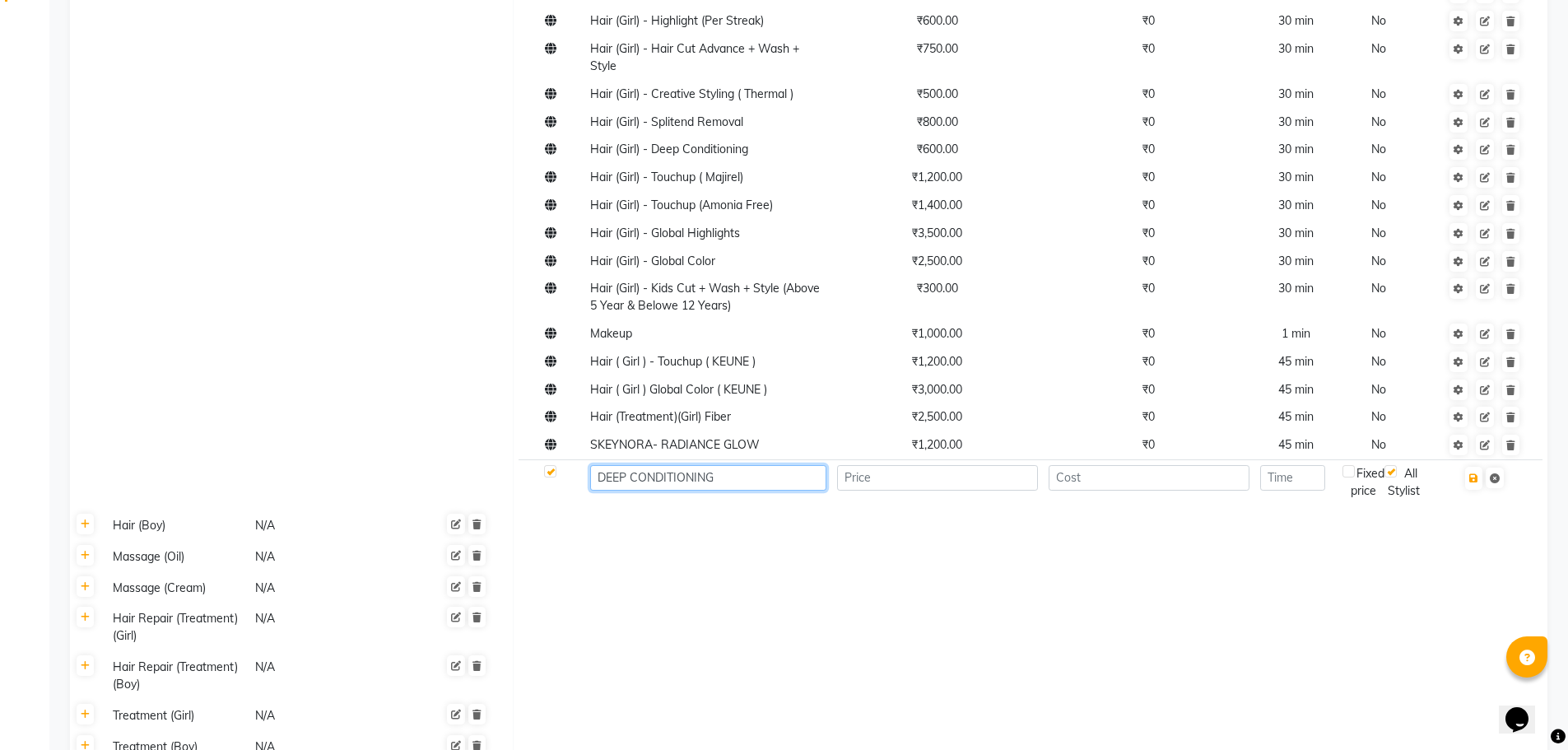 click on "DEEP CONDITIONING" 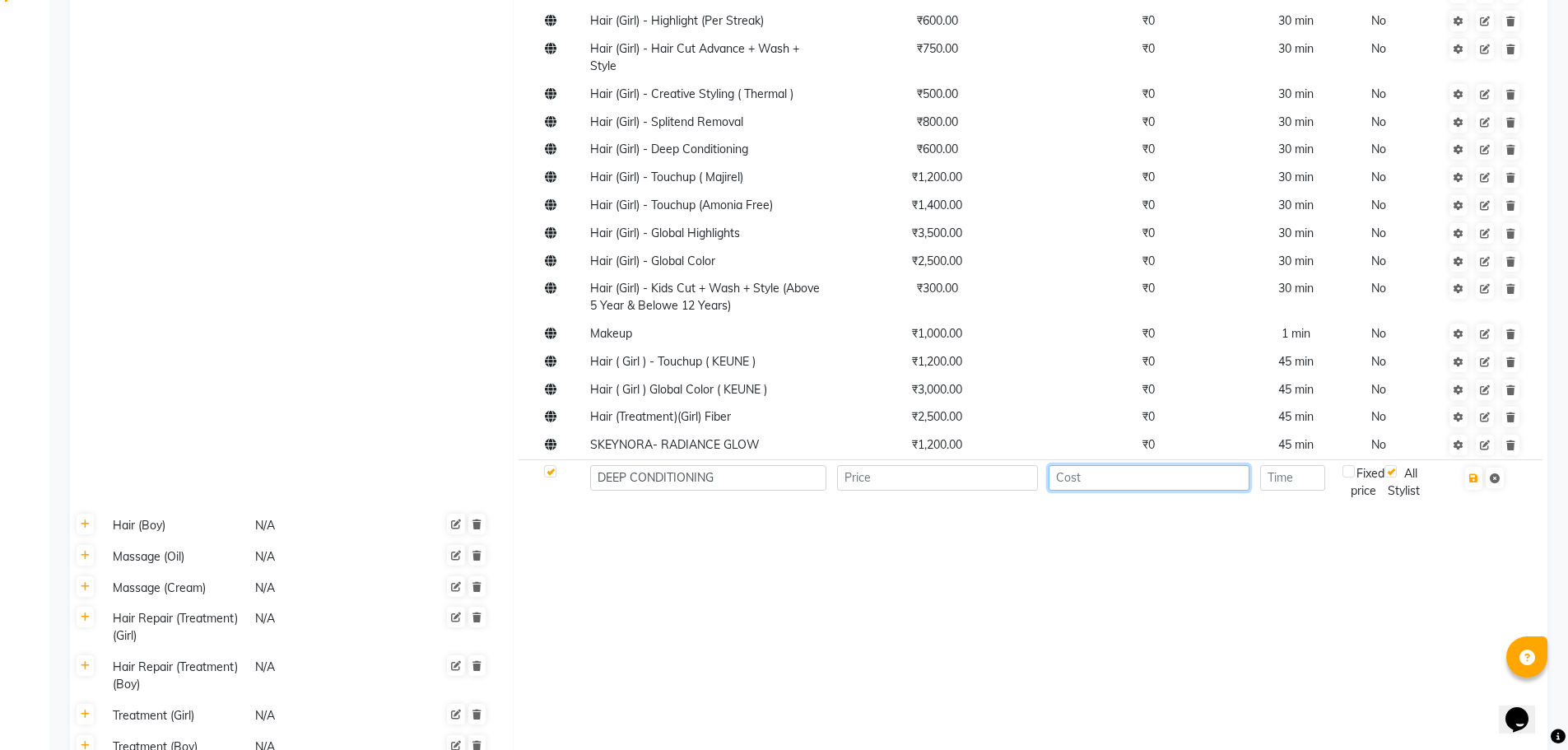 click 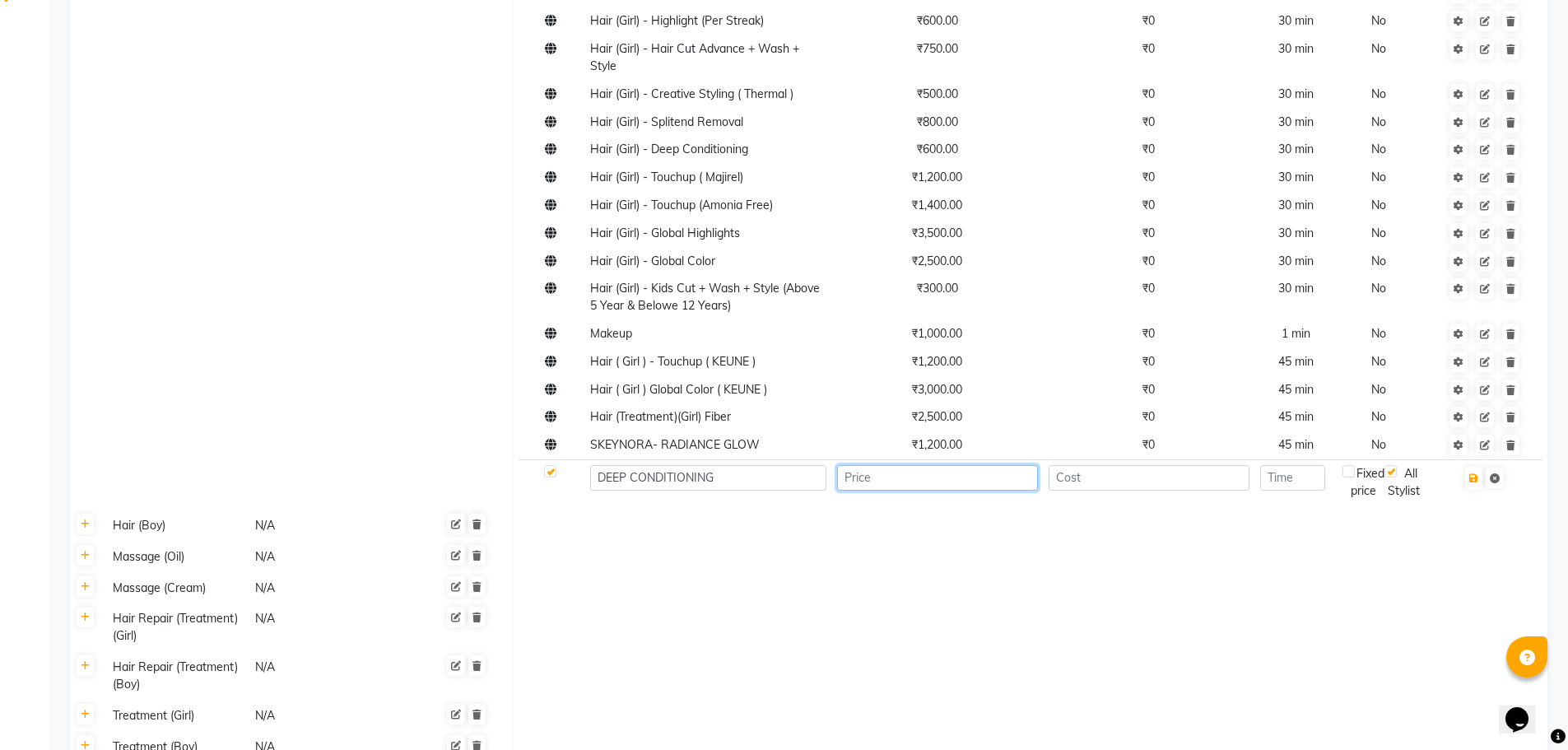 click 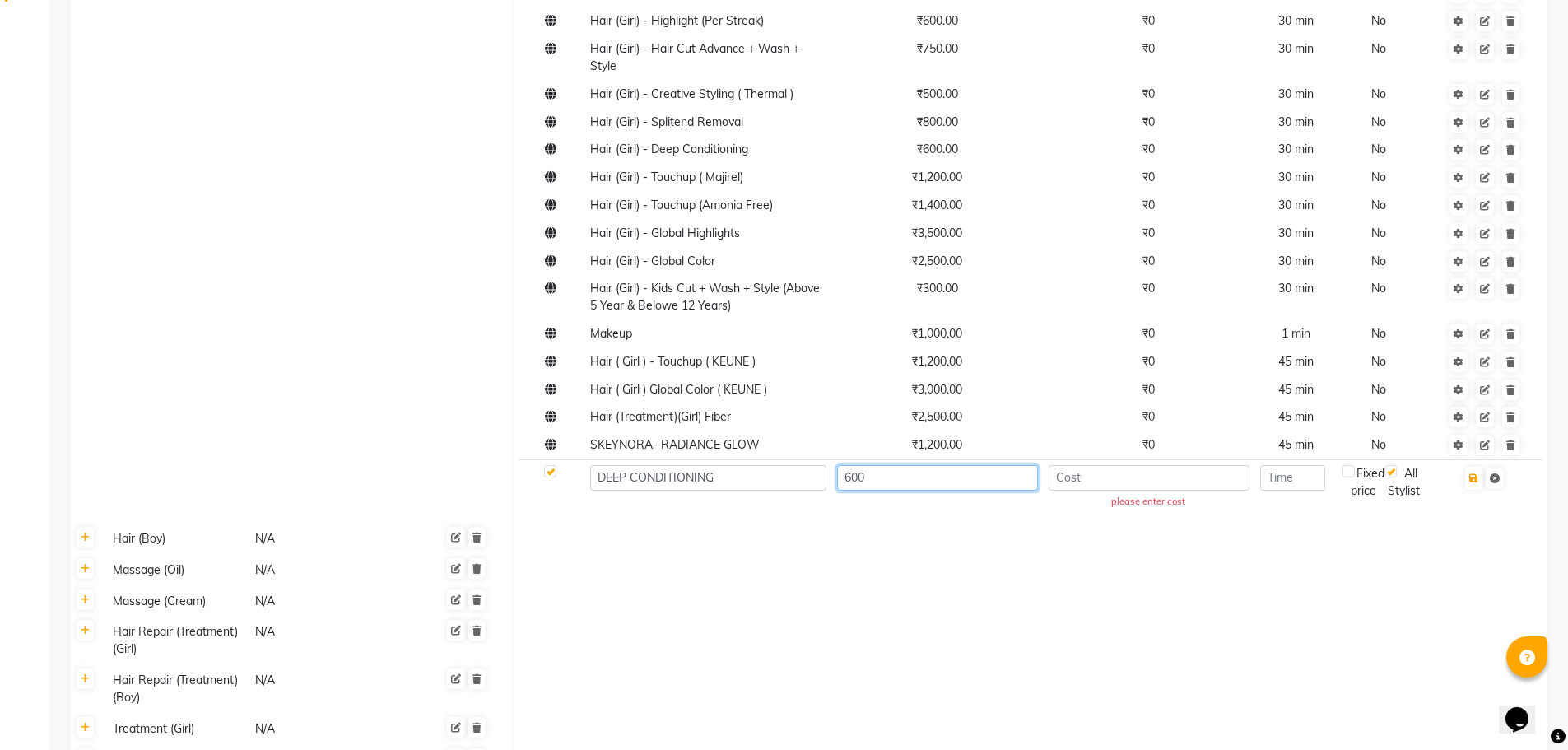 type on "600" 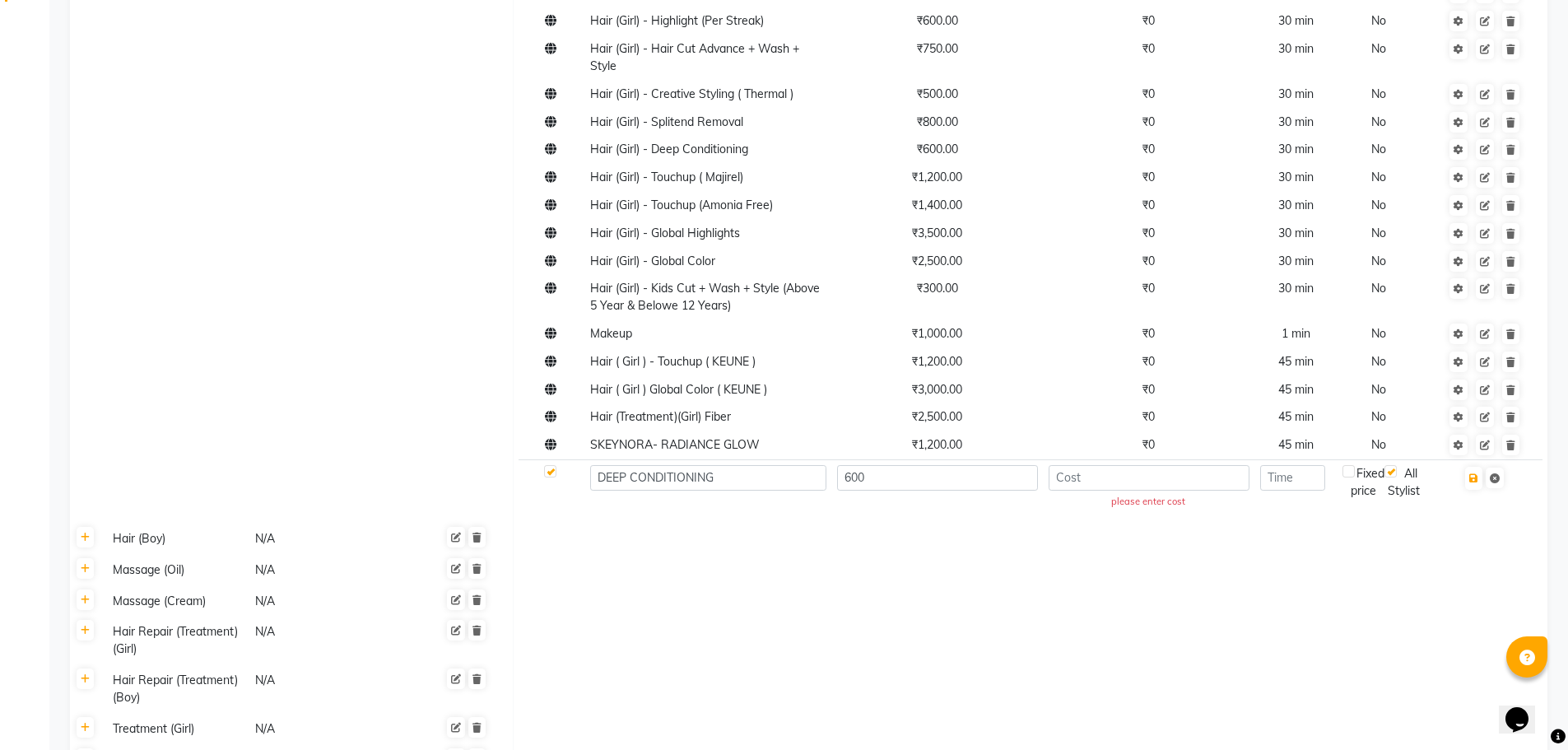 click 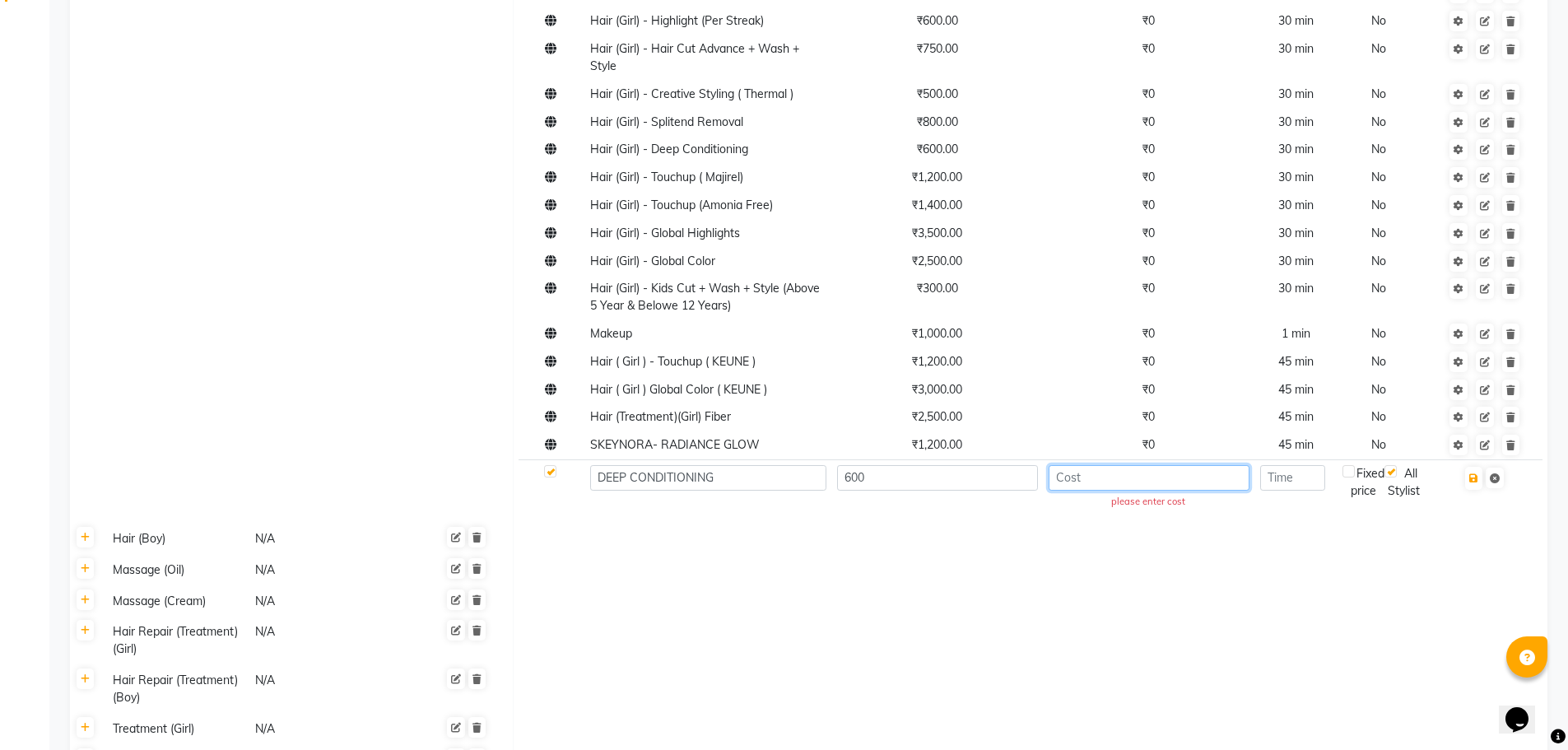 click 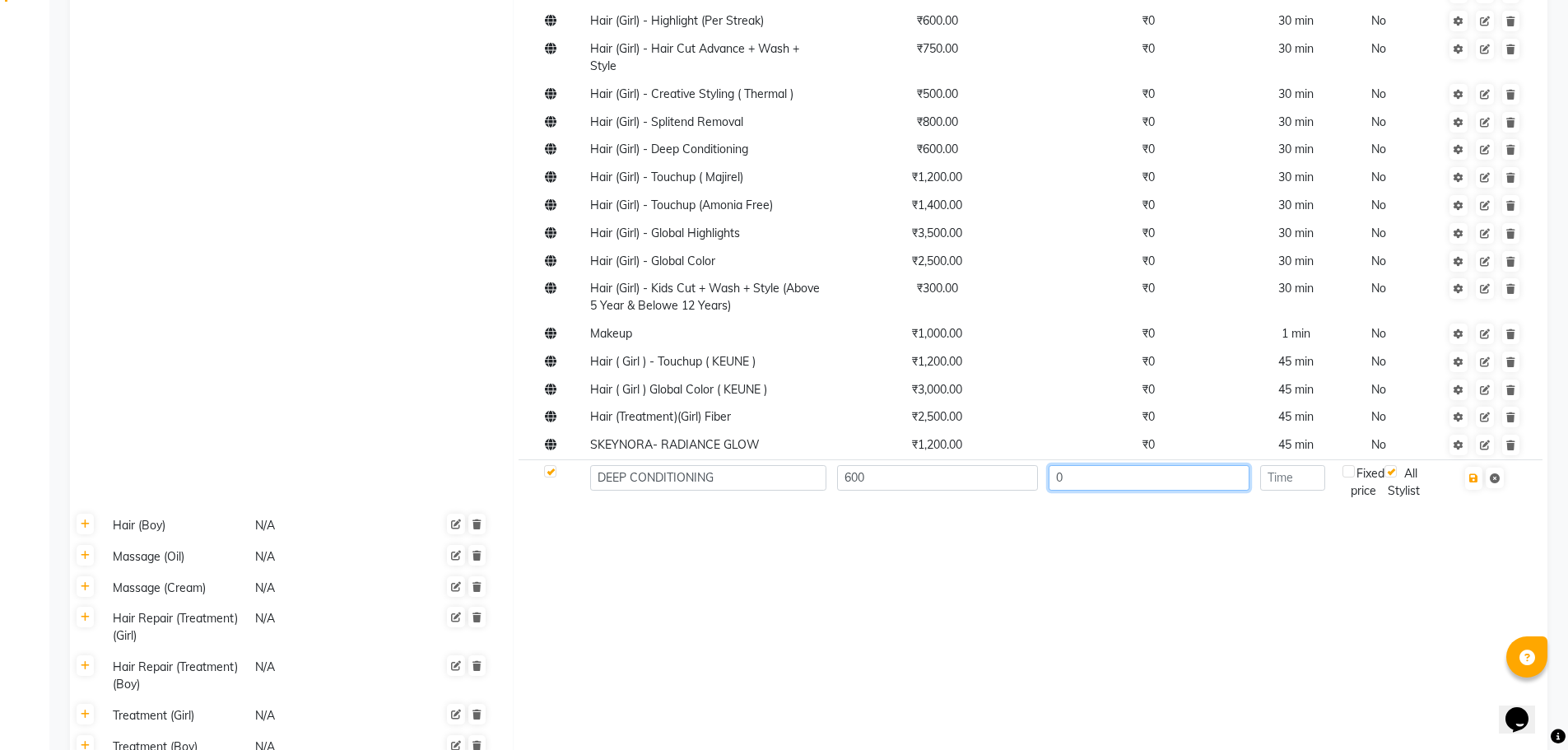 type on "0" 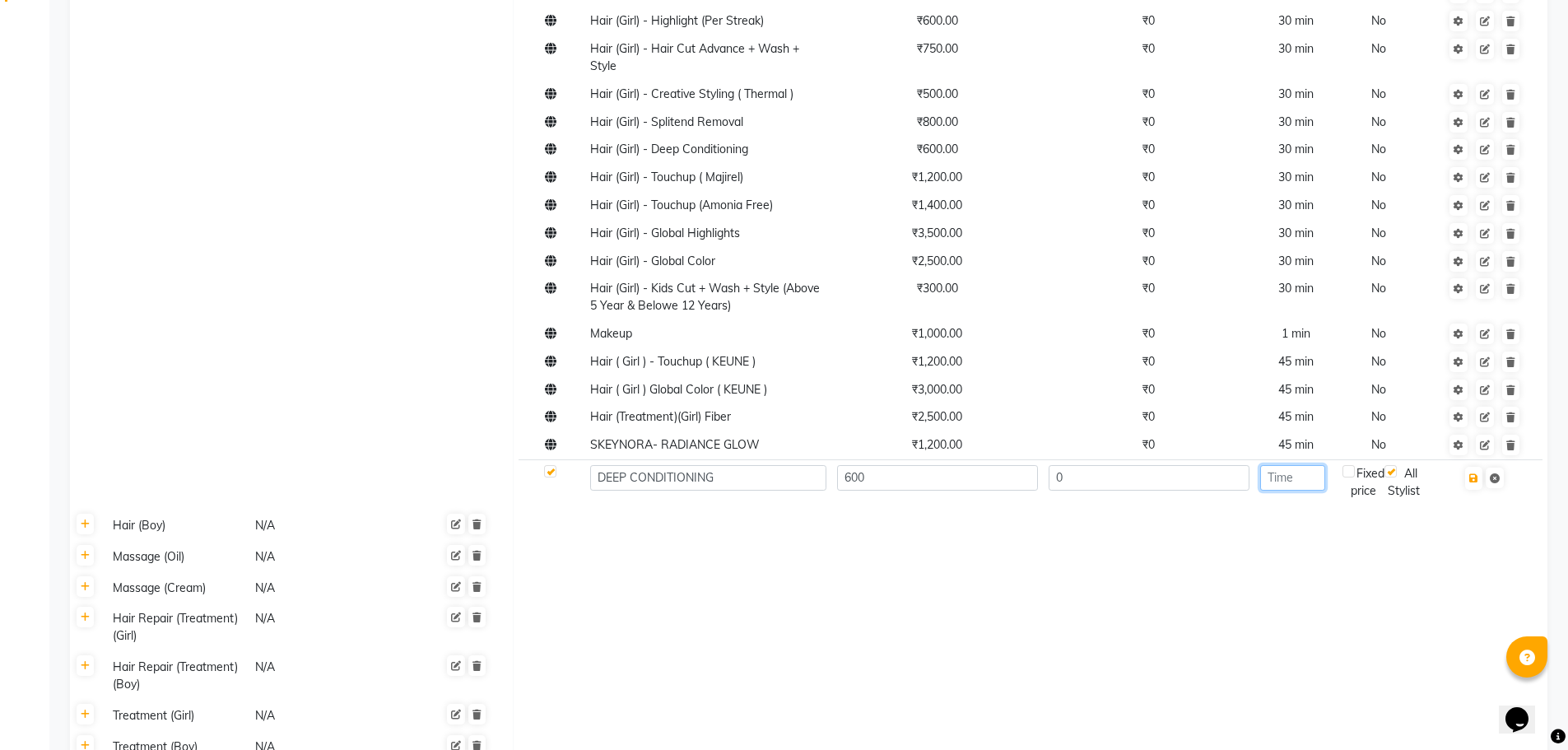 click 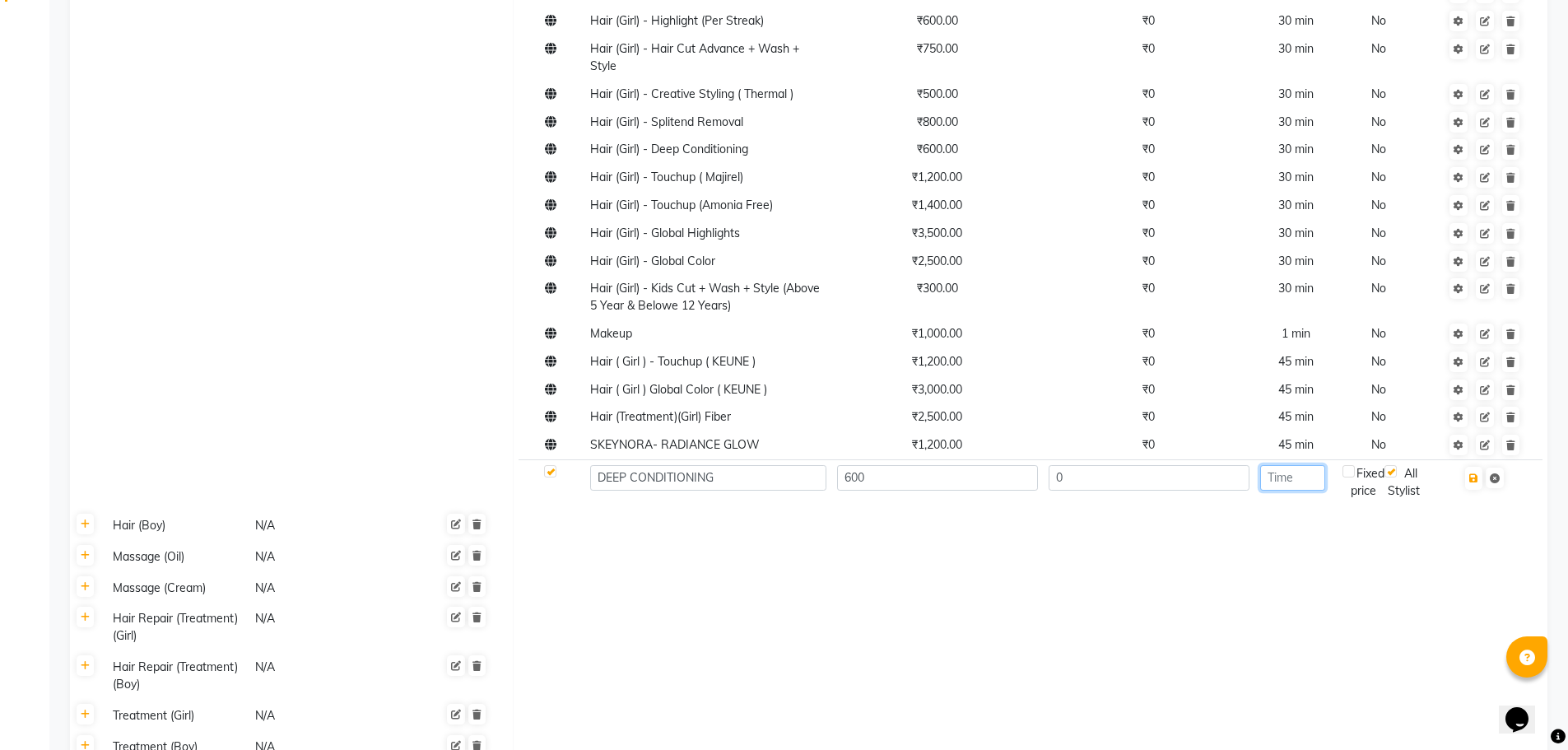 click 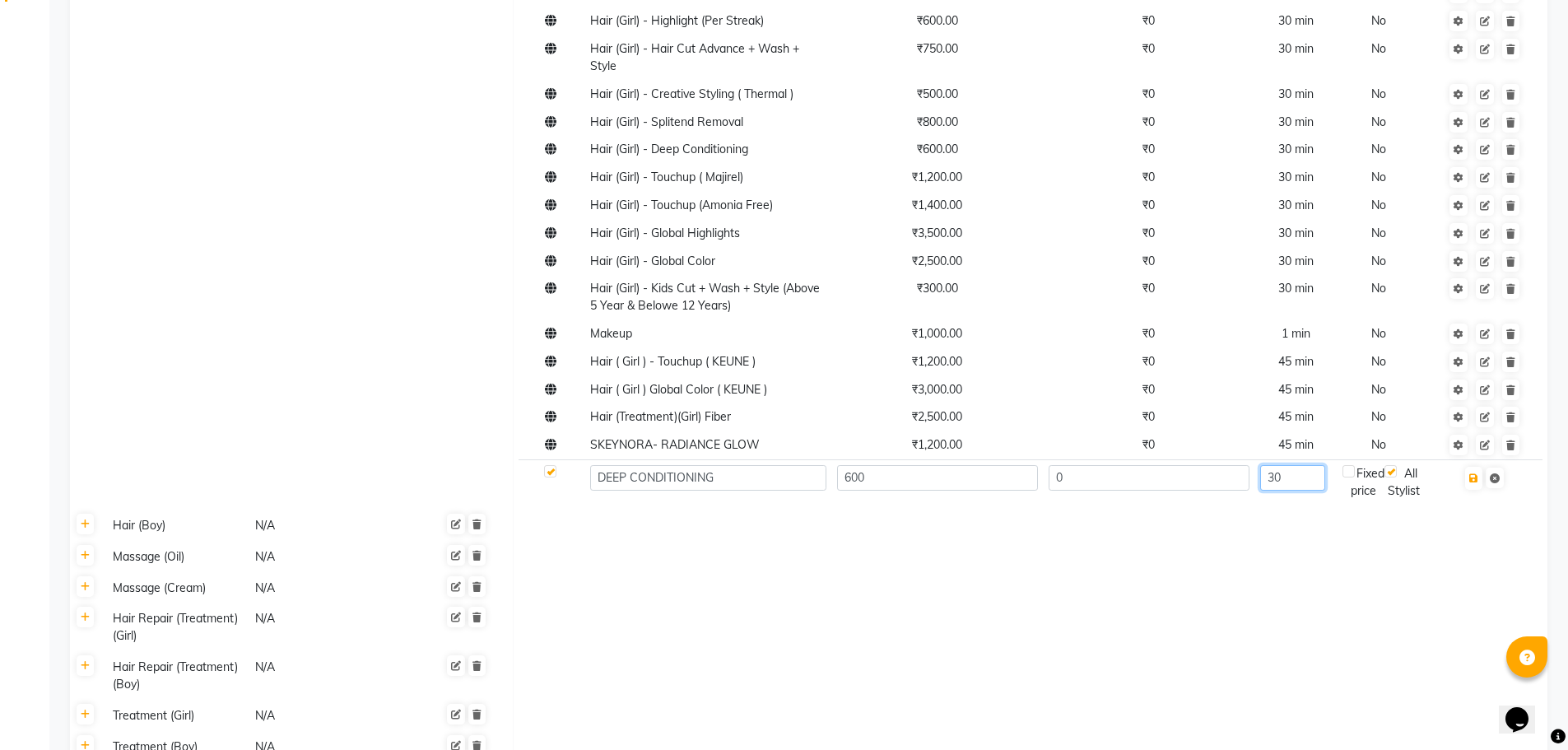 type on "3" 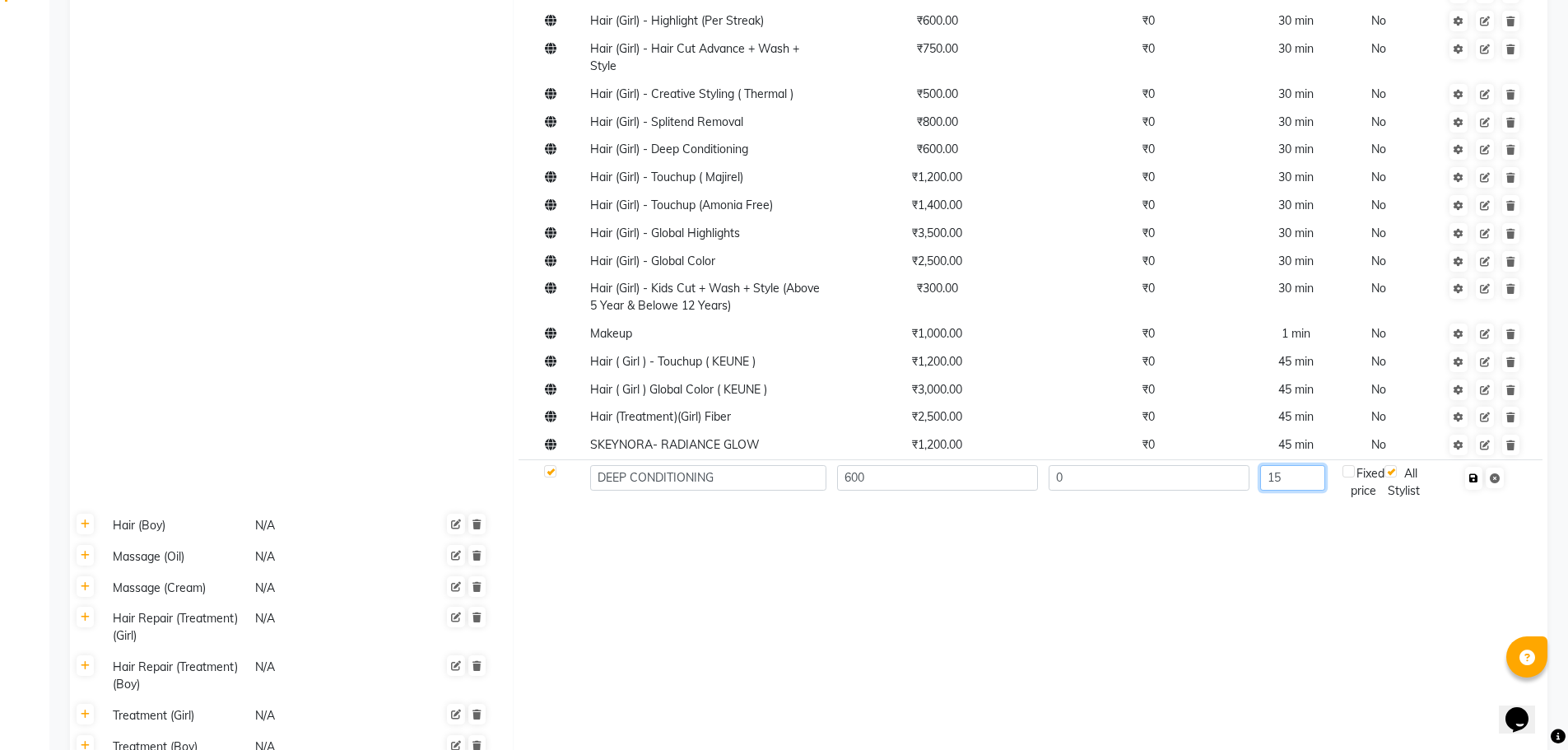 type on "15" 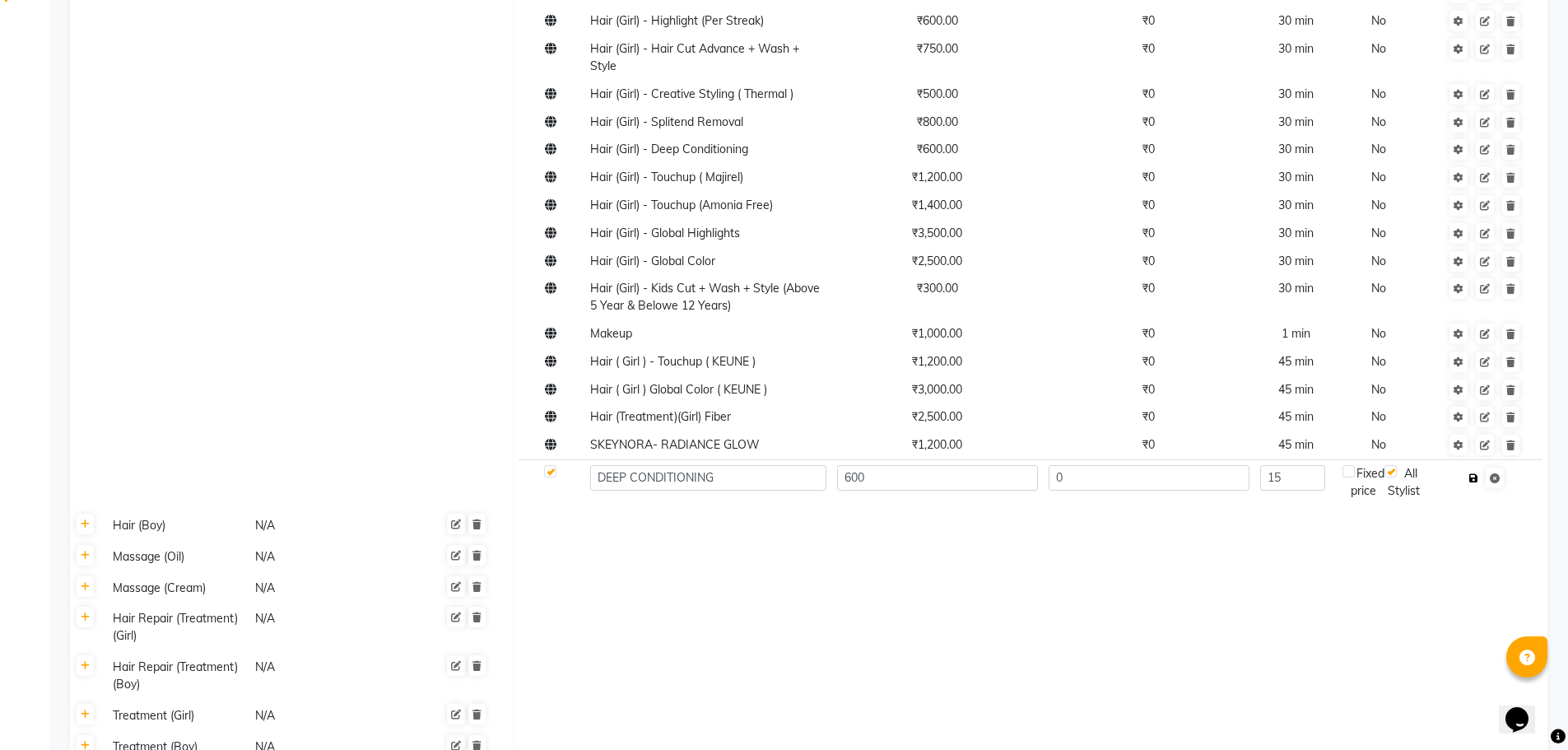 click at bounding box center [1473, 478] 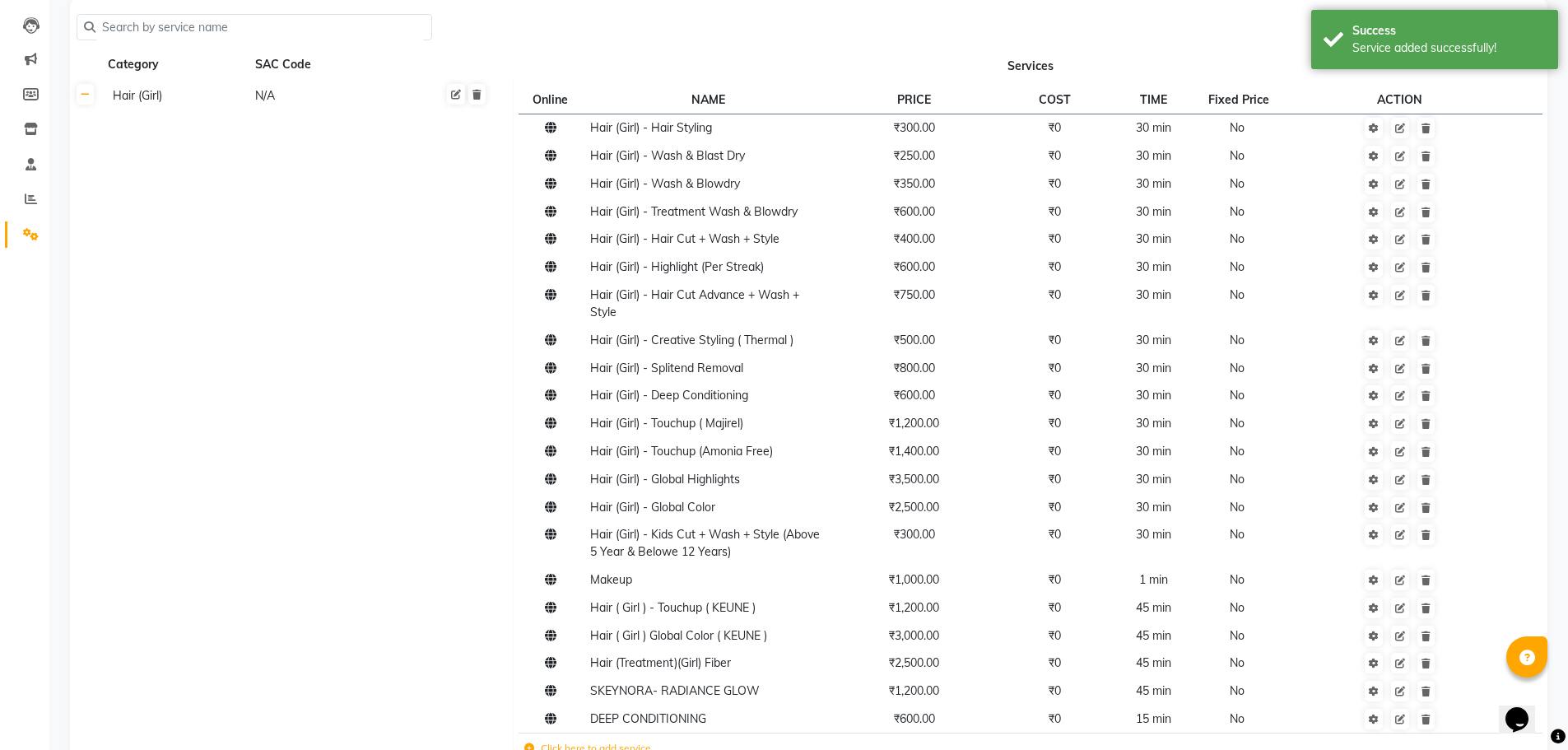 scroll, scrollTop: 0, scrollLeft: 0, axis: both 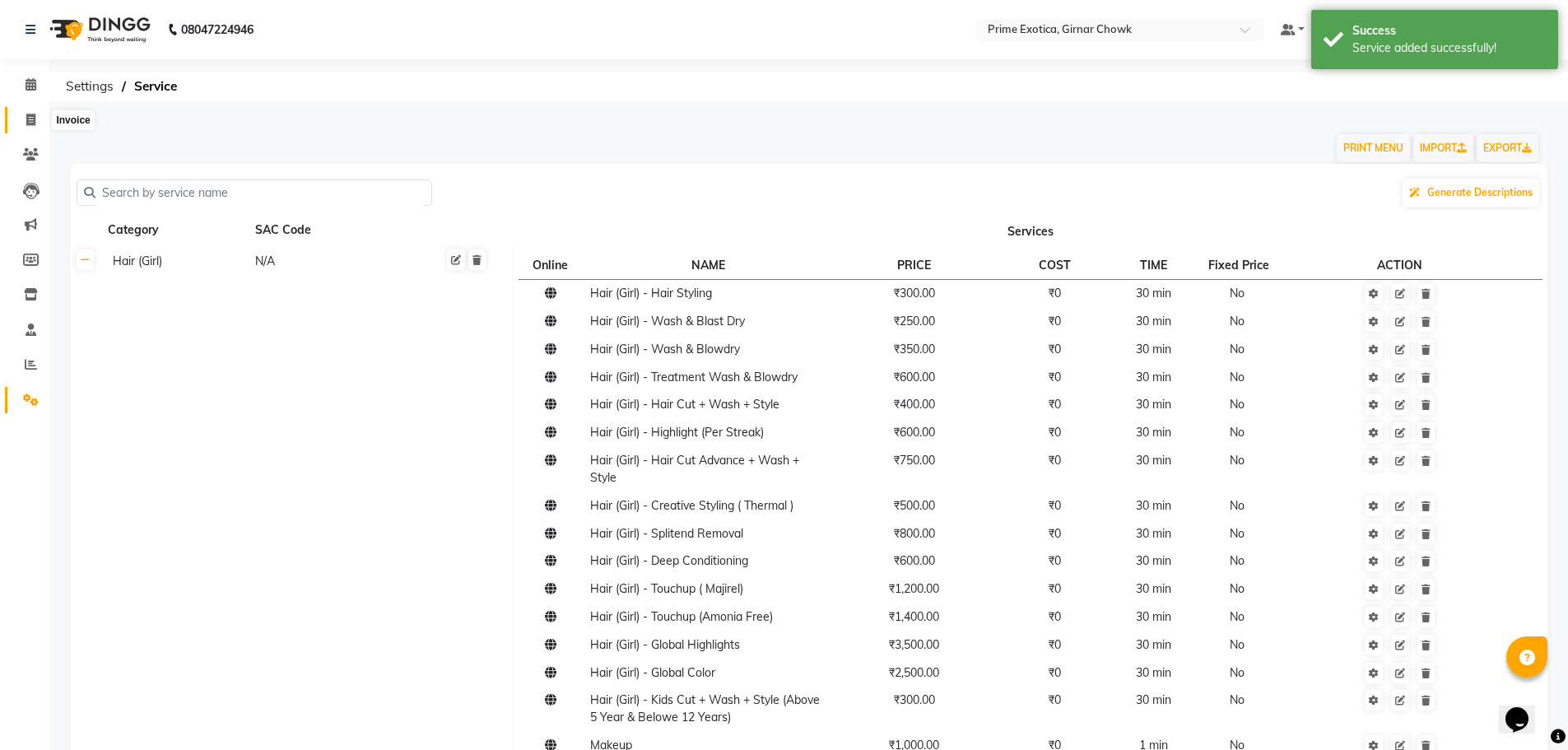 click 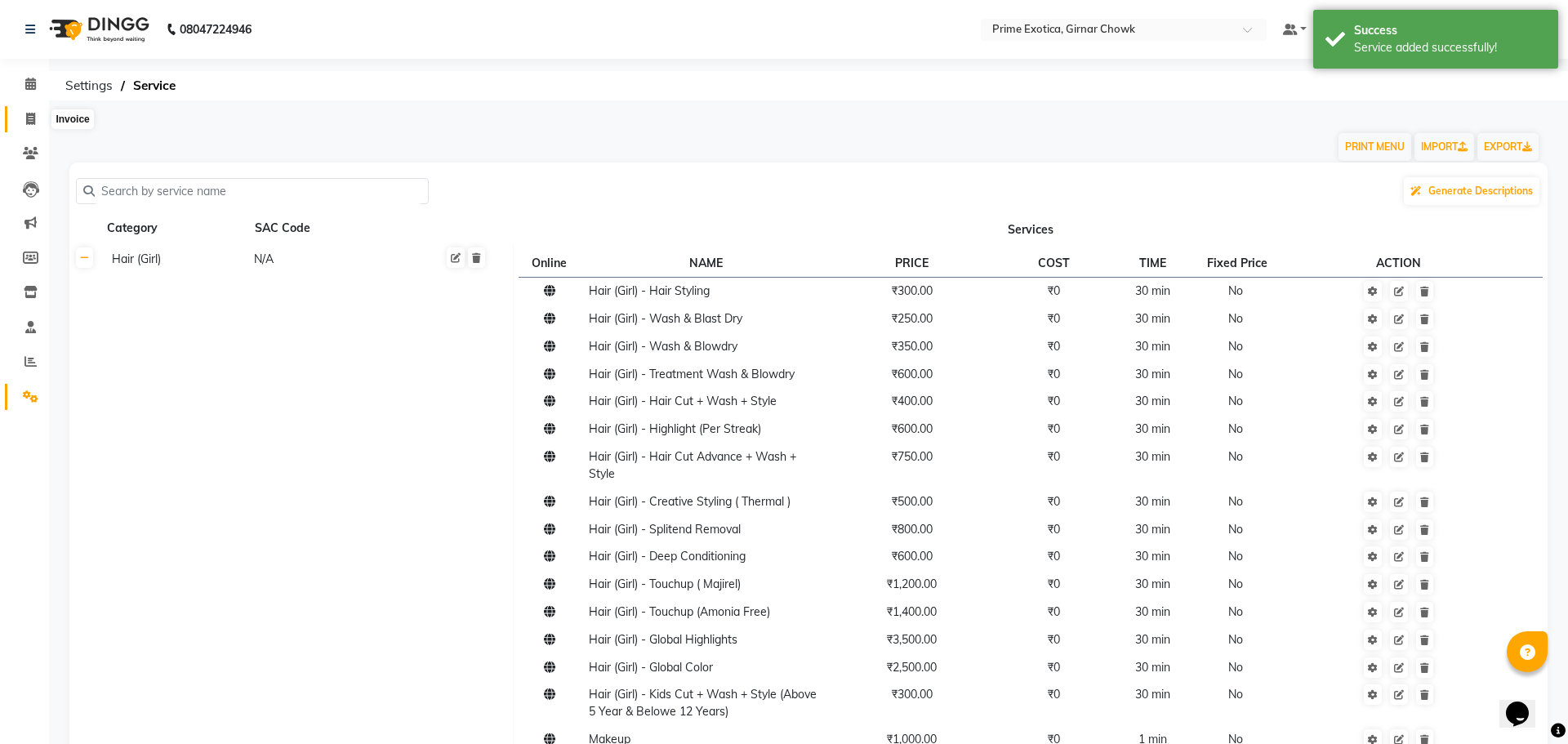 select on "5796" 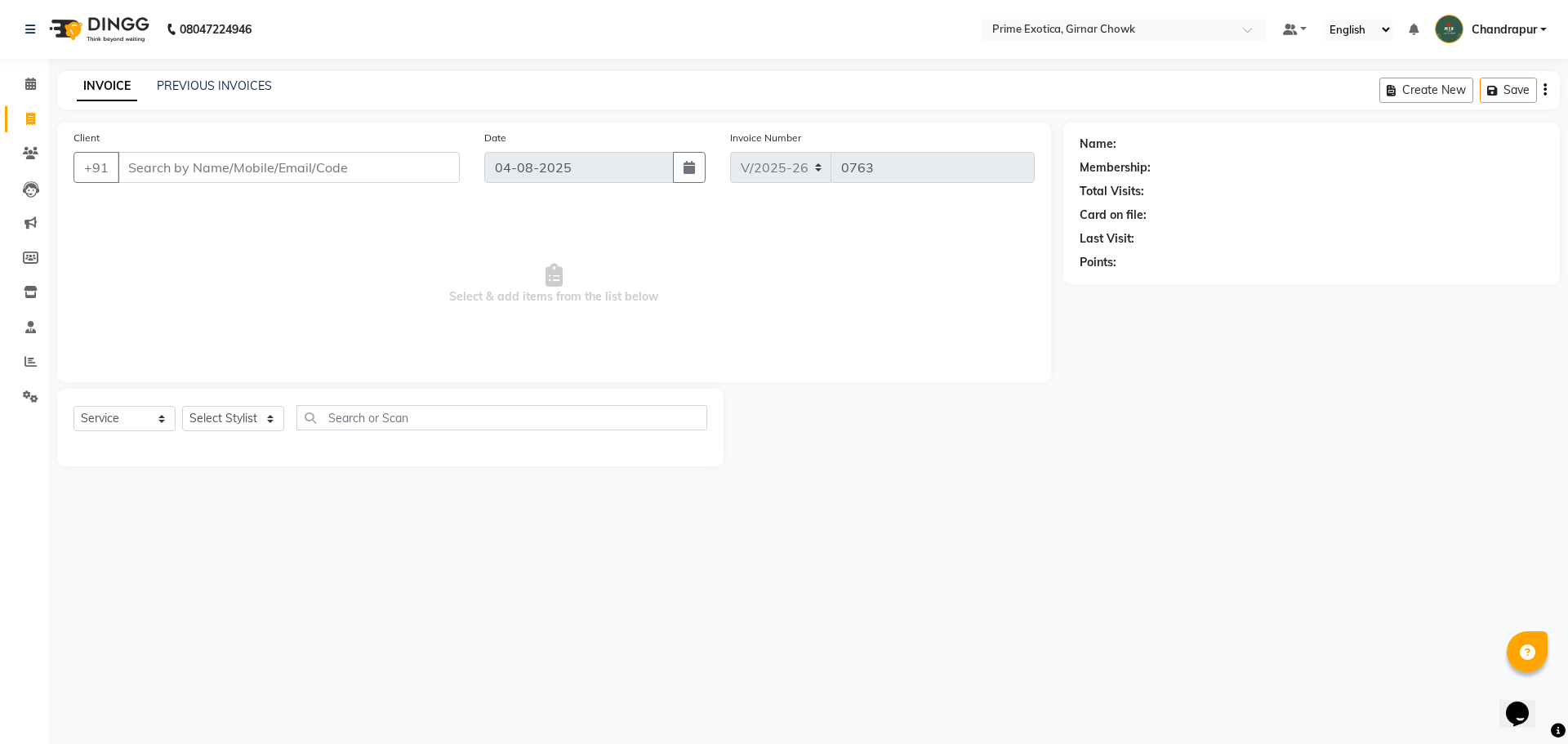 click on "Client" at bounding box center (288, 167) 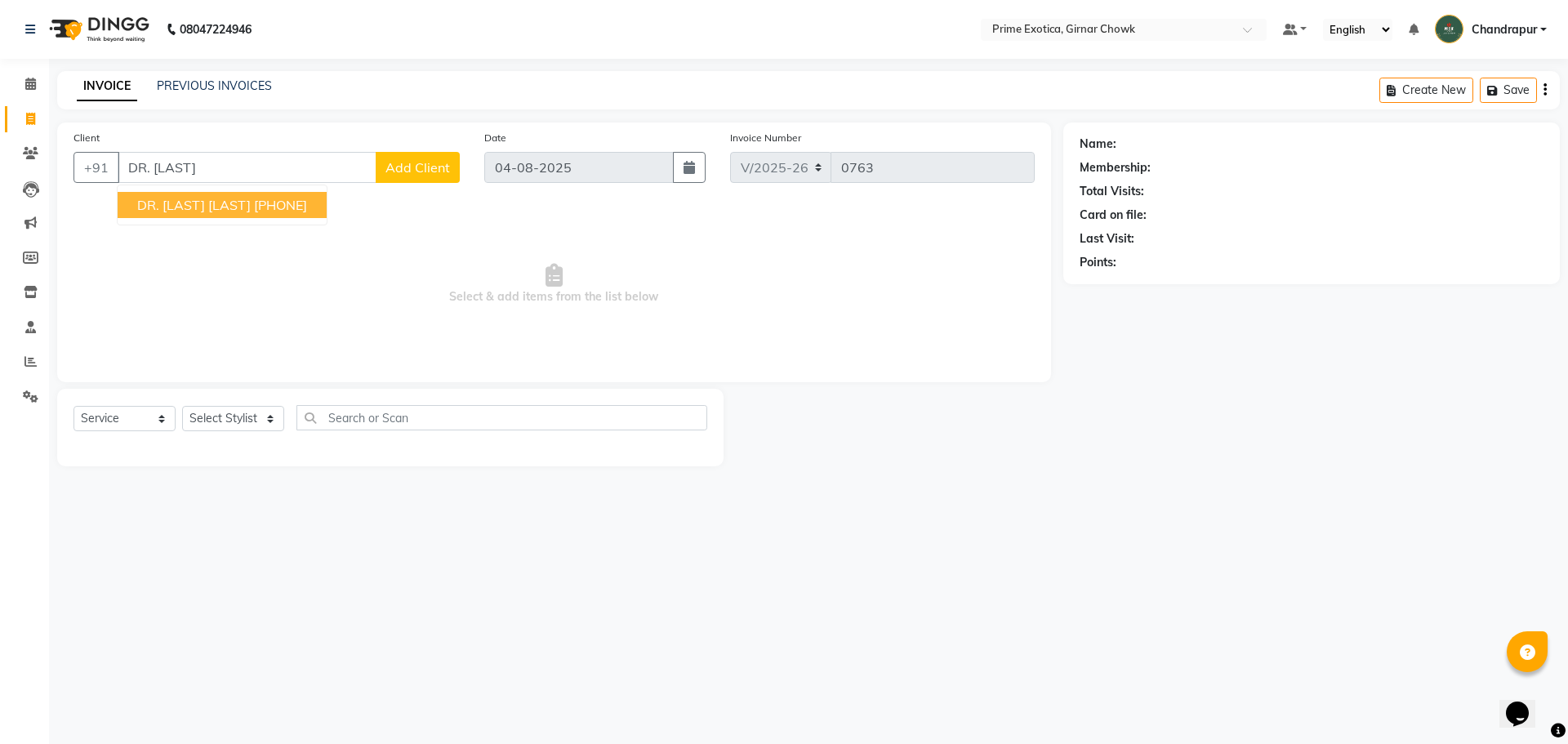 click on "DR. [LAST] [LAST]" at bounding box center [194, 205] 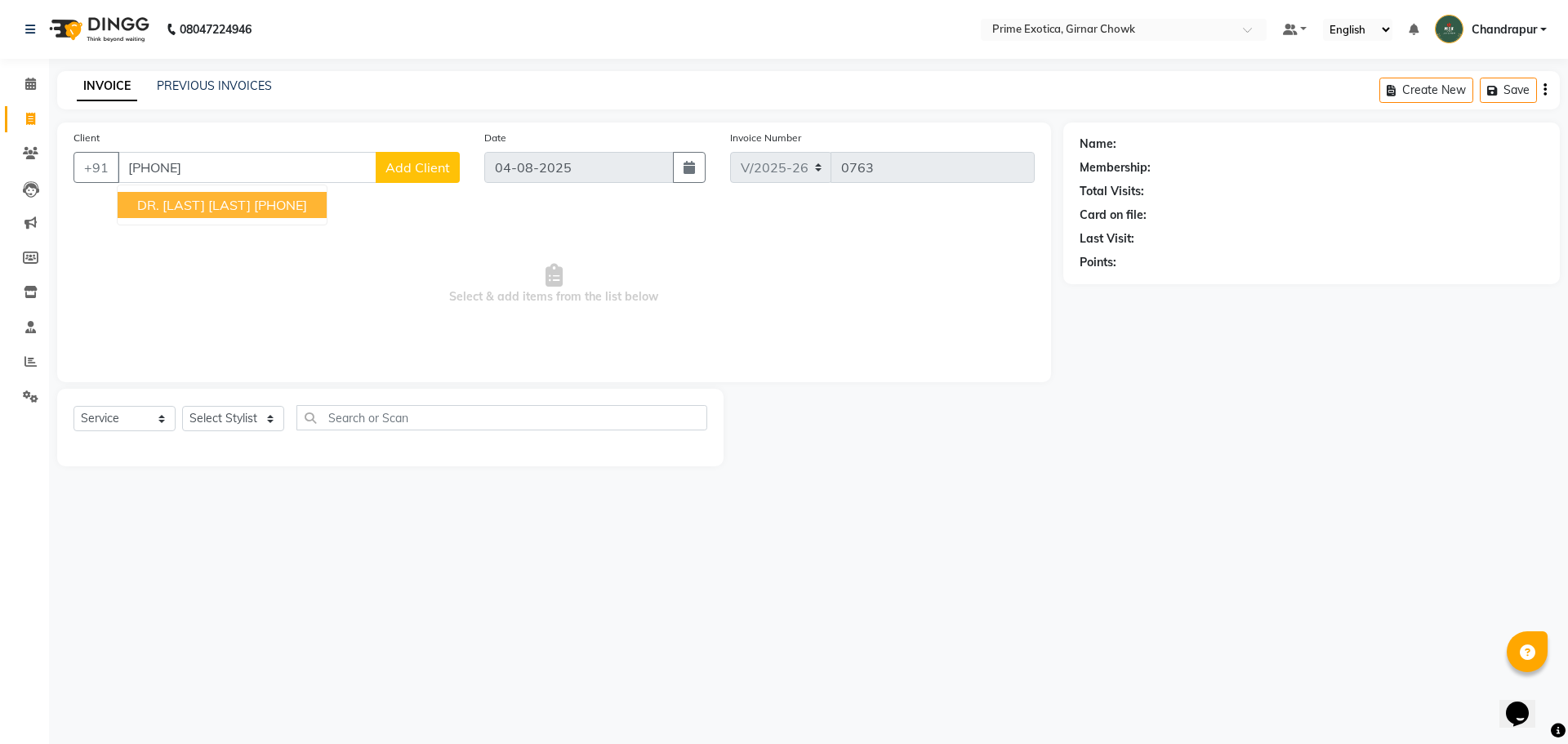 type on "[PHONE]" 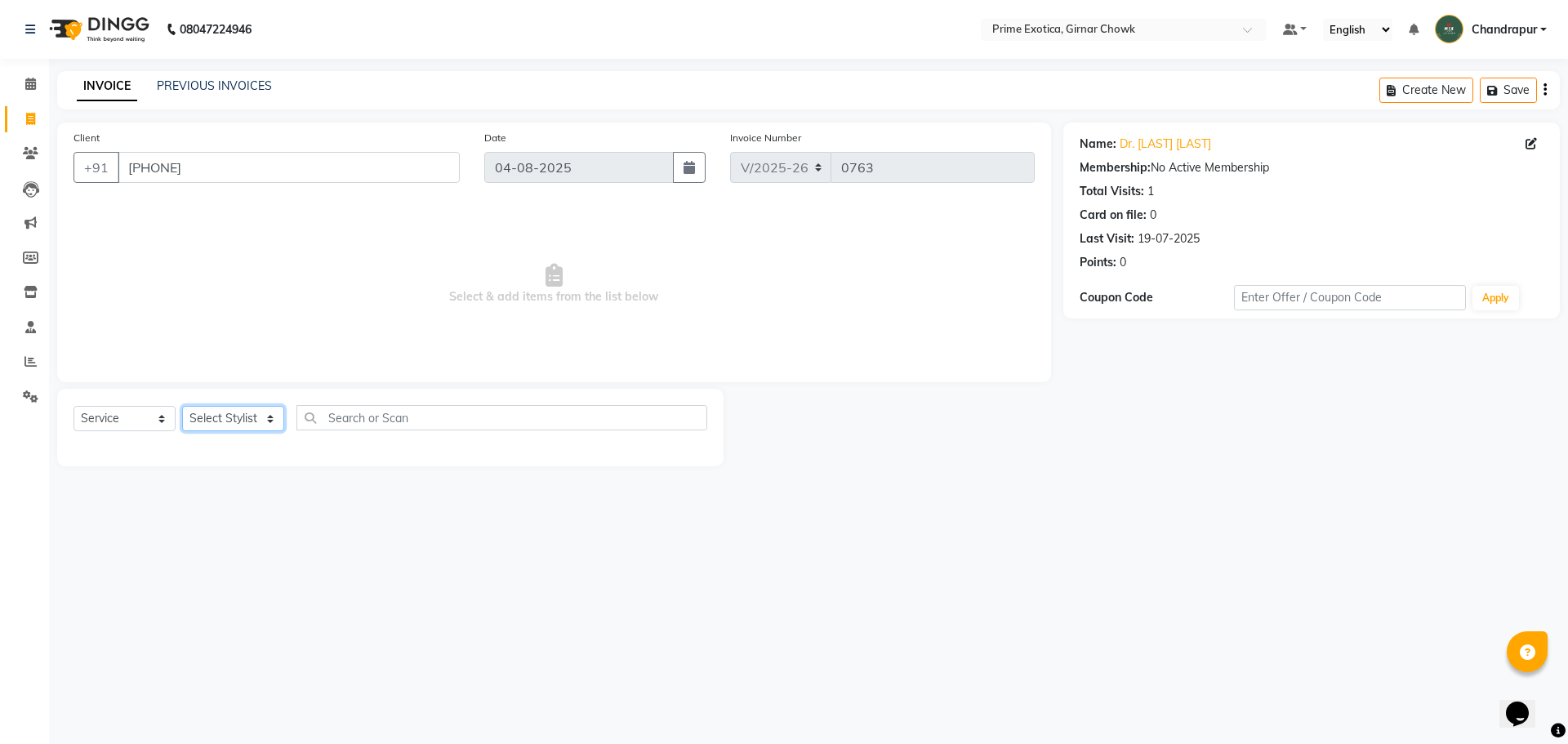 click on "Select Stylist [FIRST] [LAST] ADMIN [FIRST] [LAST] [FIRST] [LAST] [FIRST] [LAST] [FIRST] [LAST] [FIRST] [LAST] [FIRST] [LAST]" 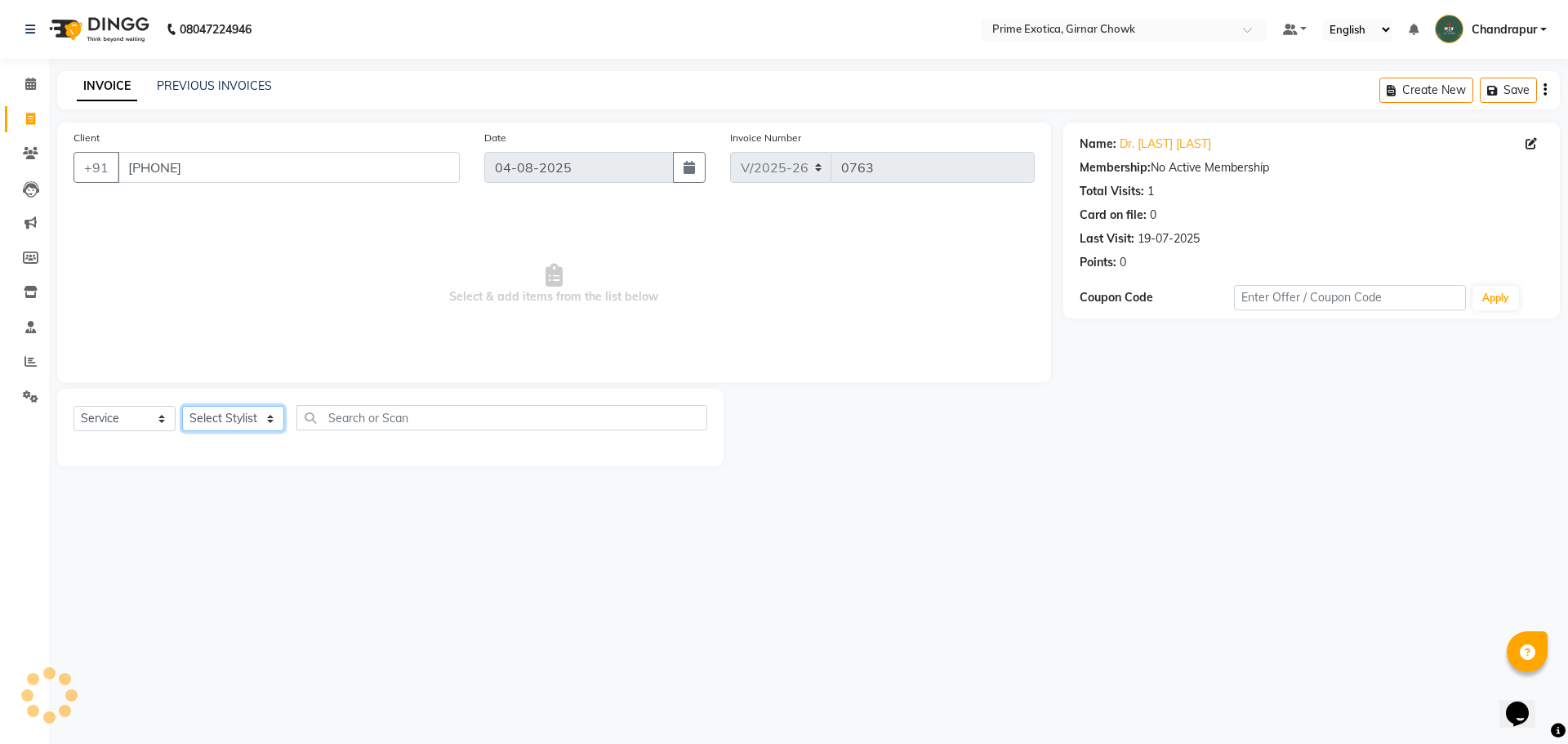 select on "46383" 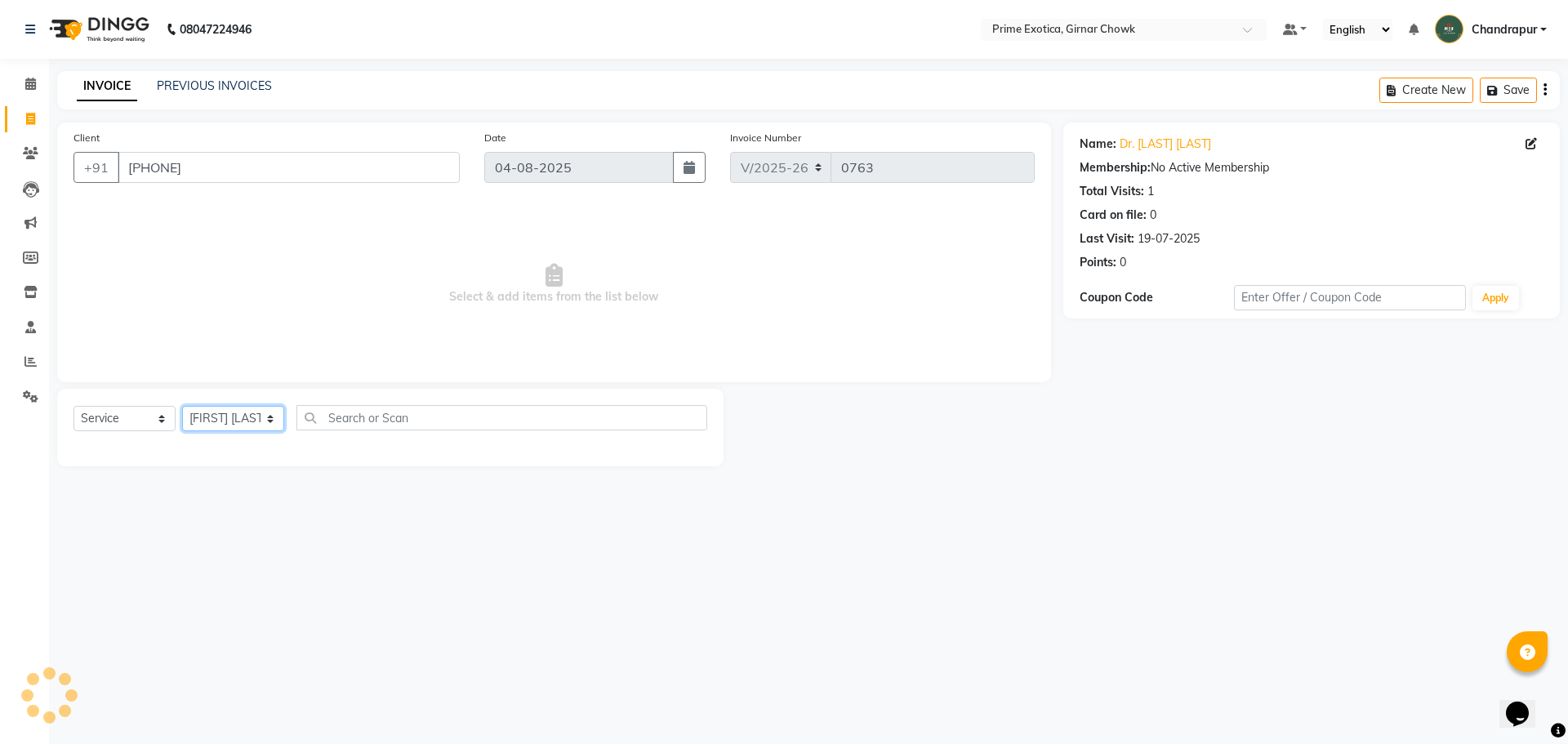 click on "Select Stylist [FIRST] [LAST] ADMIN [FIRST] [LAST] [FIRST] [LAST] [FIRST] [LAST] [FIRST] [LAST] [FIRST] [LAST] [FIRST] [LAST]" 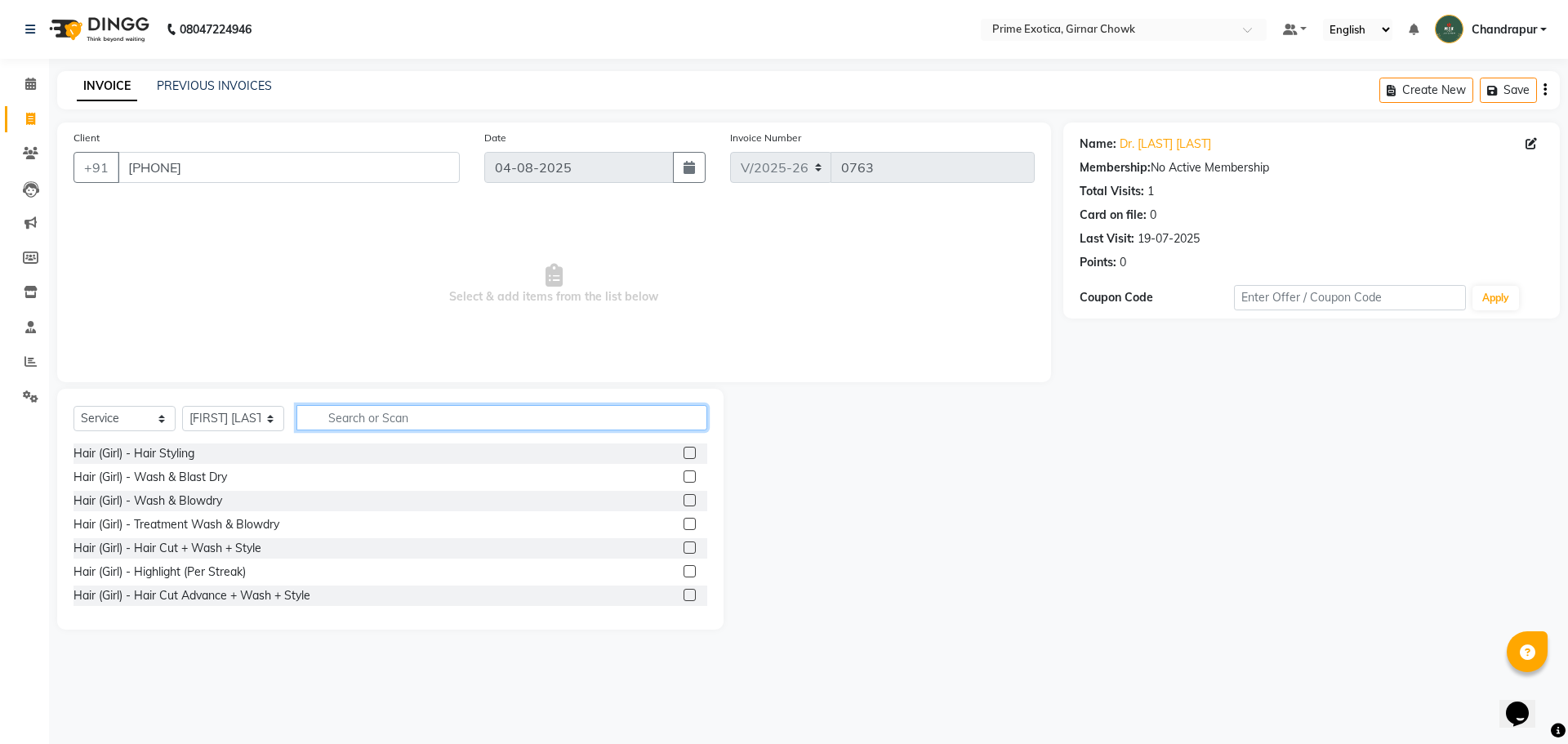 click 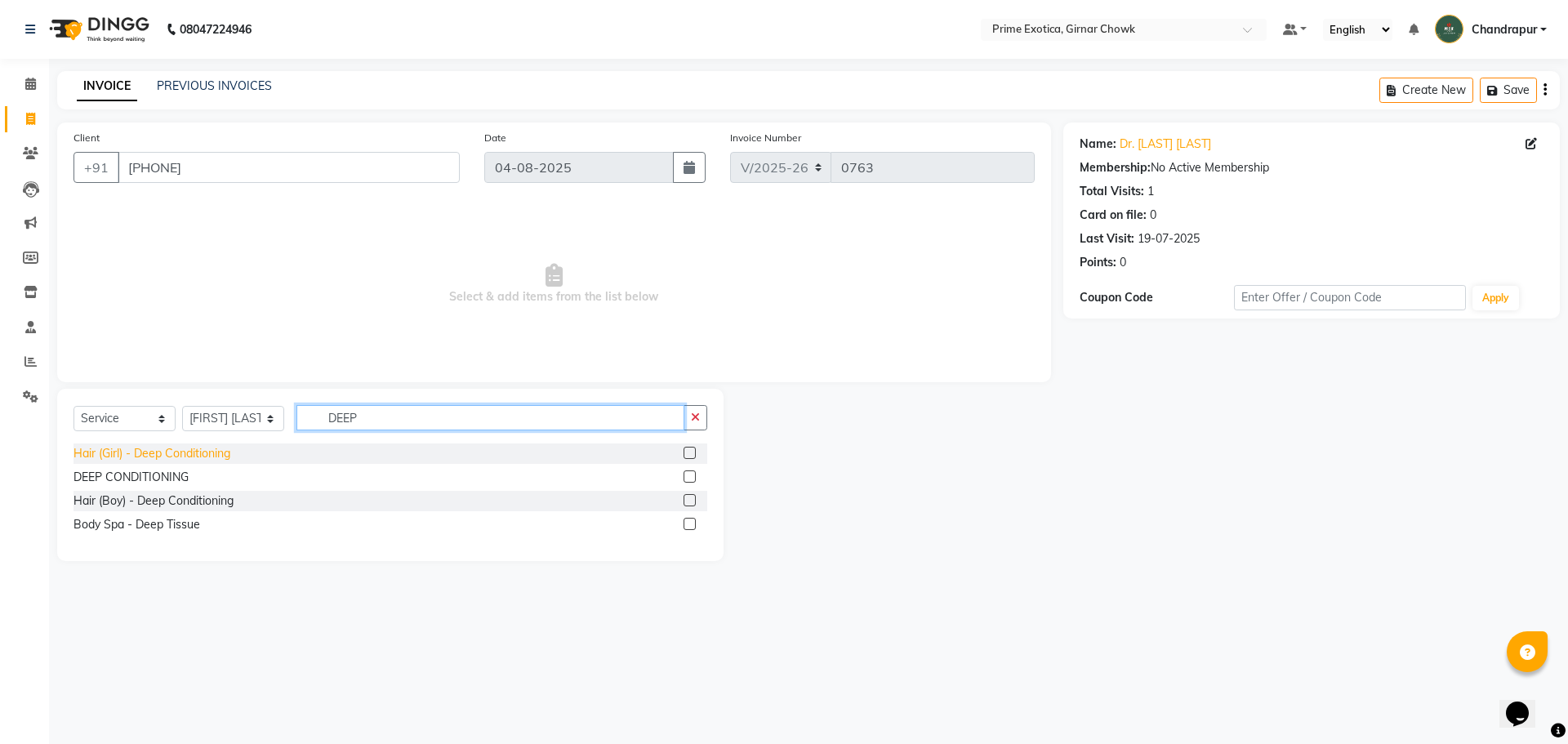 type on "DEEP" 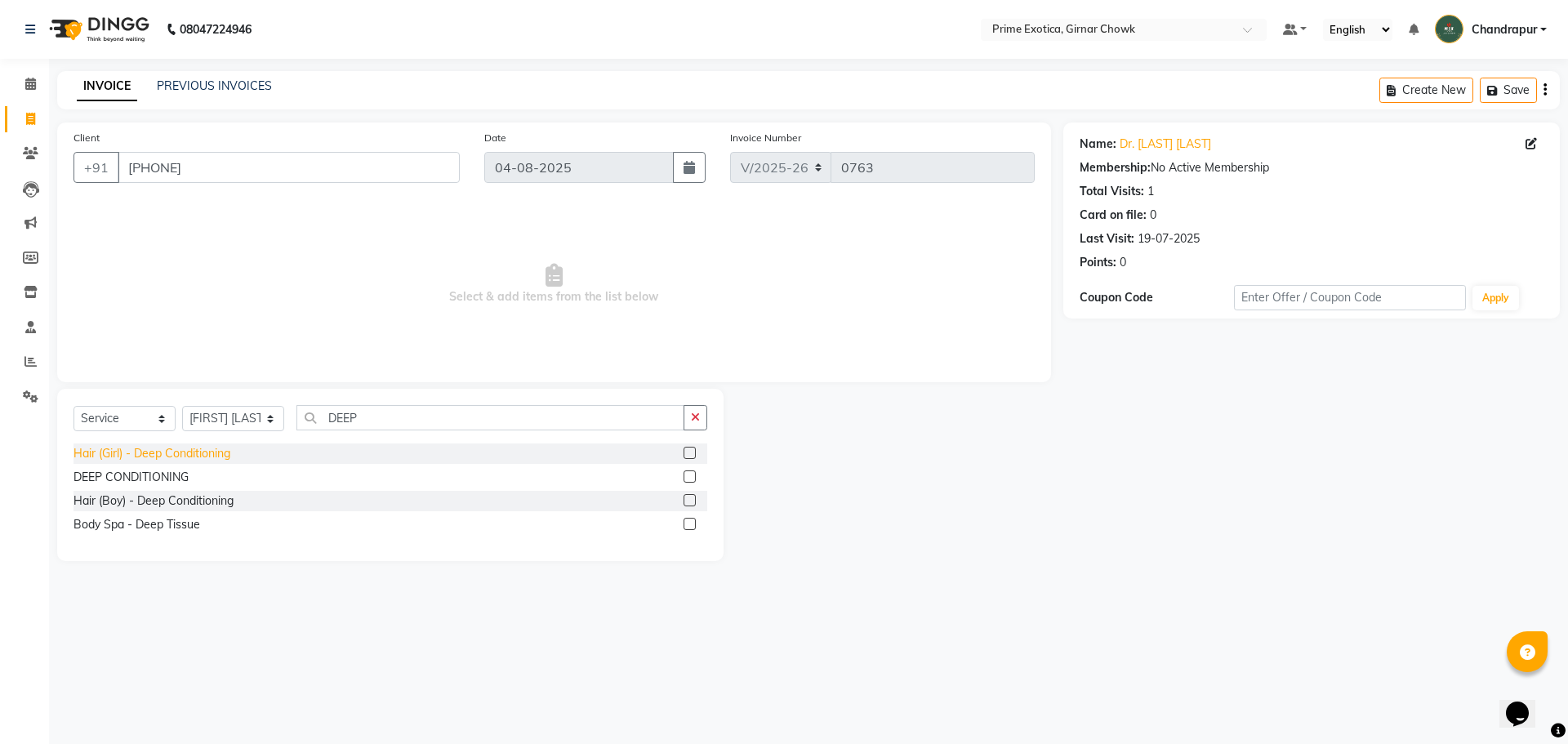 click on "Hair (Girl) - Deep Conditioning" 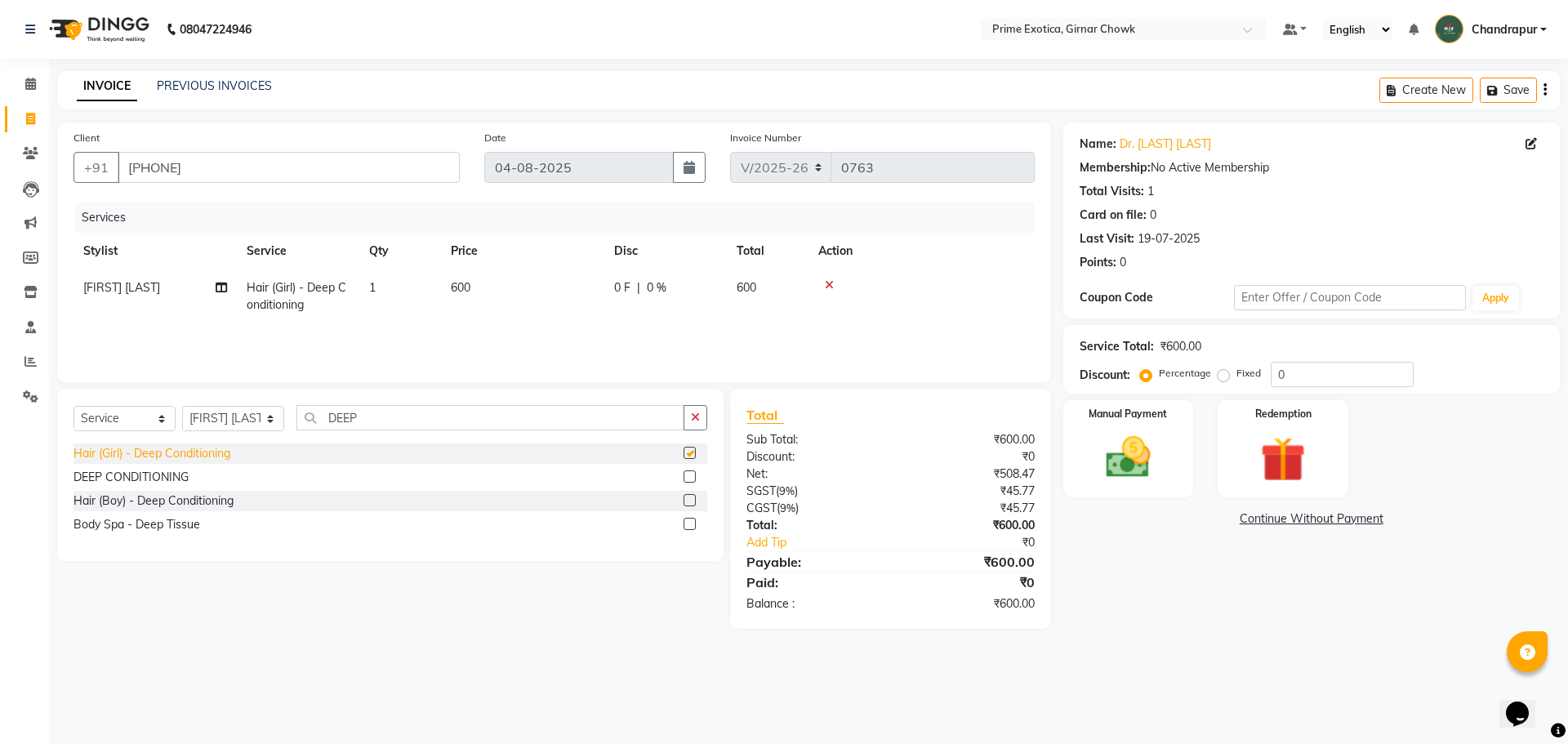 checkbox on "false" 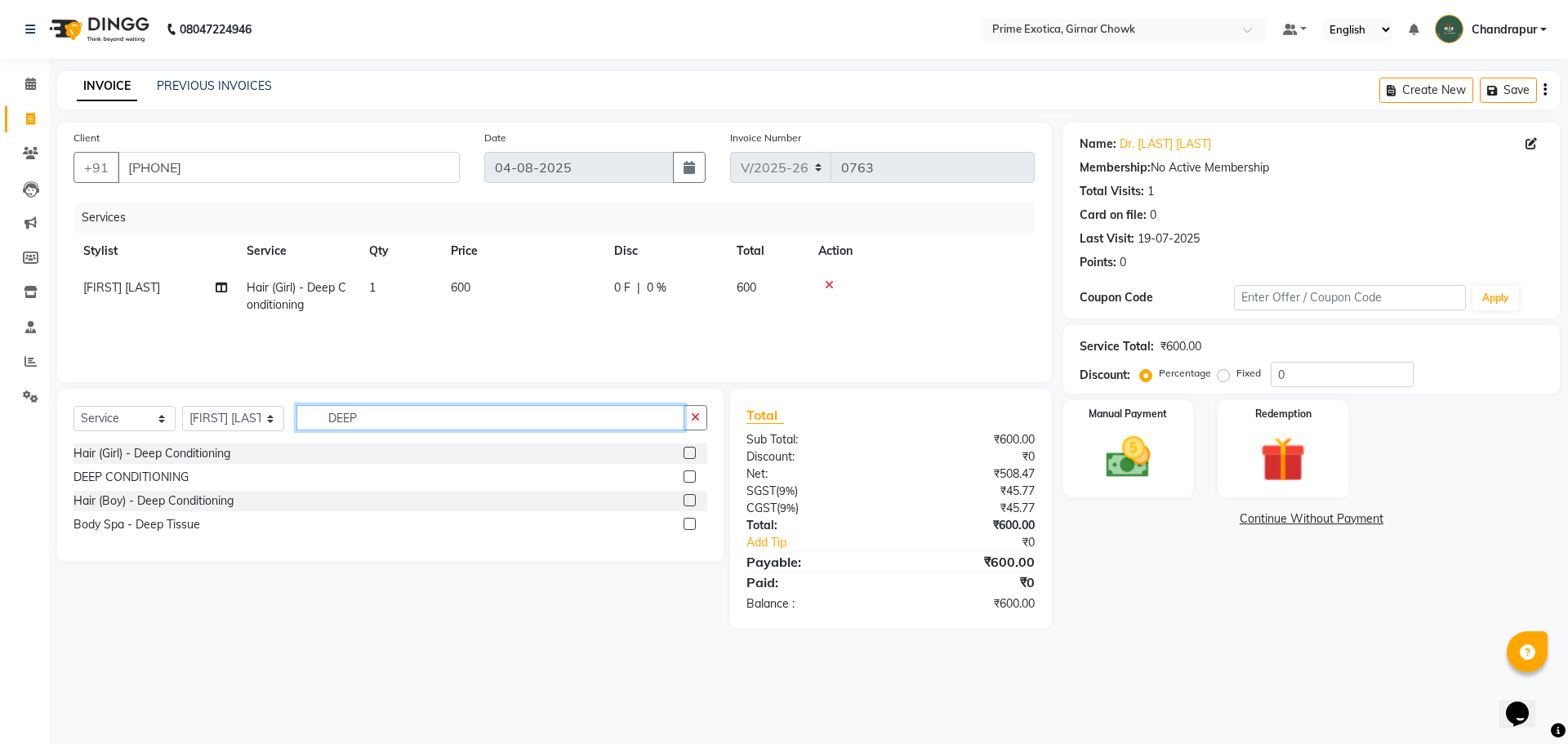 click on "DEEP" 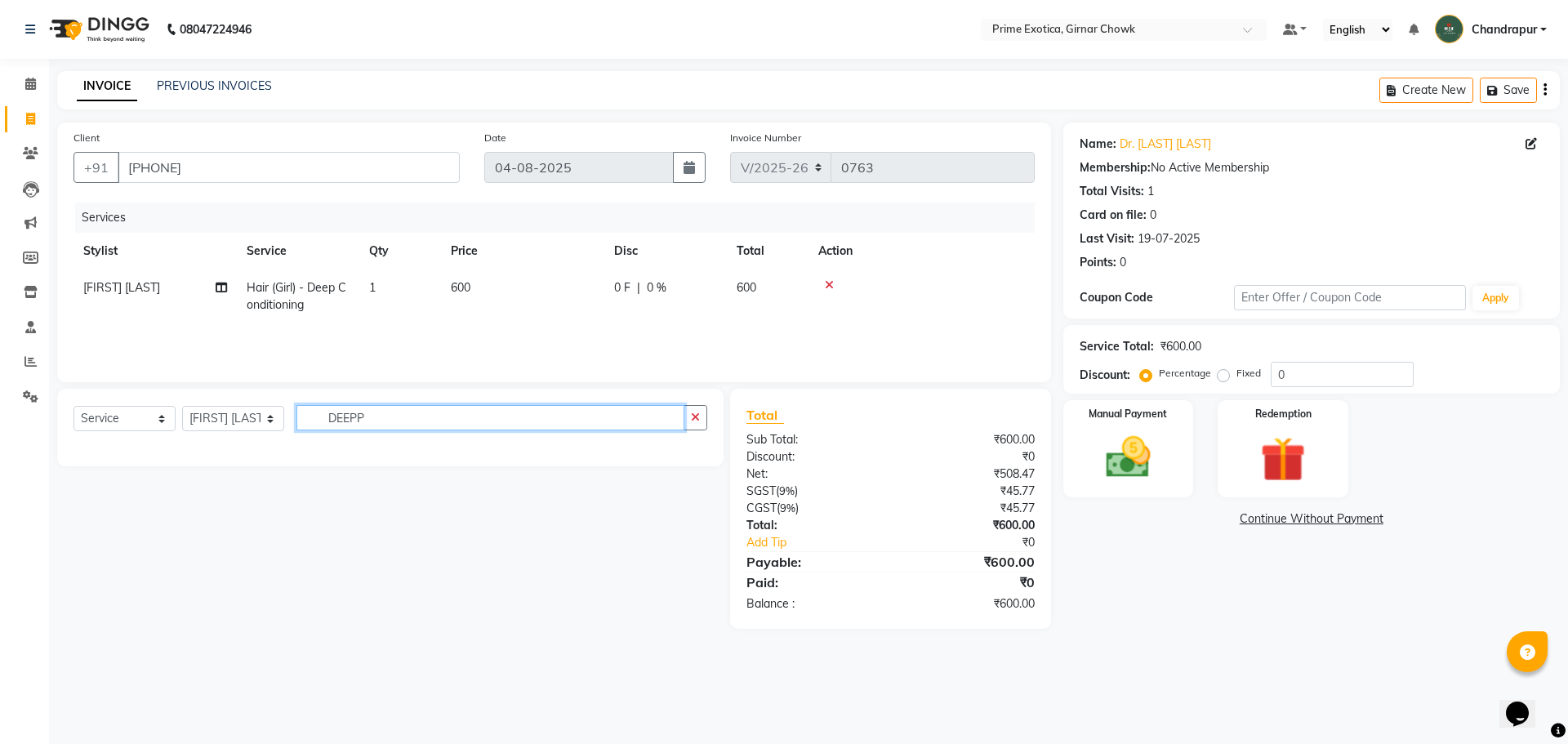type on "DEEP" 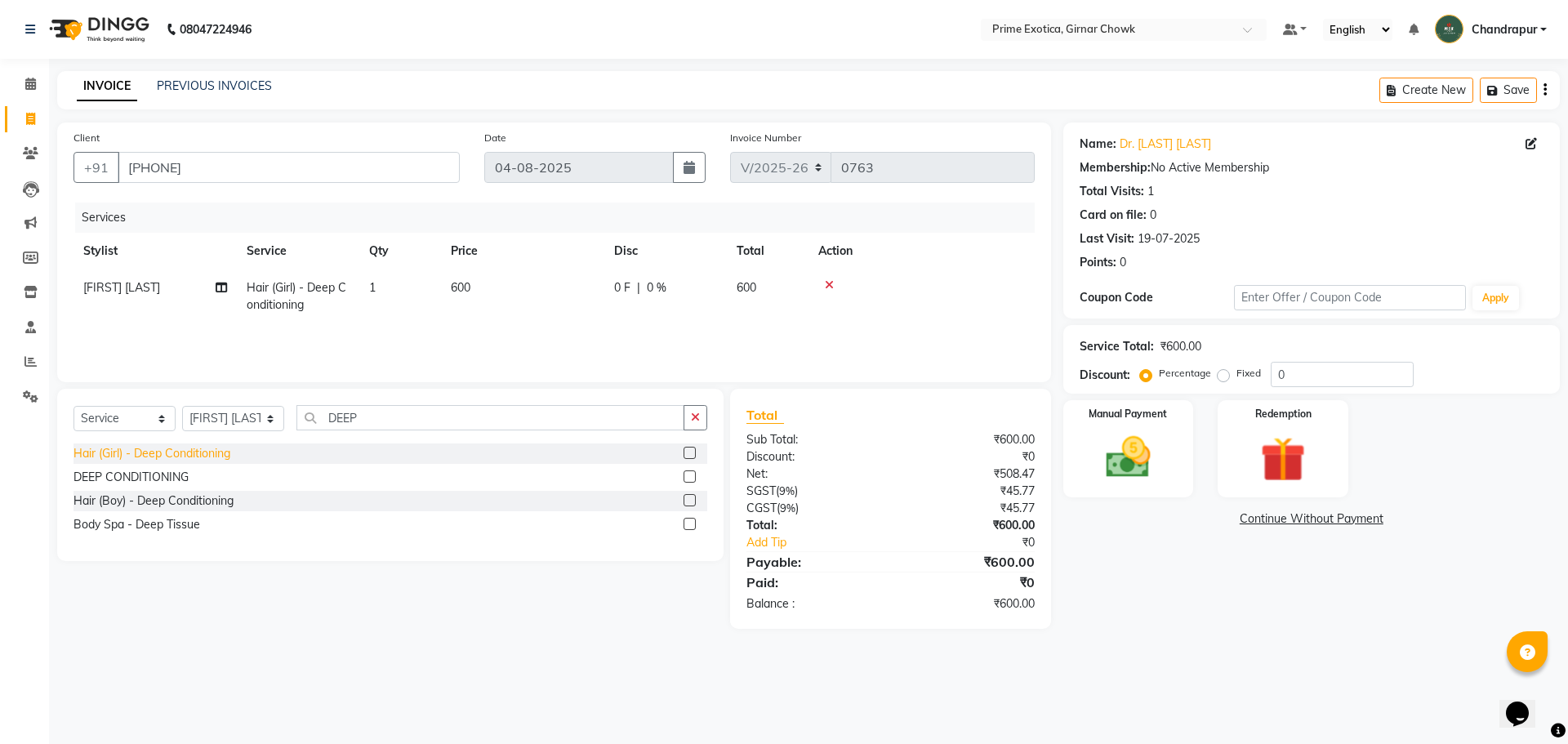 click on "Hair (Girl) - Deep Conditioning" 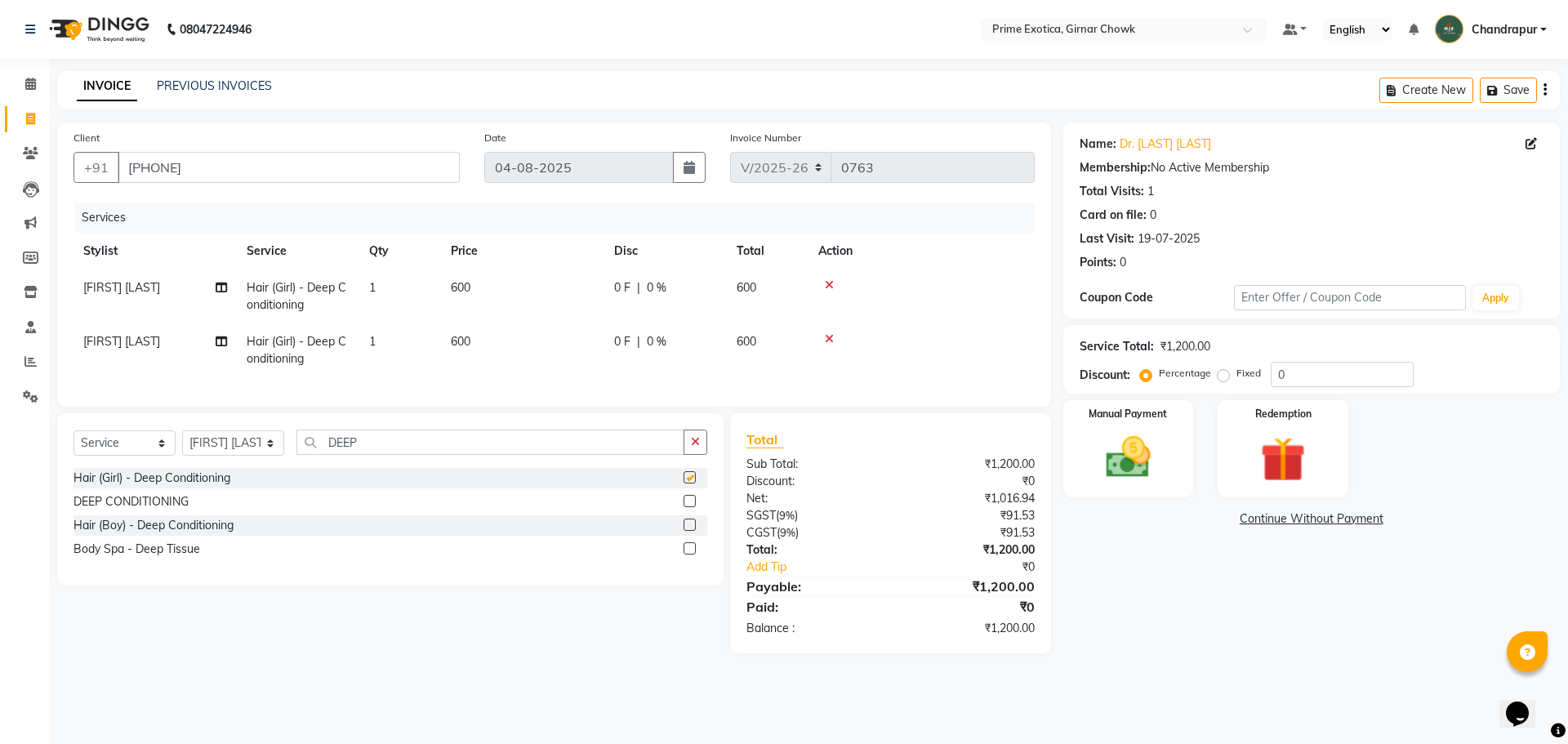 checkbox on "false" 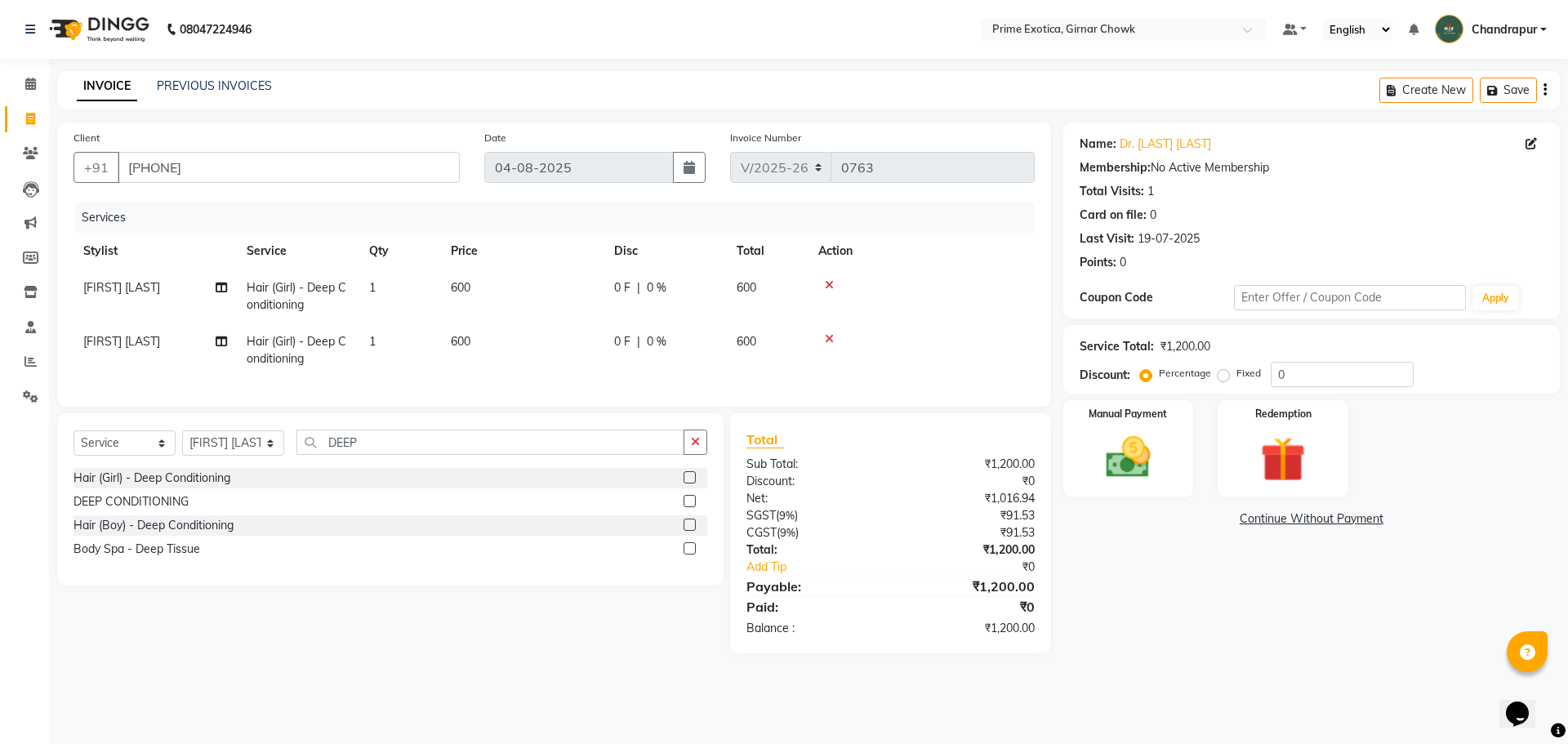 click 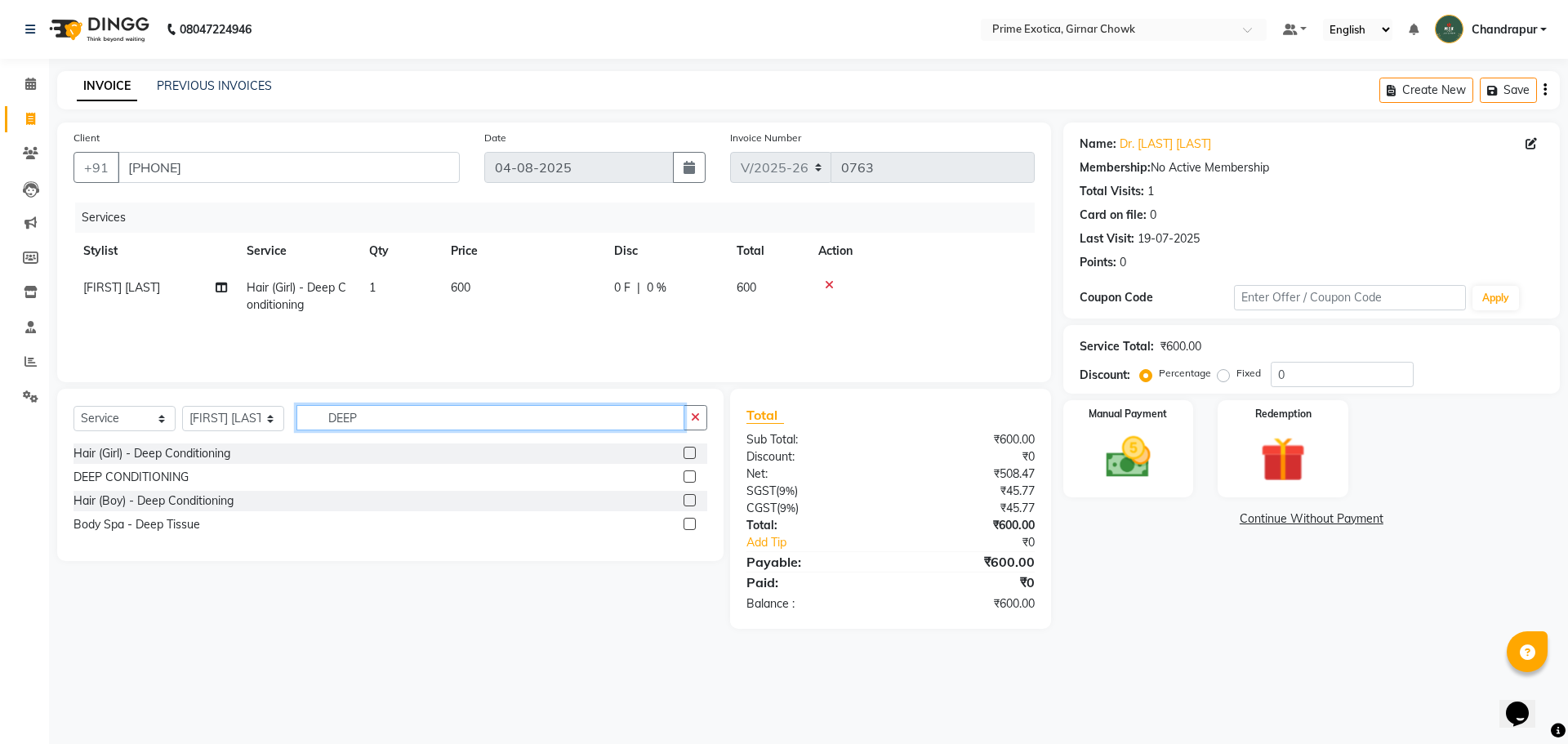 click on "DEEP" 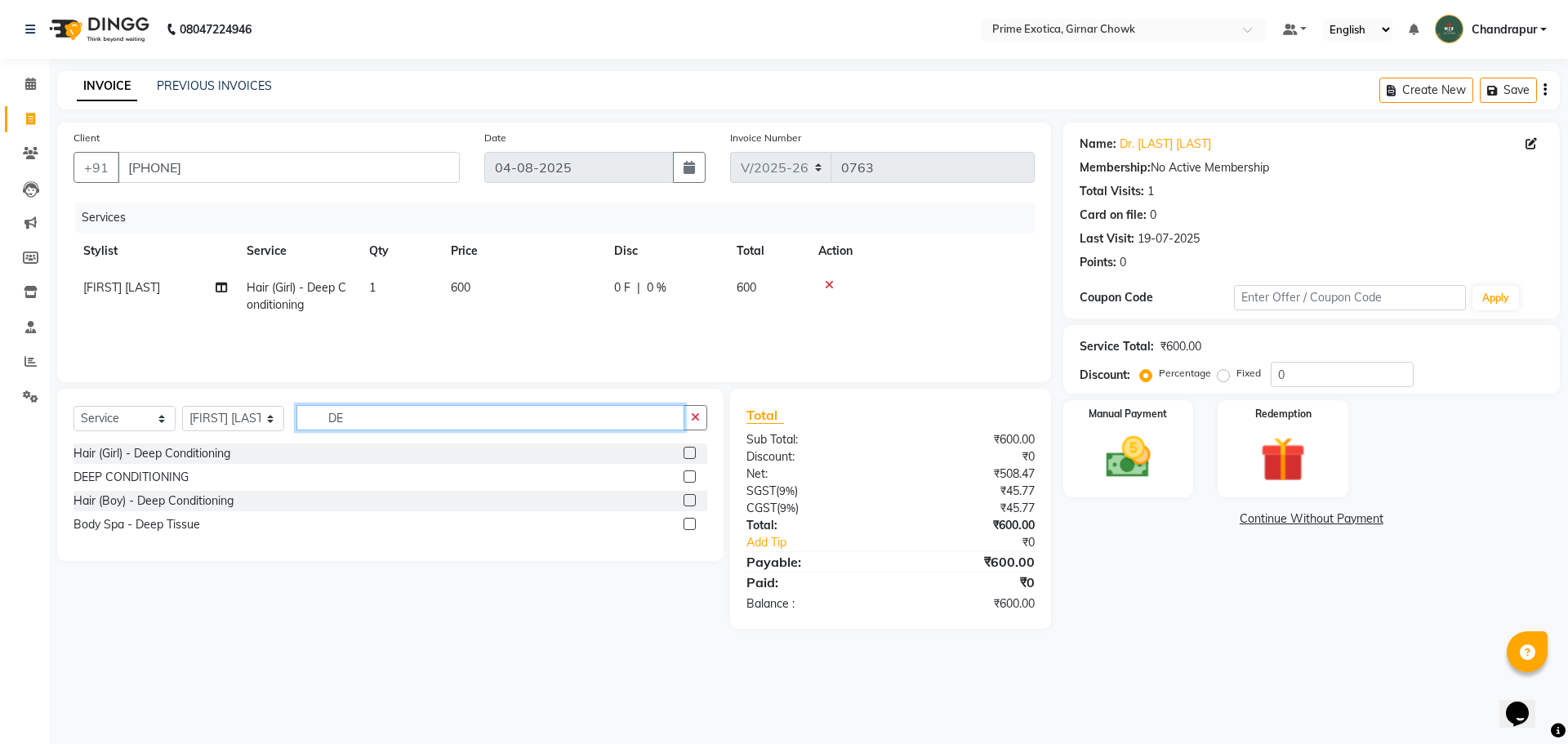 type on "D" 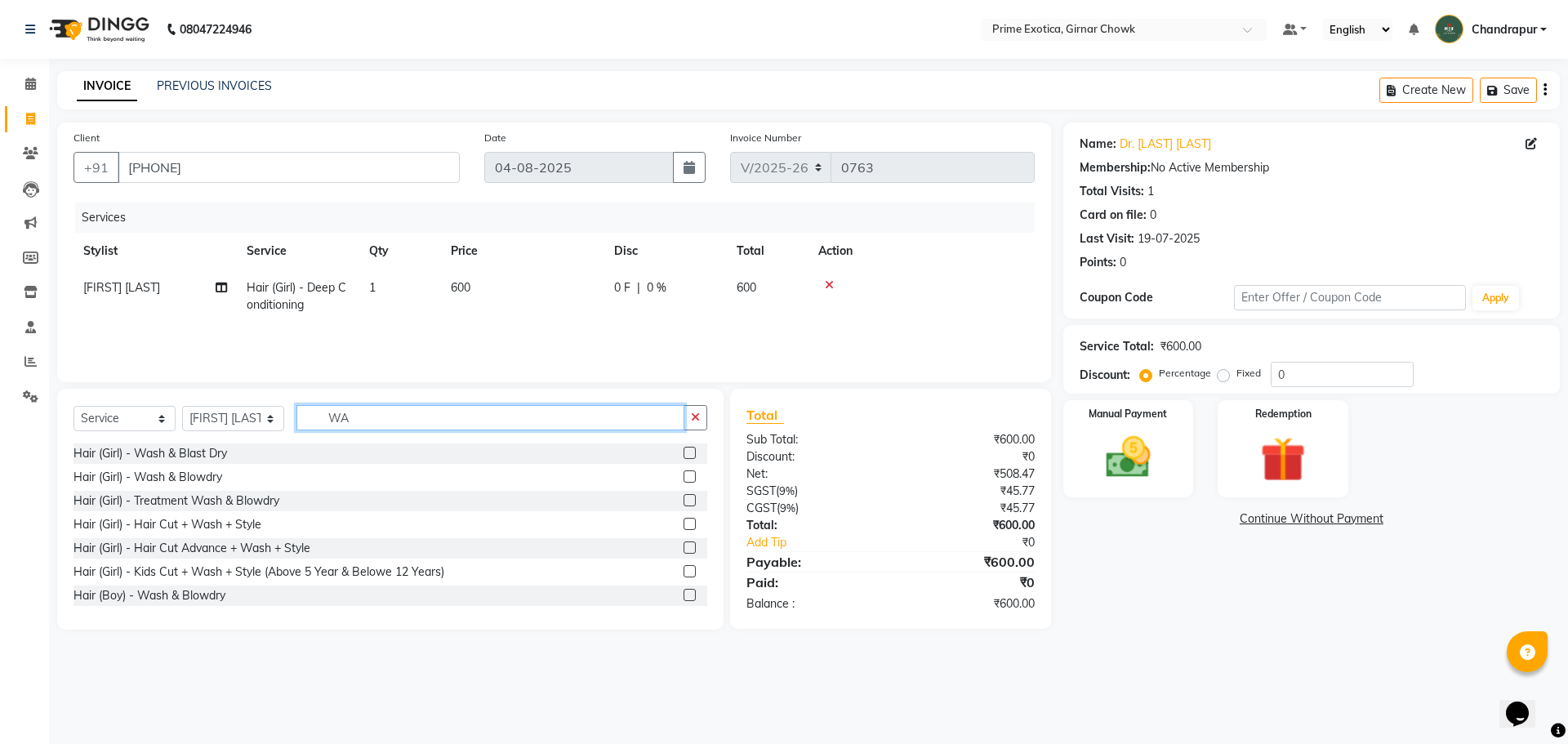 type on "W" 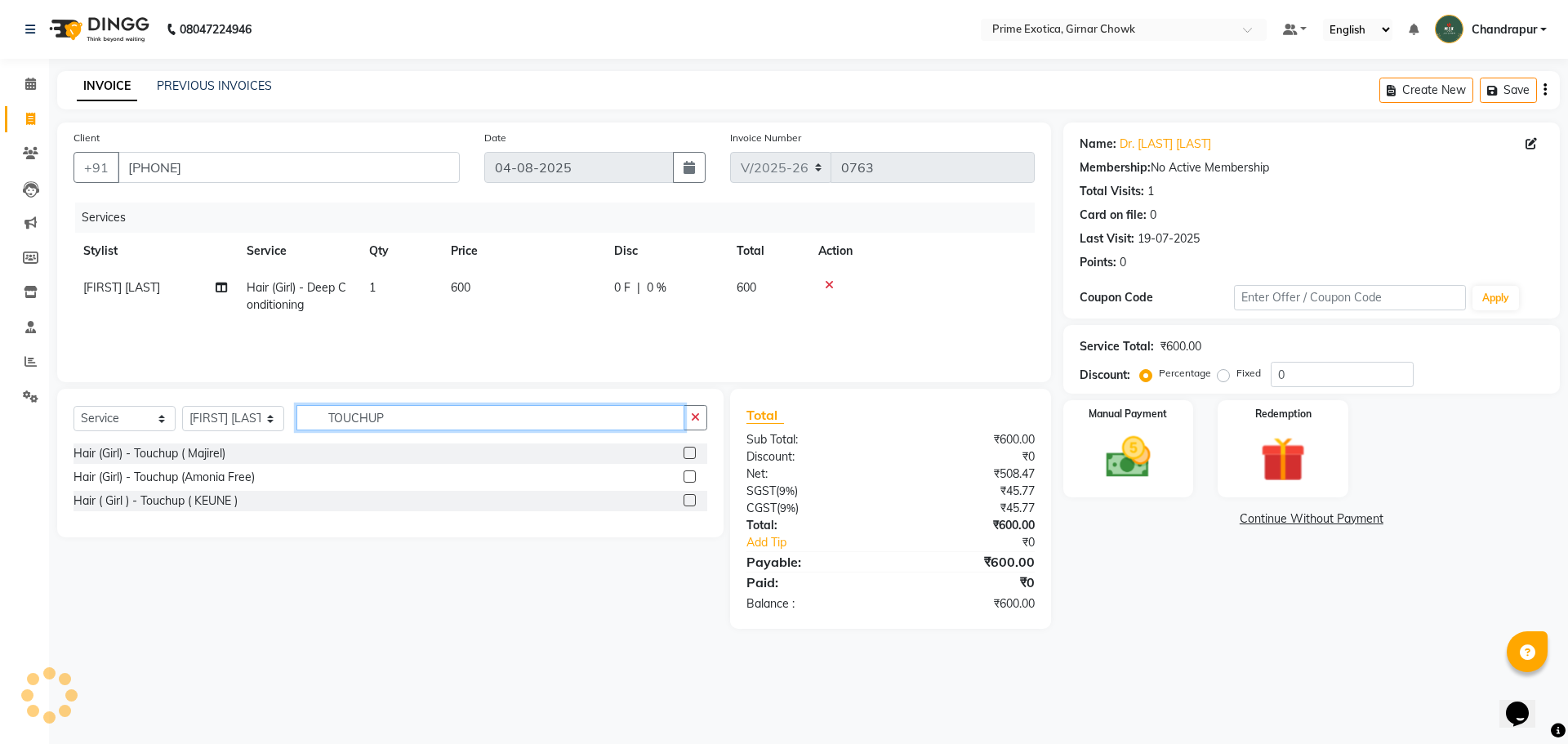 type on "TOUCHUP" 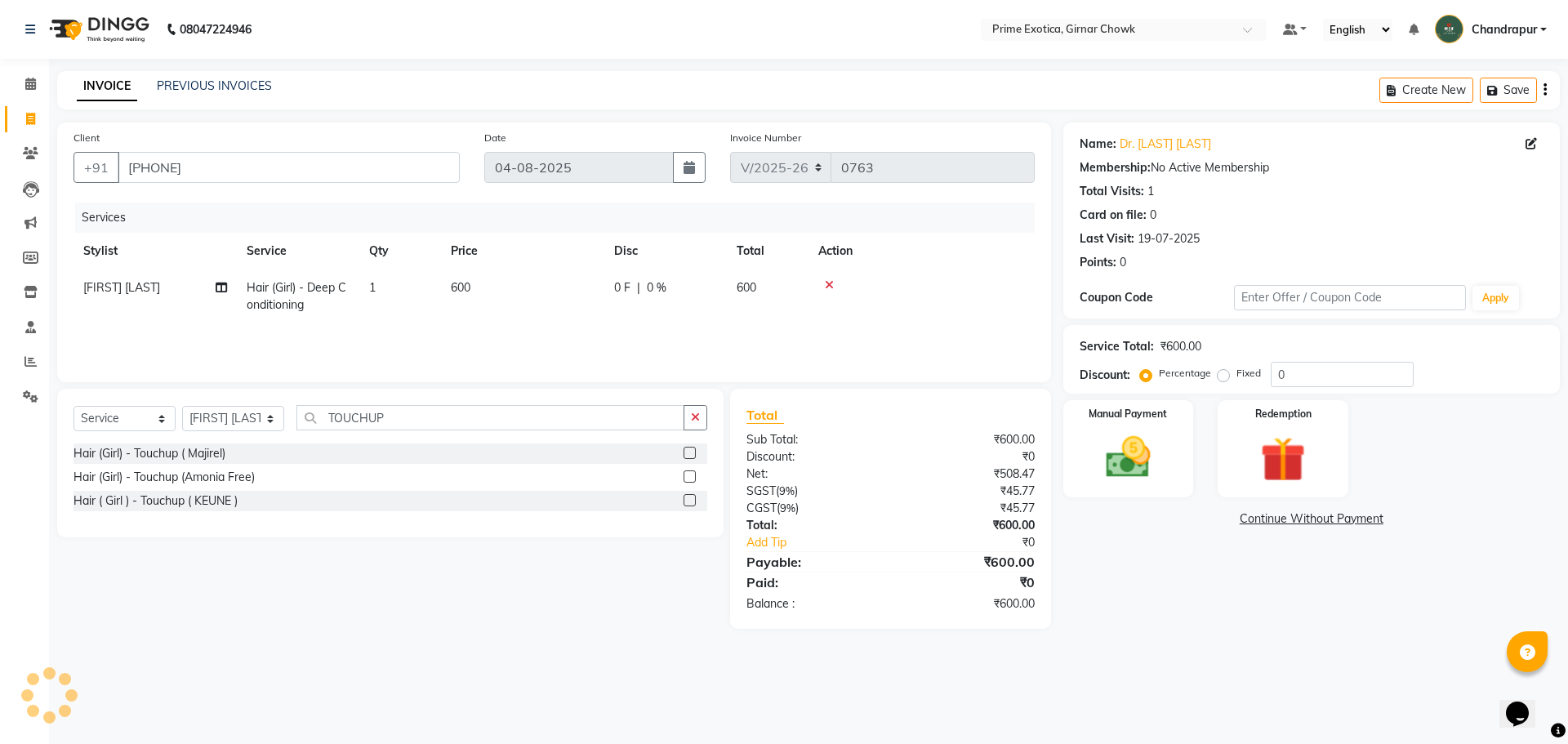 click on "Hair (Girl) - Touchup ( Majirel)" 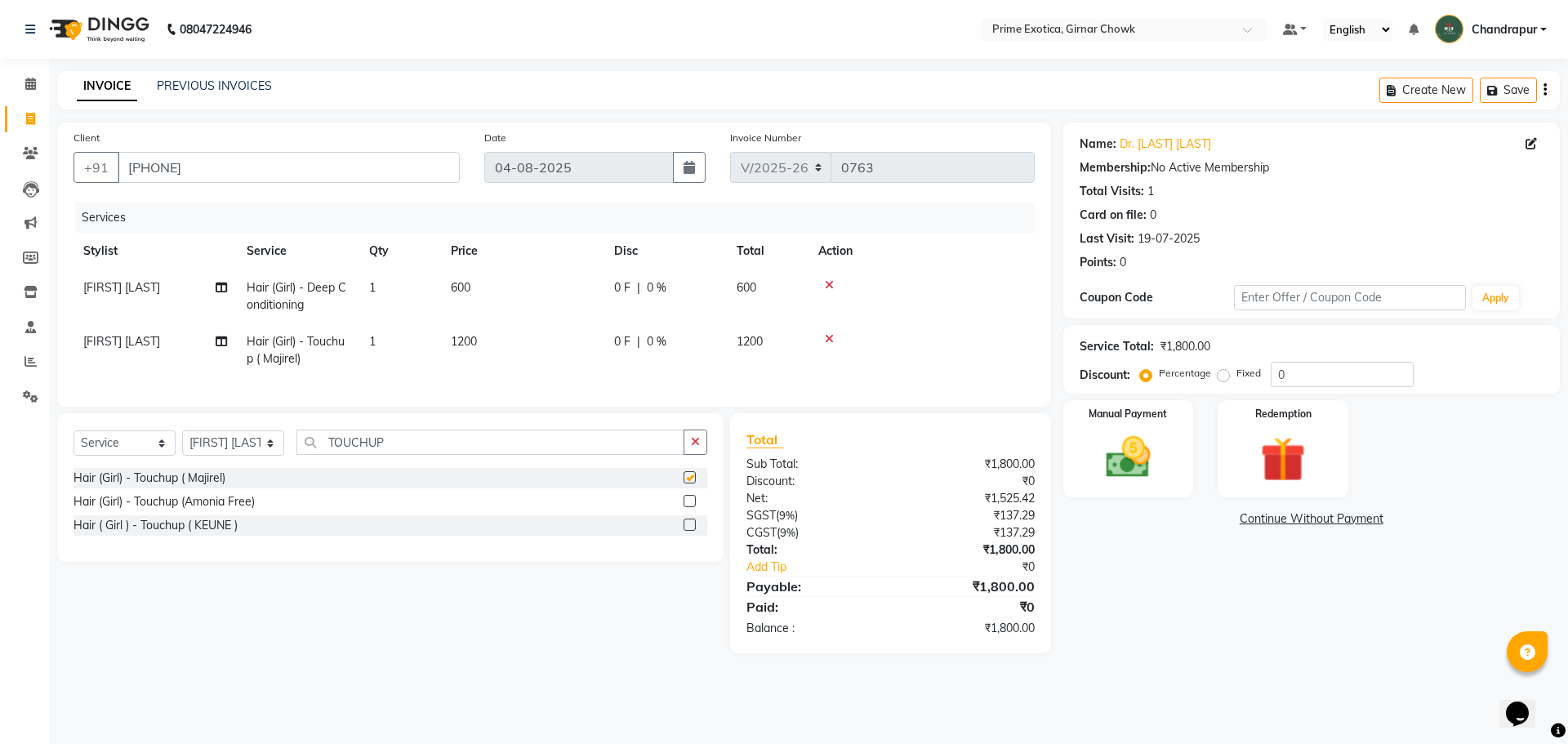 checkbox on "false" 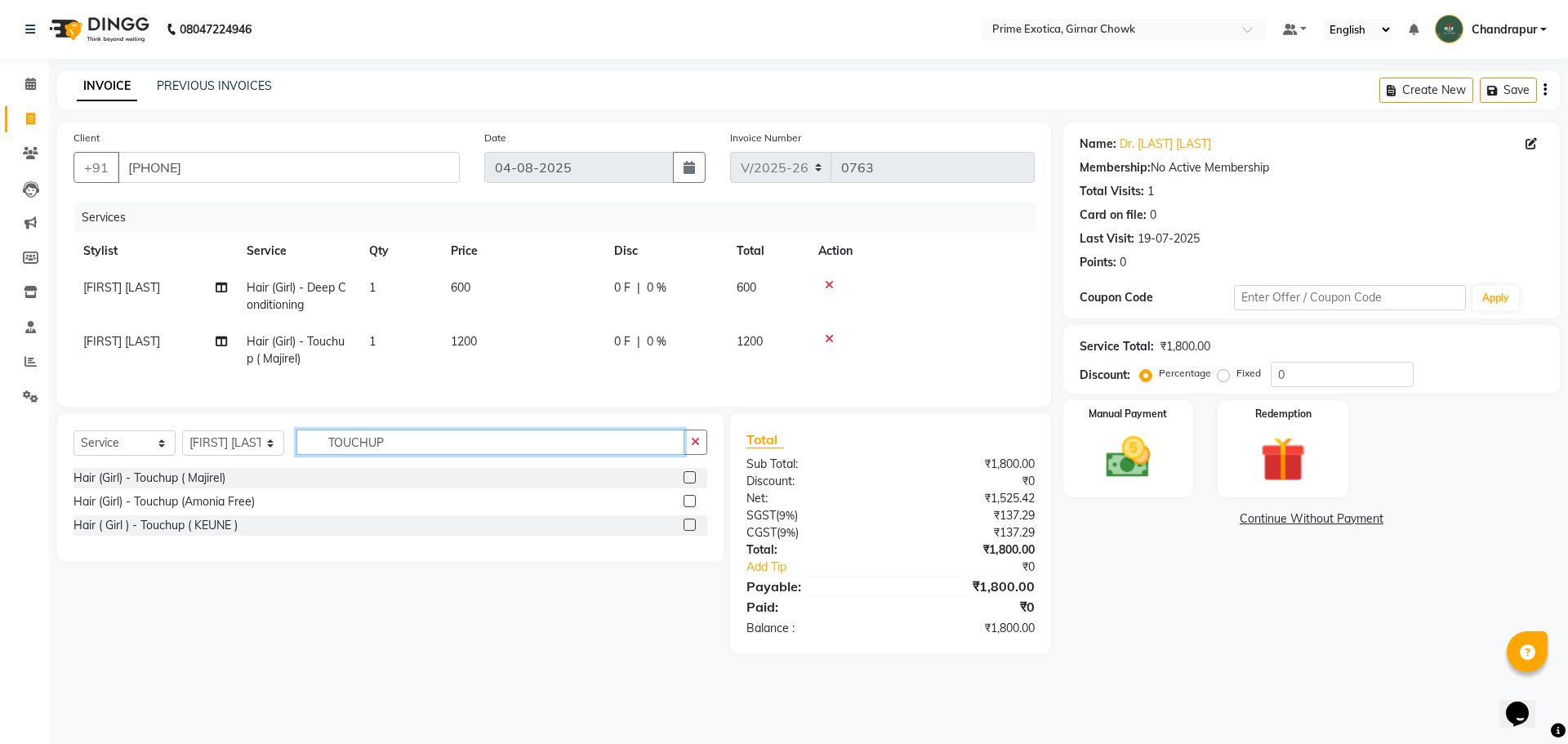 click on "TOUCHUP" 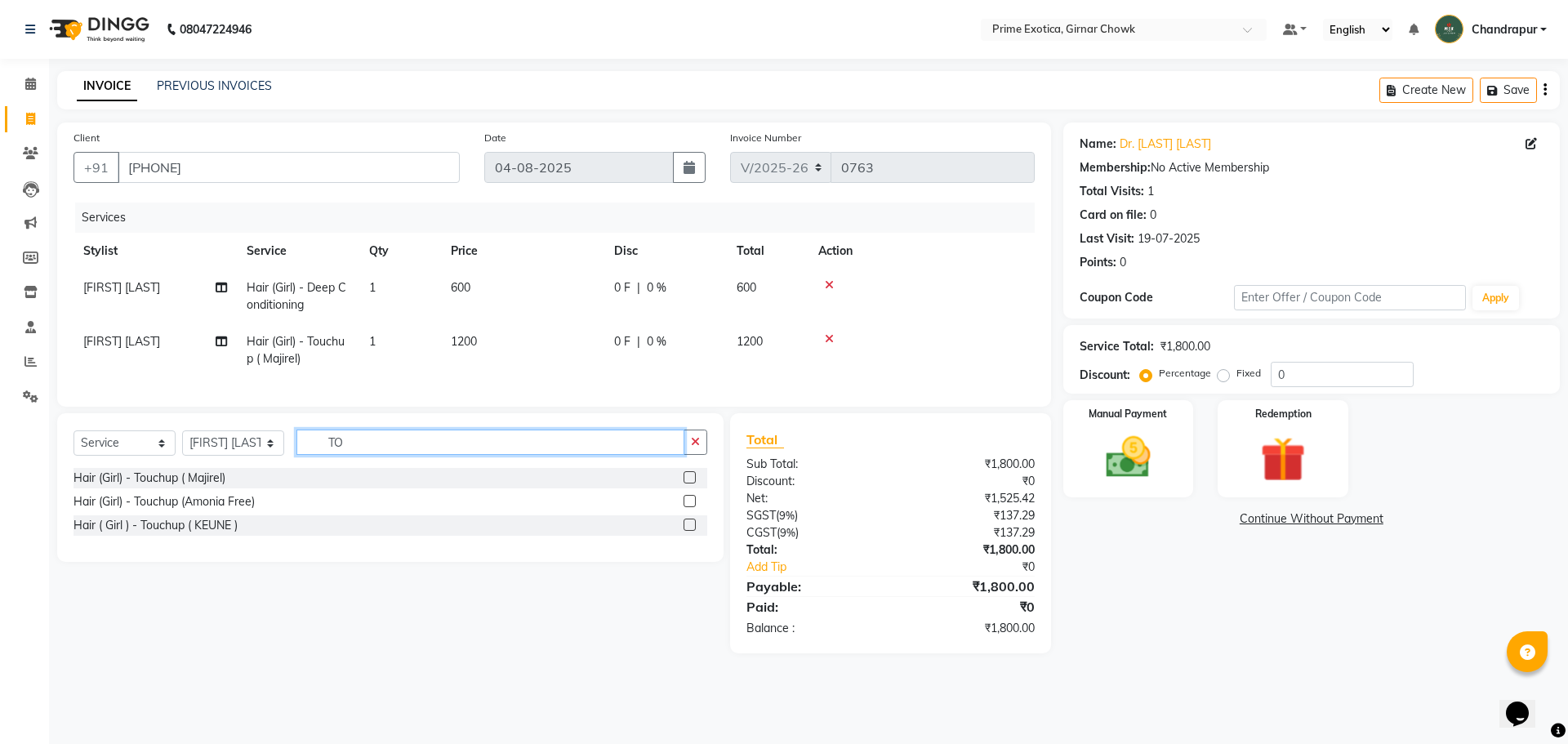 type on "T" 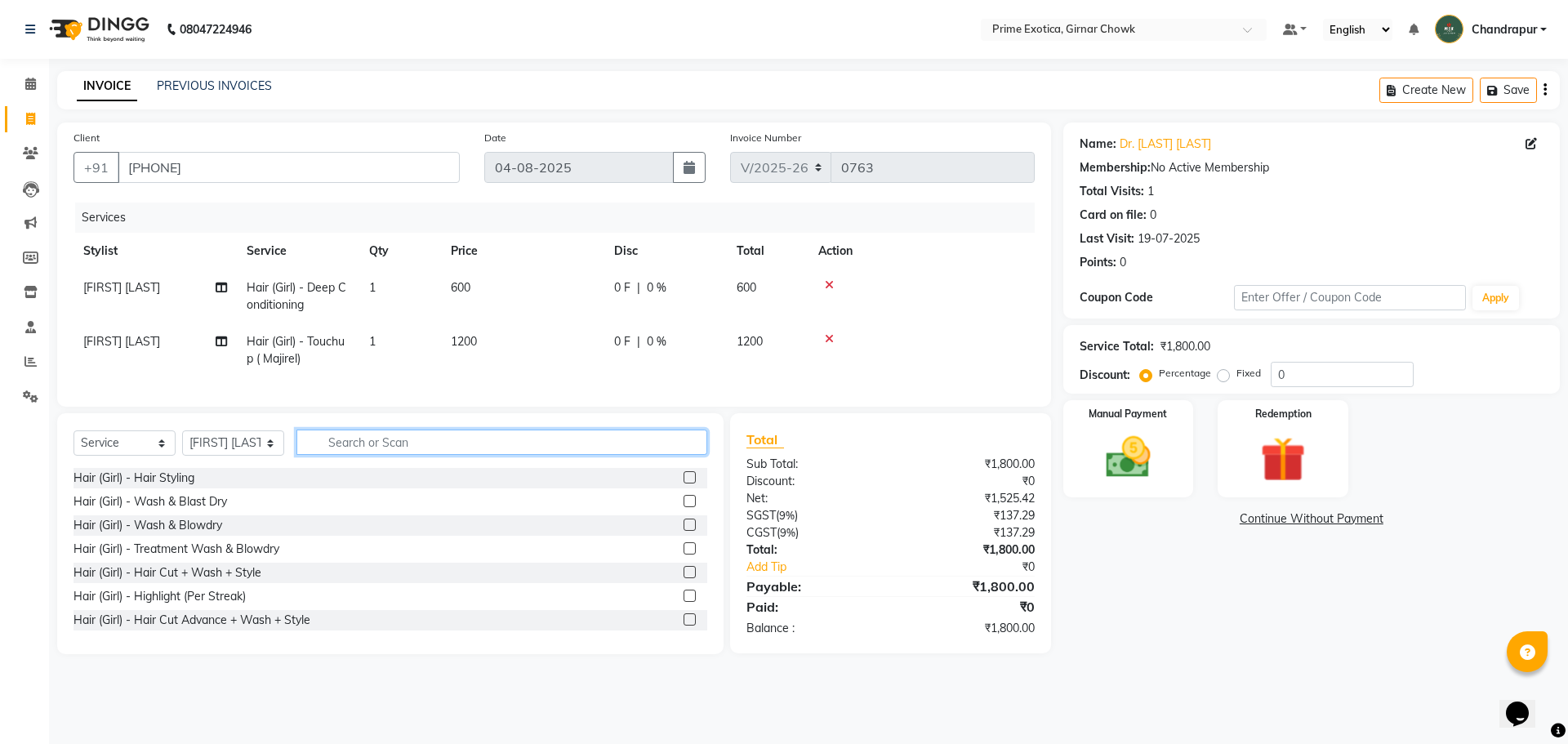 type 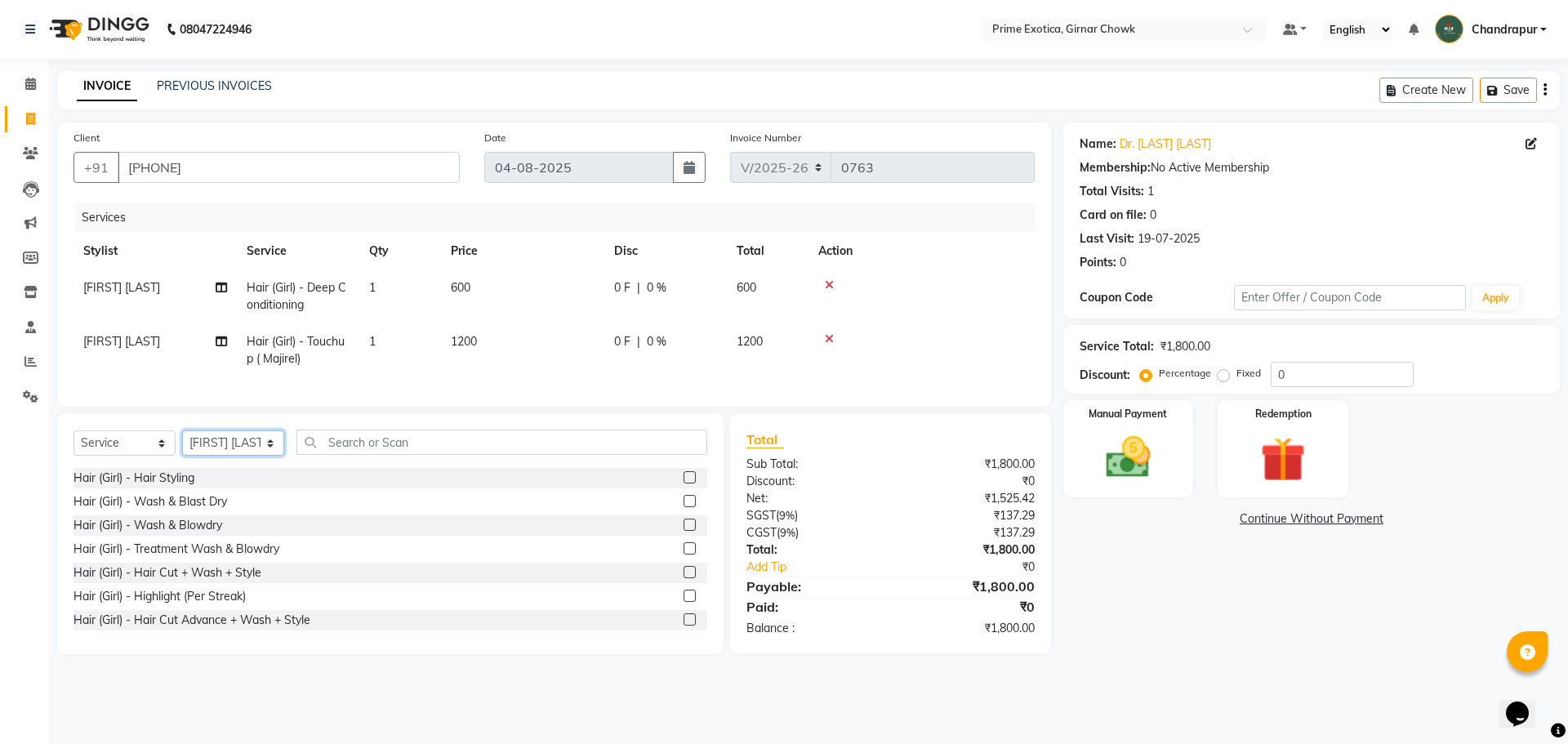 click on "Select Stylist [FIRST] [LAST] ADMIN [FIRST] [LAST] [FIRST] [LAST] [FIRST] [LAST] [FIRST] [LAST] [FIRST] [LAST] [FIRST] [LAST]" 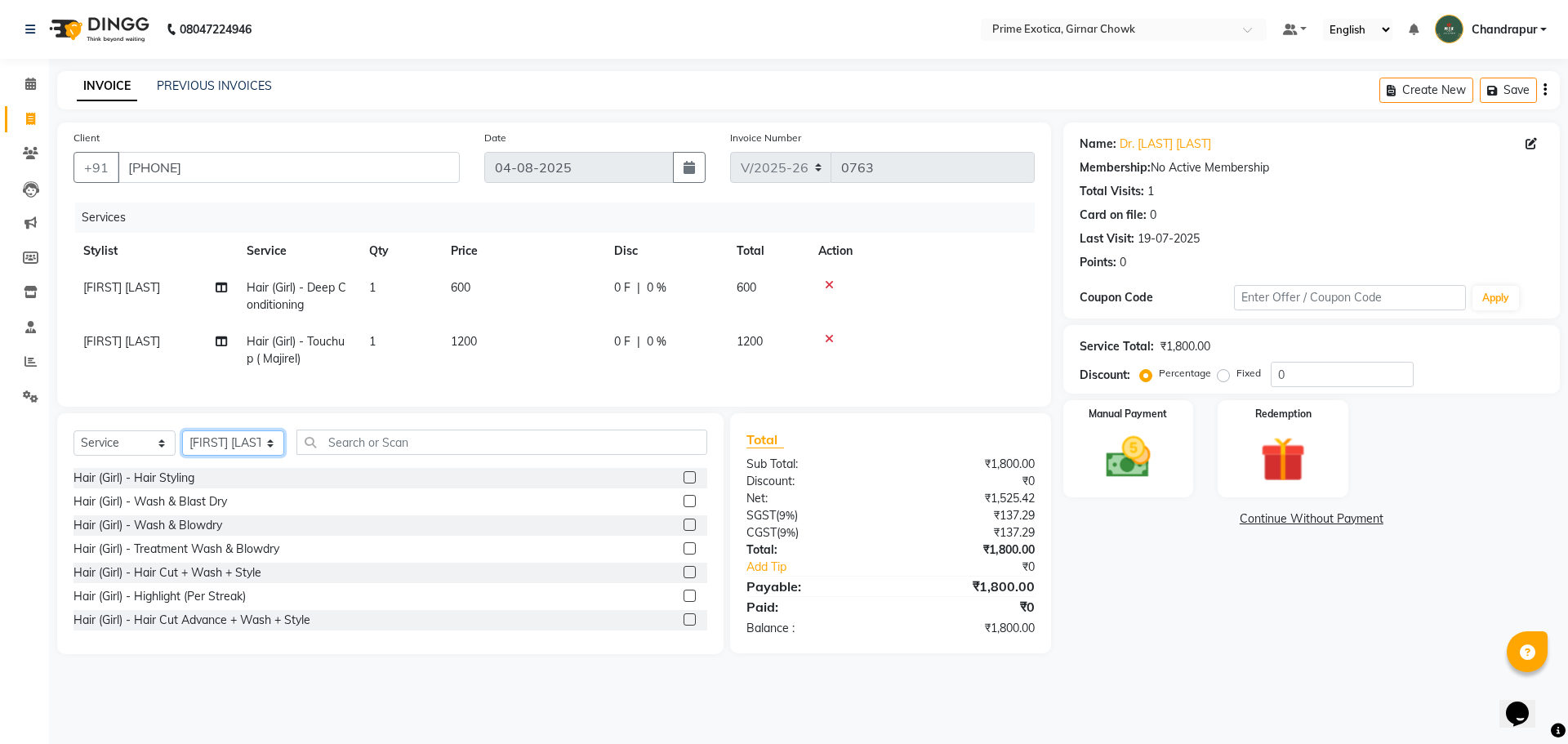 select on "47144" 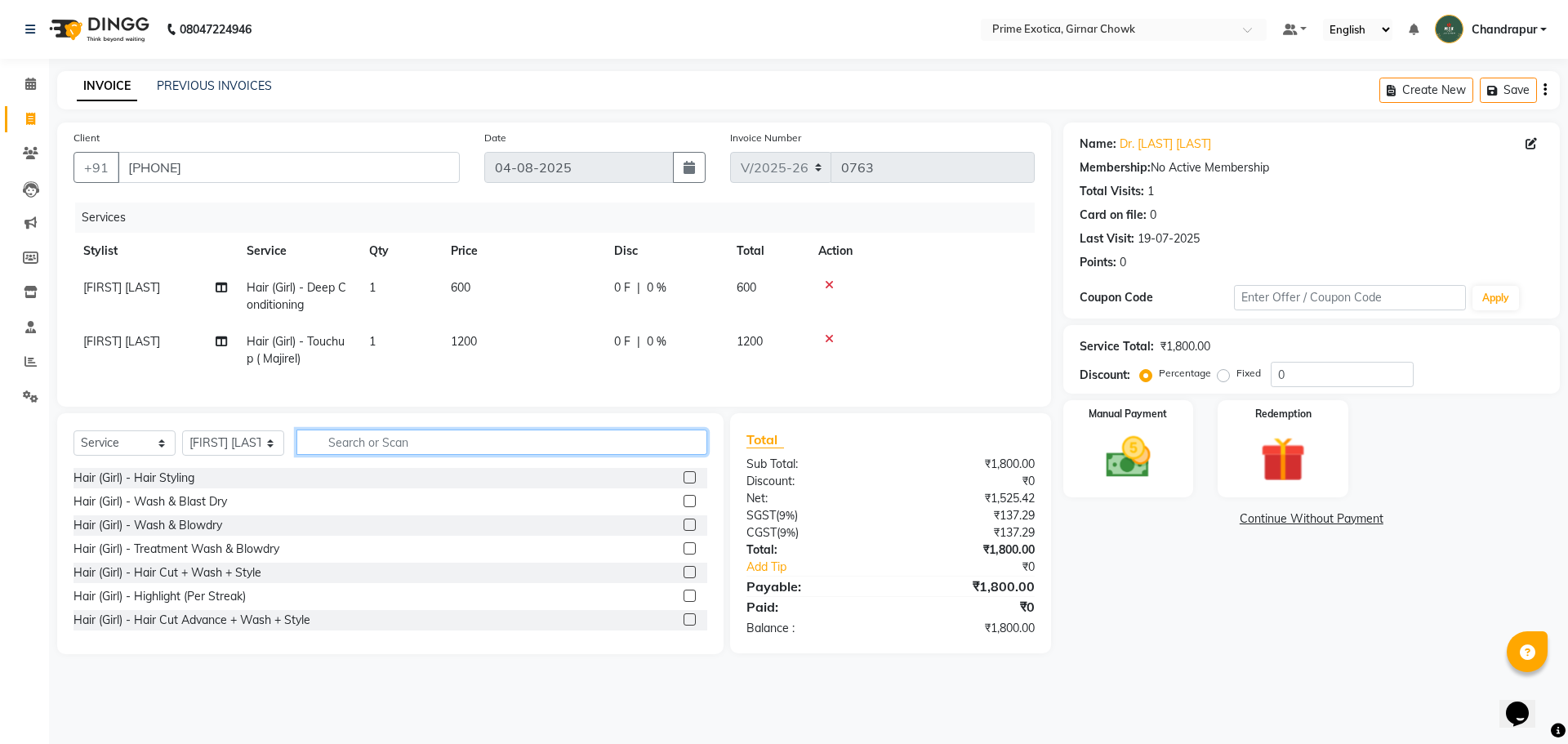 click 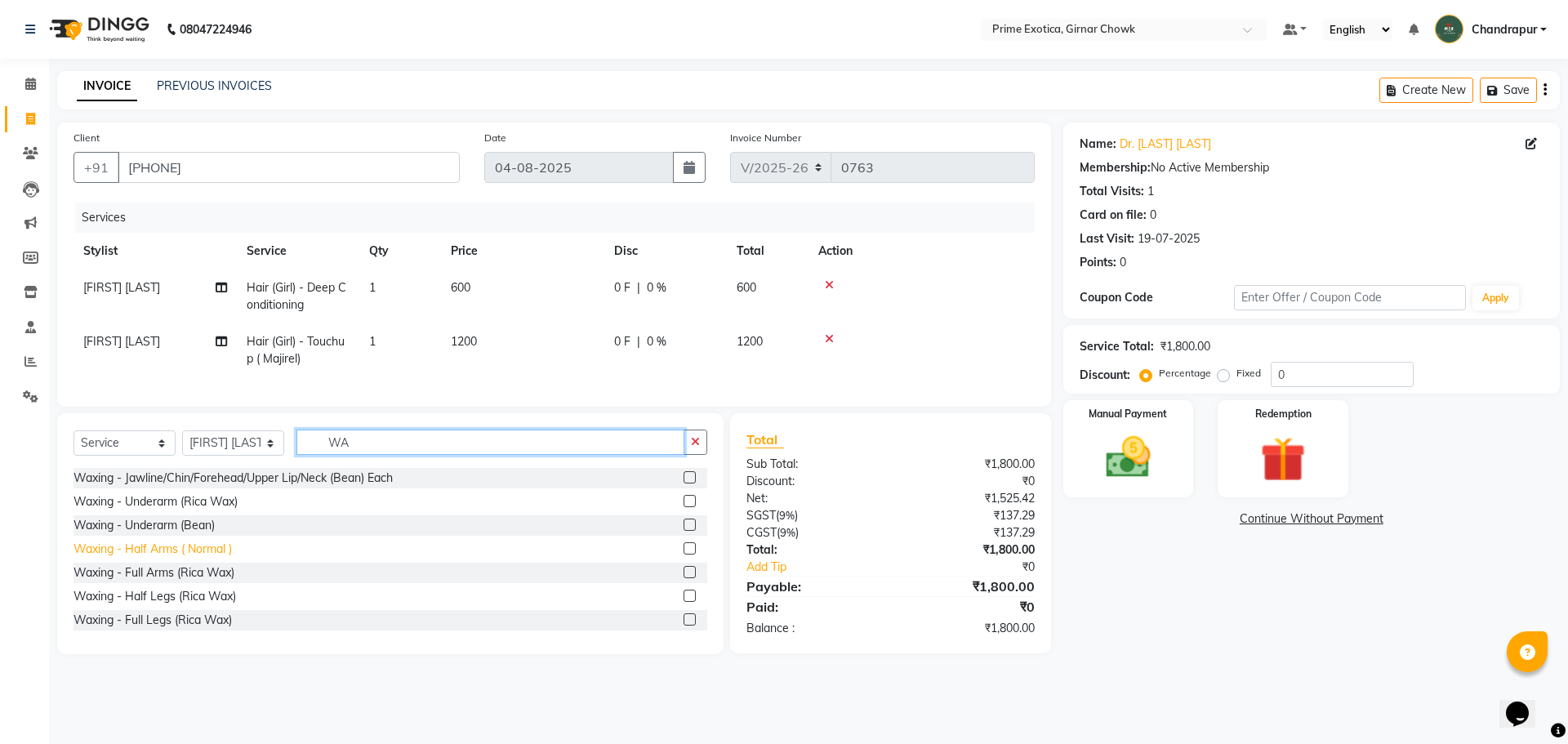 type on "W" 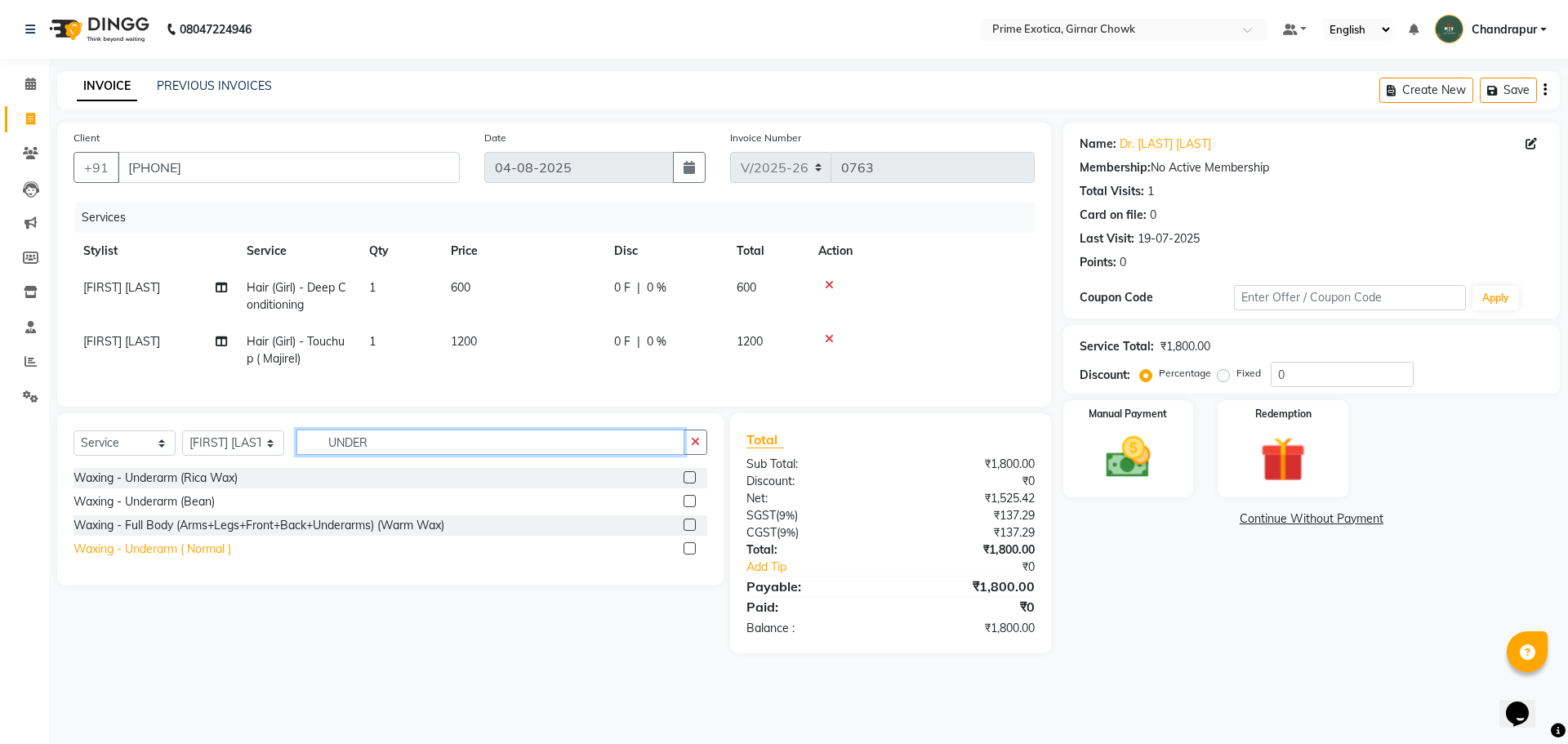 type on "UNDER" 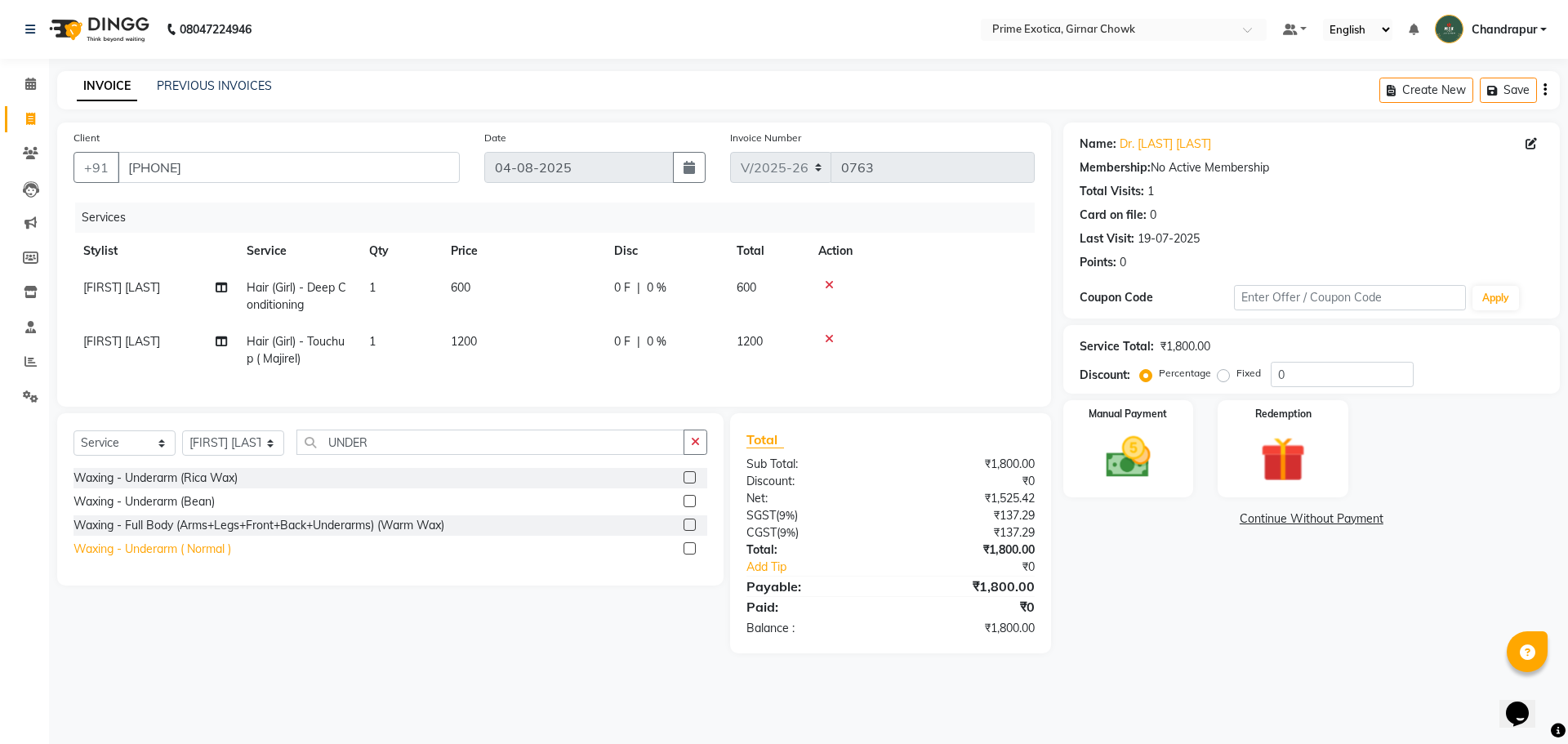 click on "Waxing - Underarm ( Normal )" 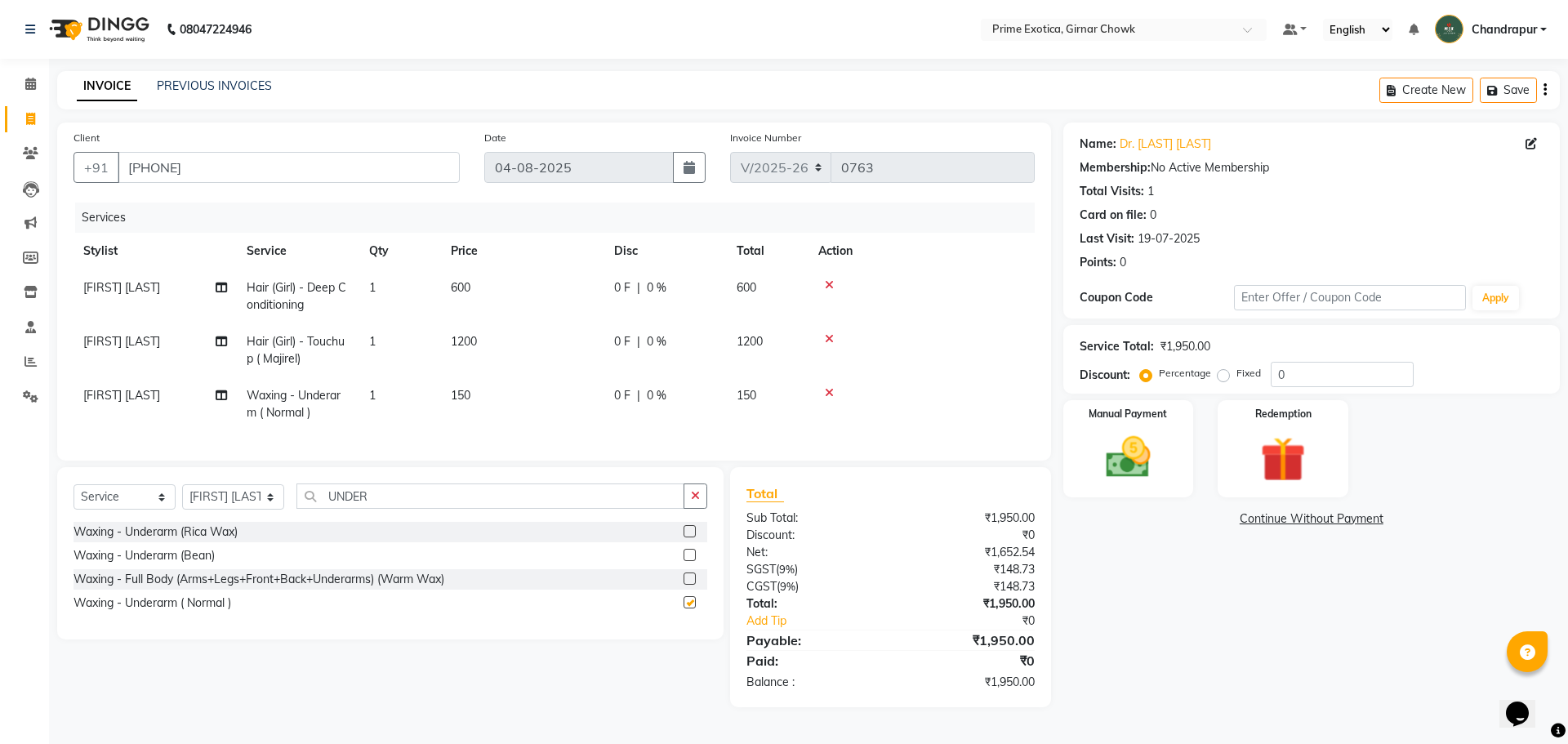 checkbox on "false" 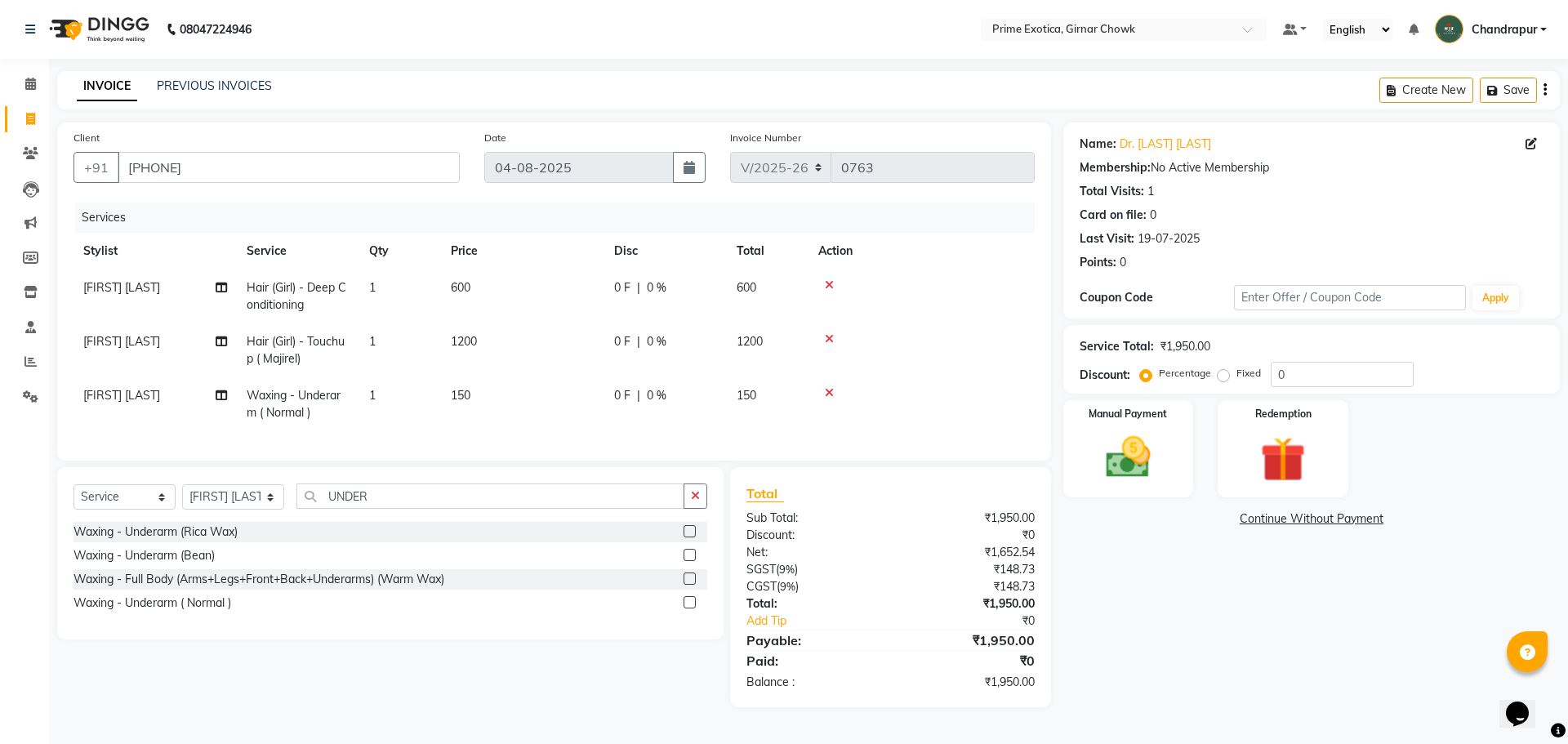 click on "150" 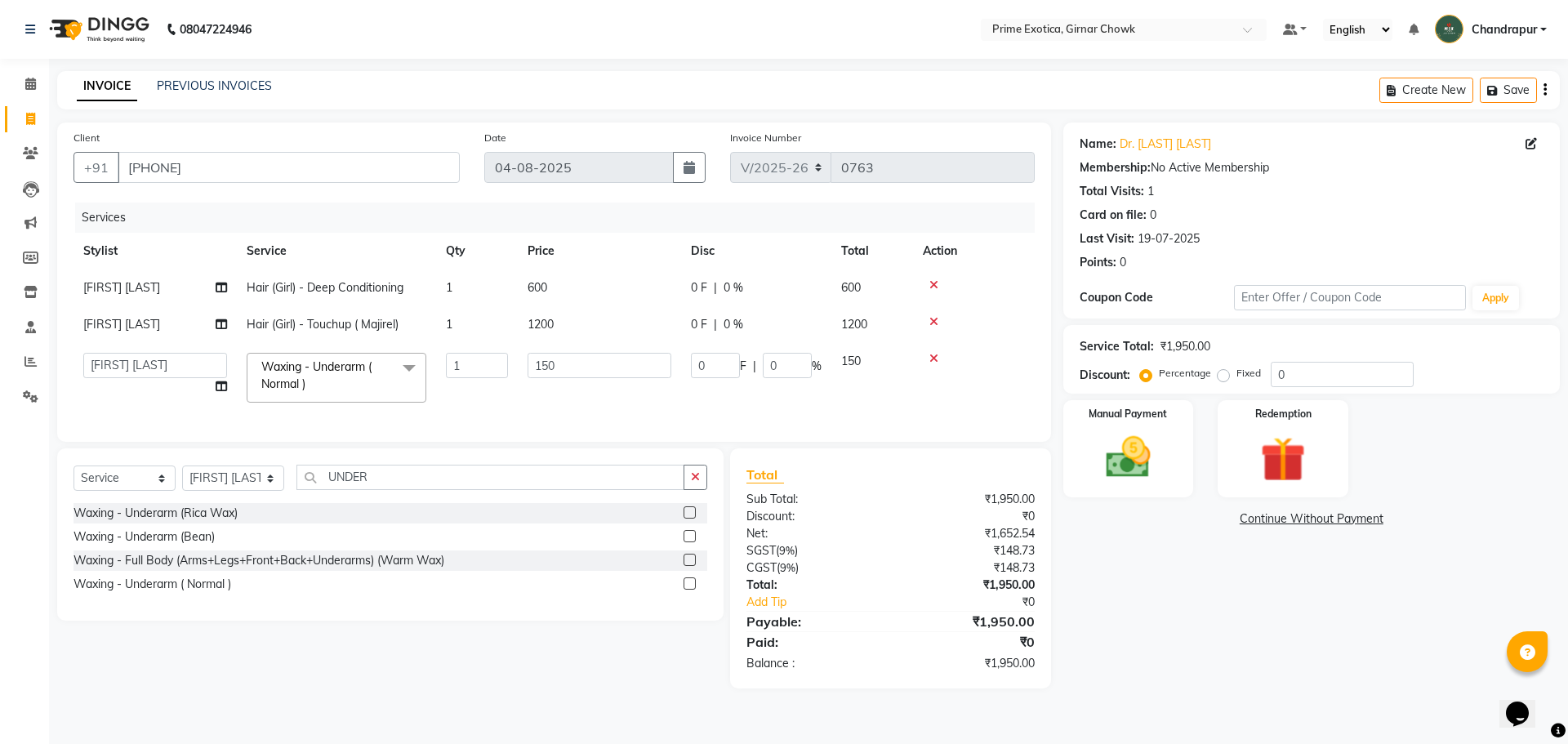 click 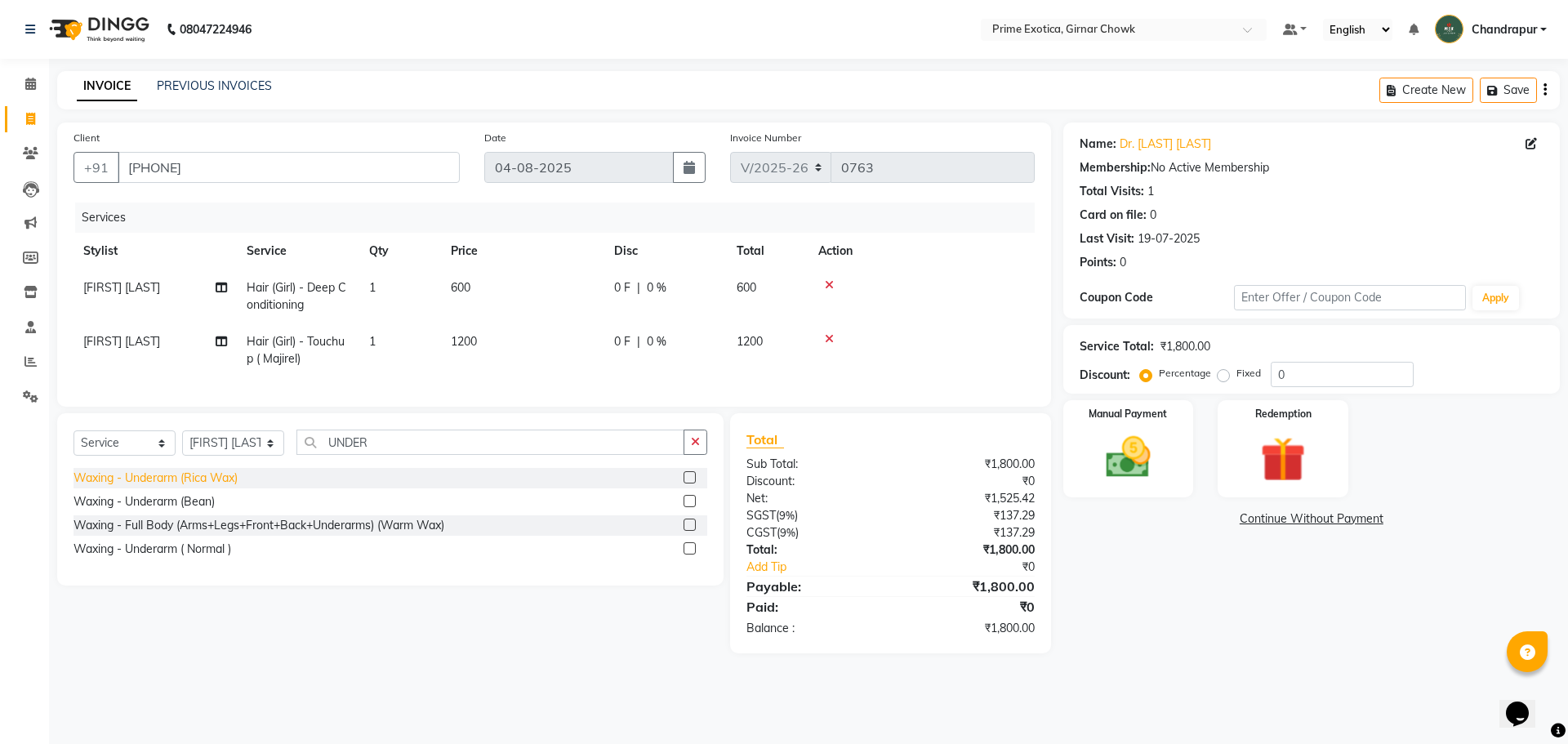 click on "Waxing - Underarm (Rica Wax)" 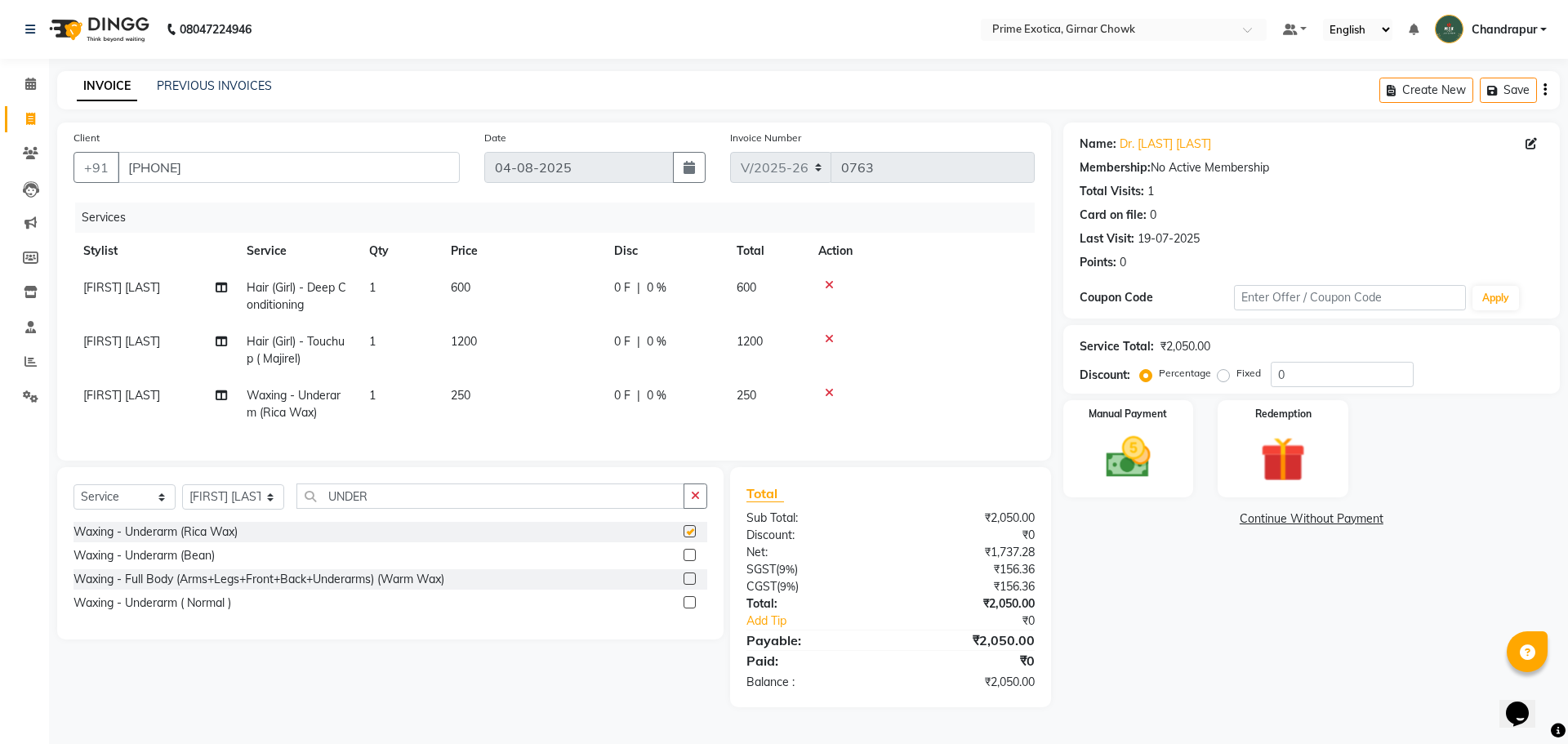 checkbox on "false" 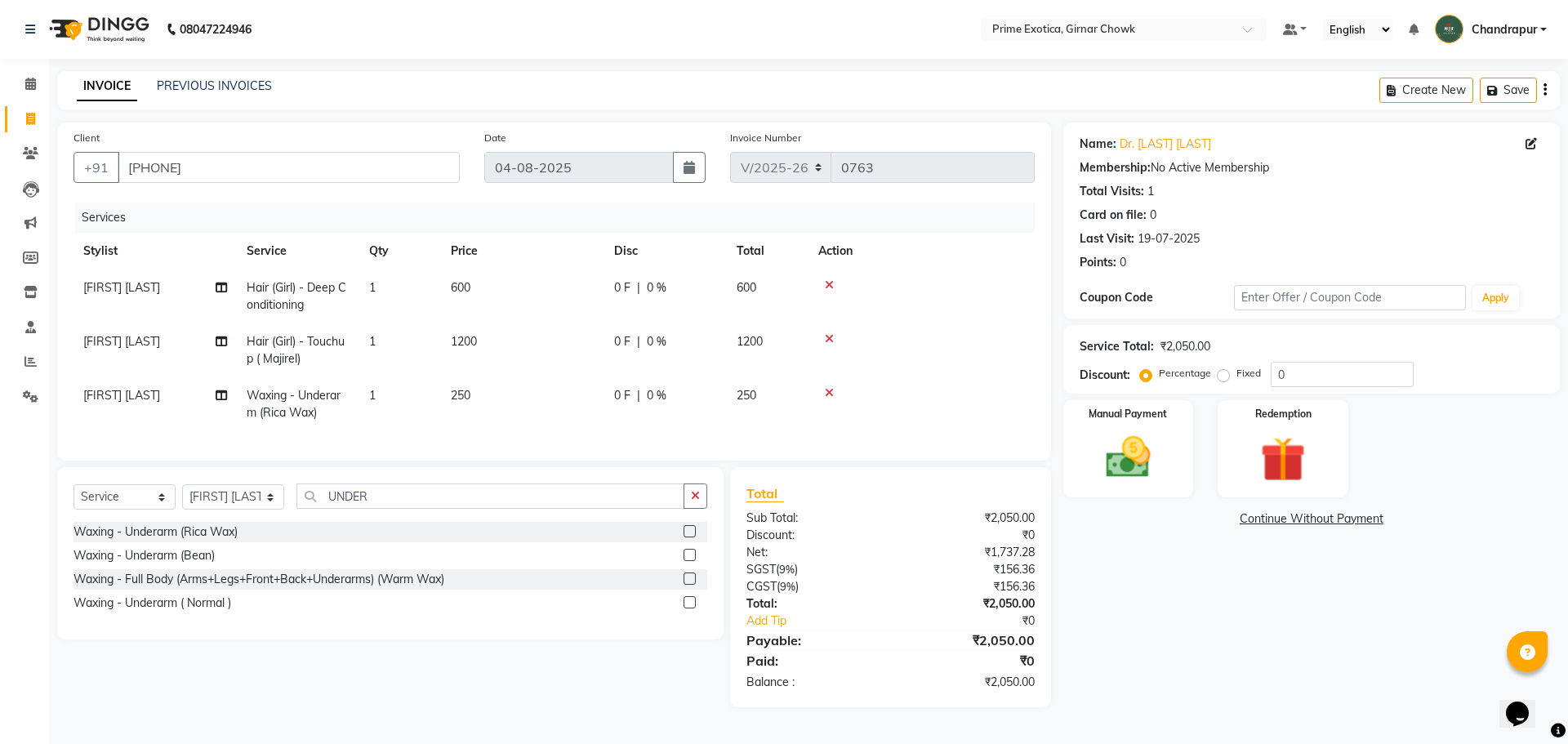 click on "250" 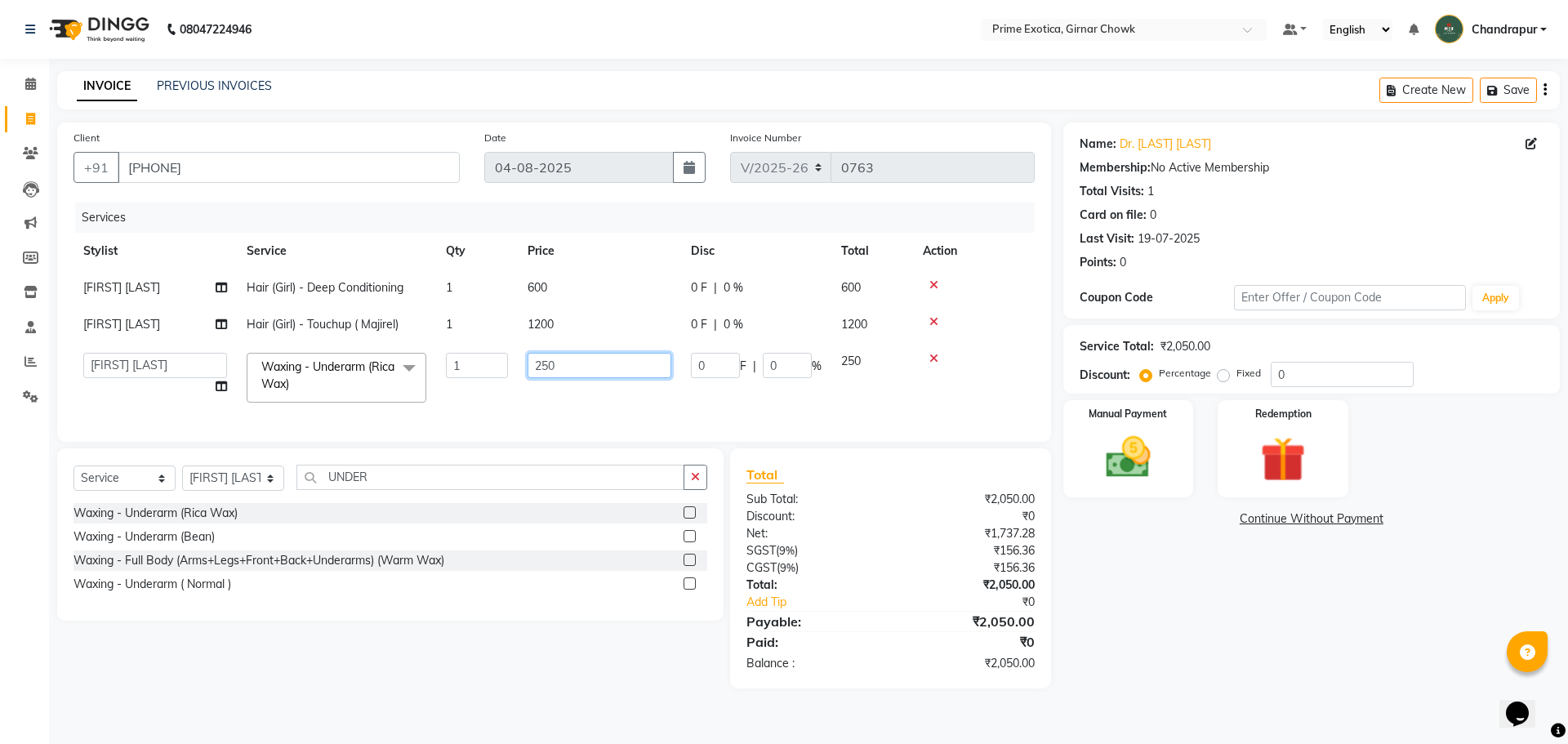 click on "250" 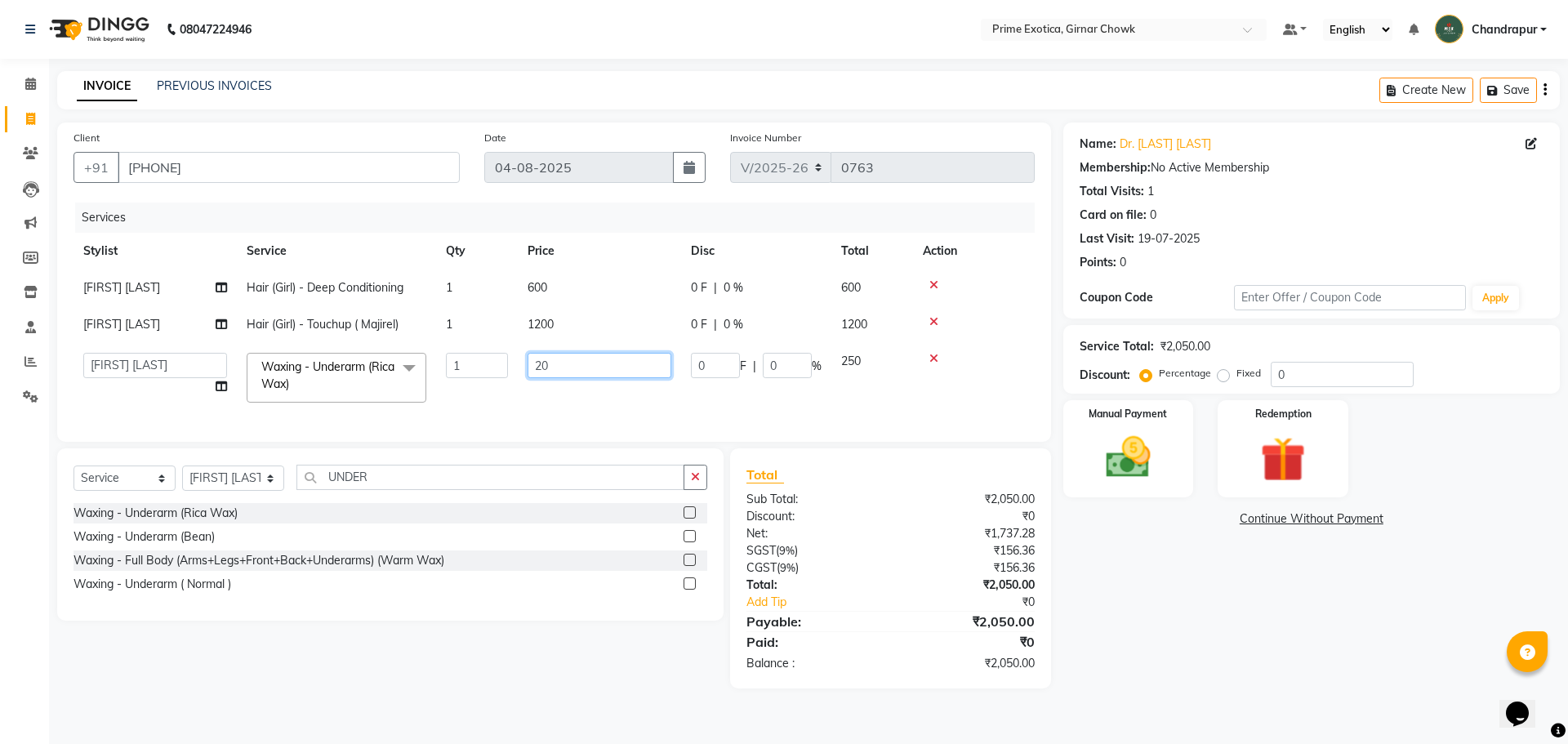 type on "200" 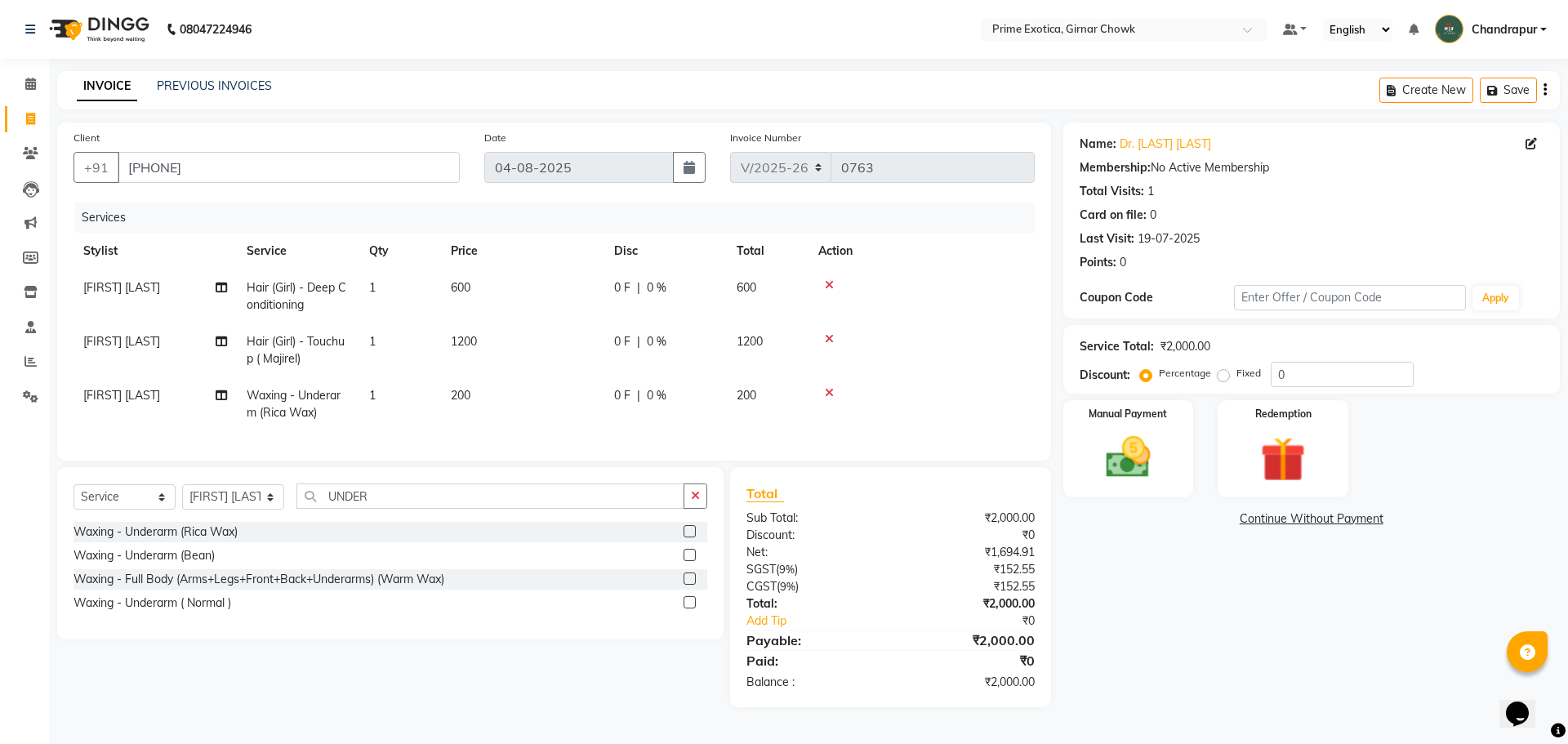 click on "200" 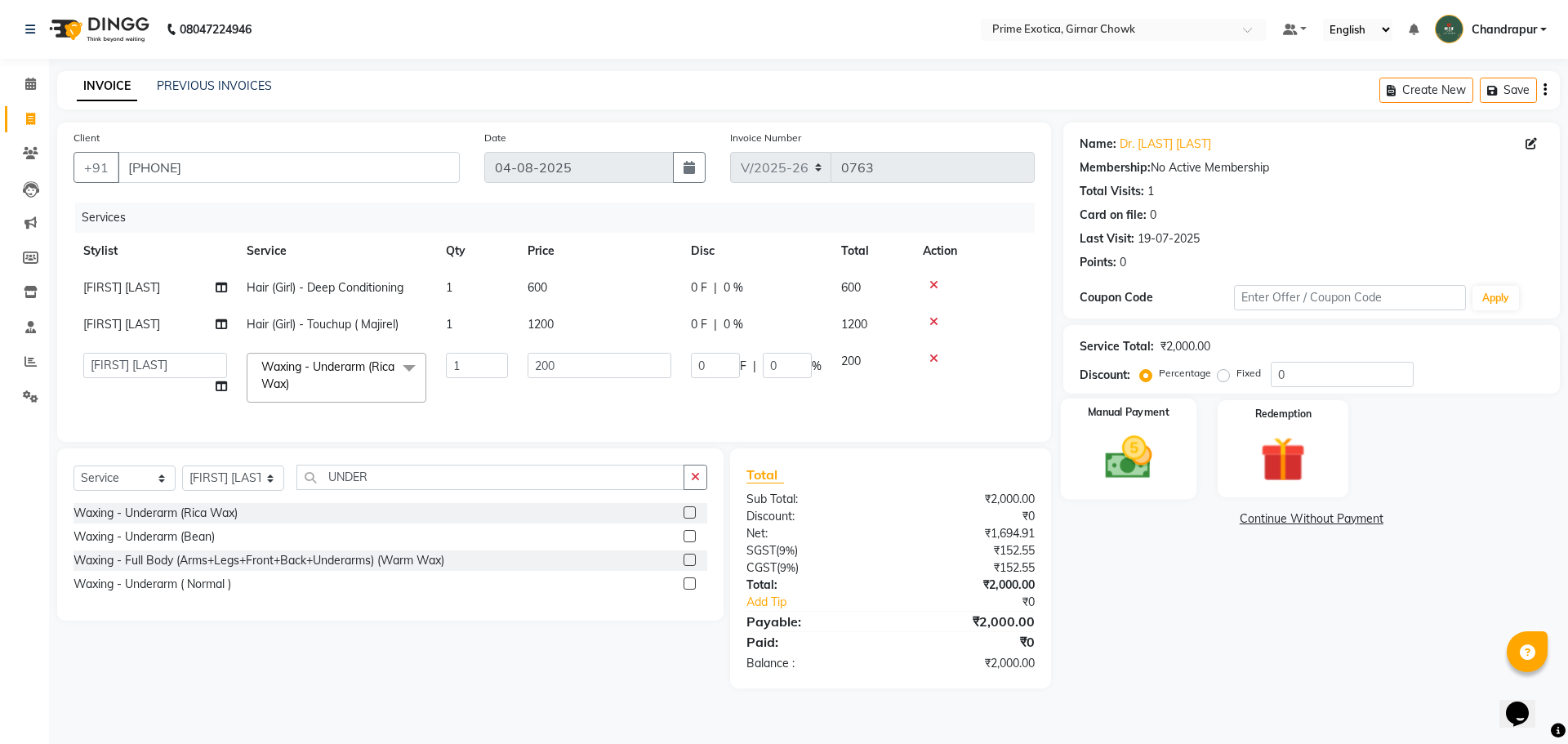 click on "Manual Payment" 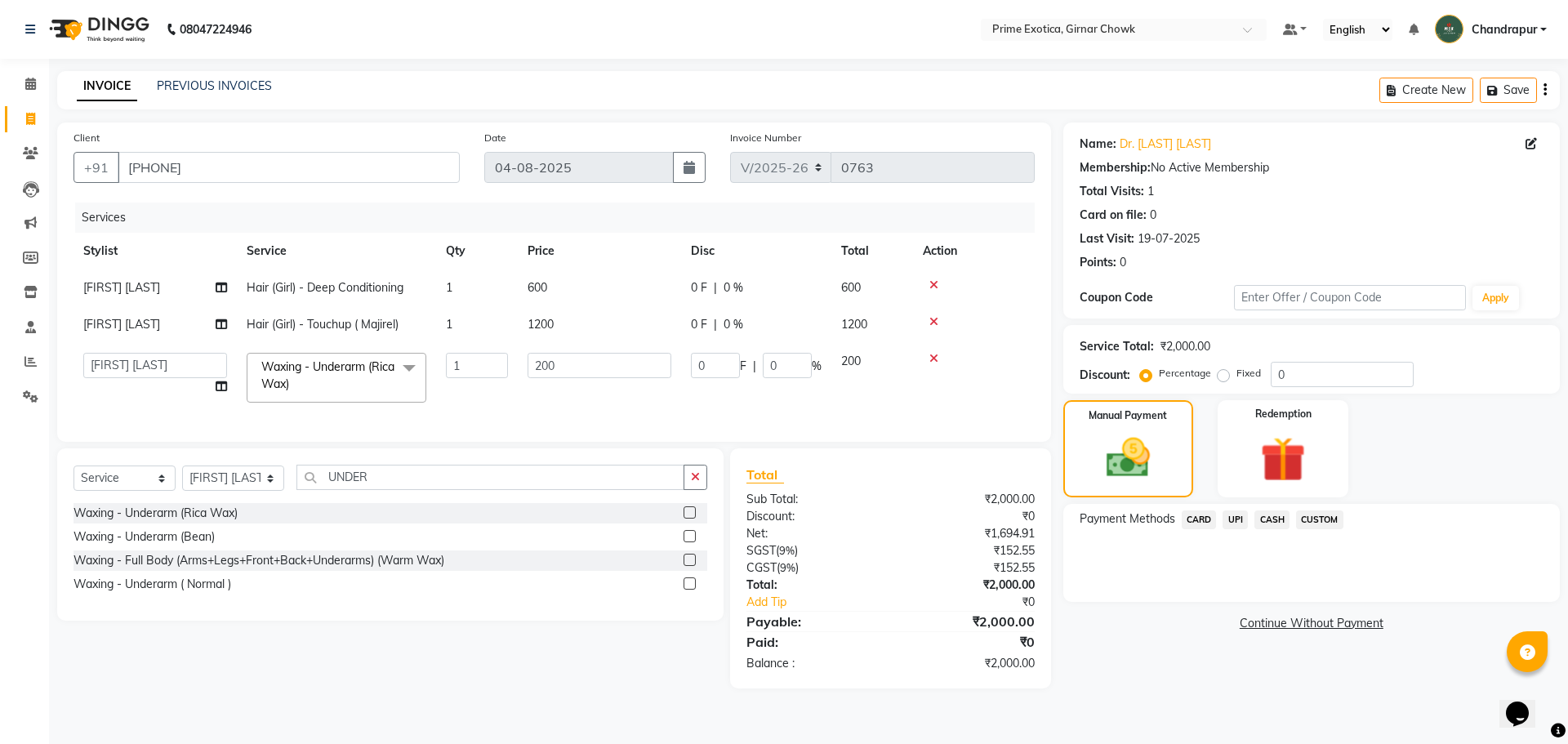 click on "UPI" 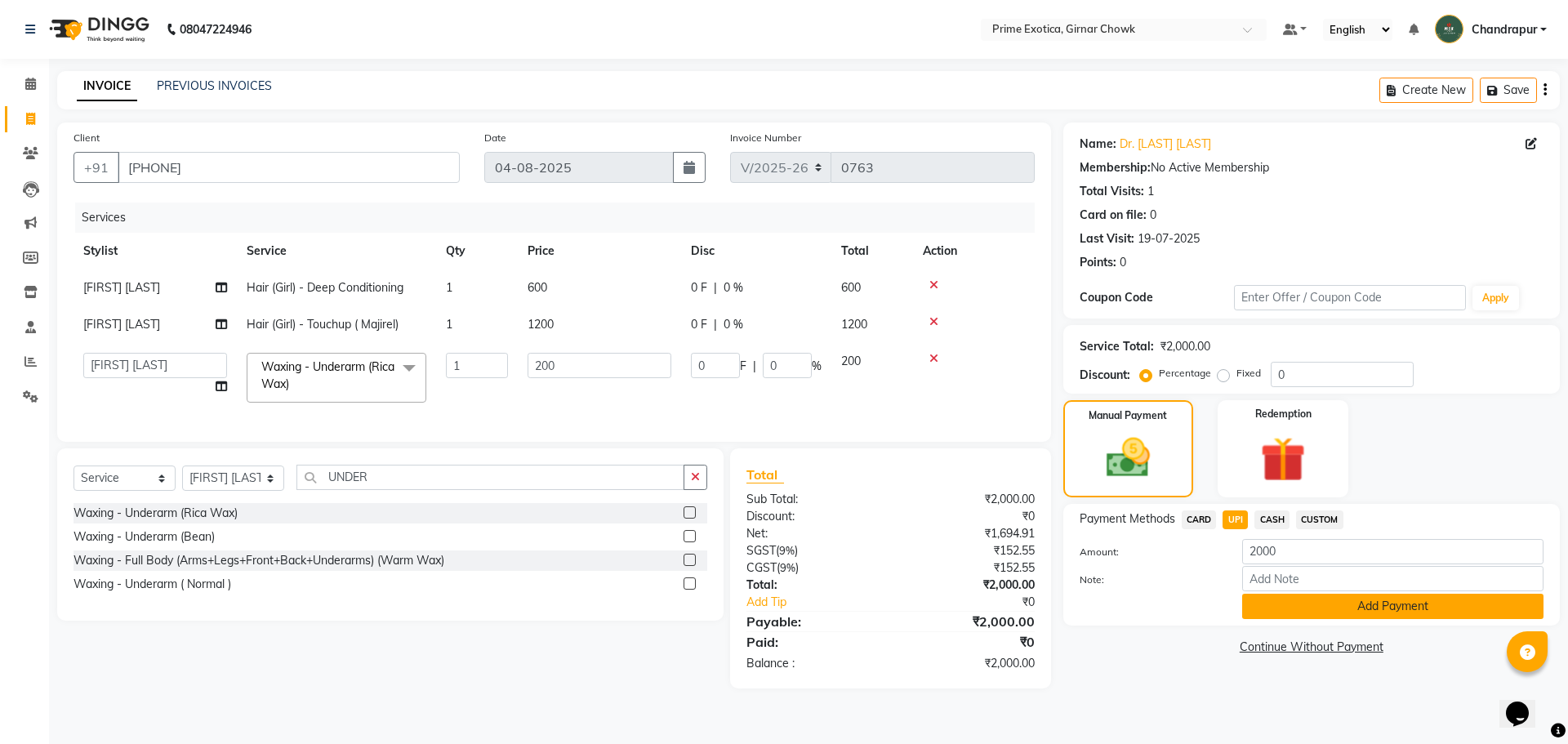 click on "Add Payment" 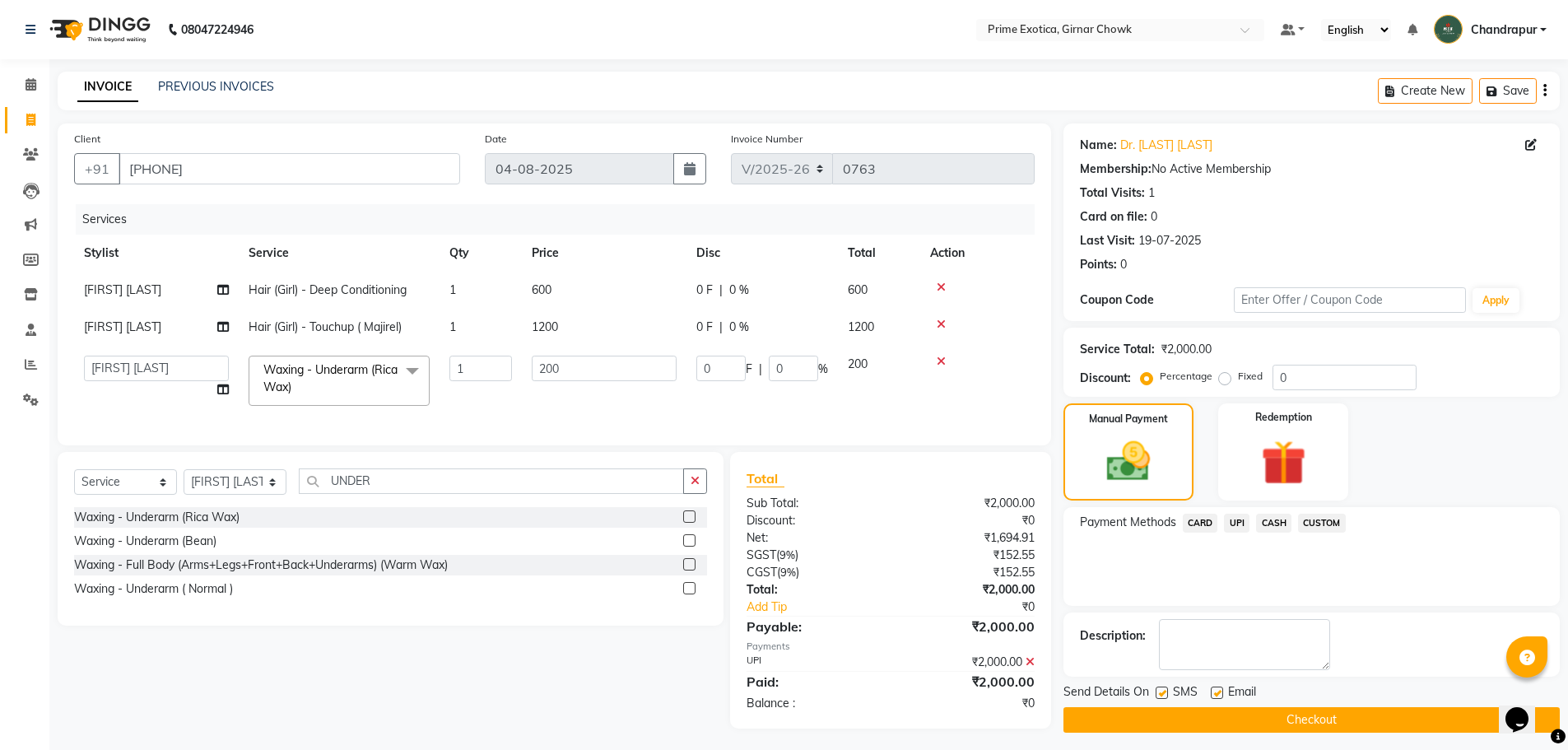 click on "Checkout" 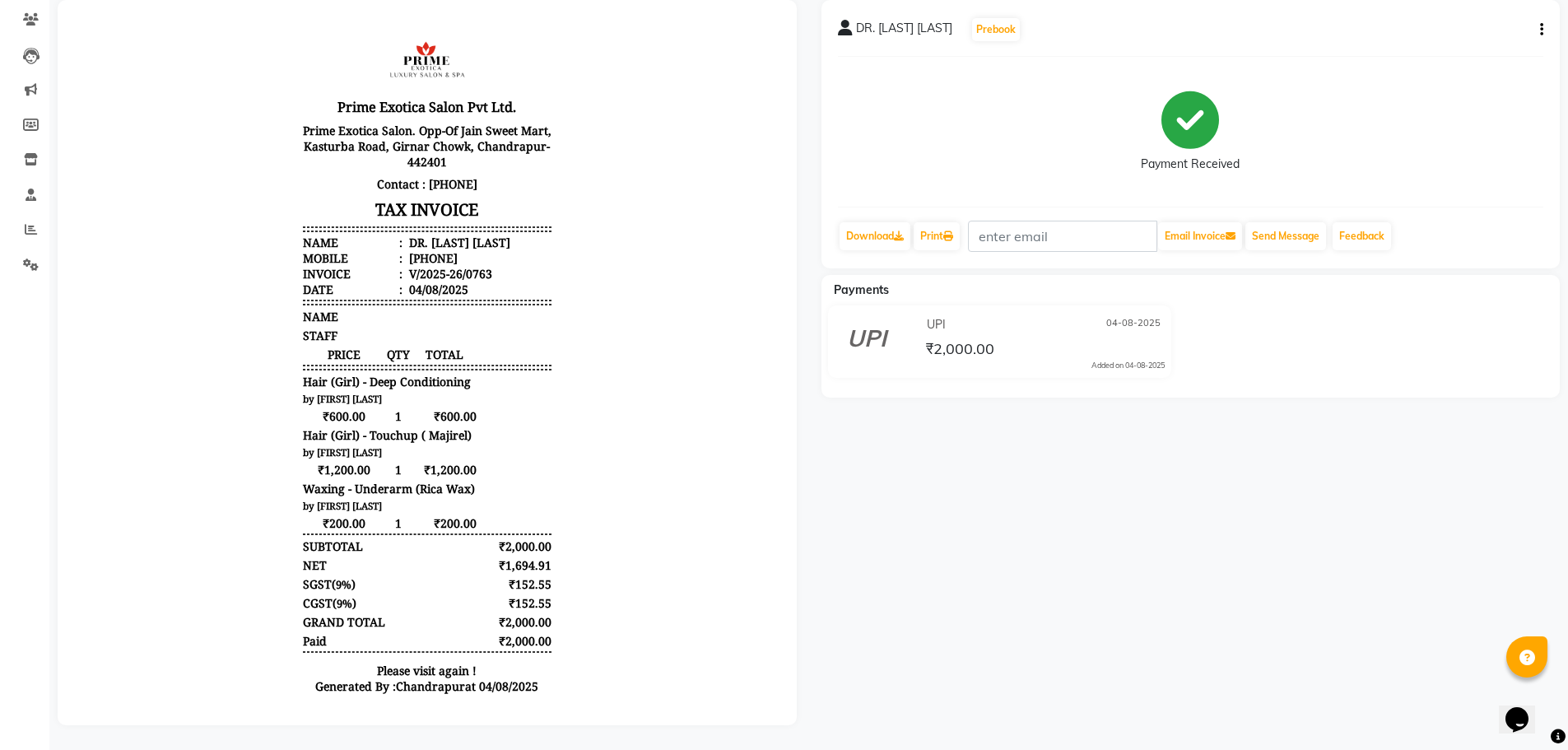 scroll, scrollTop: 0, scrollLeft: 0, axis: both 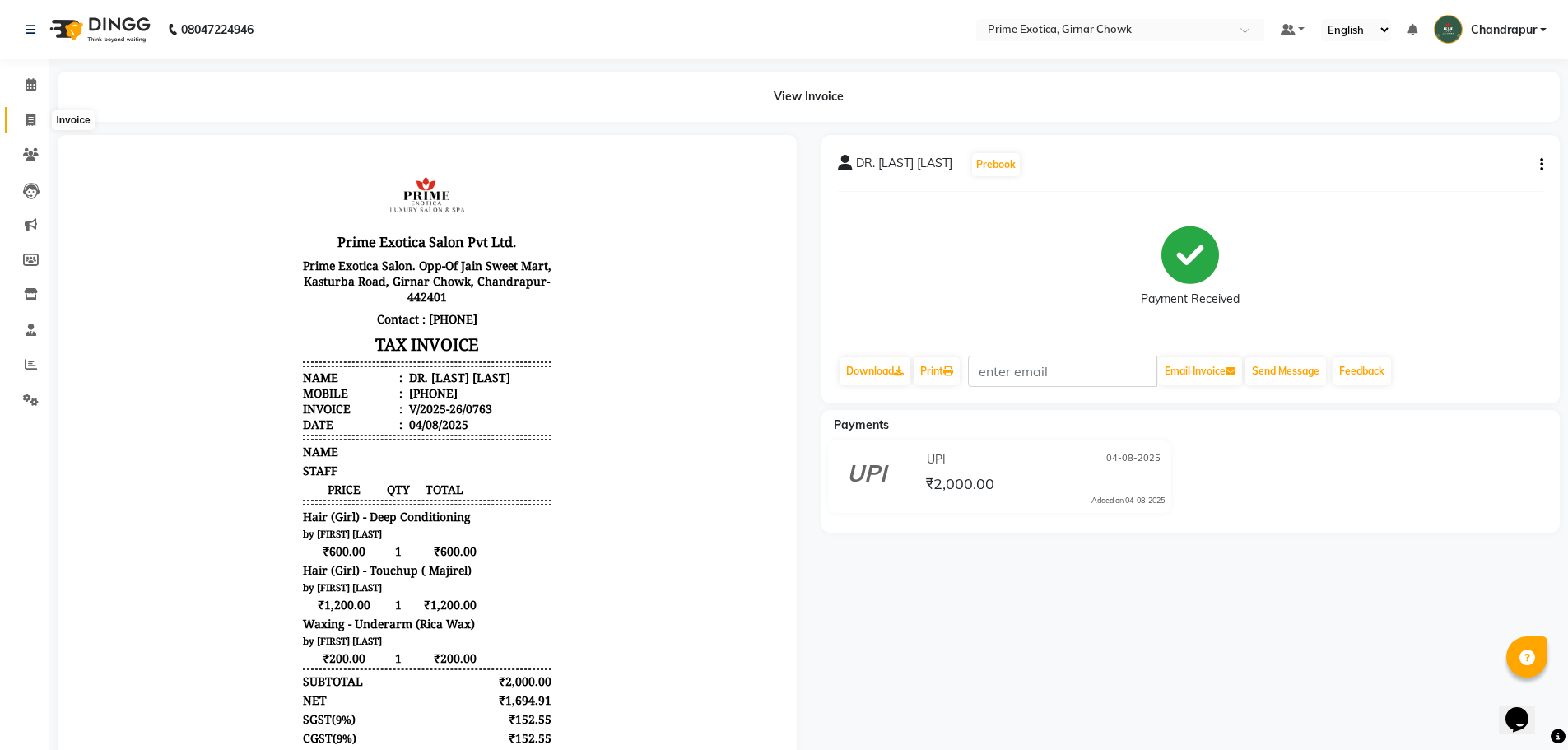 click 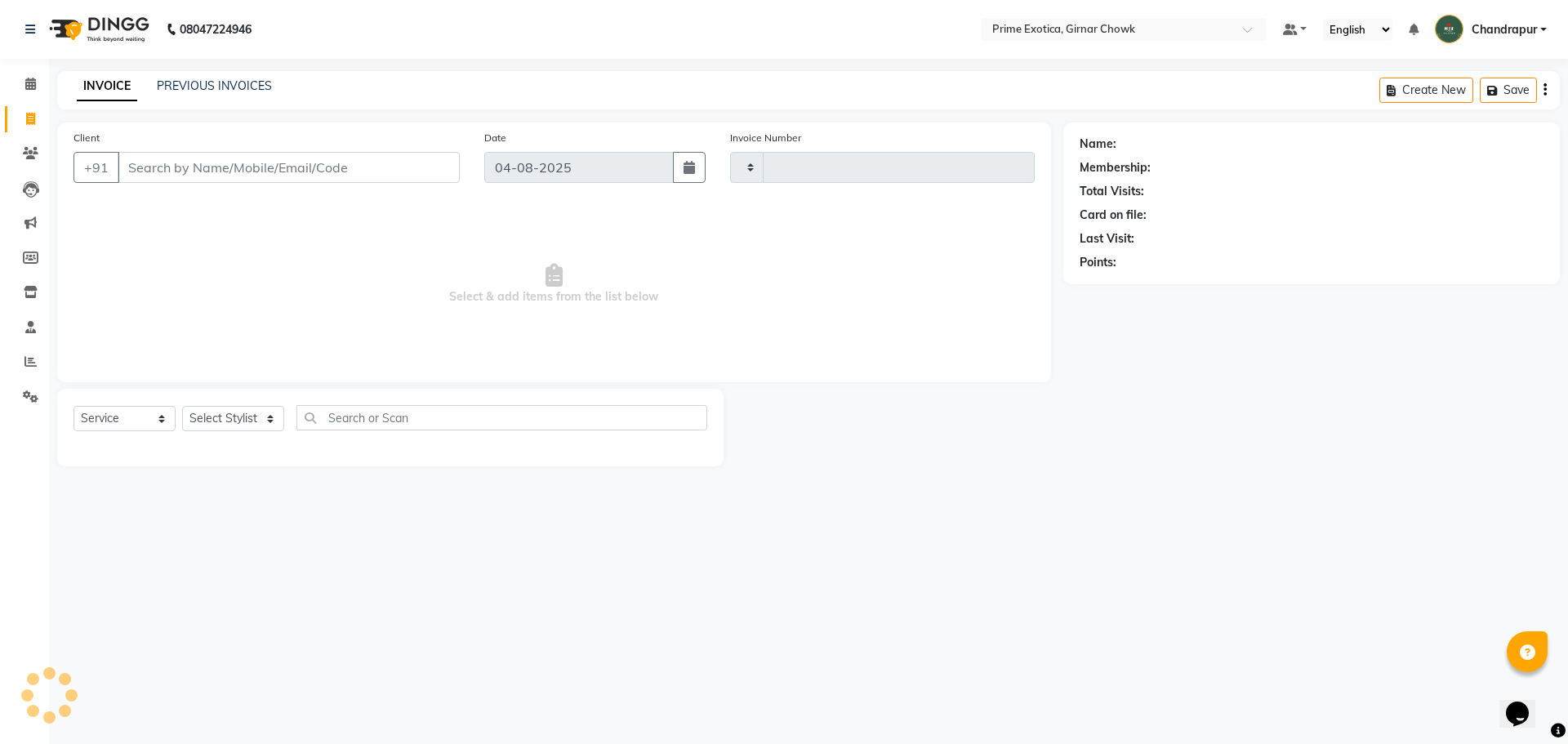 type on "0764" 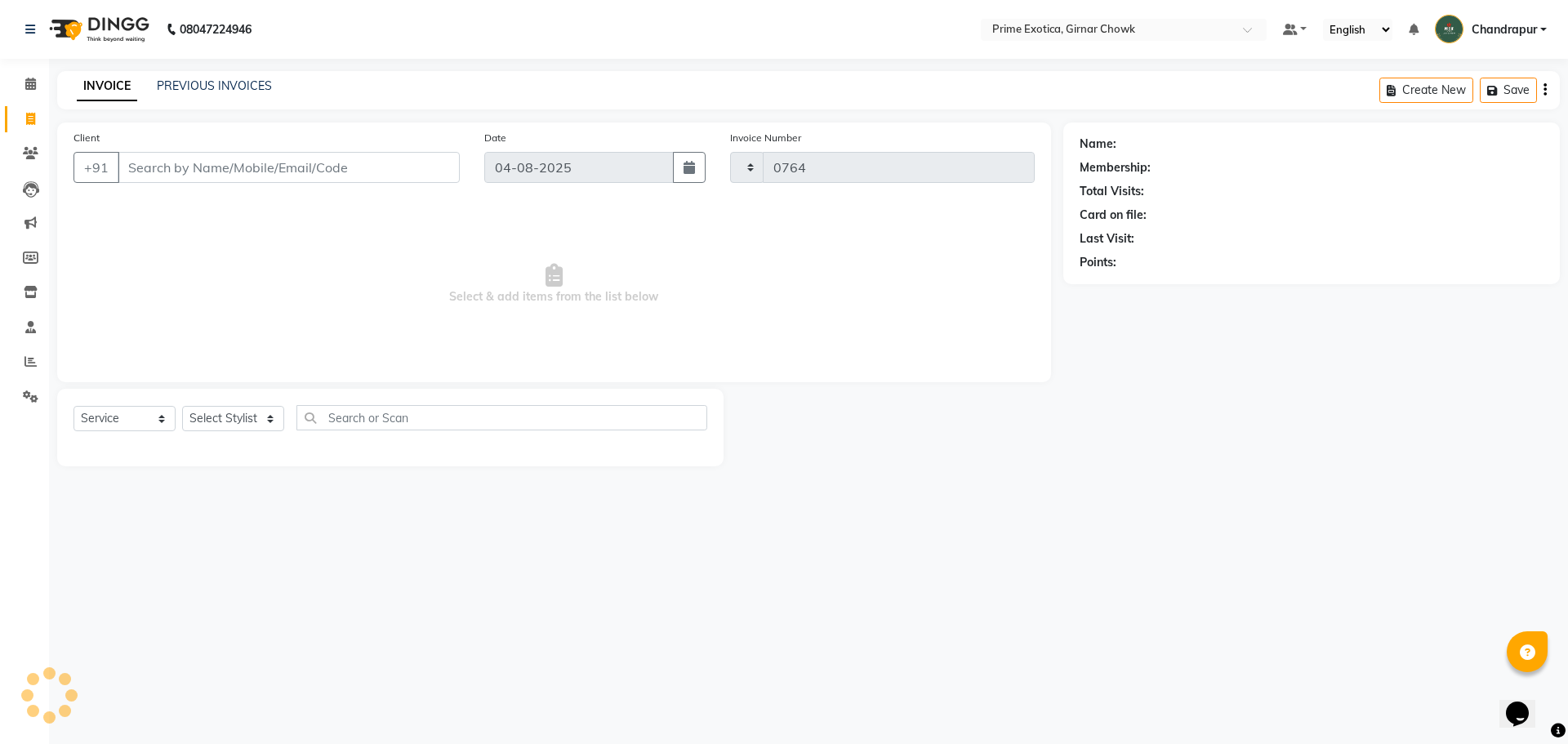 select on "5796" 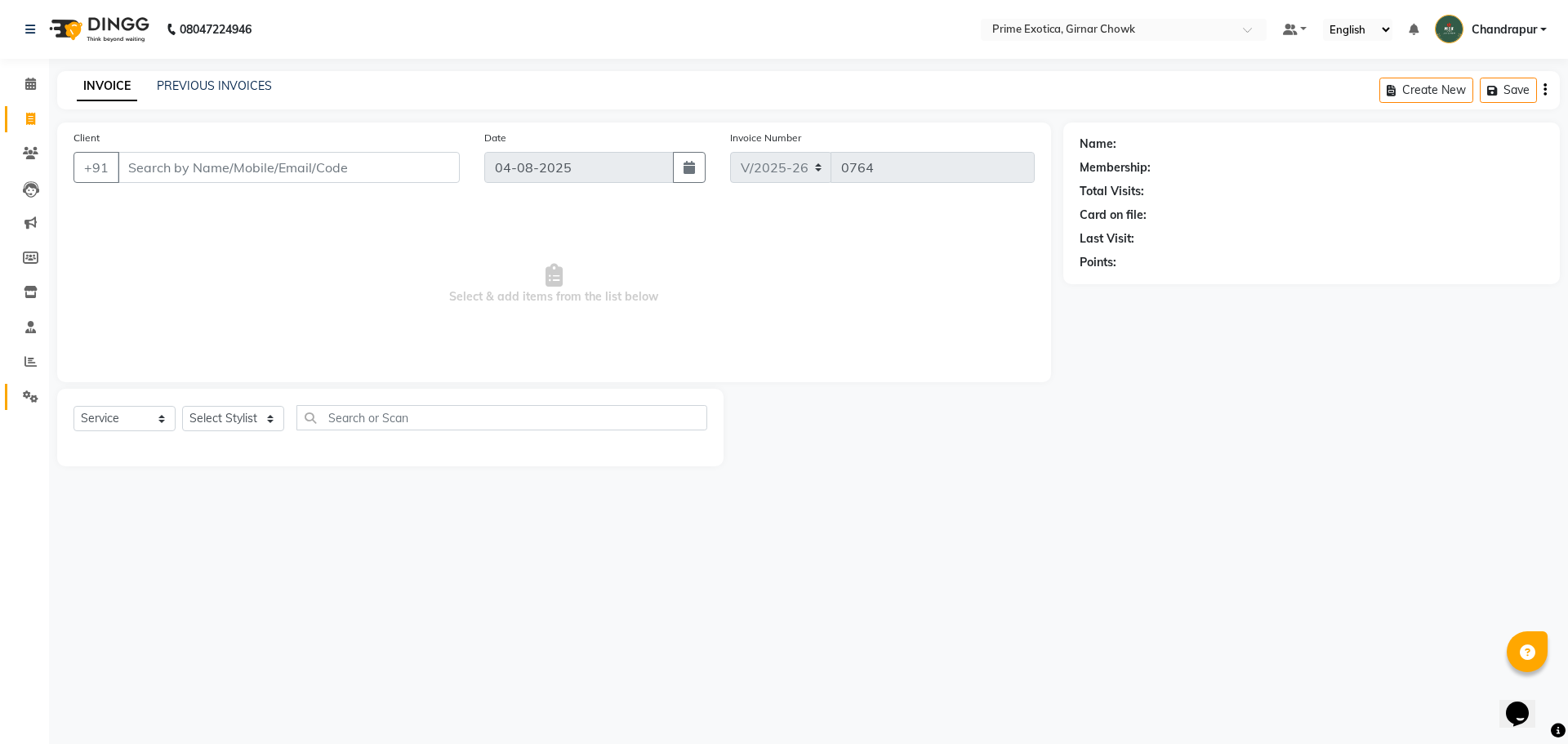 click 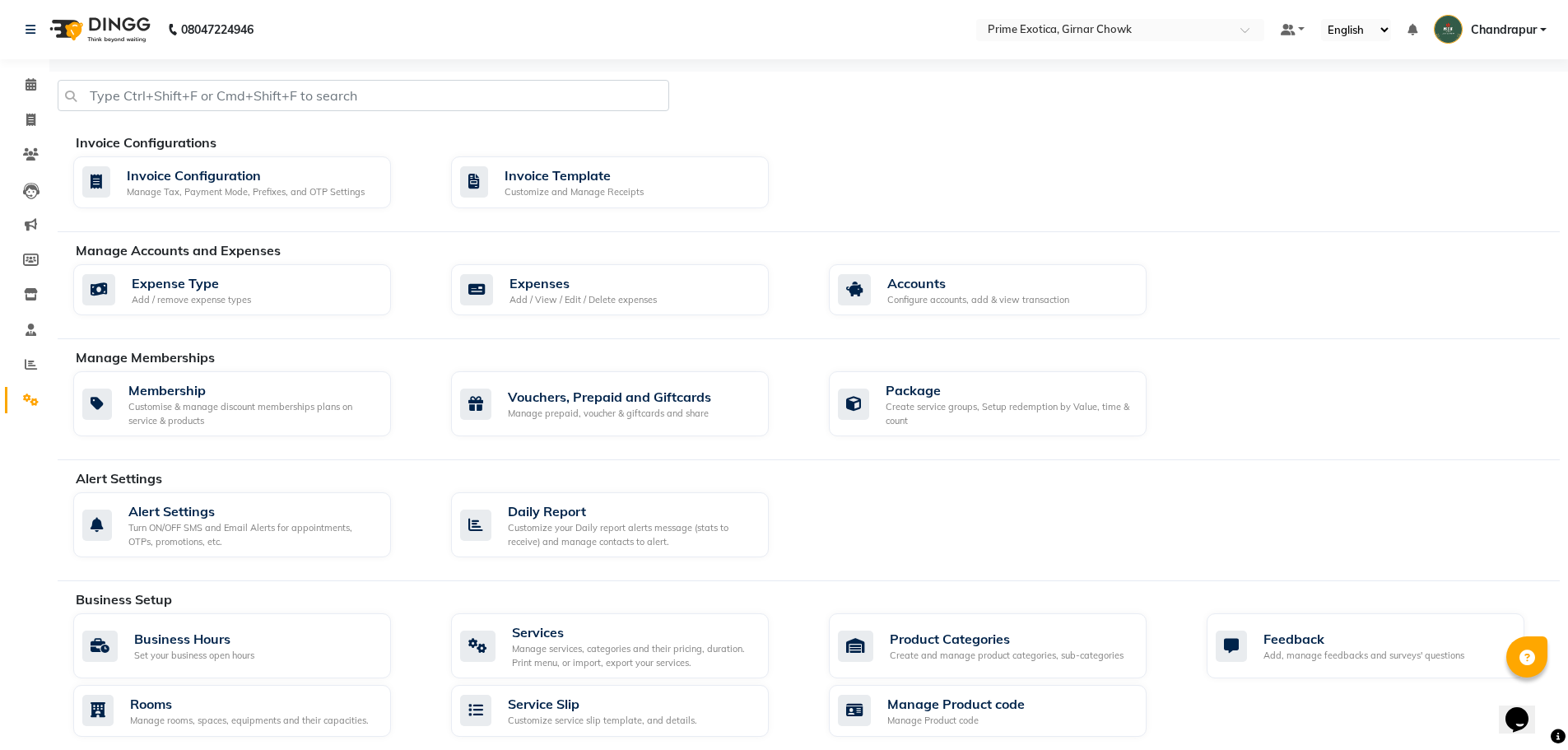 click on "Business Setup" 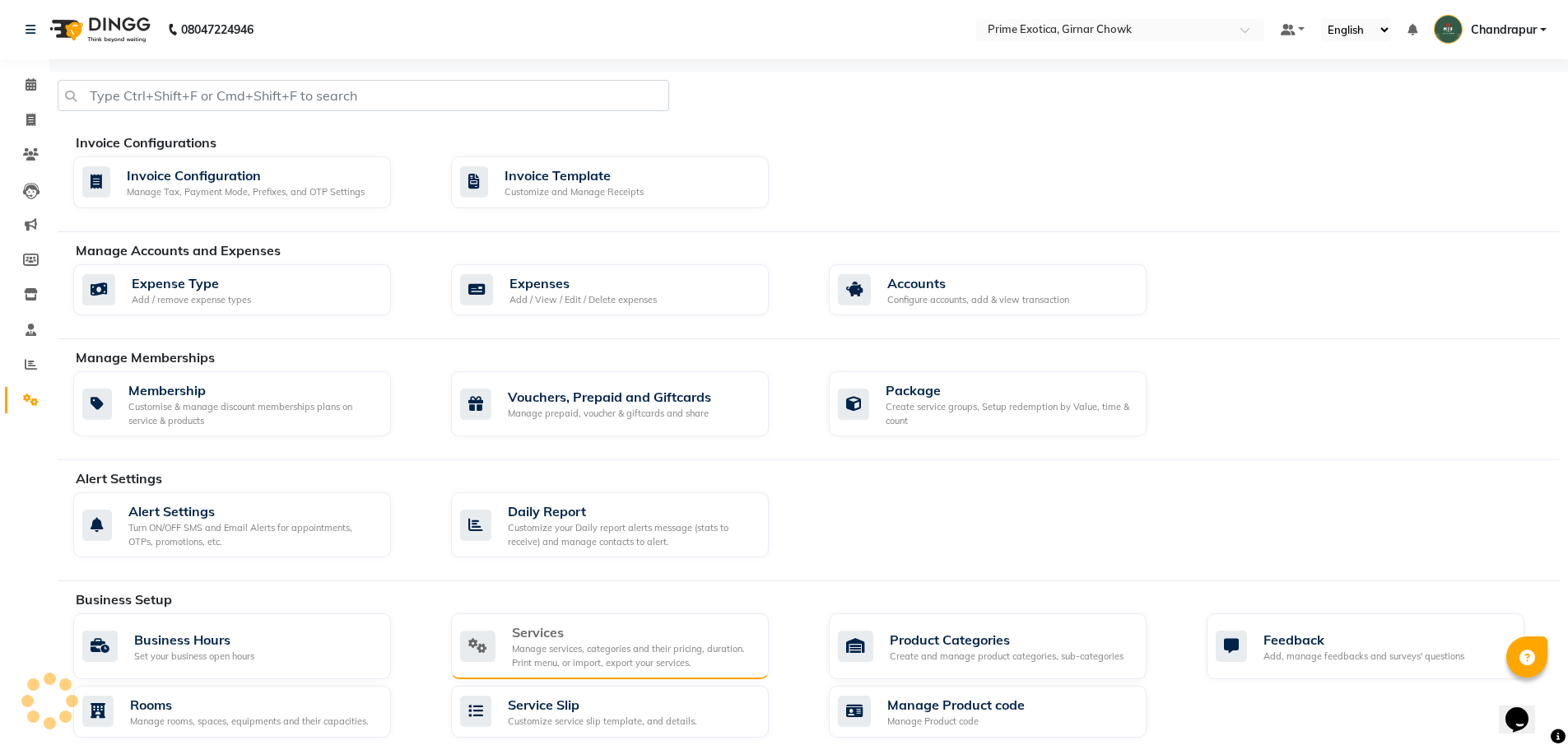 click on "Manage services, categories and their pricing, duration. Print menu, or import, export your services." 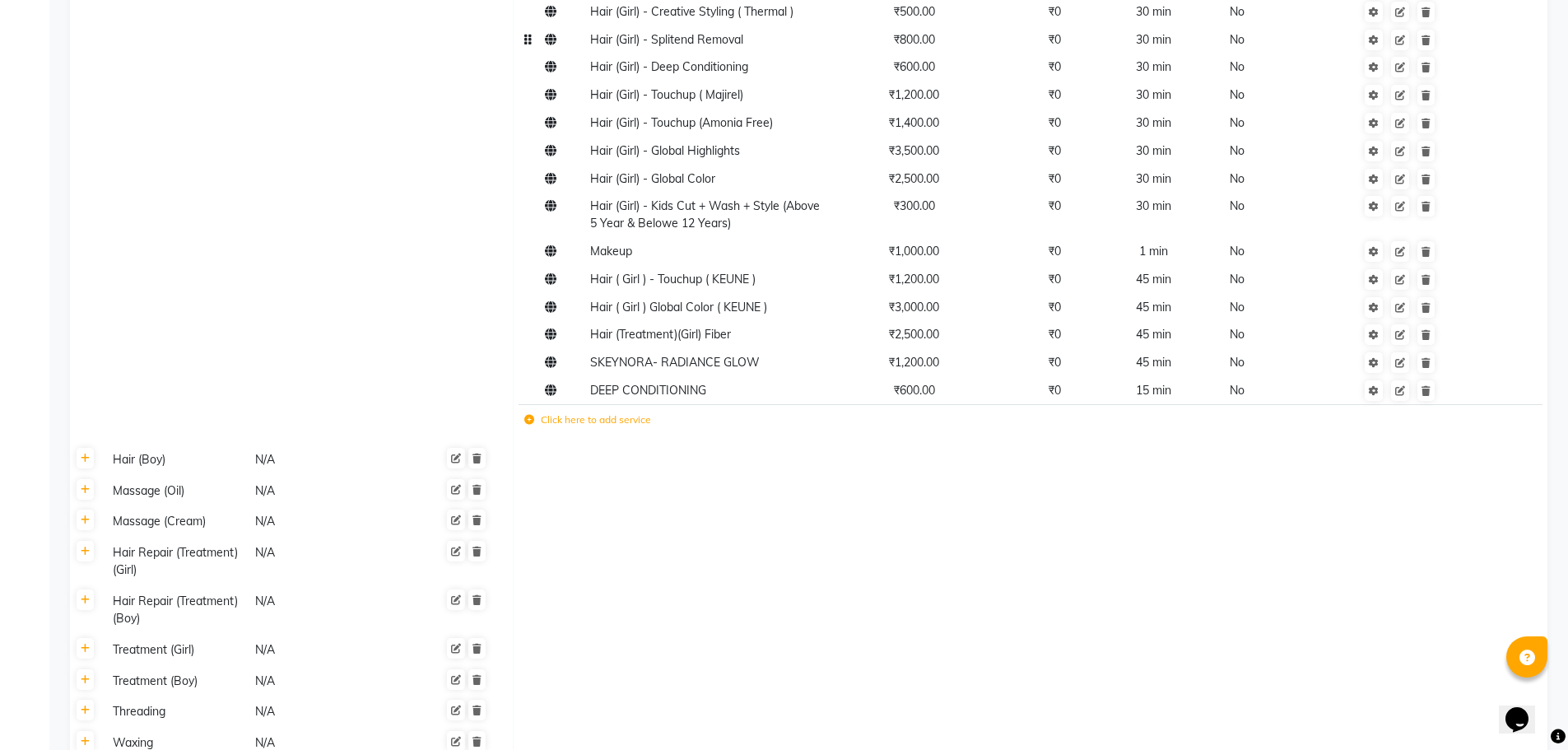 scroll, scrollTop: 165, scrollLeft: 0, axis: vertical 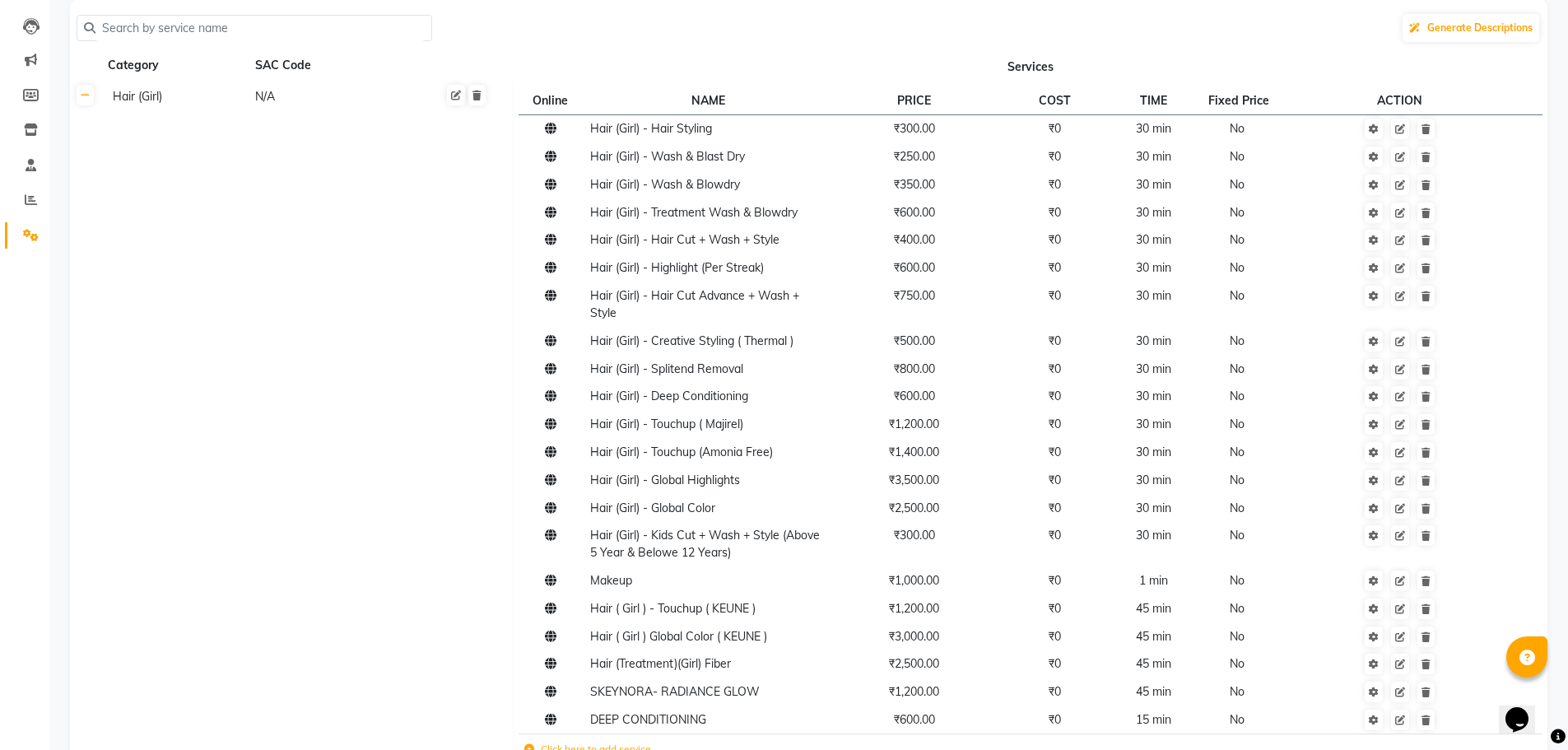 click 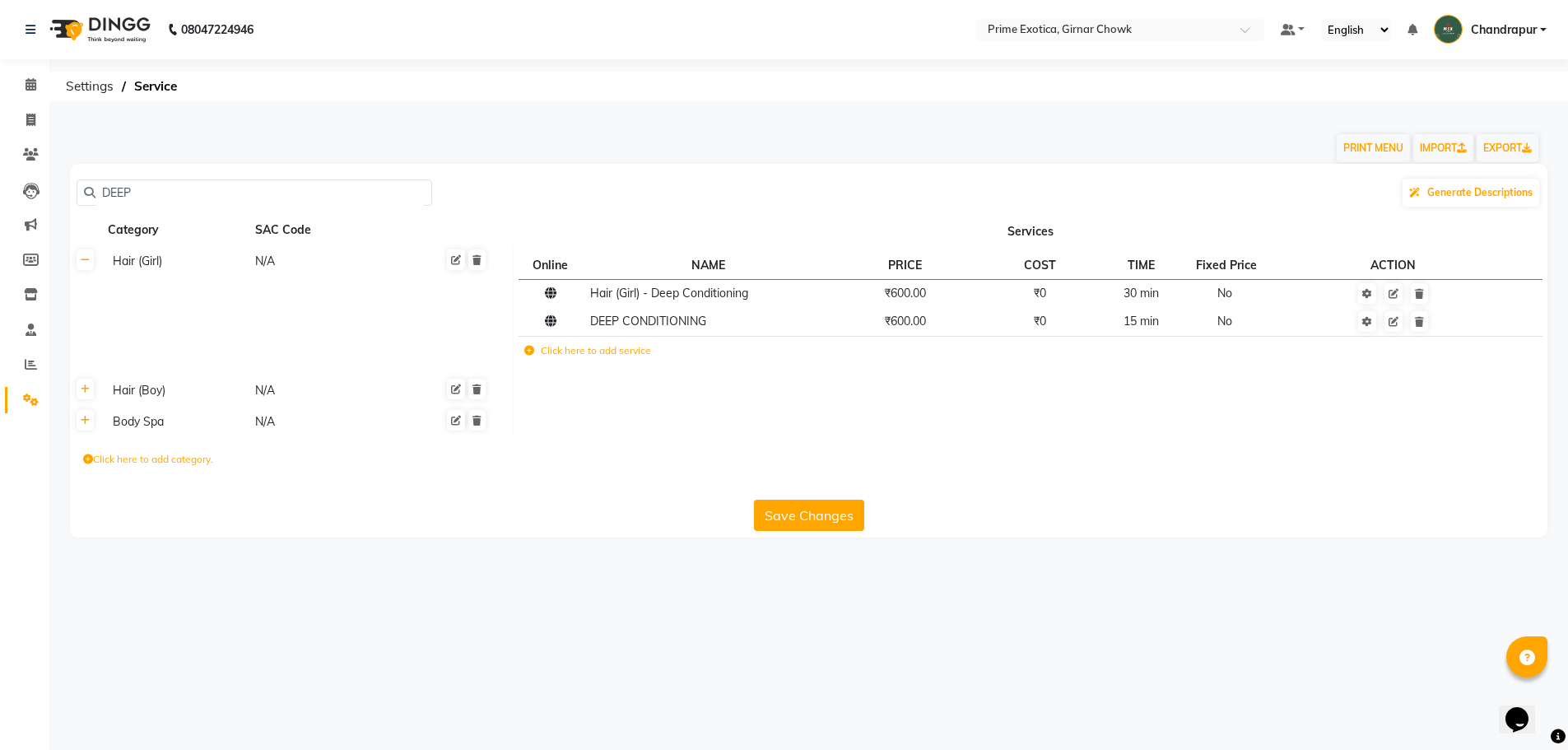 scroll, scrollTop: 0, scrollLeft: 0, axis: both 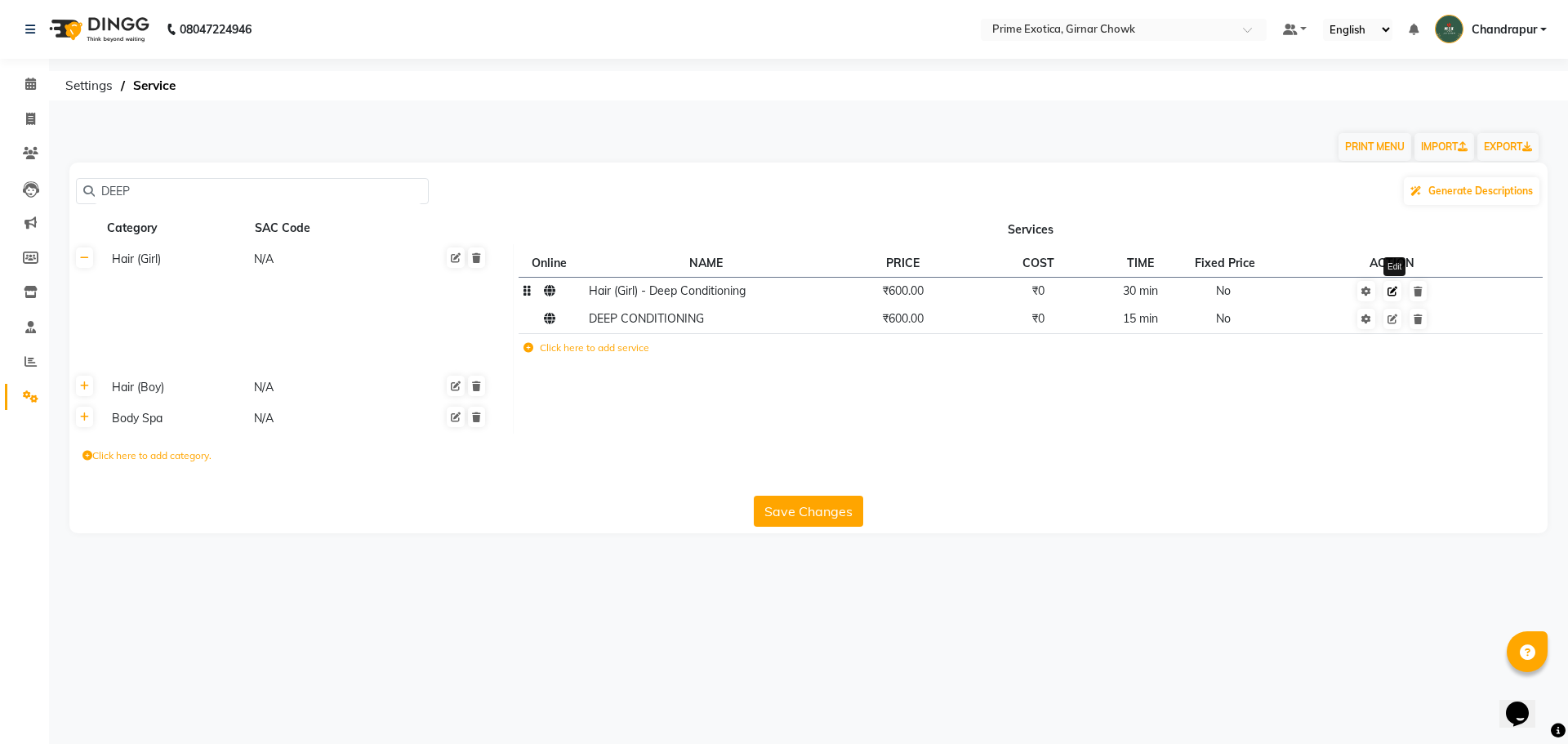 type on "DEEP" 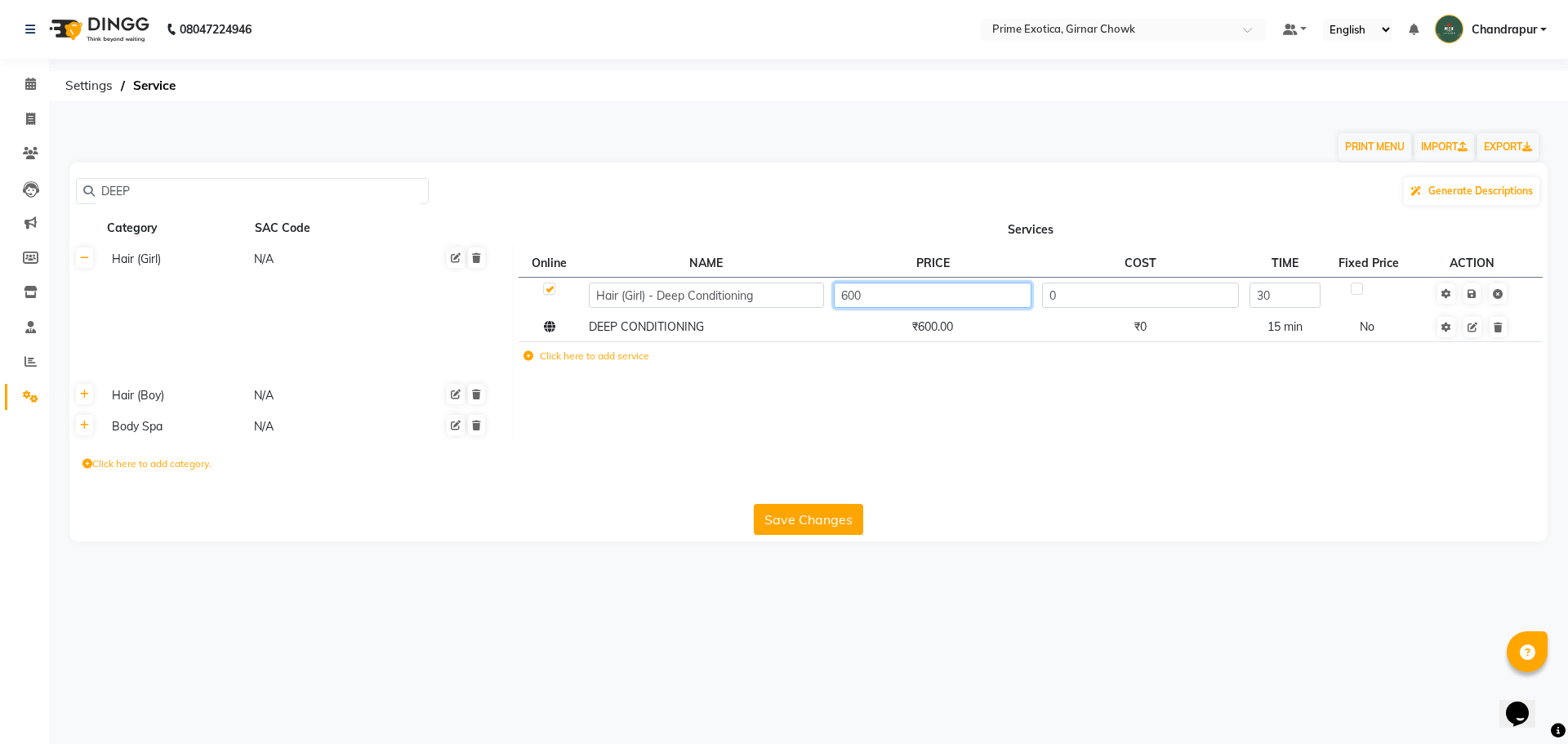 drag, startPoint x: 845, startPoint y: 284, endPoint x: 863, endPoint y: 299, distance: 23.43075 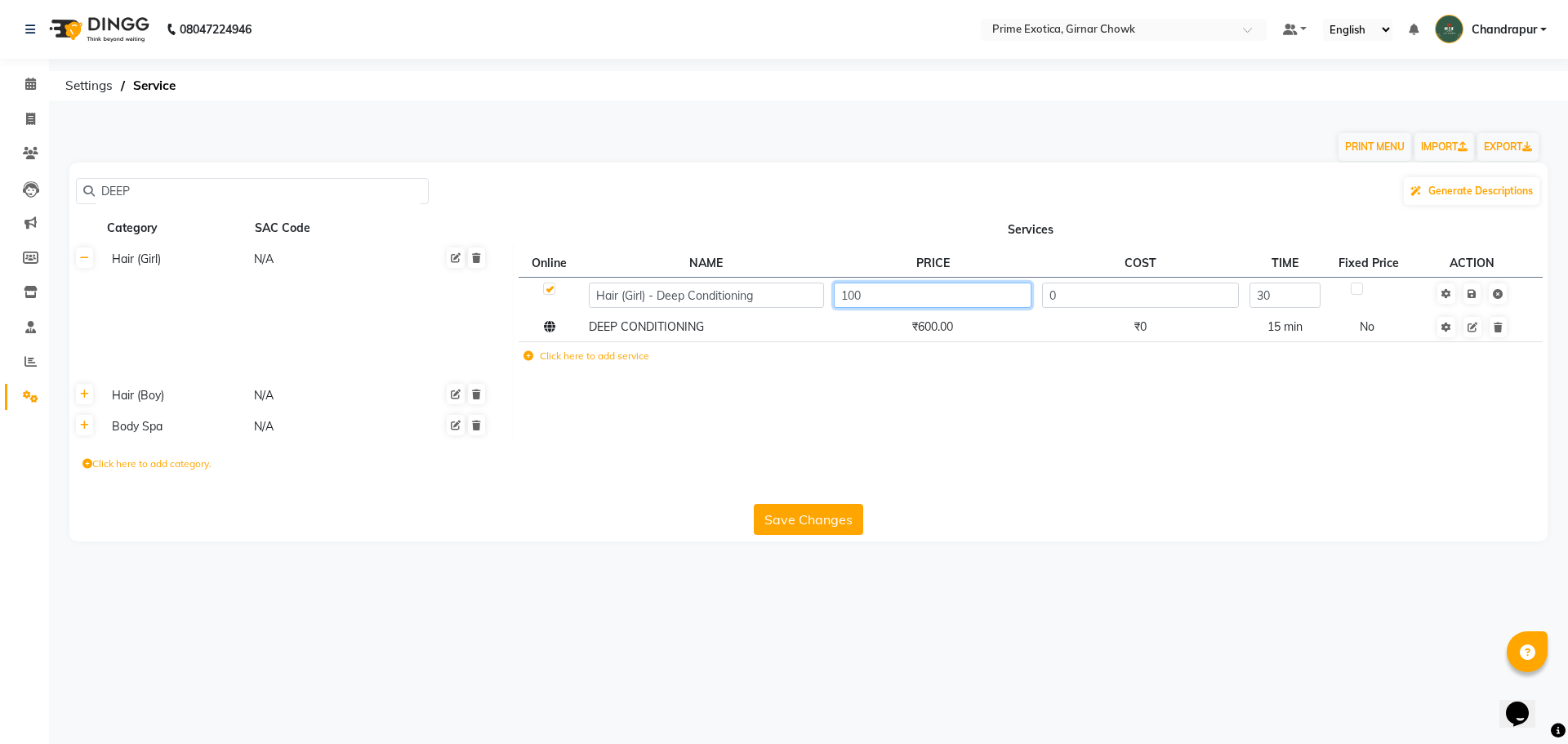 type on "1200" 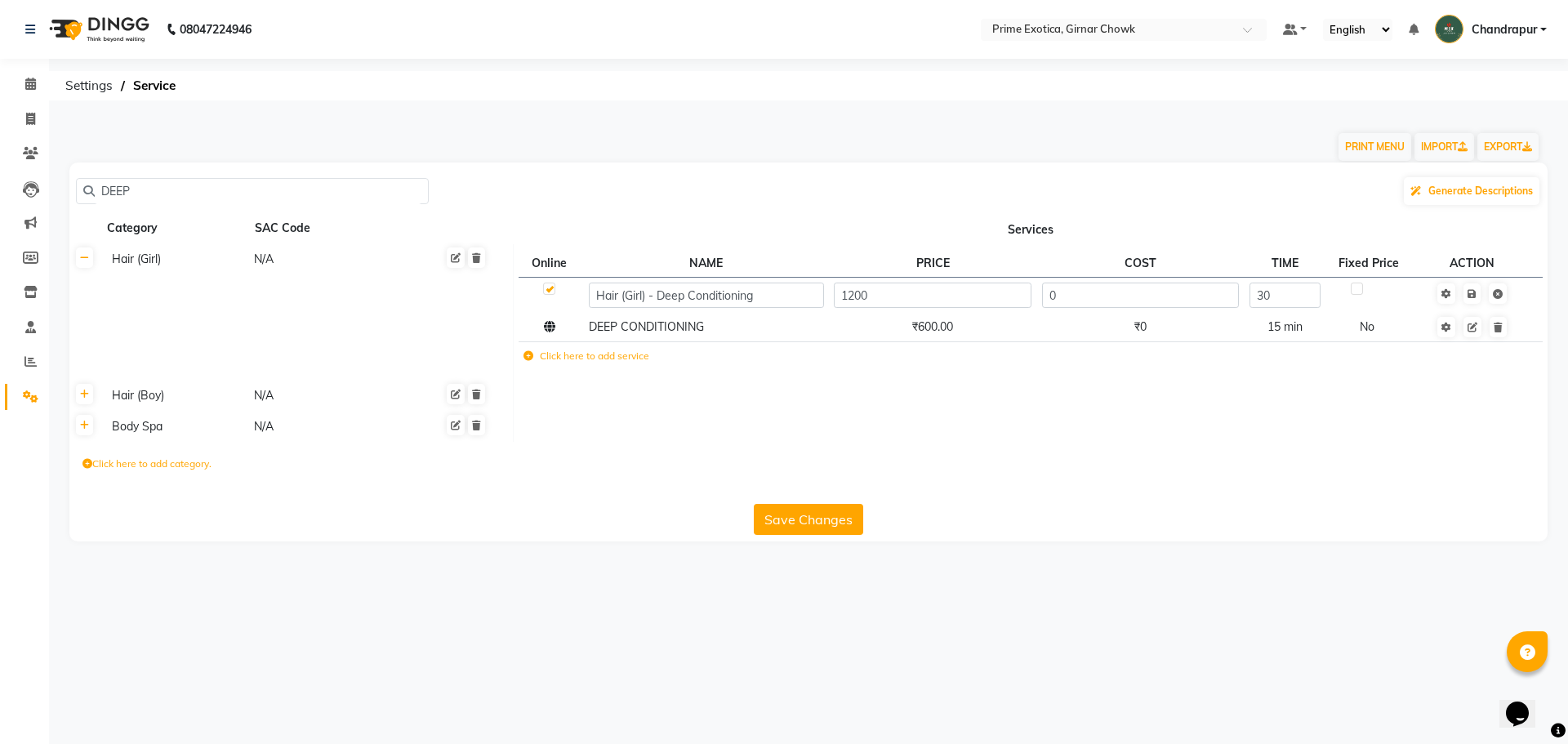 click on "Save Changes" 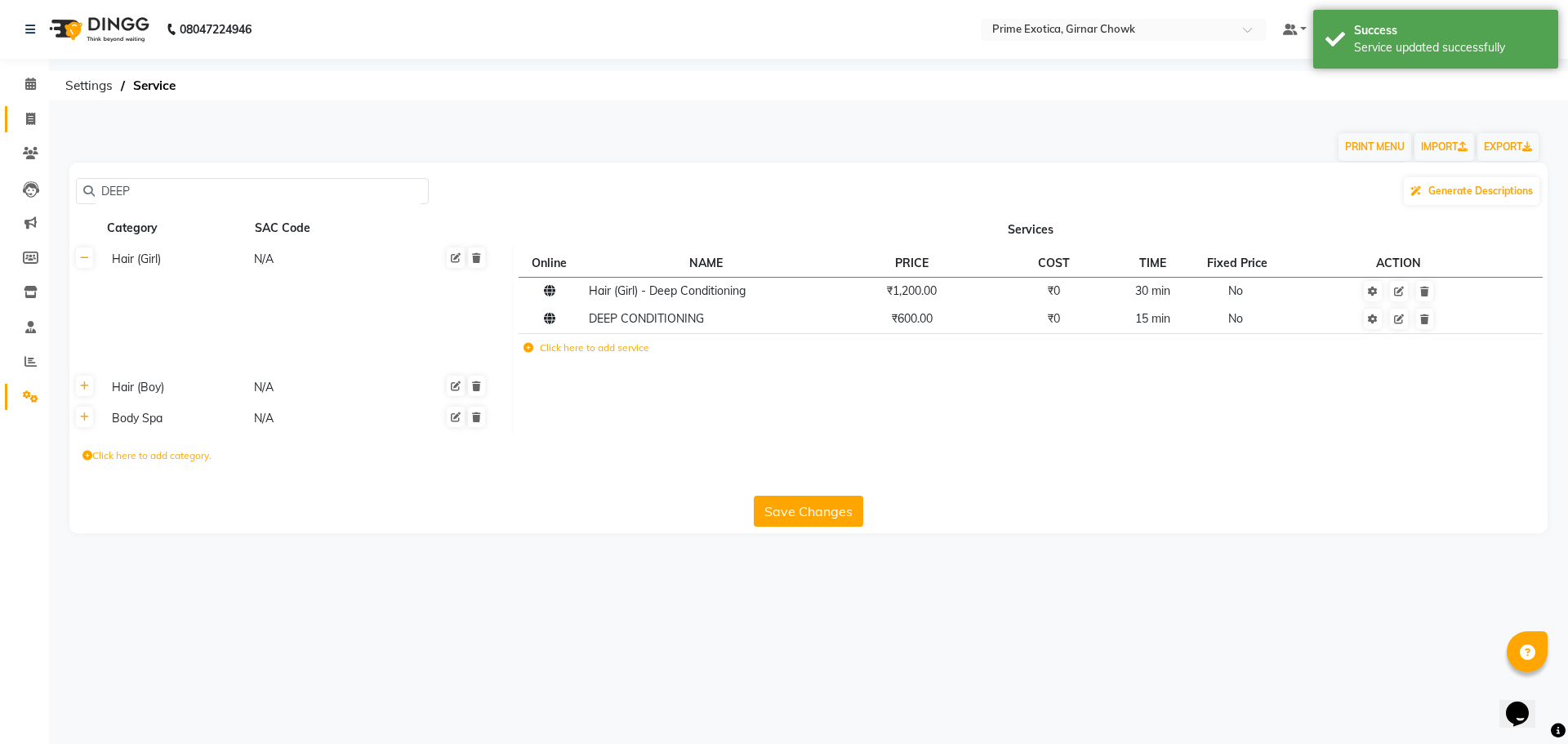 click 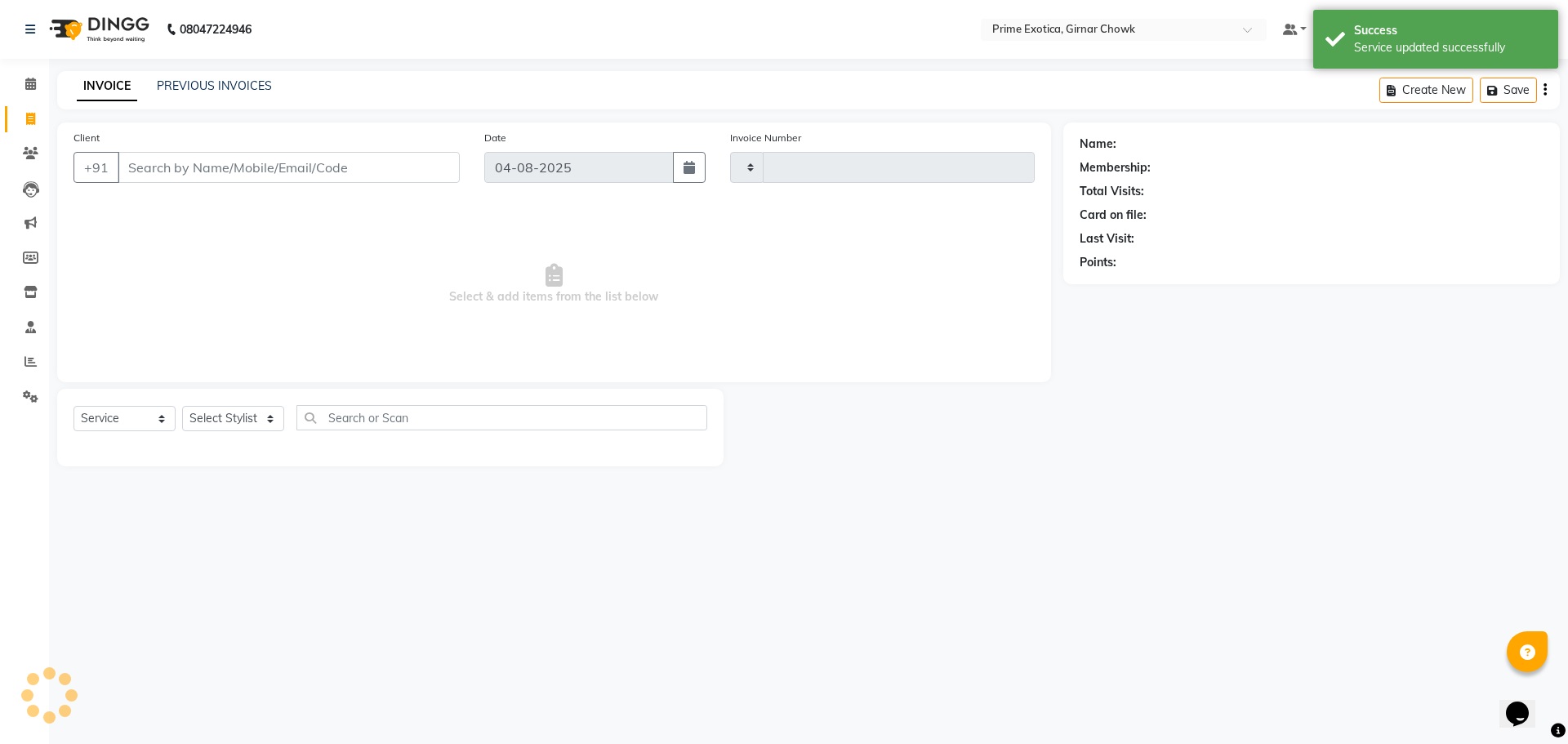 type on "0764" 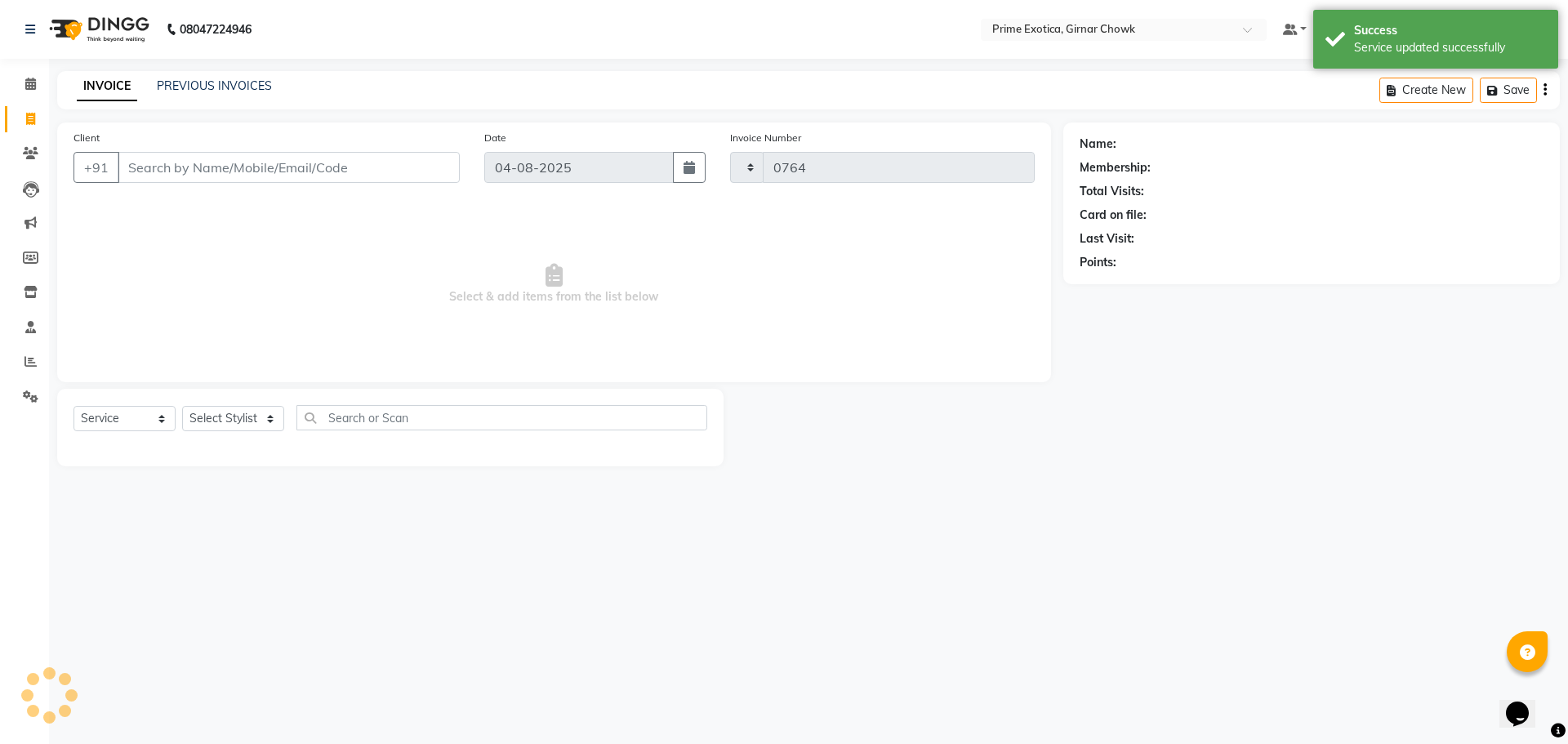 select on "5796" 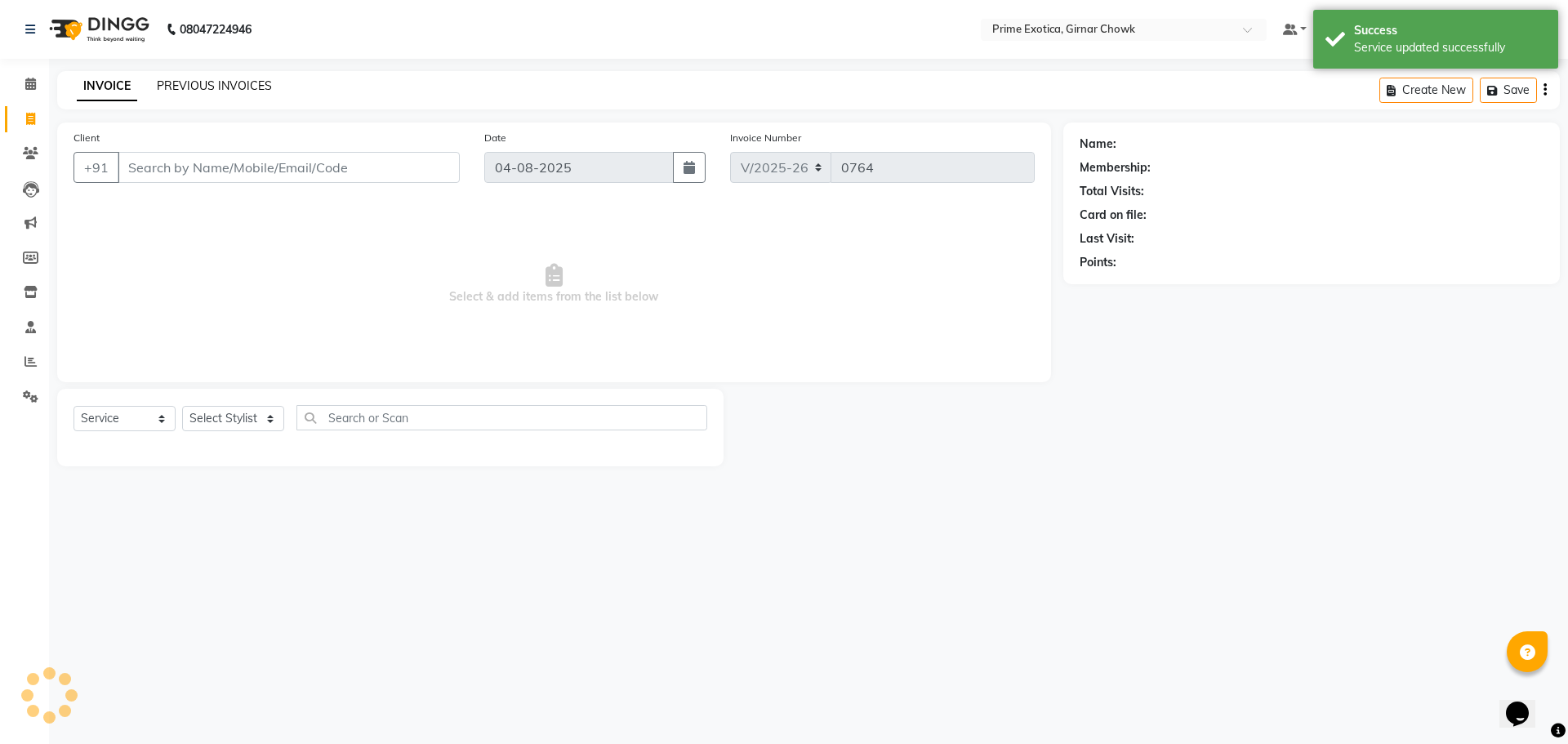 click on "PREVIOUS INVOICES" 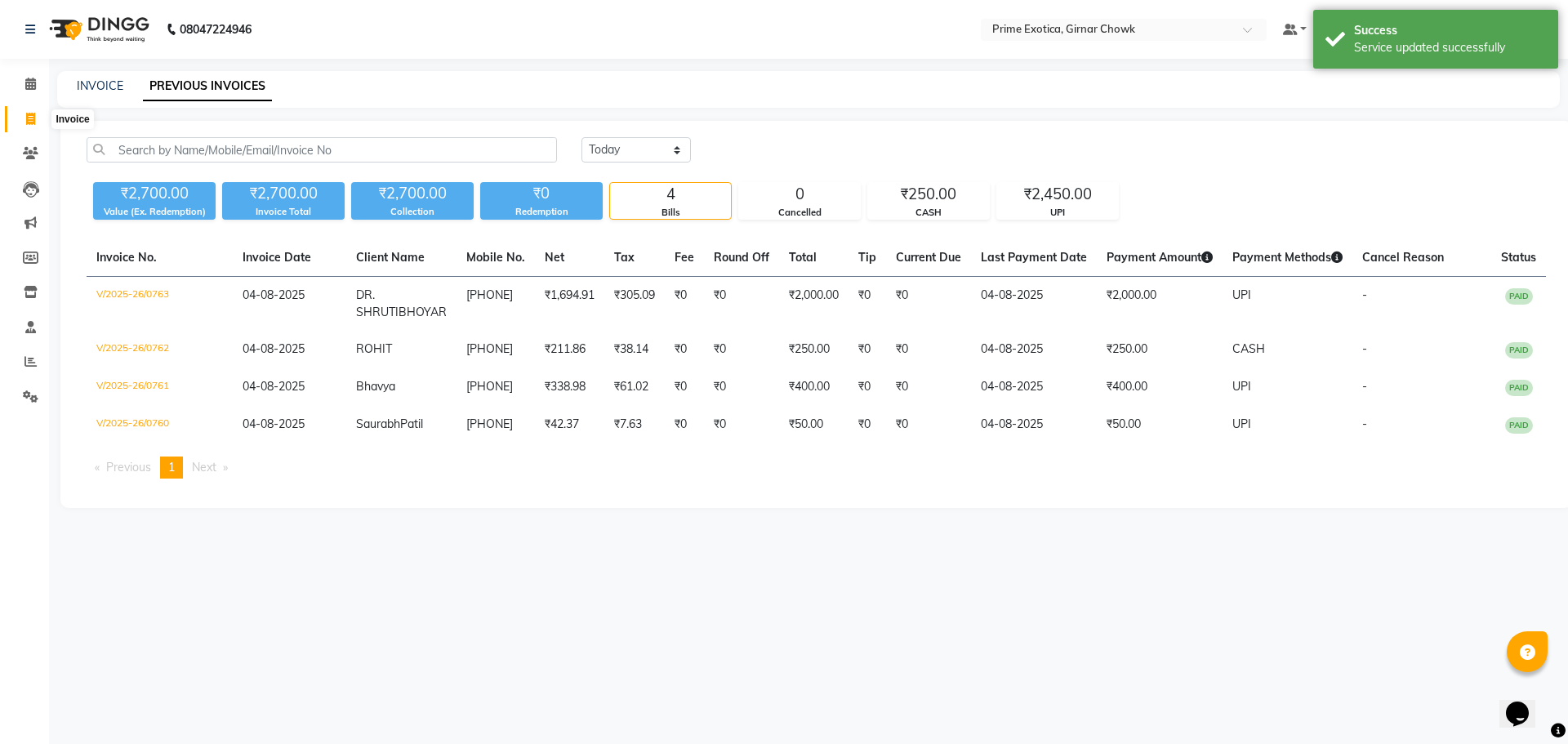 click 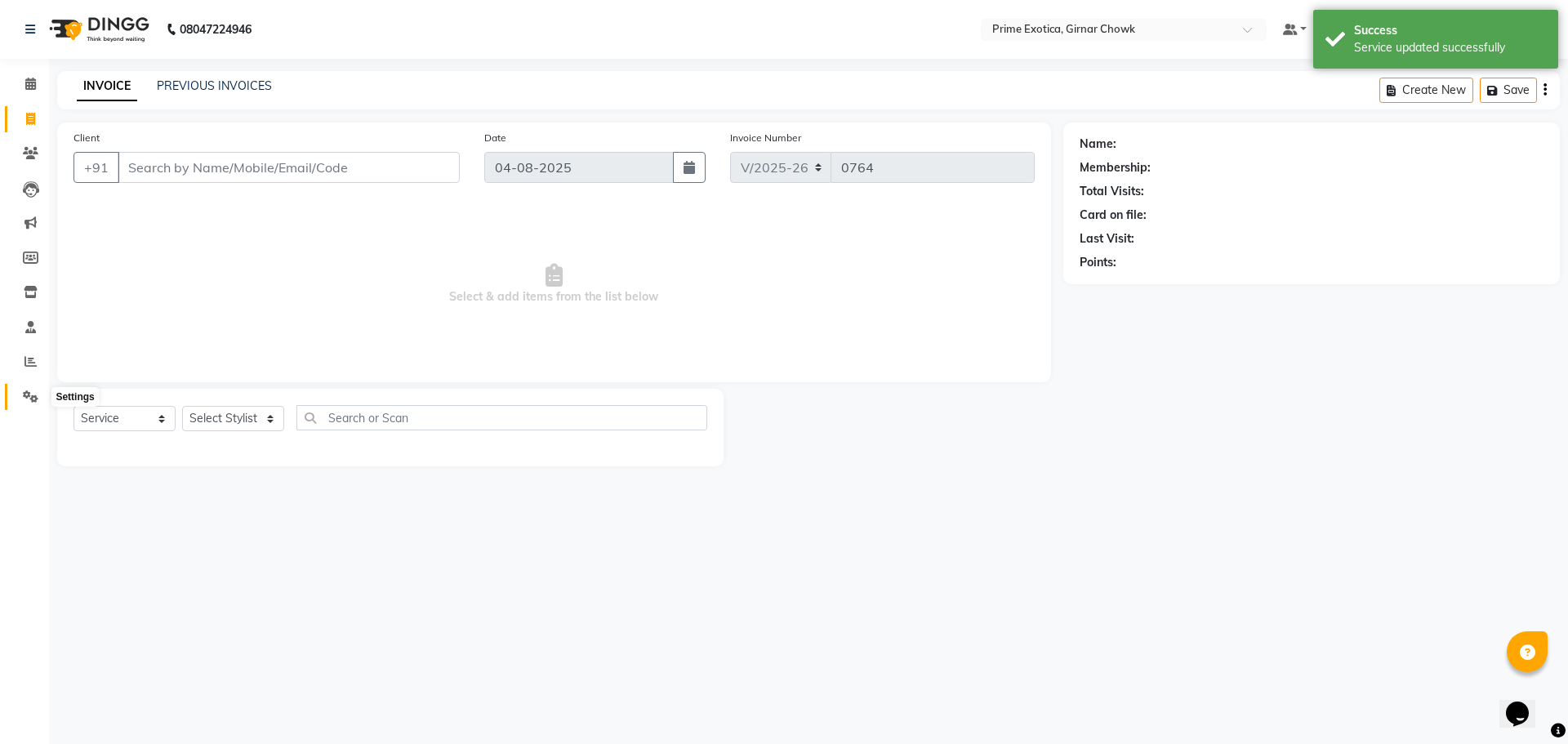 click 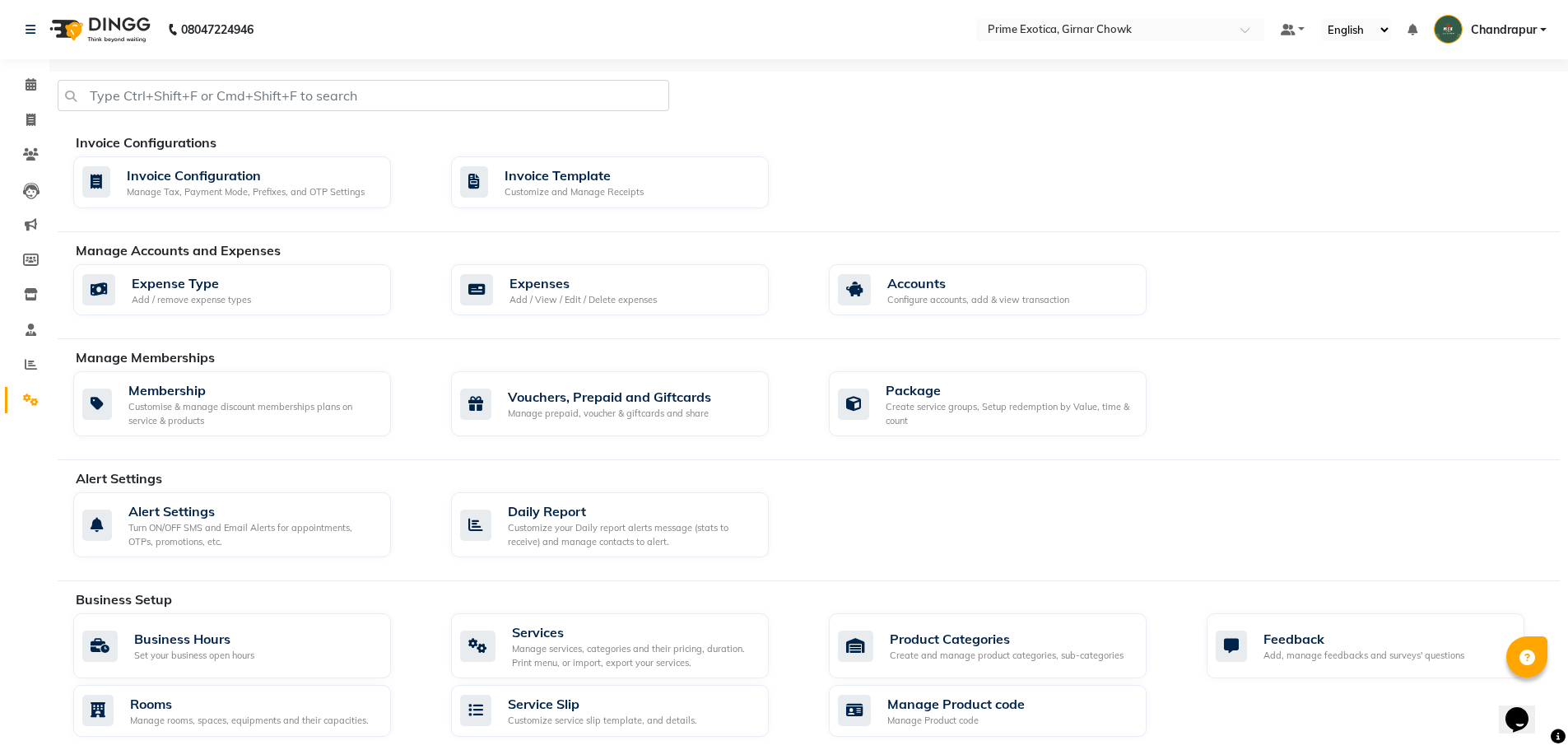 click on "Reports" 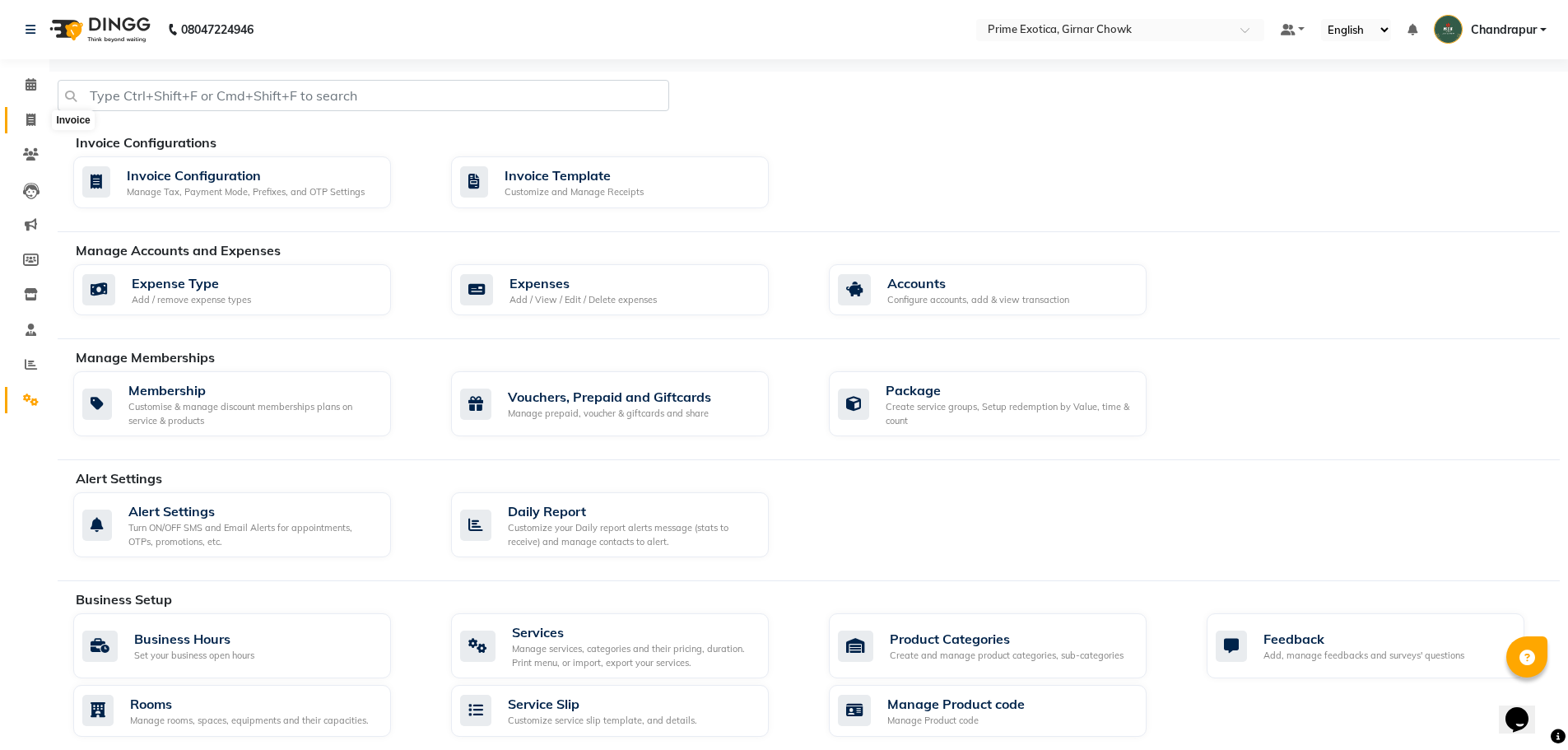click 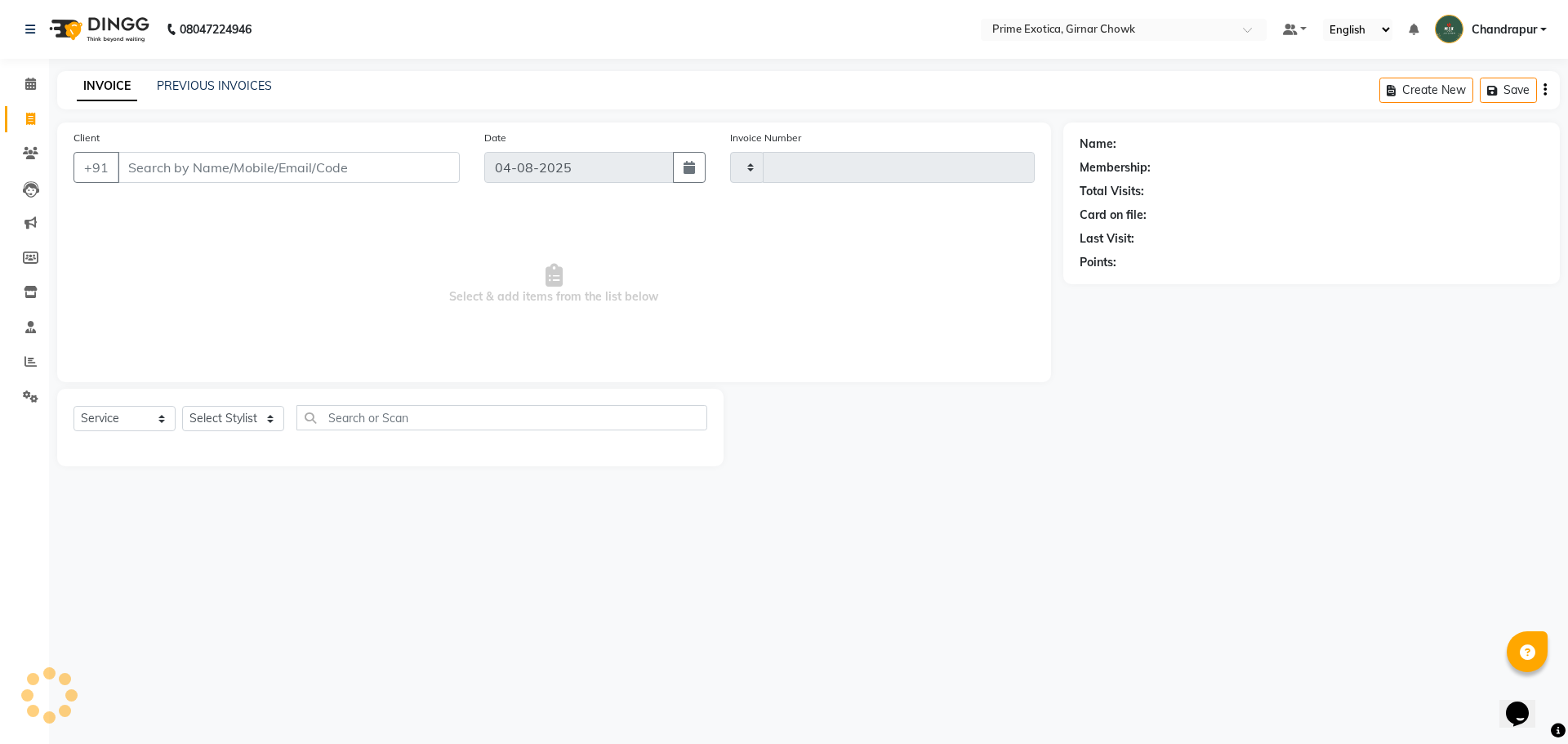 type on "0764" 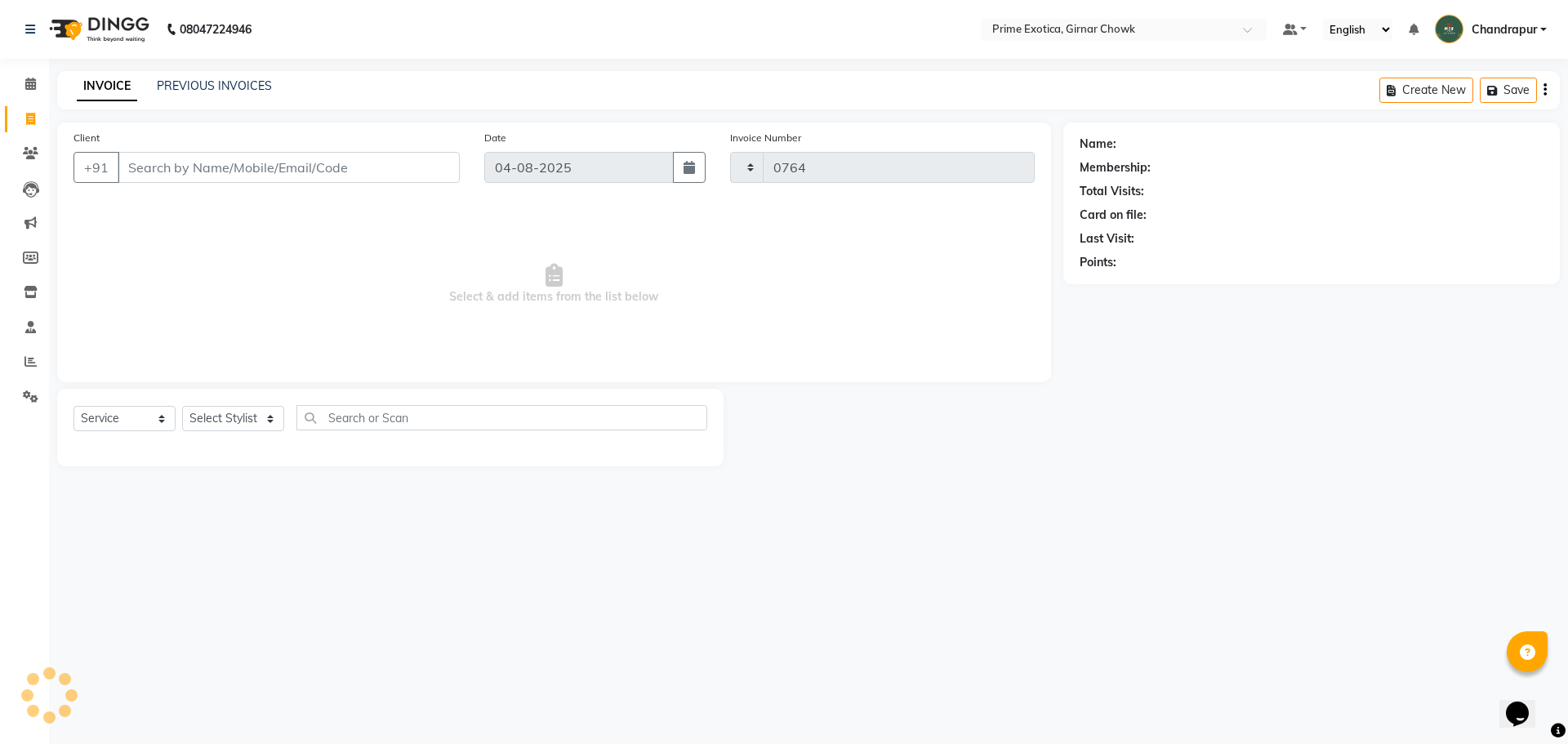 select on "5796" 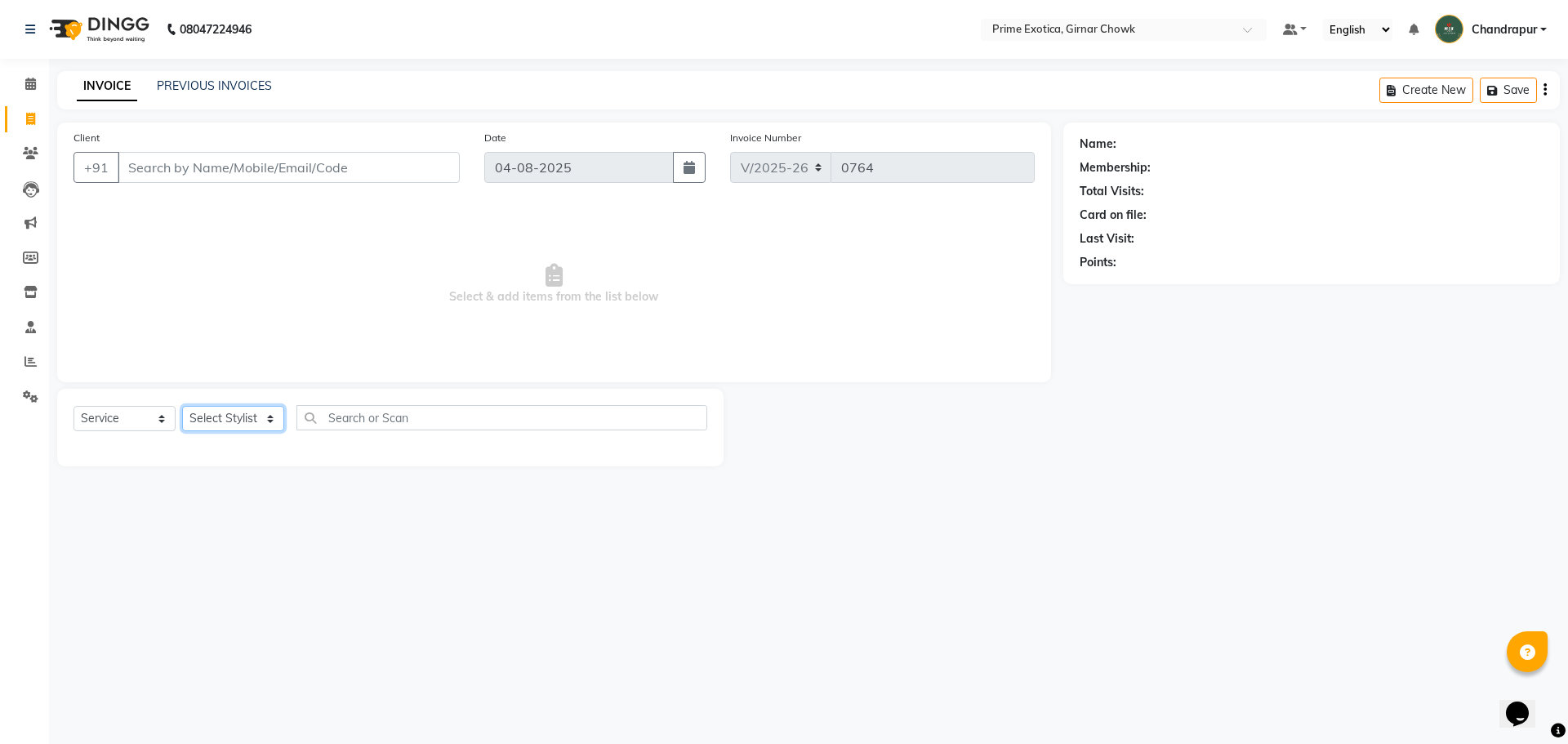 click on "Select Stylist" 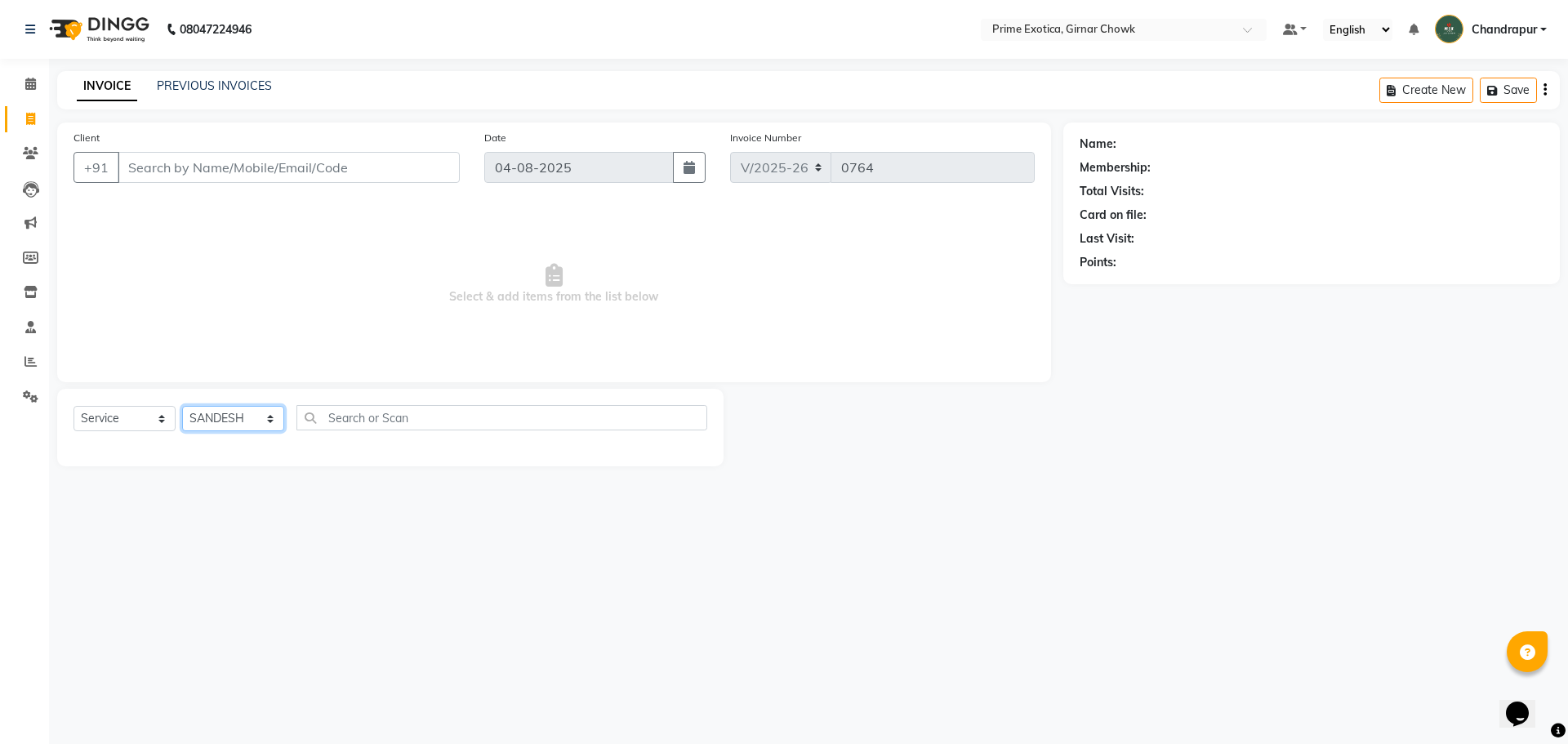 click on "Select Stylist [FIRST] [LAST] ADMIN [FIRST] [LAST] [FIRST] [LAST] [FIRST] [LAST] [FIRST] [LAST] [FIRST] [LAST] [FIRST] [LAST]" 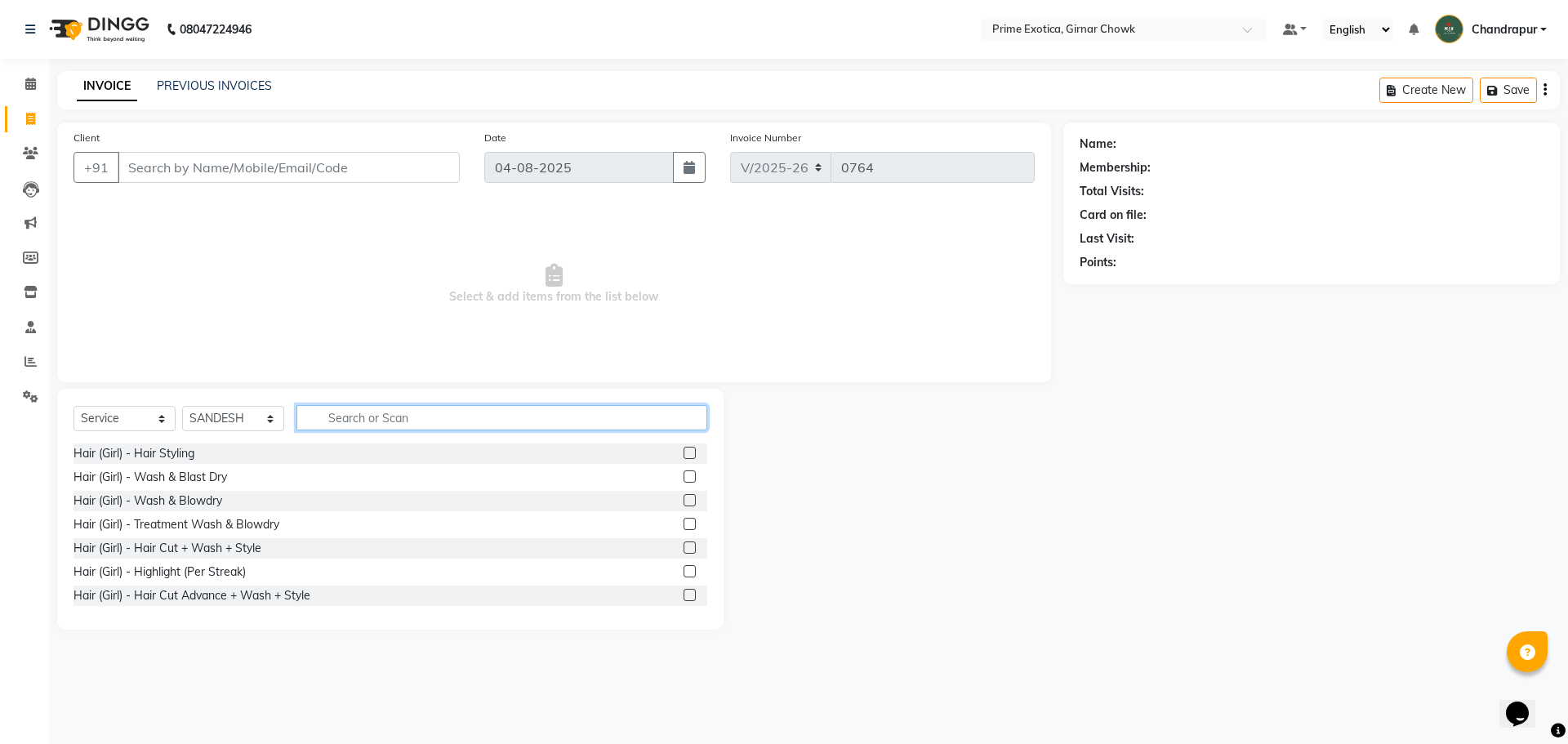 click 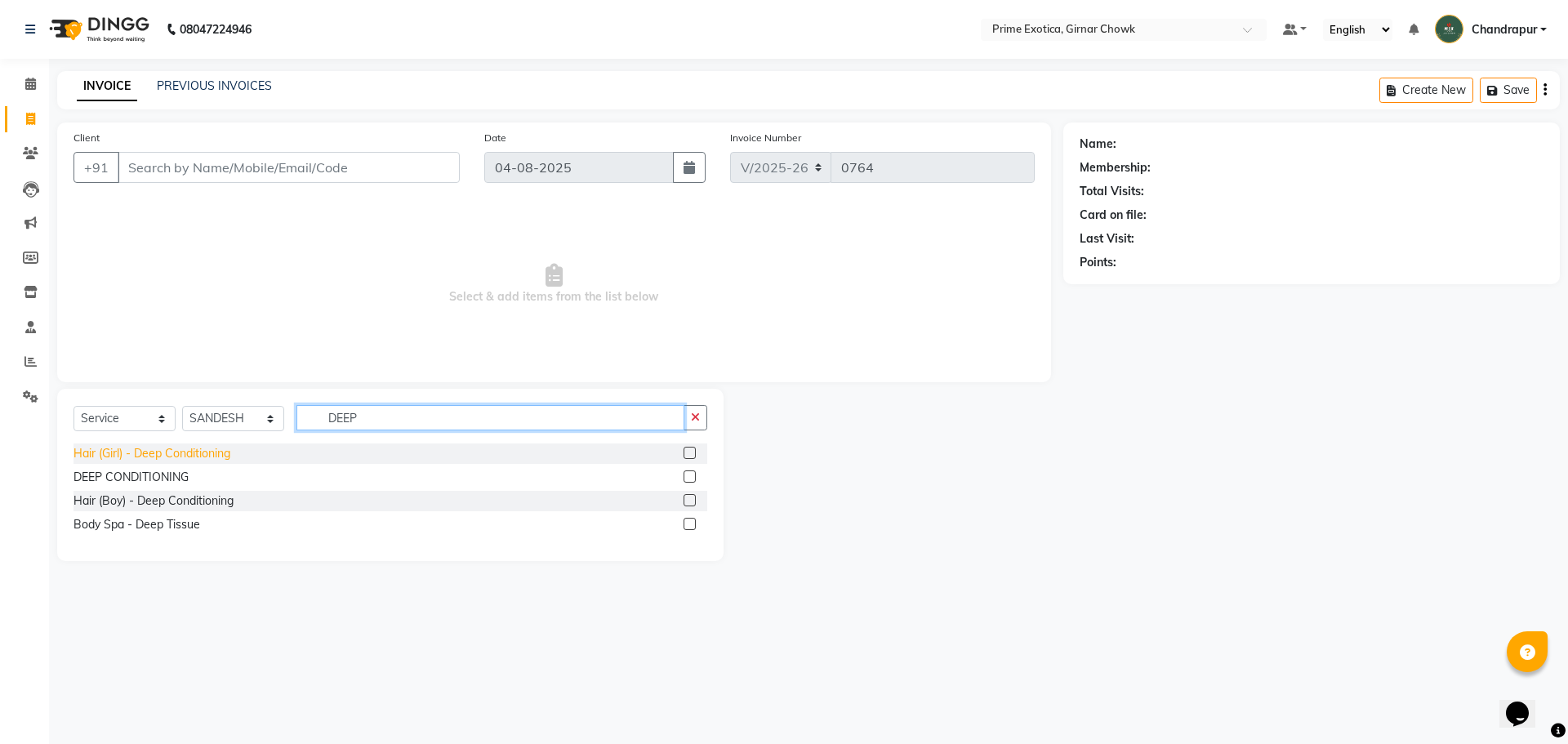 type on "DEEP" 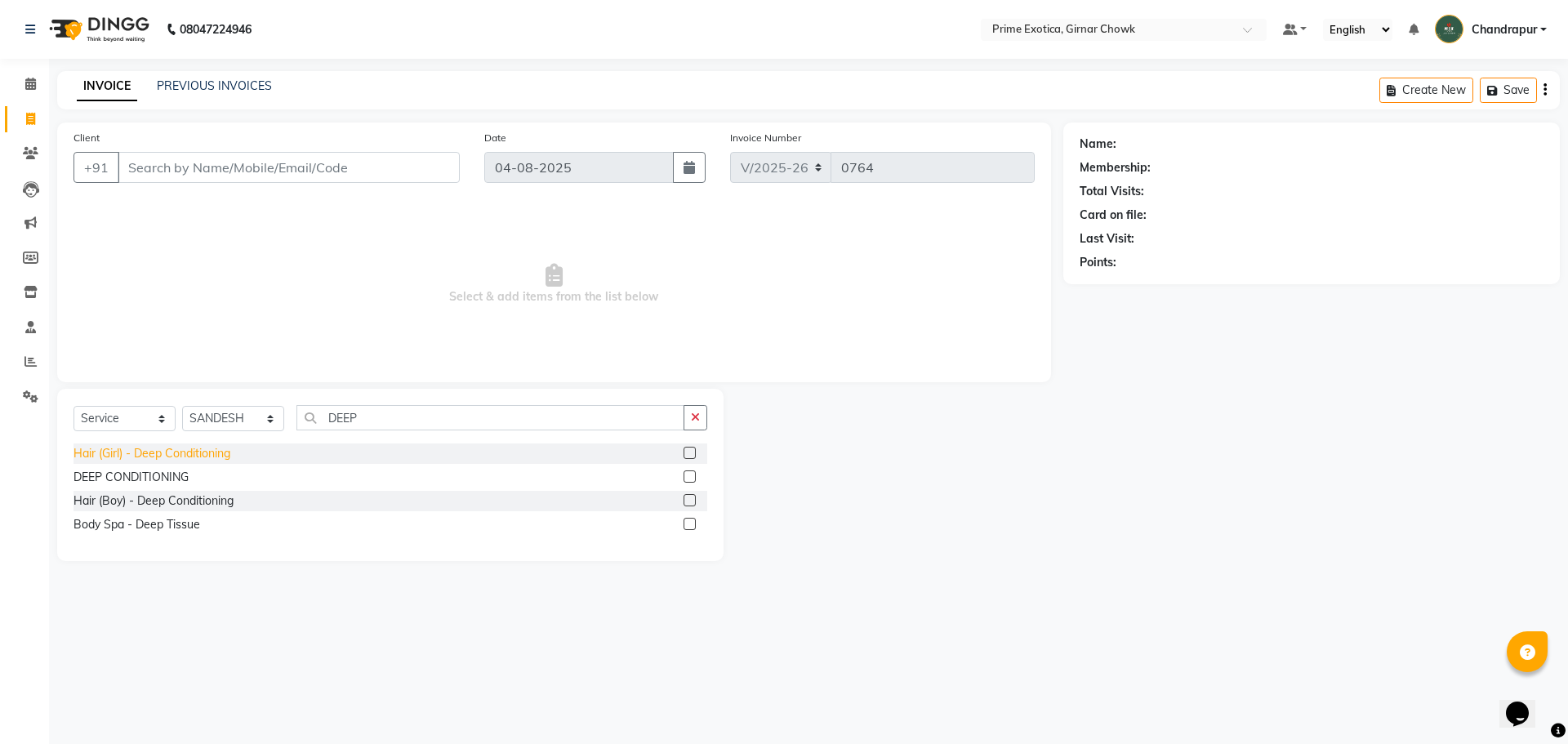 click on "Hair (Girl) - Deep Conditioning" 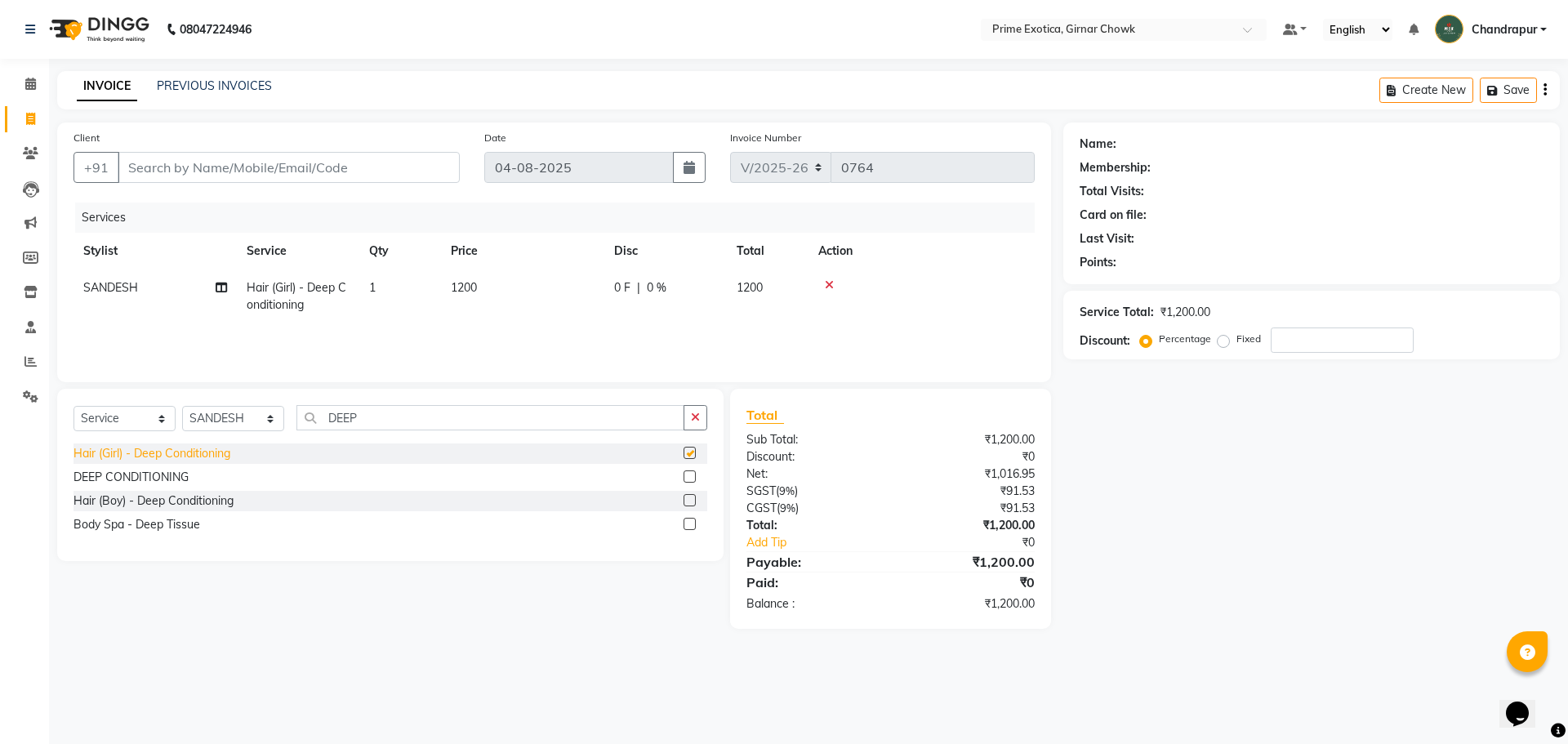 checkbox on "false" 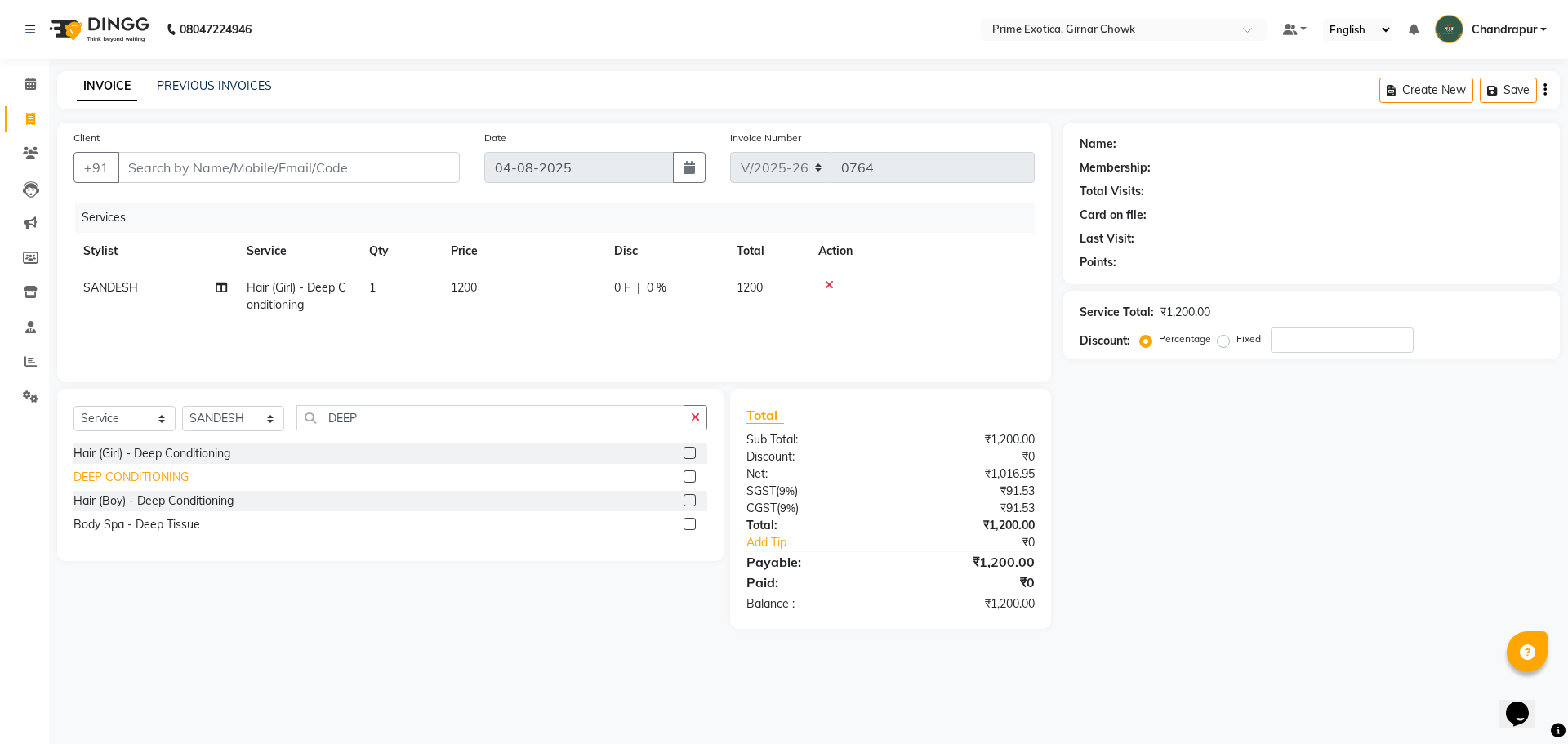 click on "DEEP CONDITIONING" 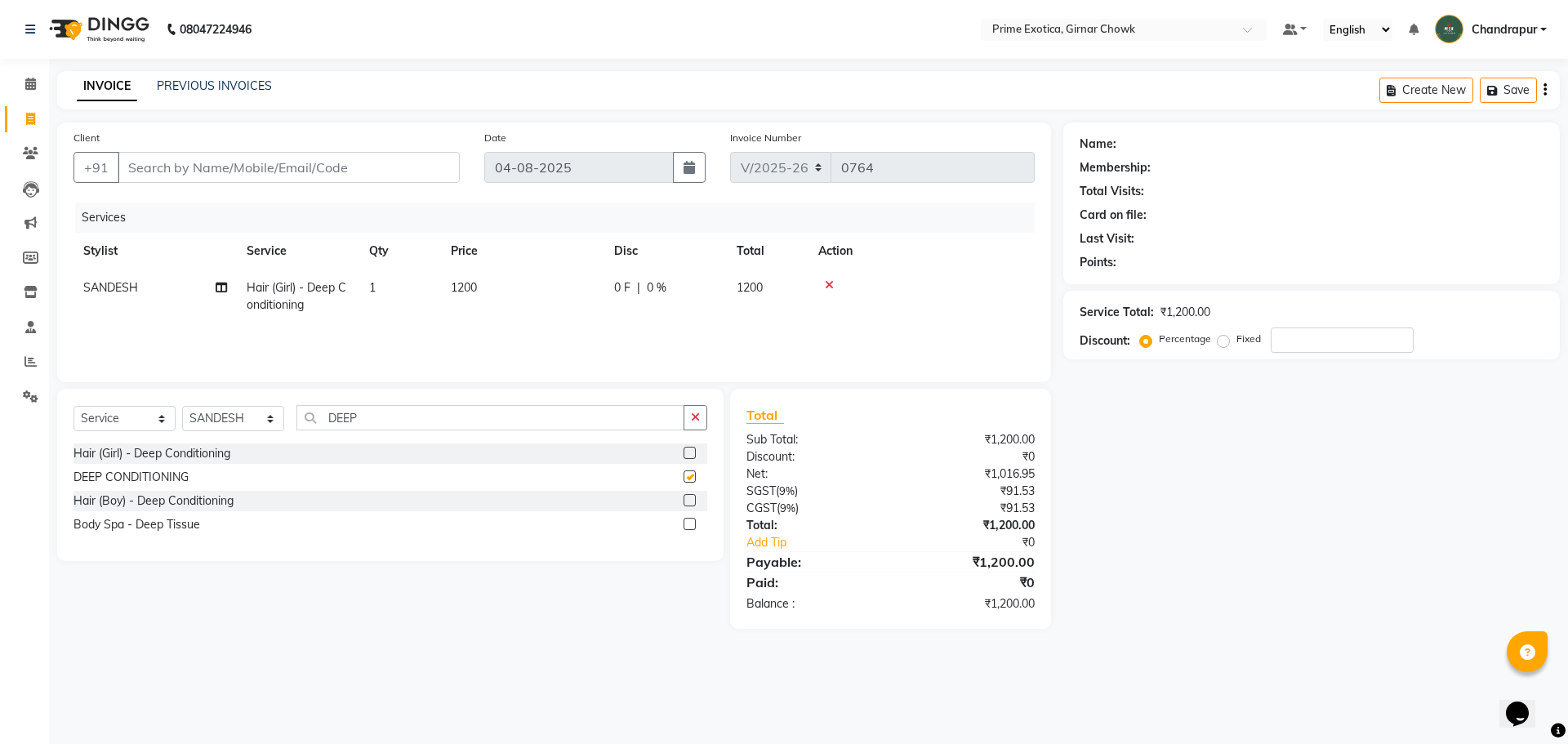 checkbox on "false" 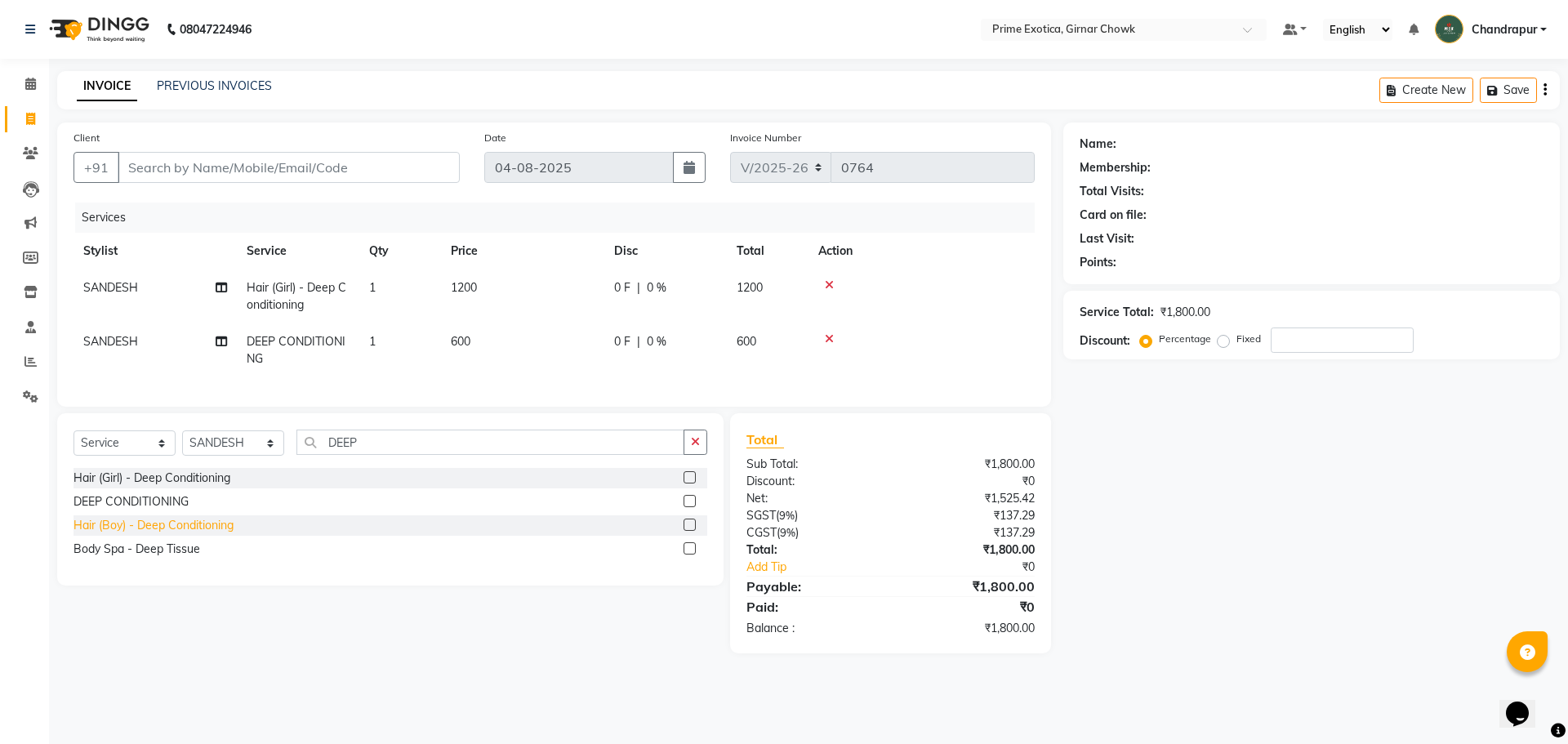 click on "Hair (Boy) - Deep Conditioning" 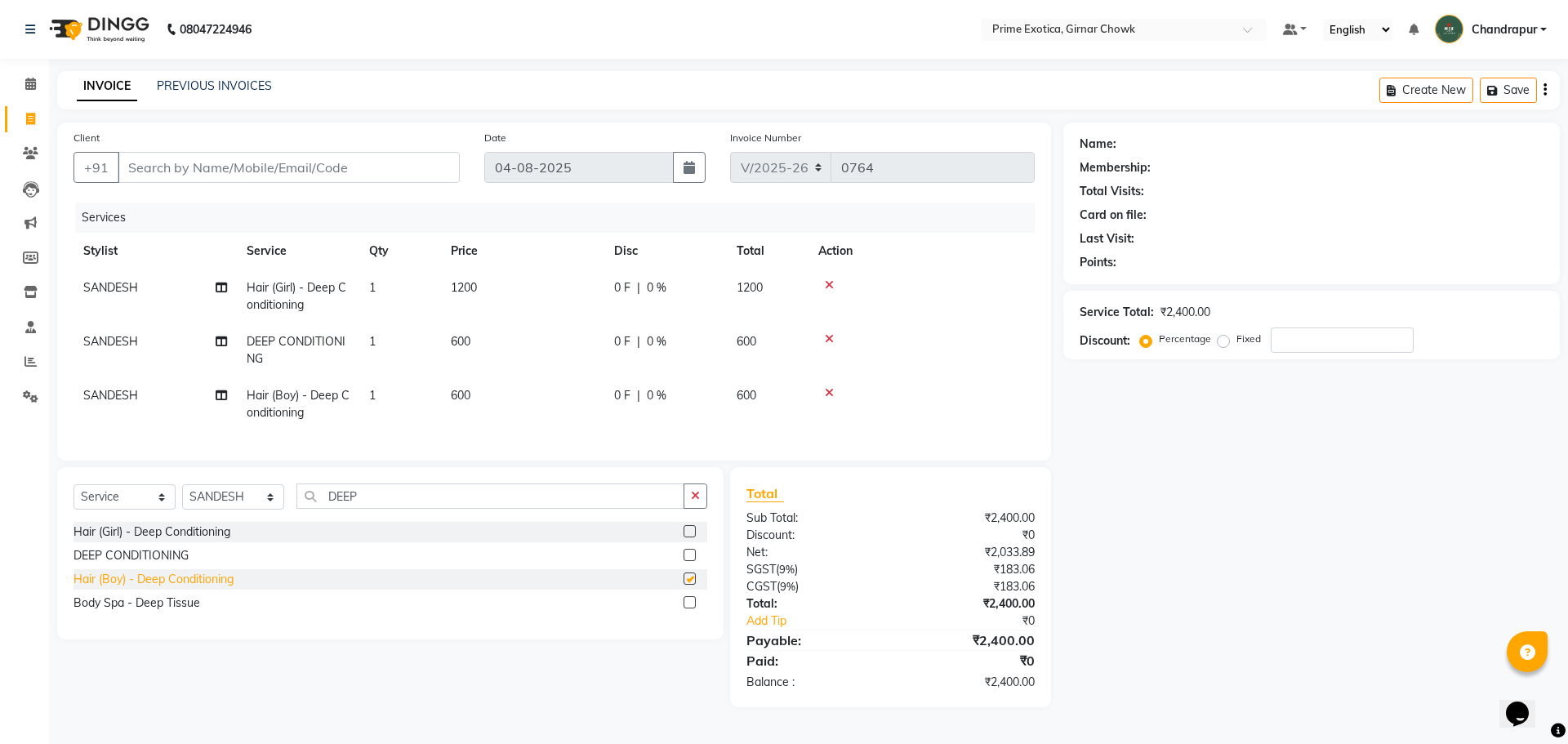 checkbox on "false" 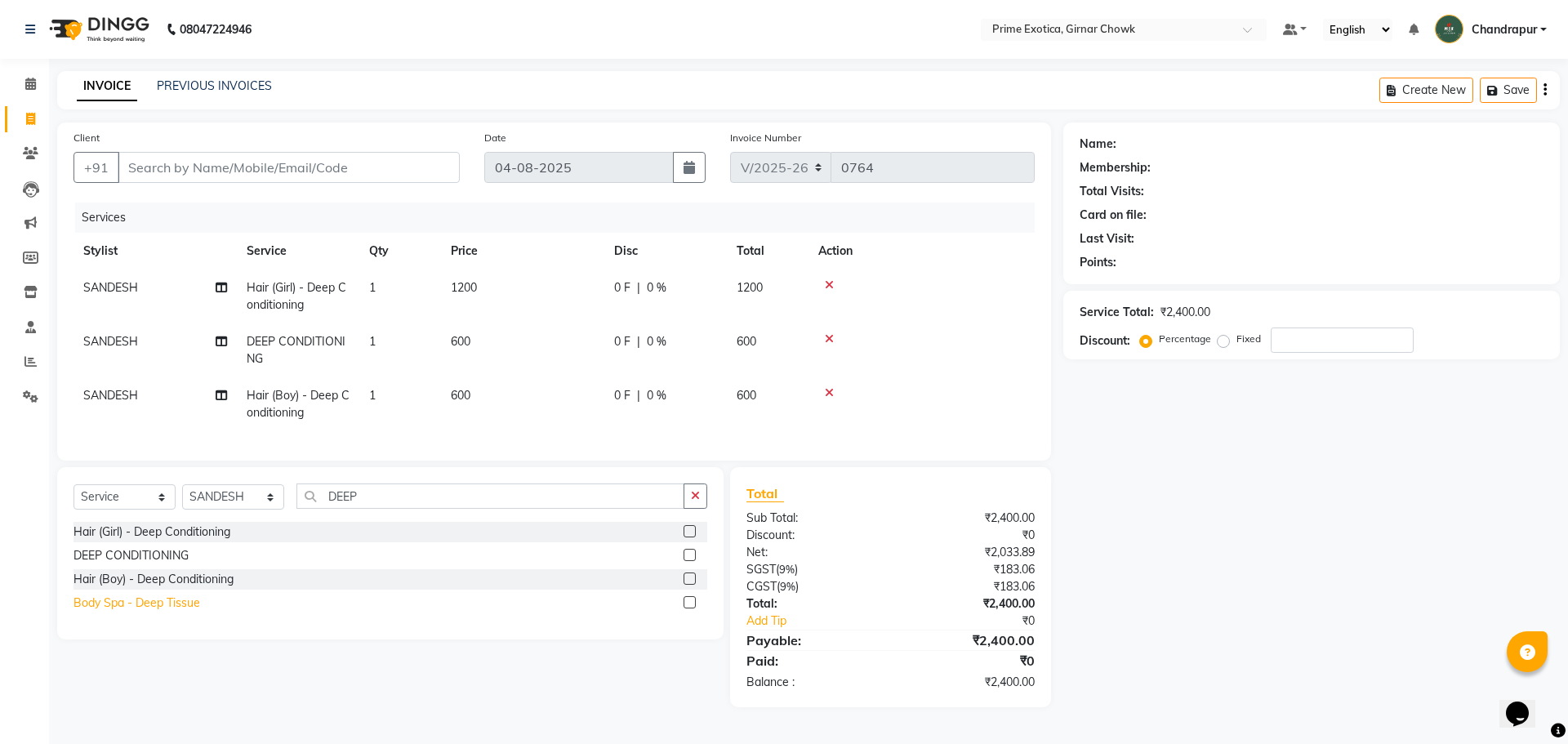 click on "Body Spa - Deep Tissue" 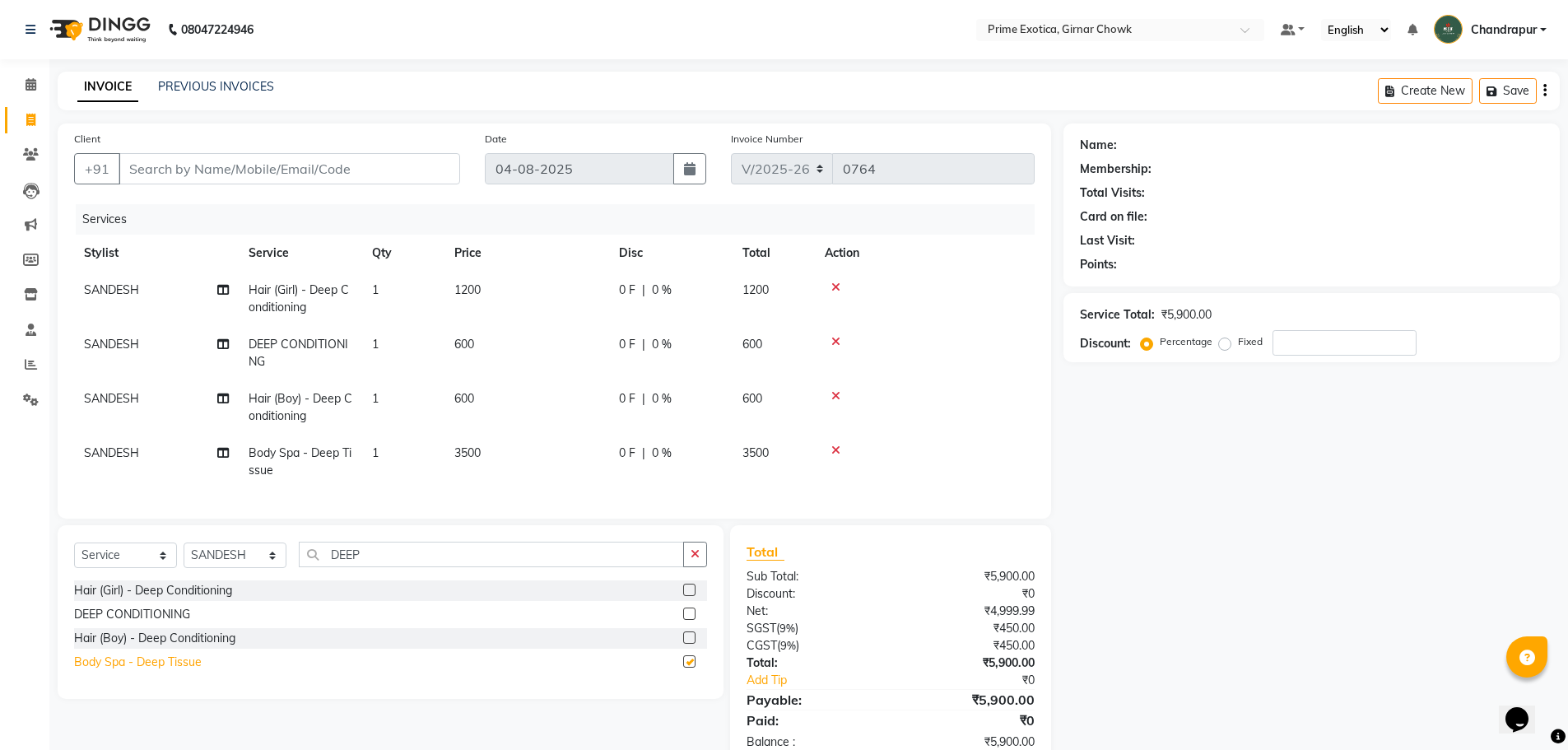 checkbox on "false" 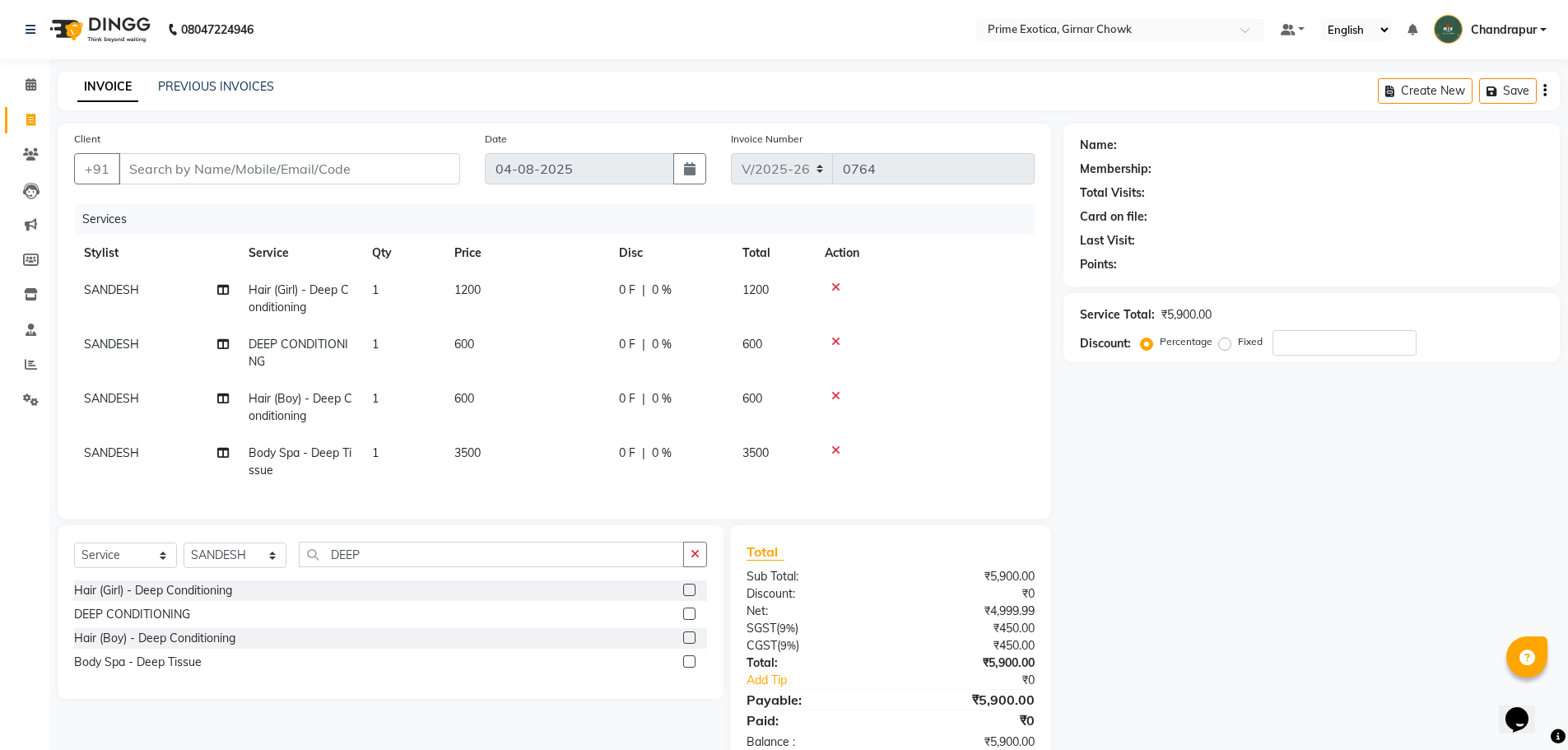click 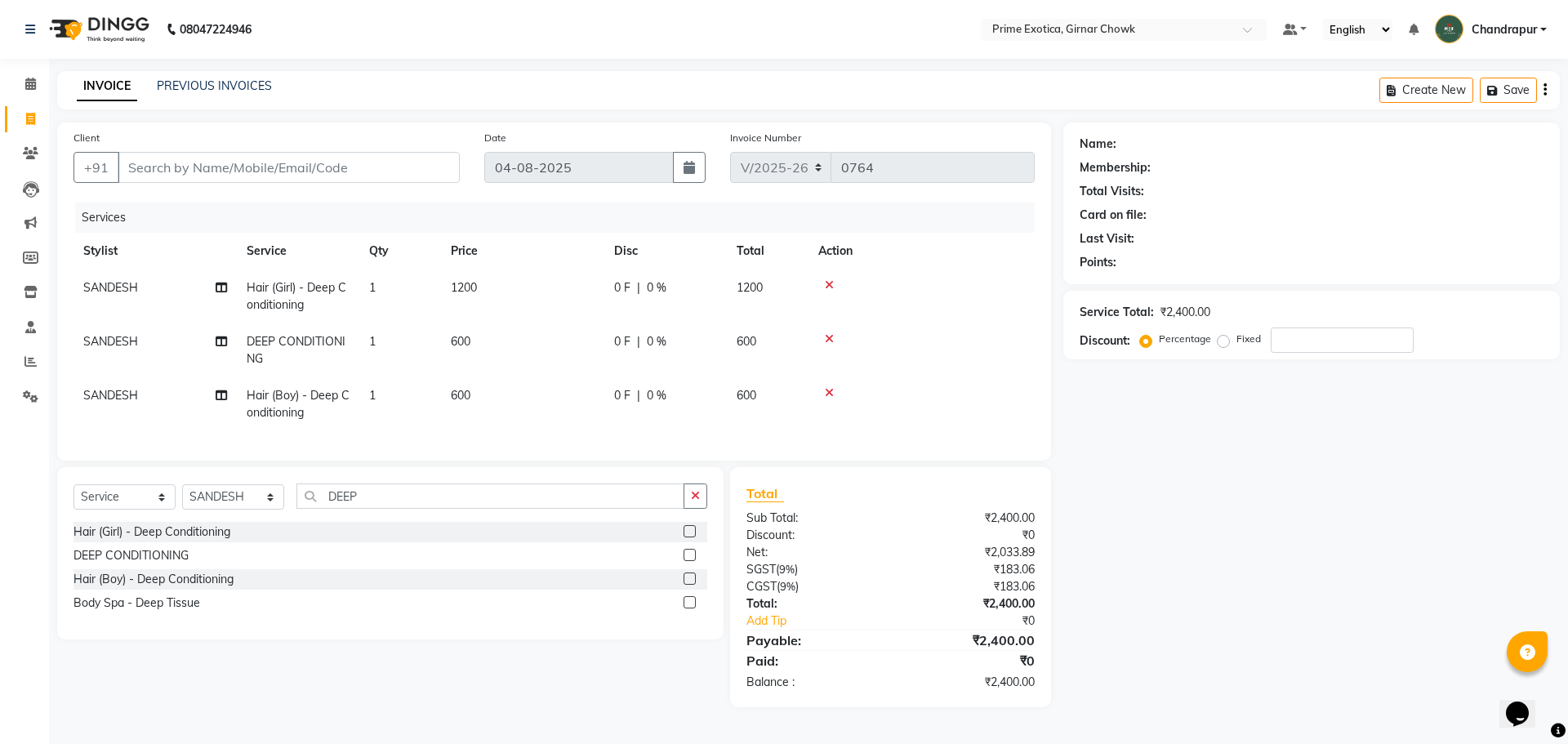 click 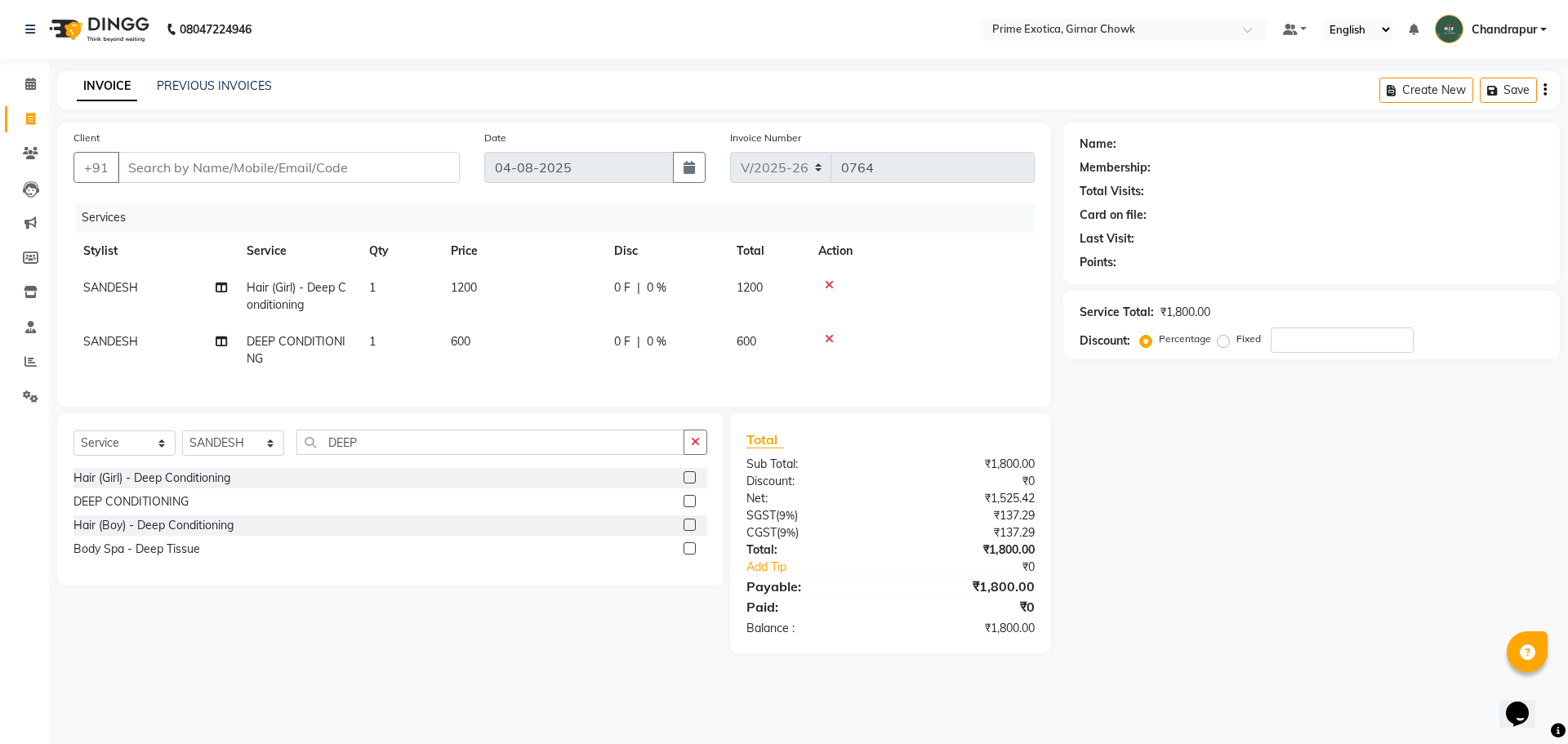 click 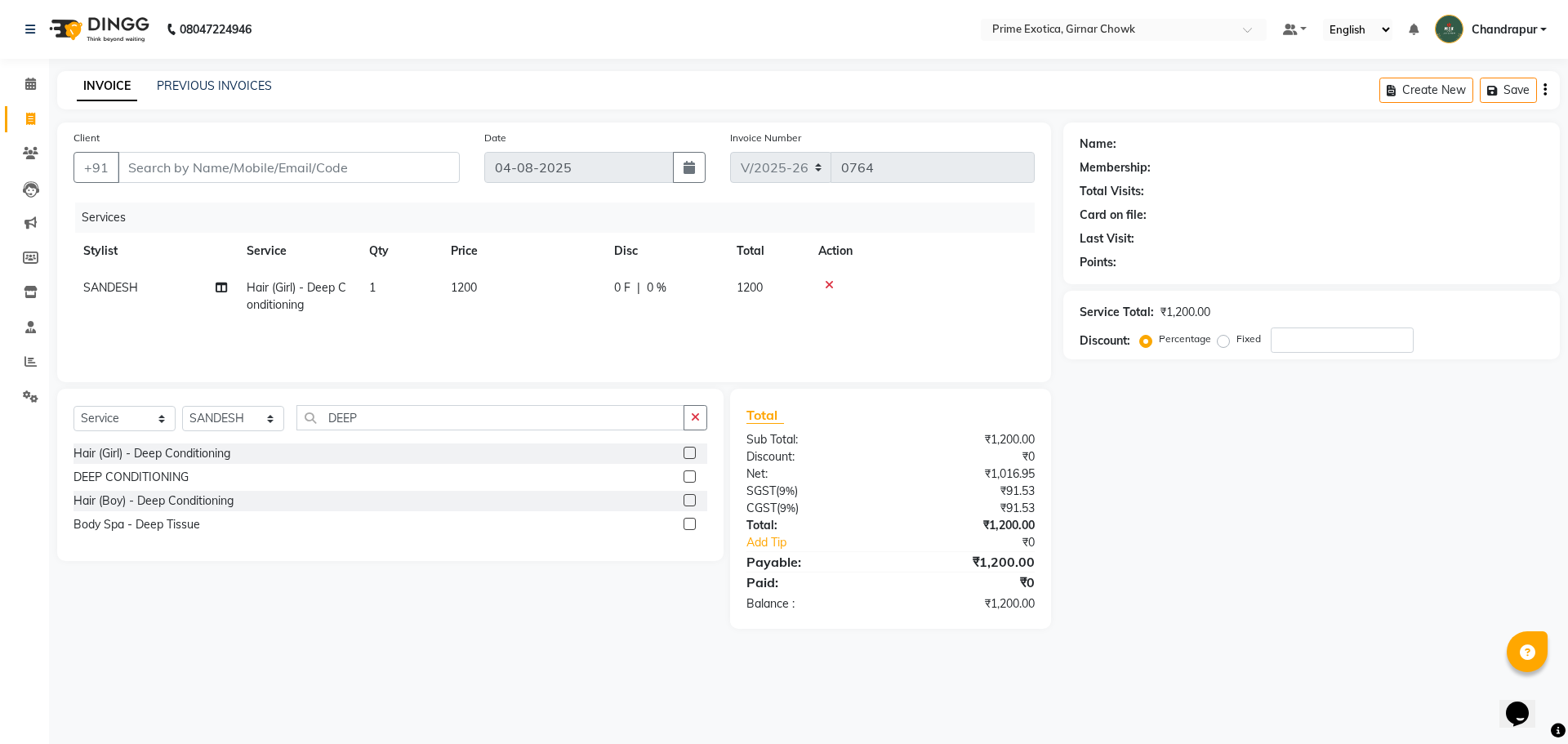 click 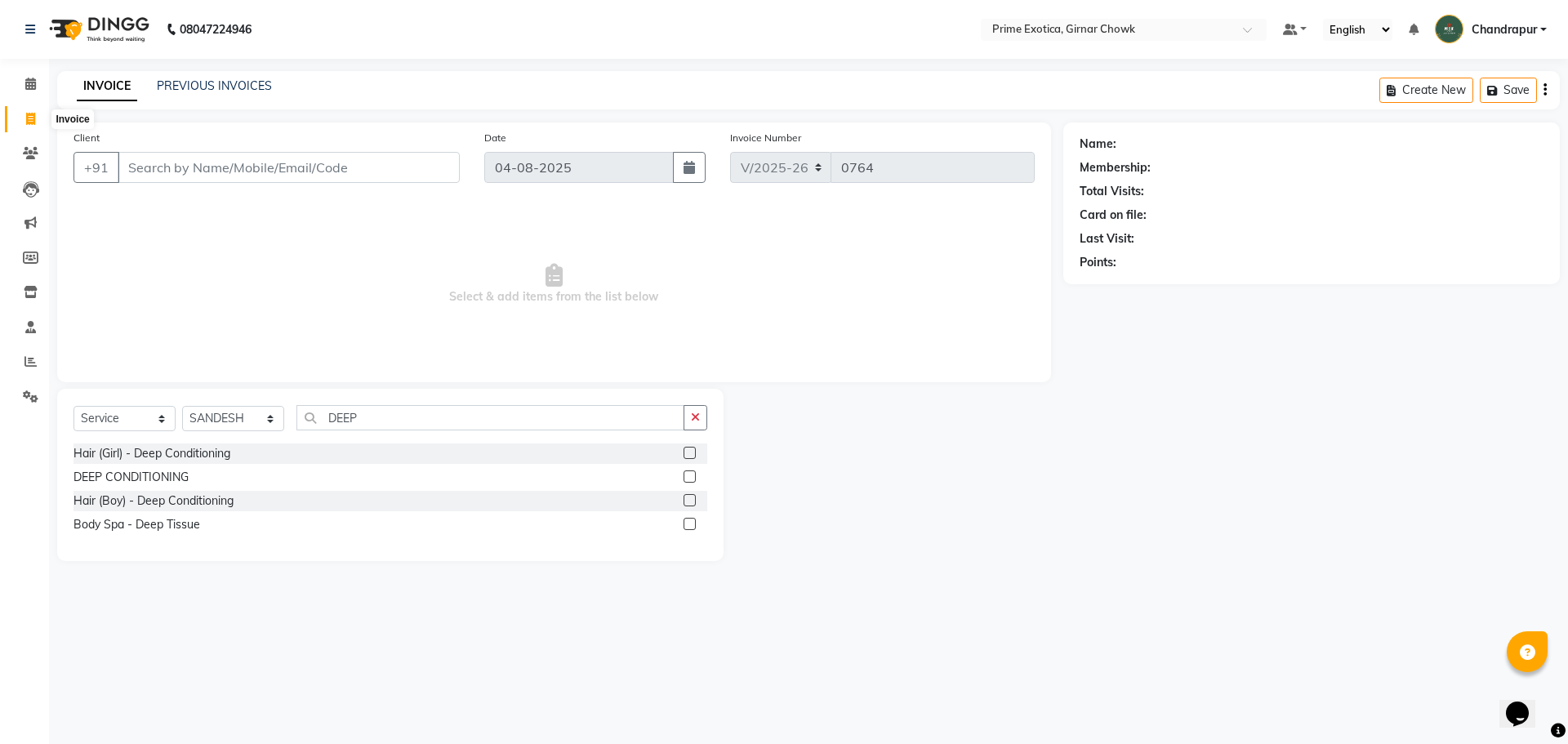 click 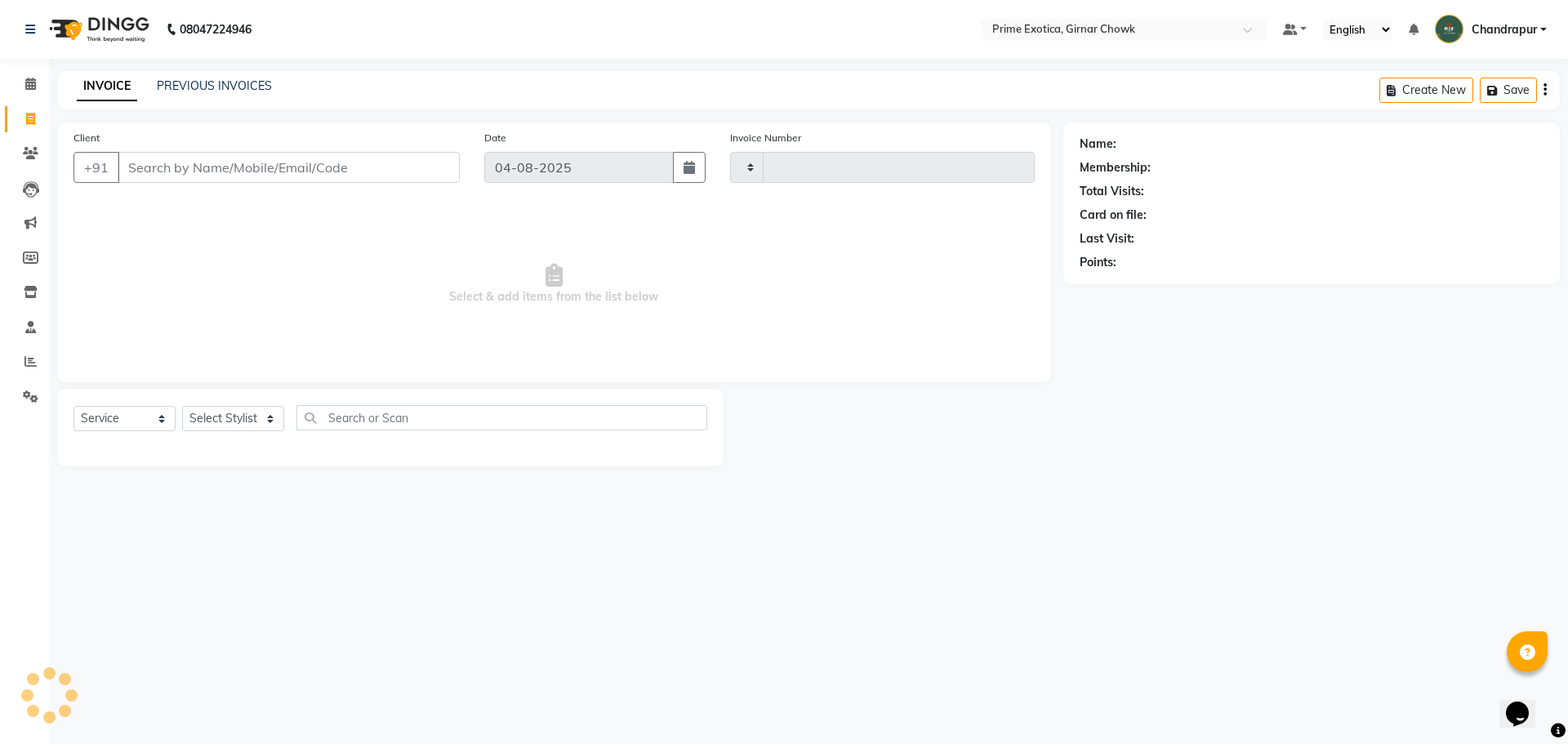 type on "0764" 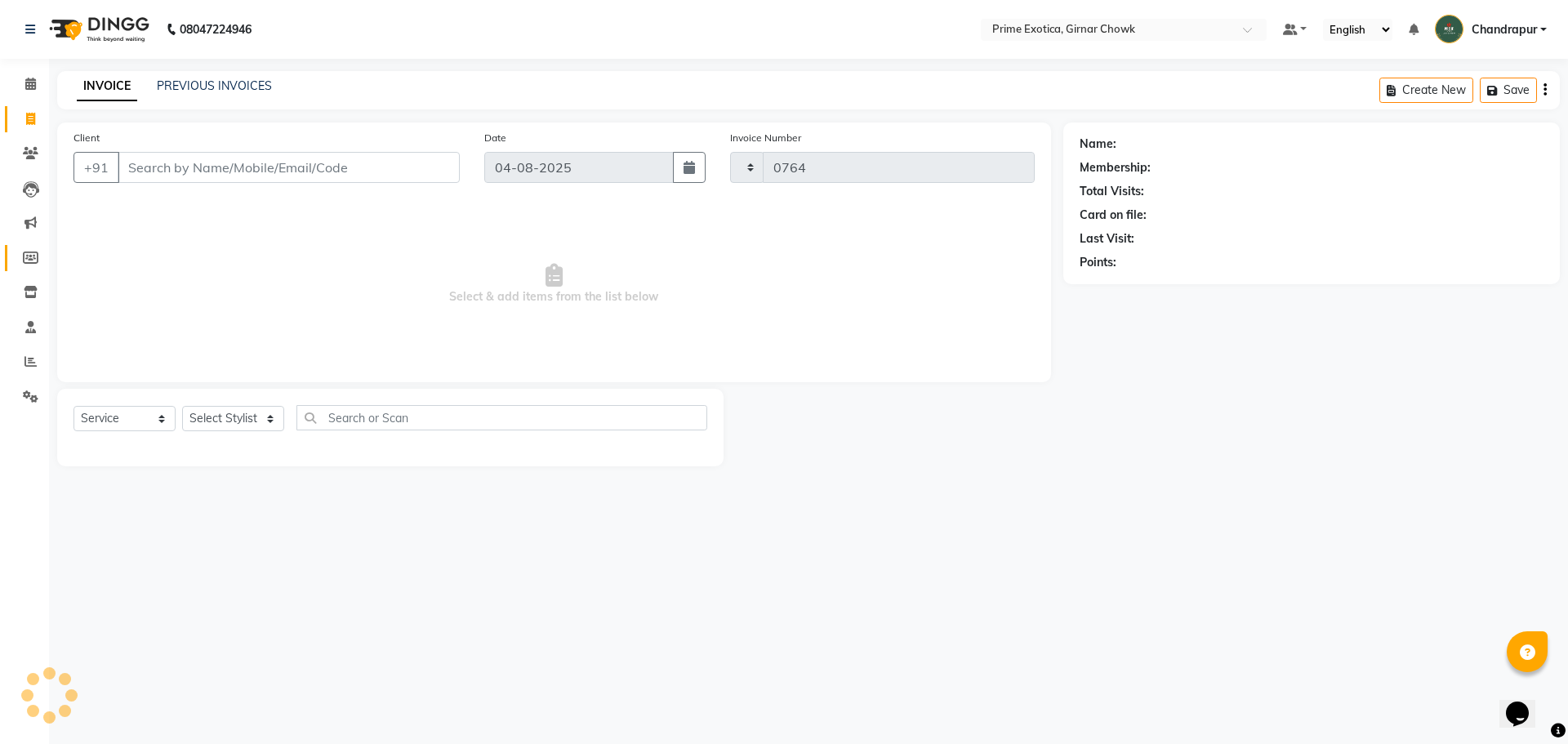 select on "5796" 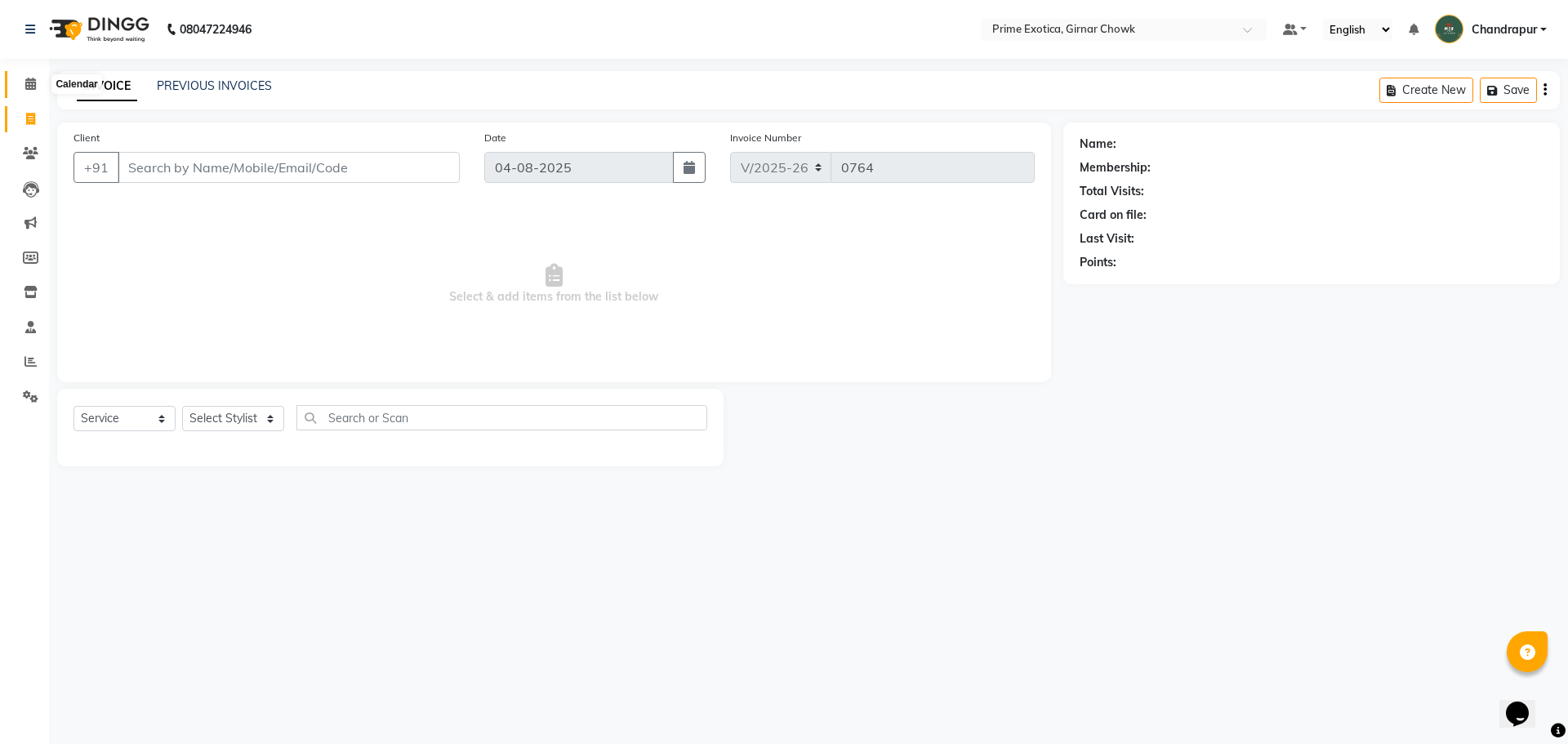 click 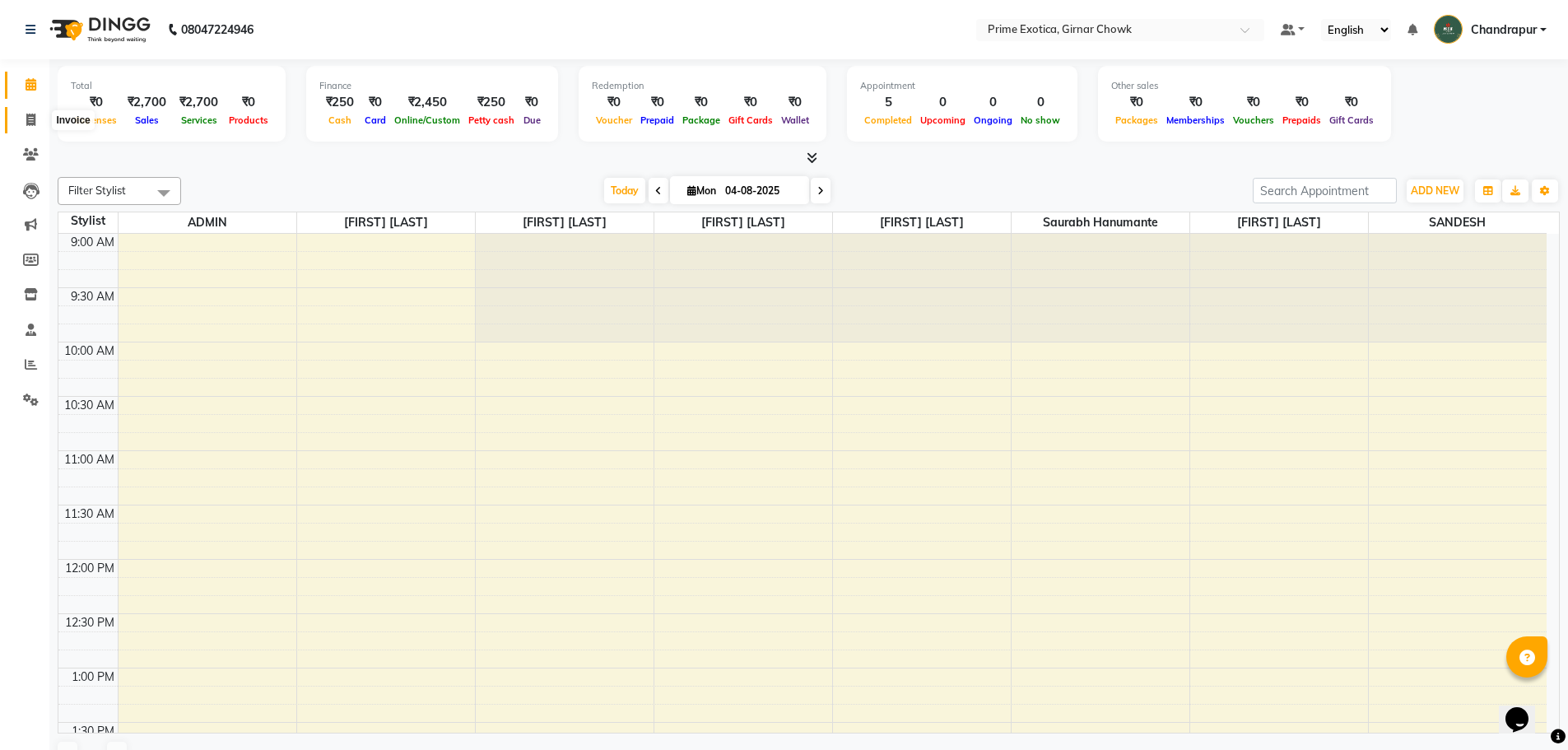 scroll, scrollTop: 0, scrollLeft: 0, axis: both 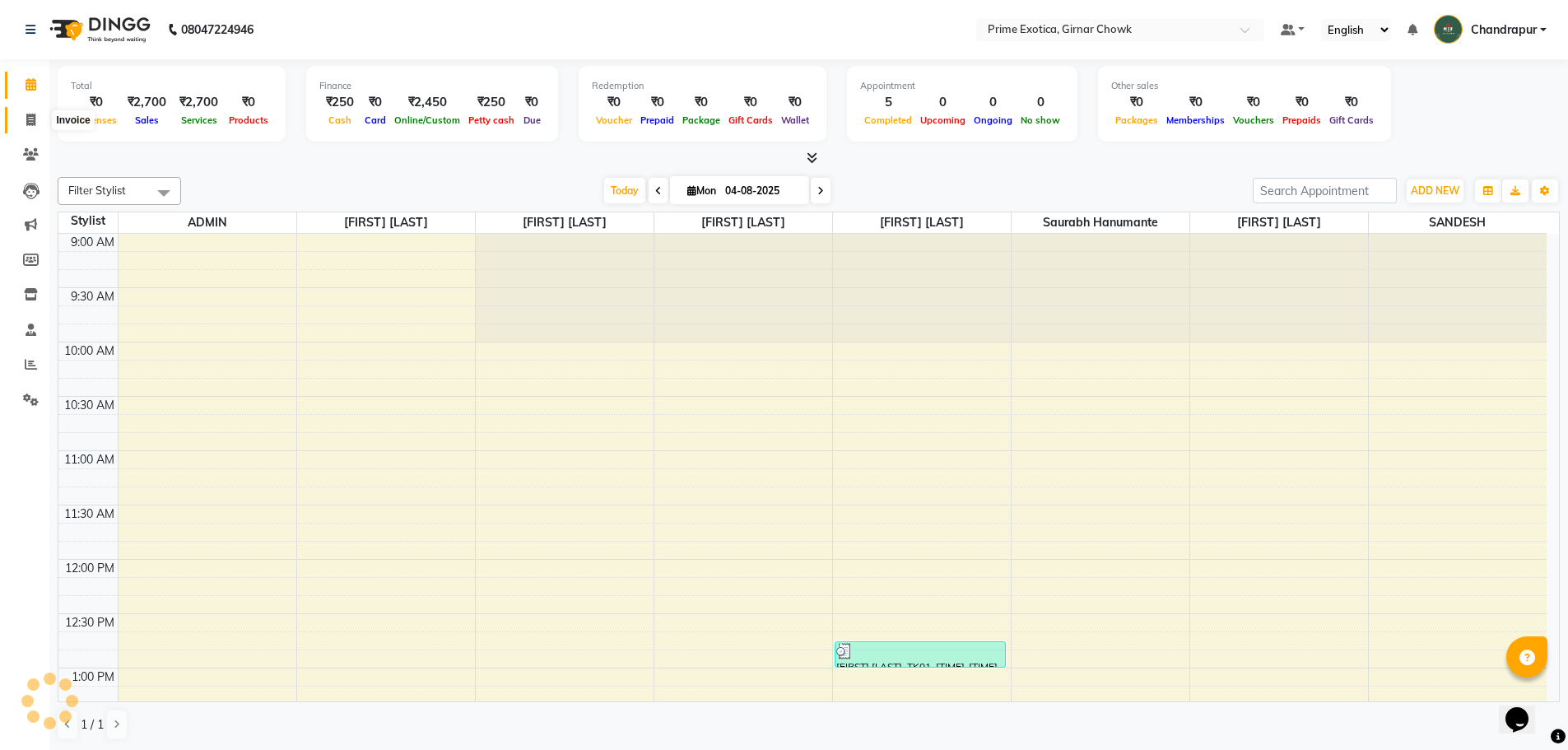 click 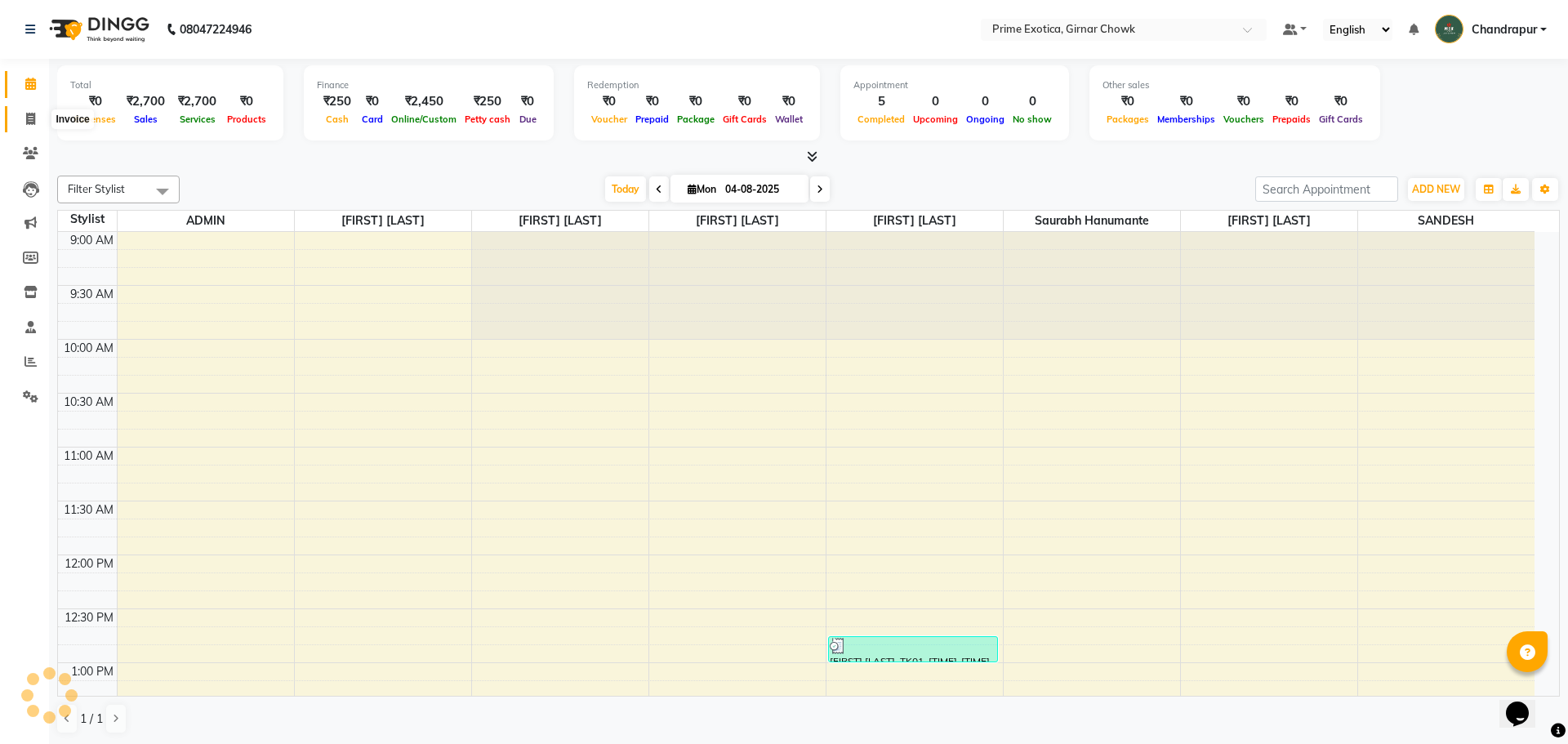 select on "5796" 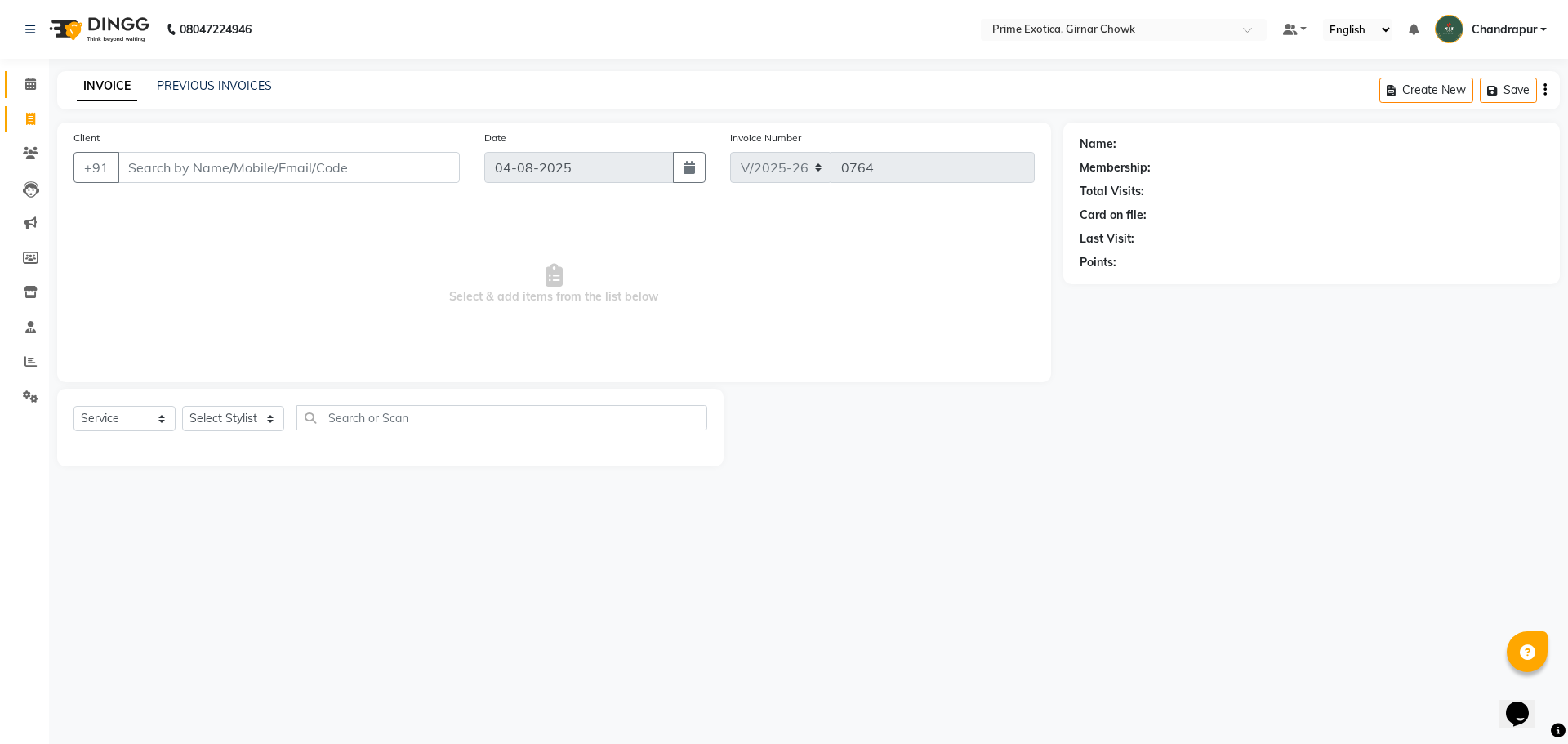 click on "Calendar" 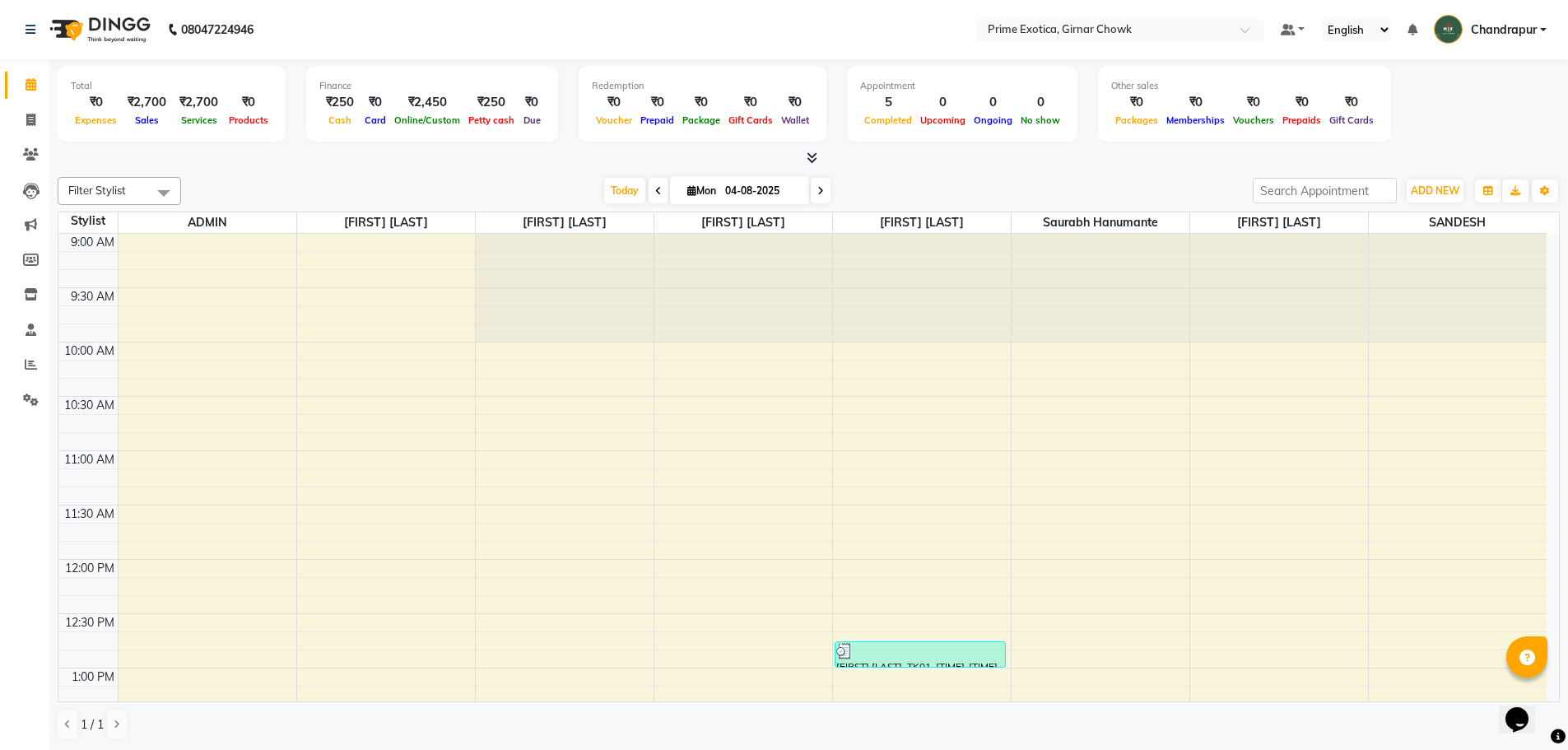scroll, scrollTop: 0, scrollLeft: 0, axis: both 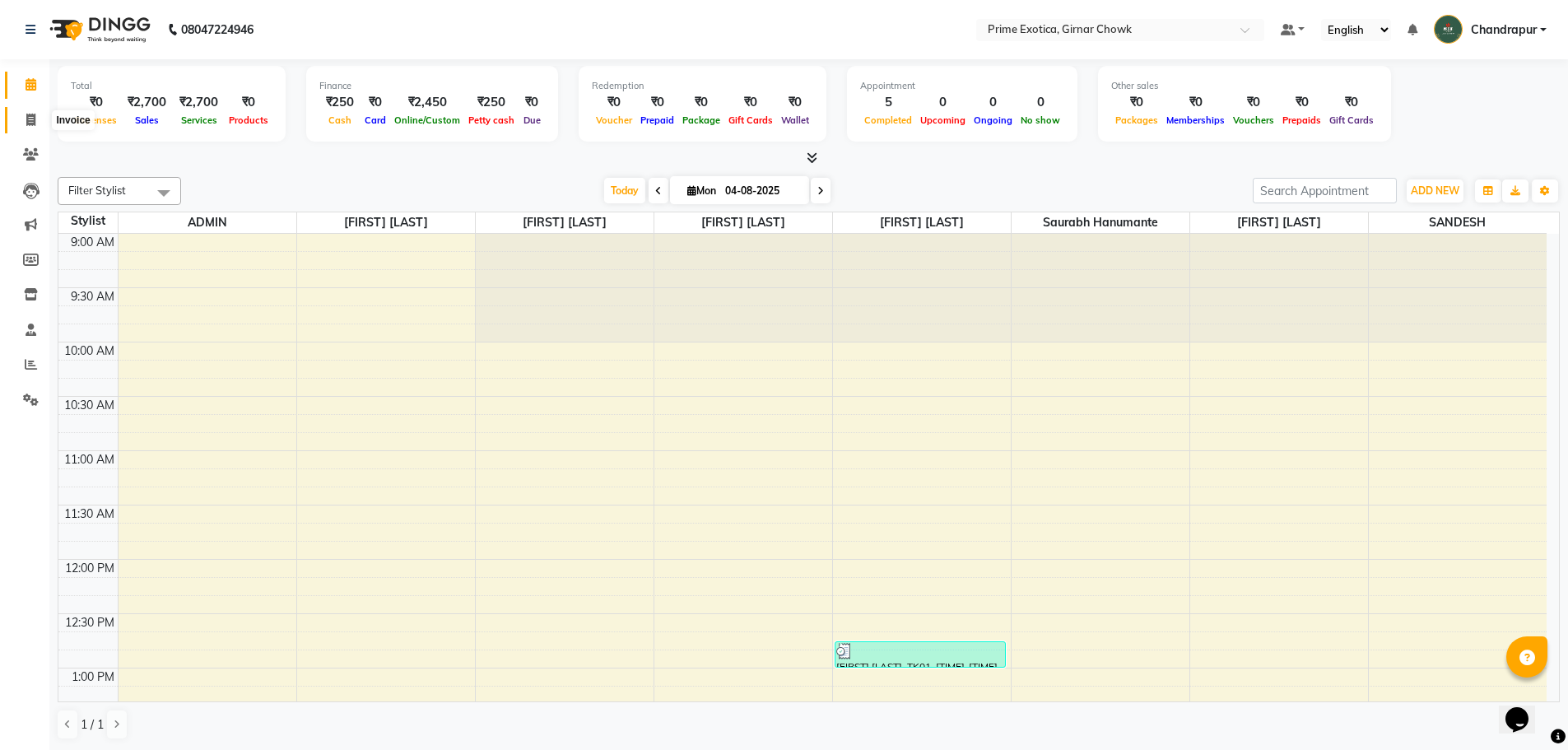 click 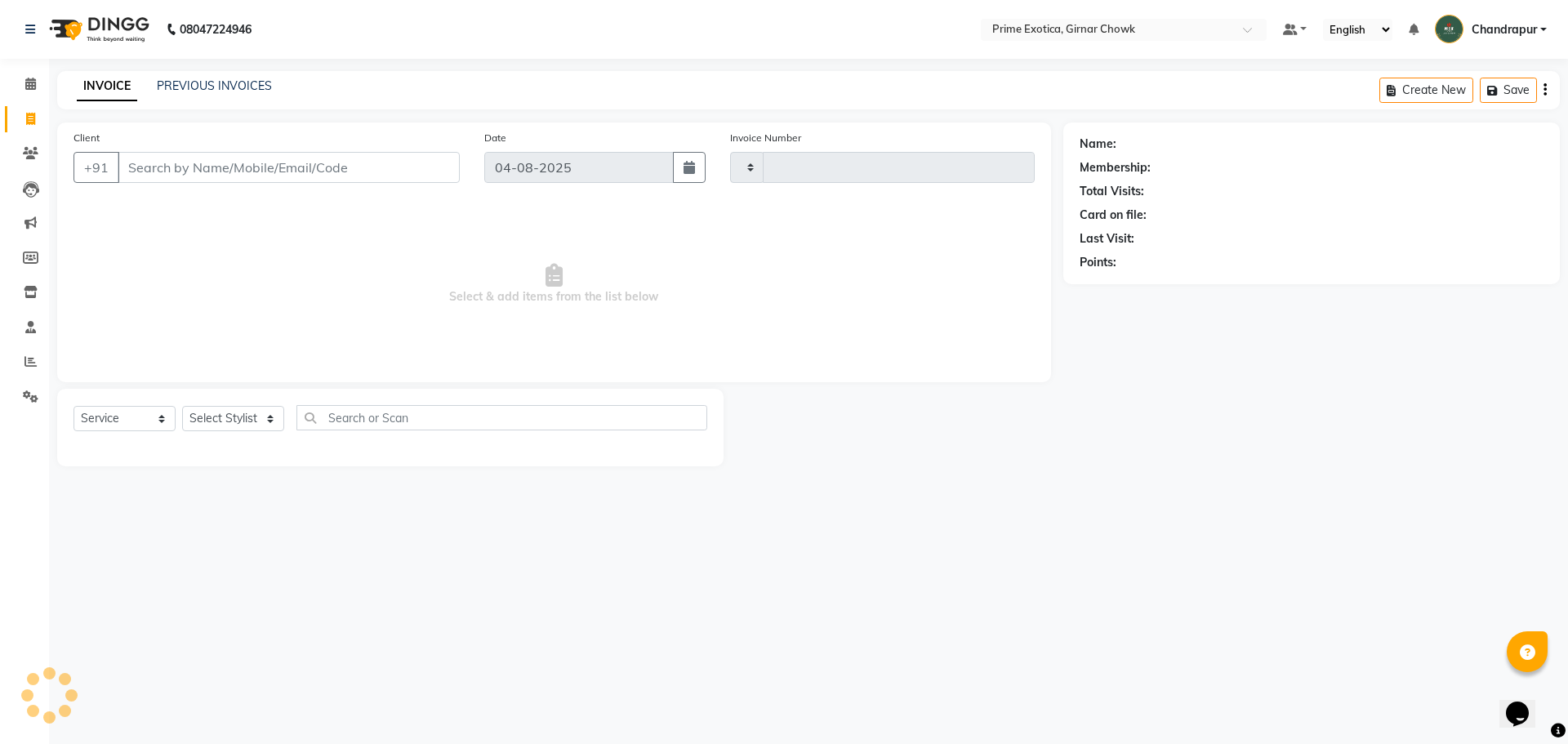 type on "0764" 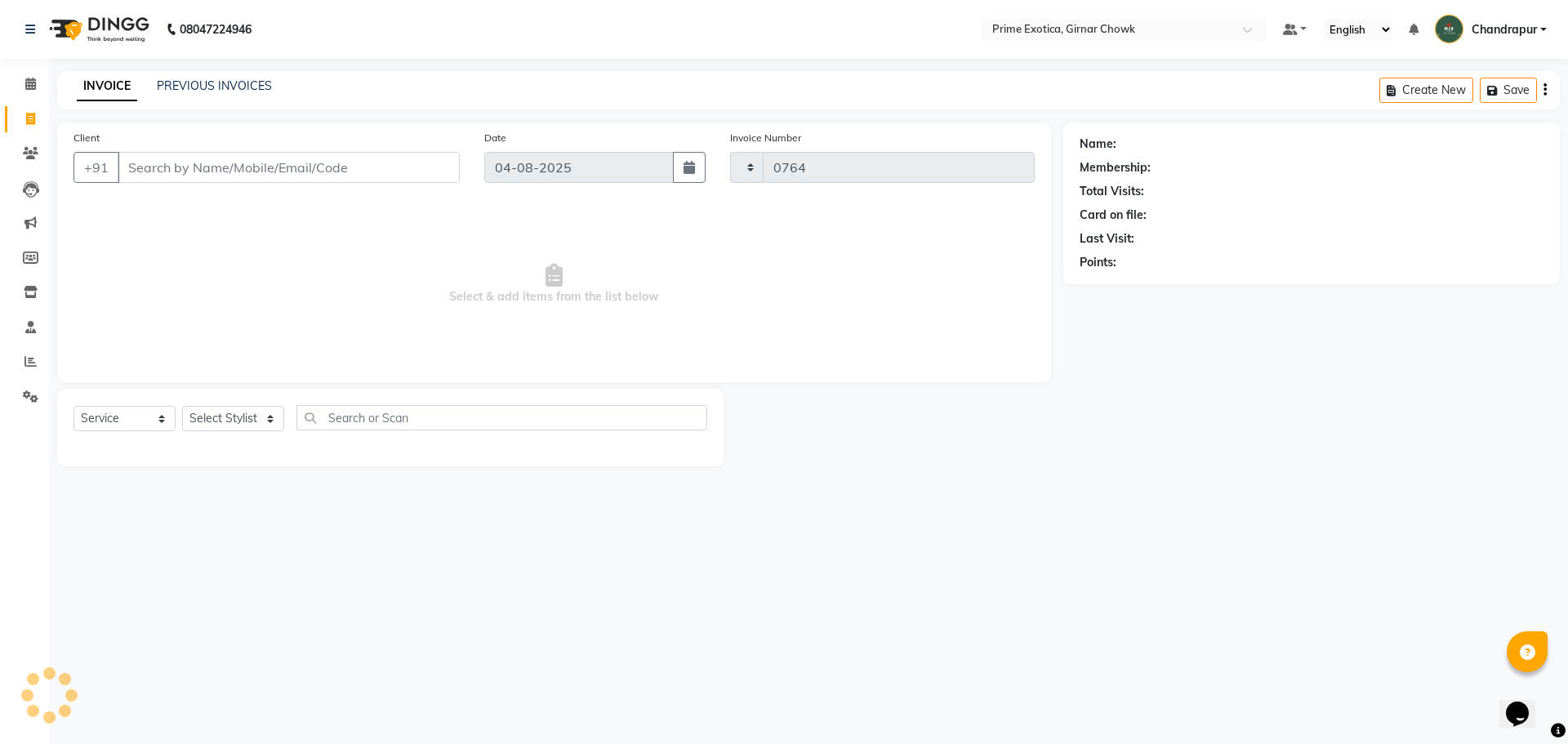 select on "5796" 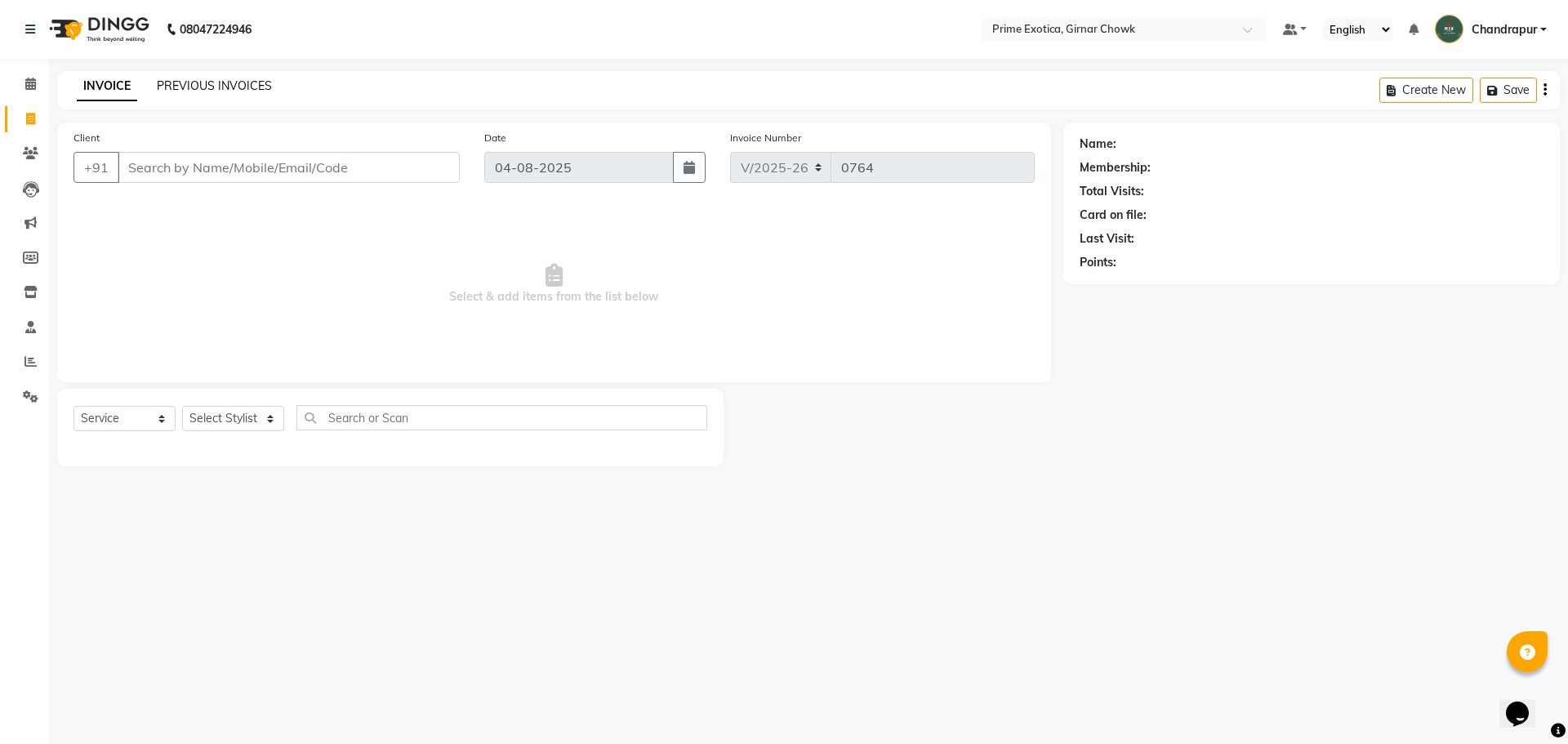 click on "PREVIOUS INVOICES" 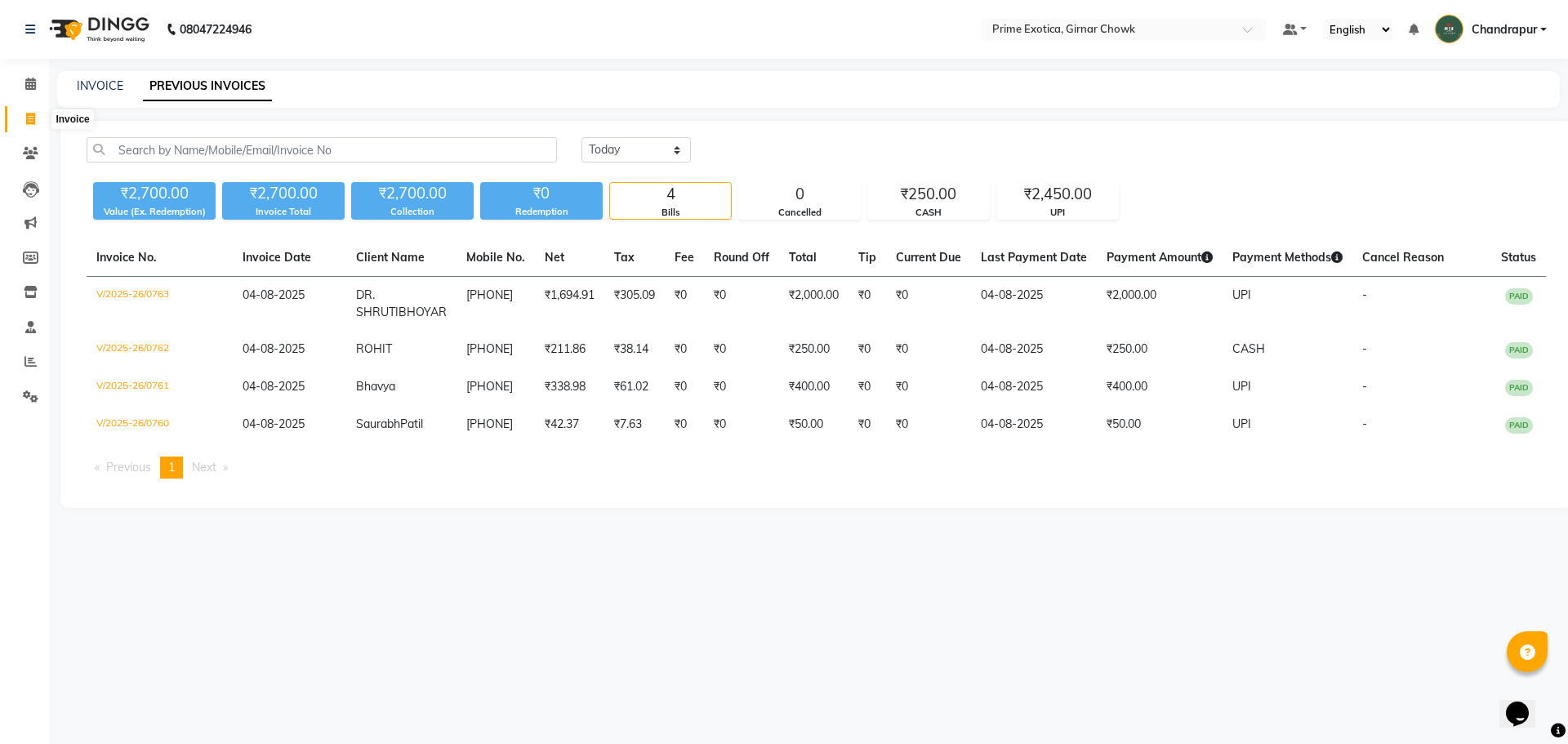 click 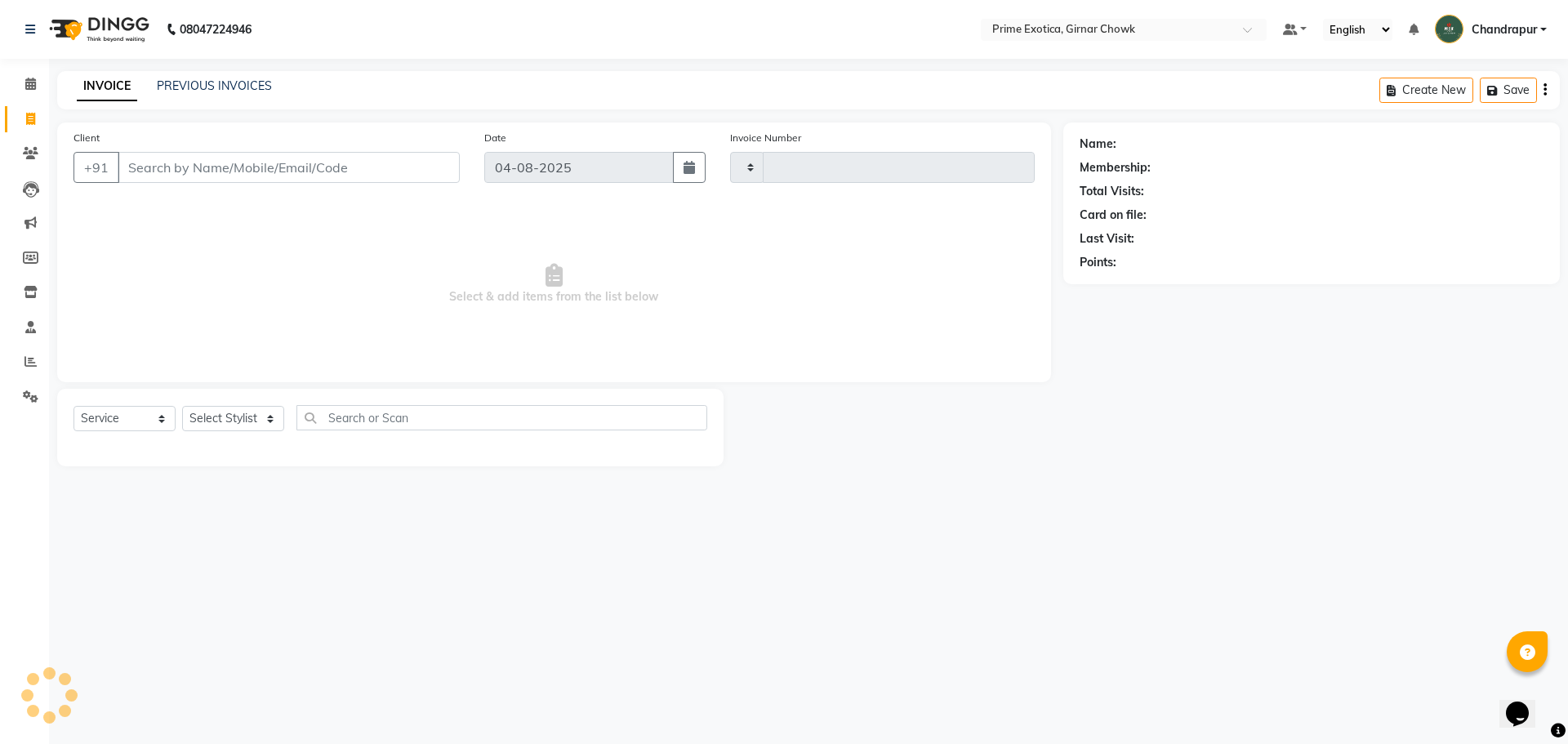 type on "0764" 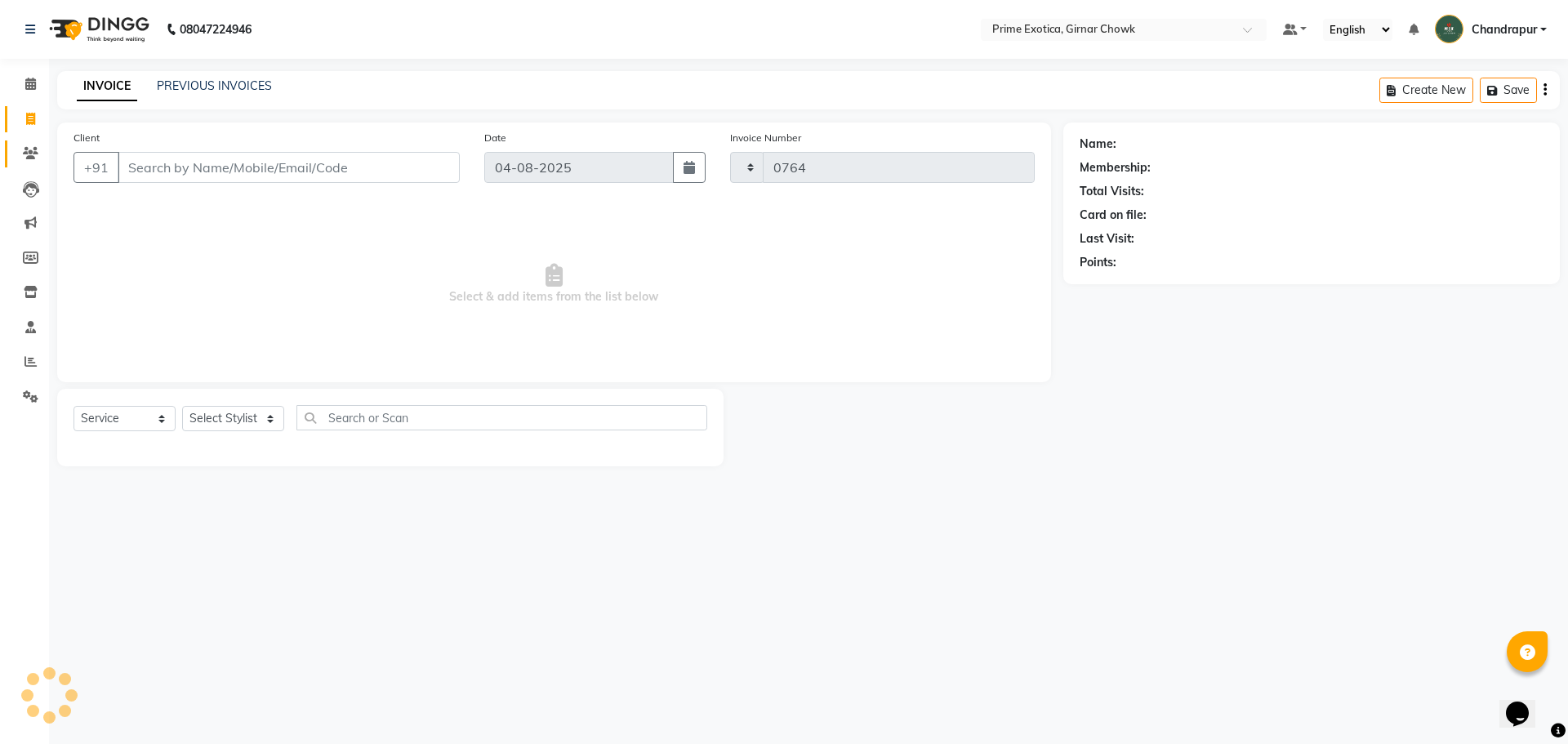select on "5796" 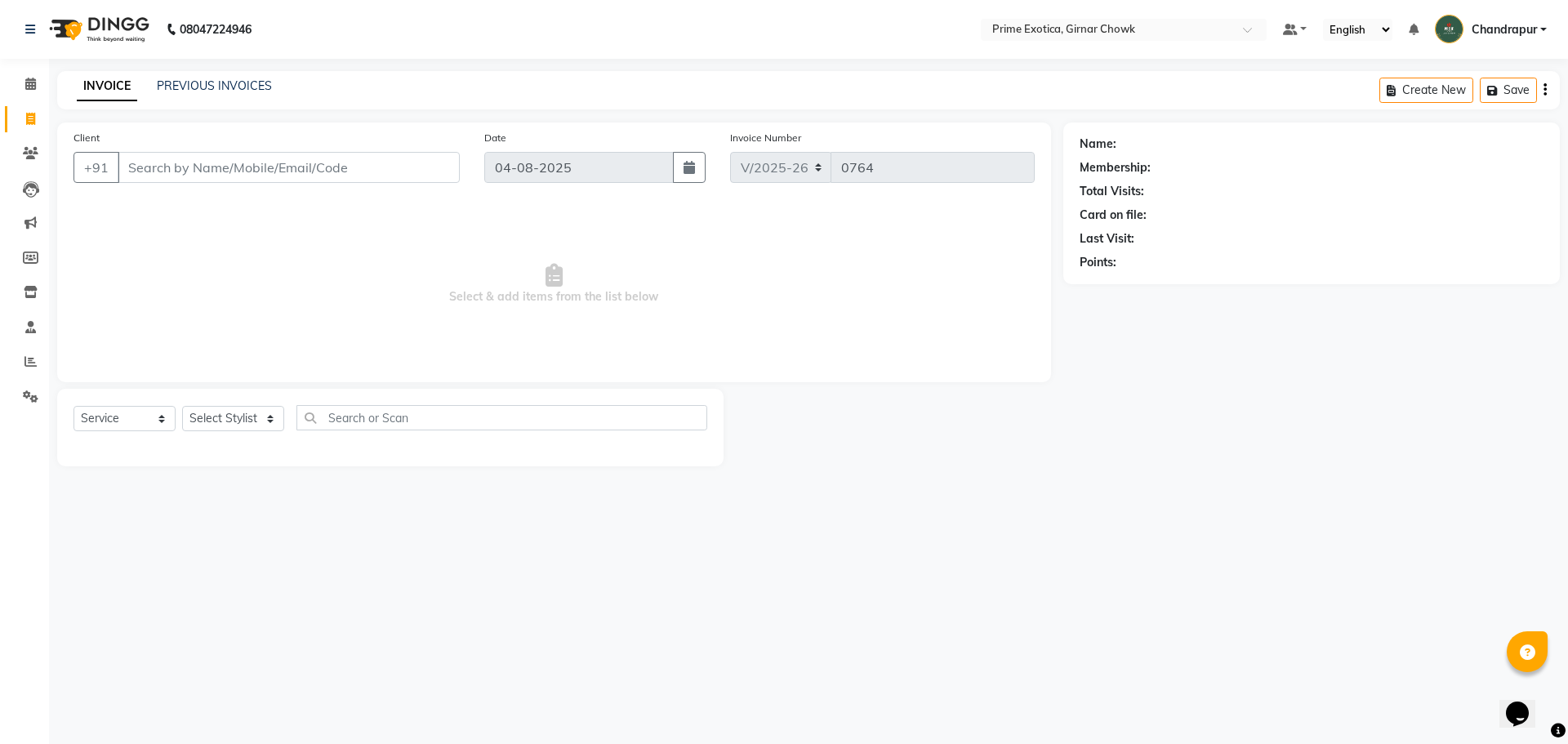 drag, startPoint x: 280, startPoint y: 537, endPoint x: 24, endPoint y: 545, distance: 256.125 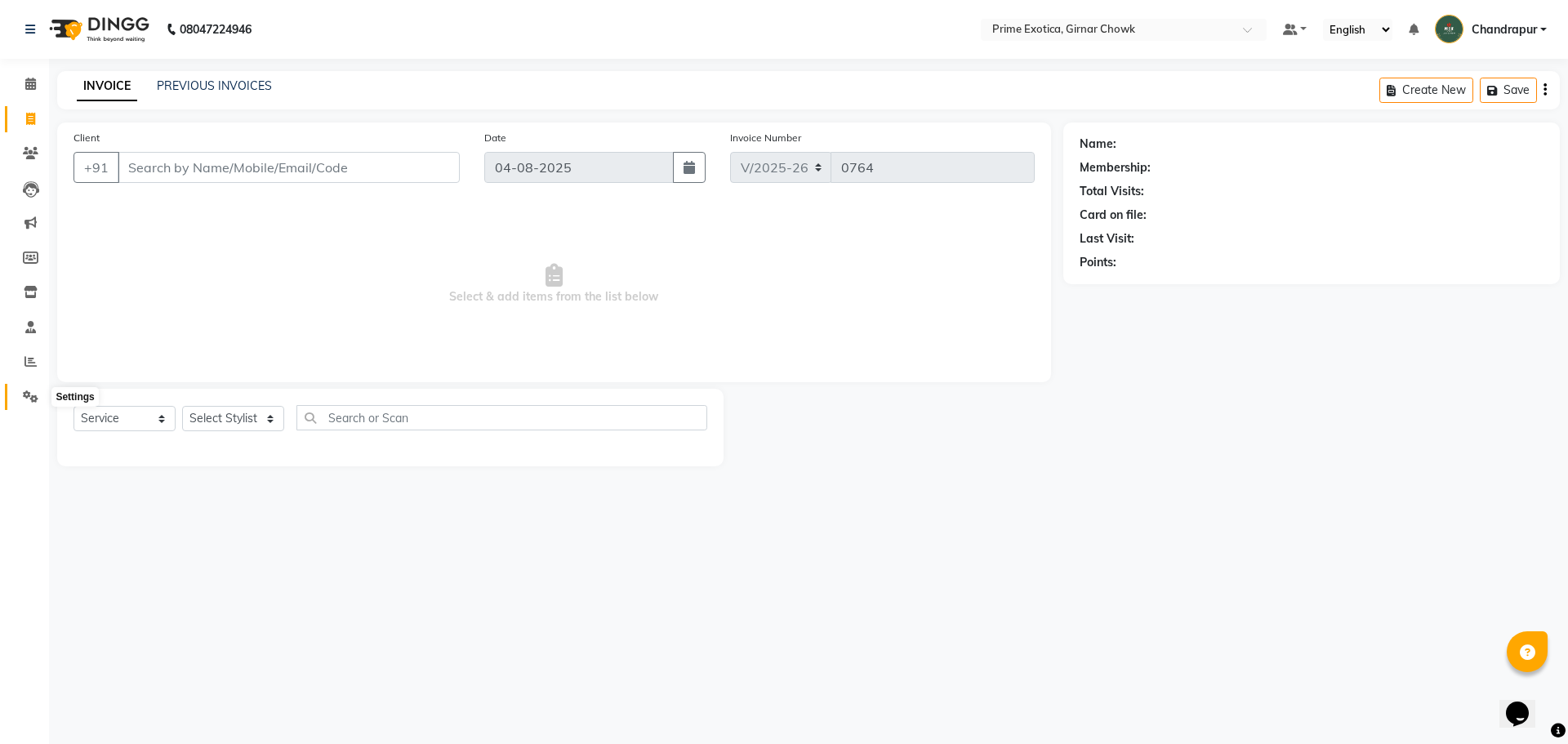 click 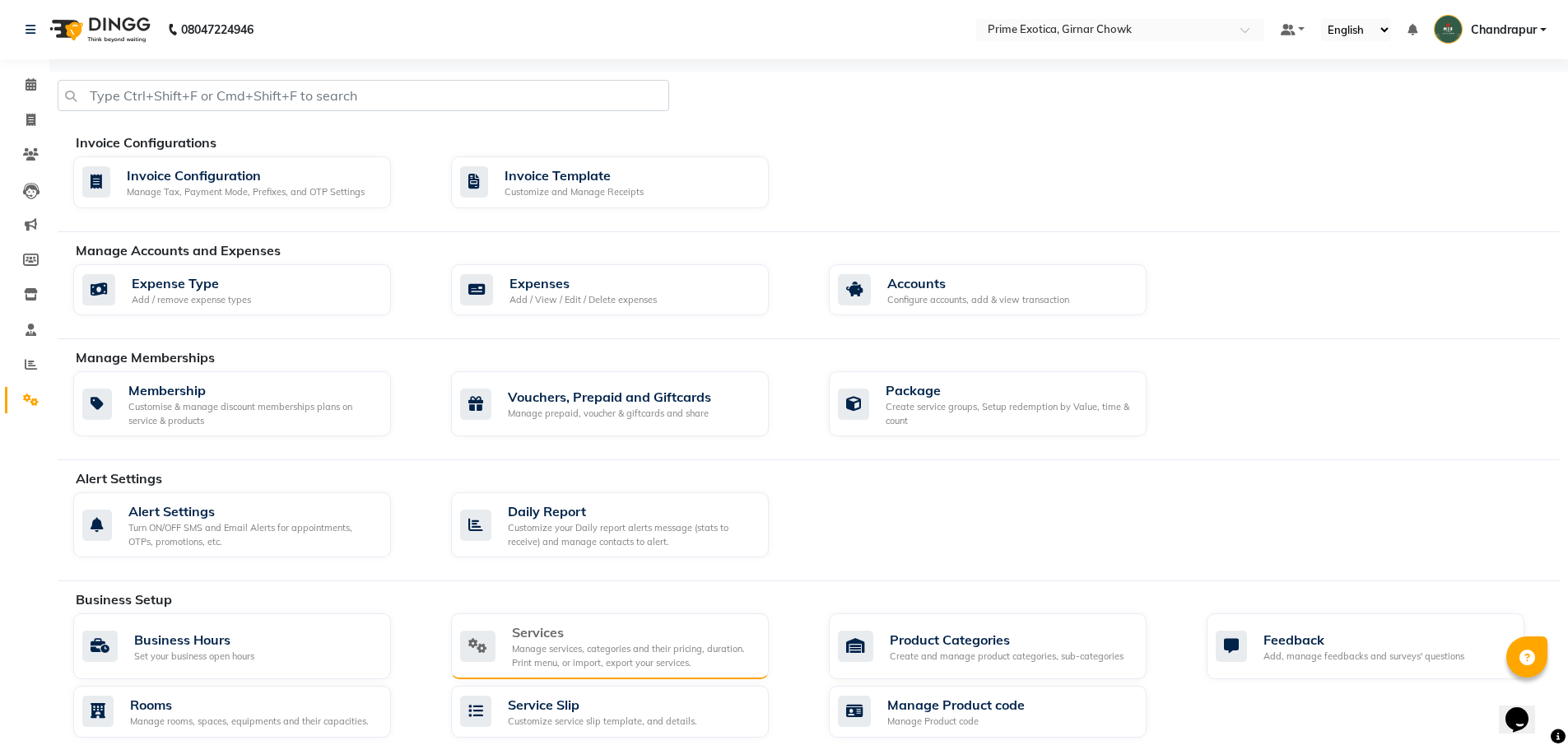 click on "Services" 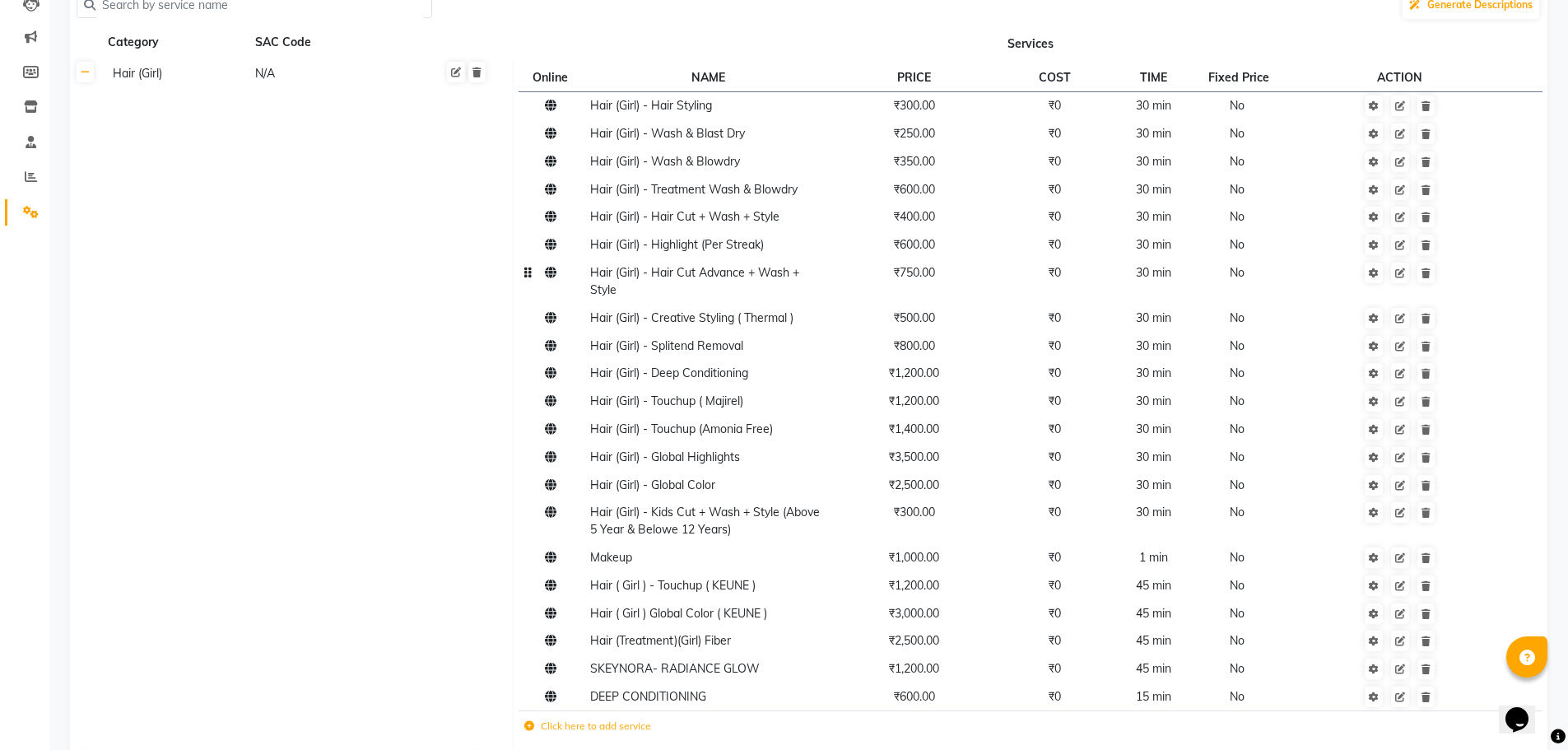 scroll, scrollTop: 329, scrollLeft: 0, axis: vertical 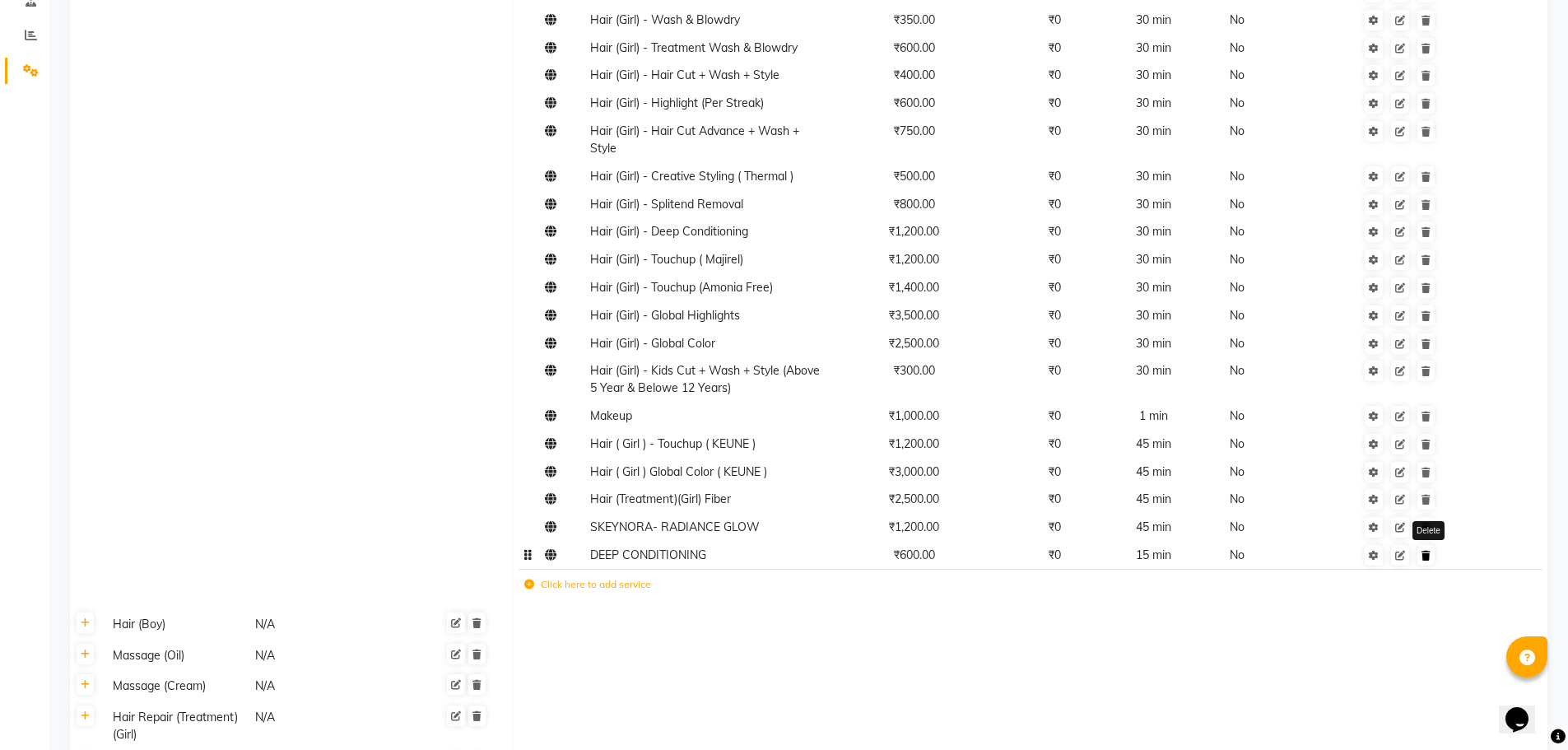 click 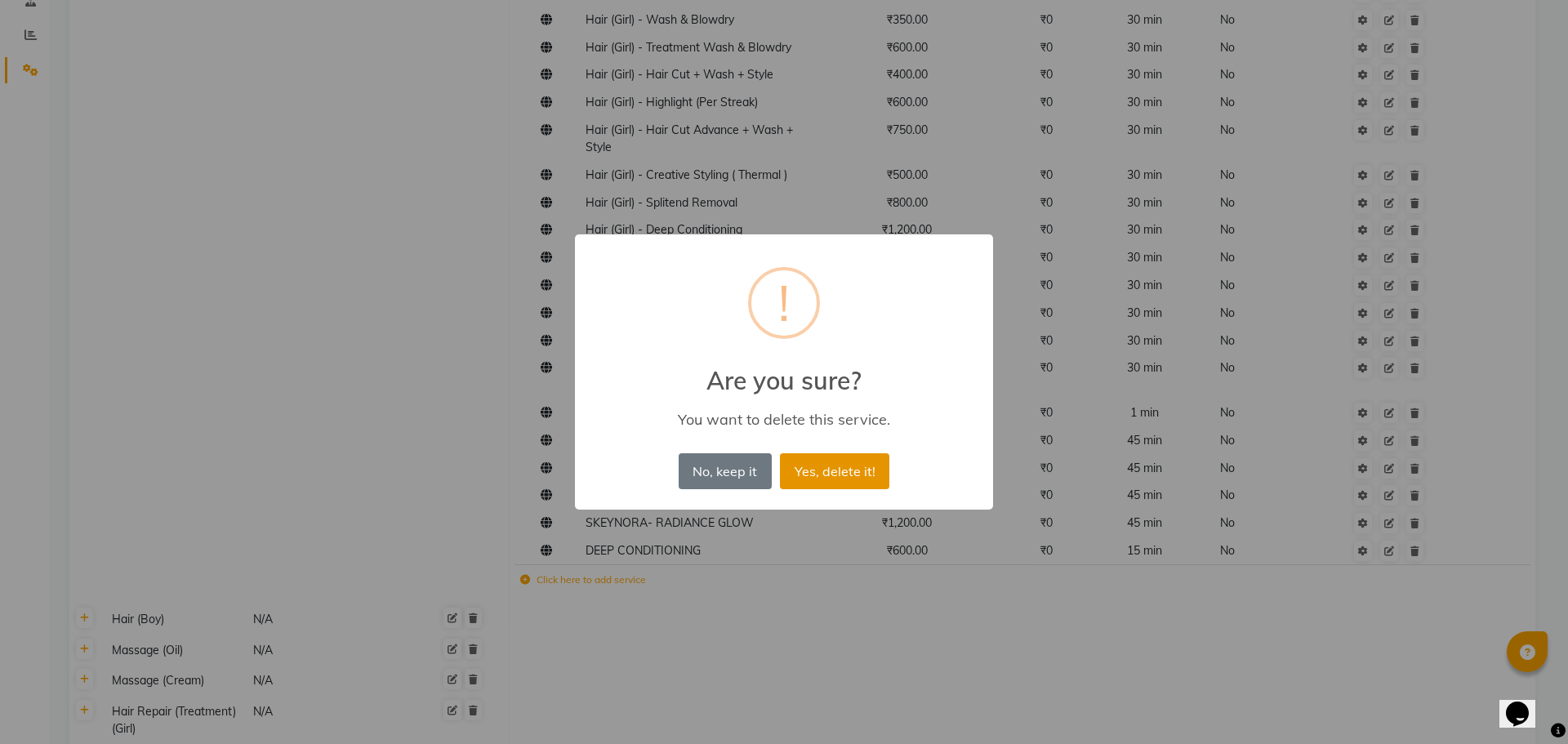 click on "Yes, delete it!" at bounding box center (835, 471) 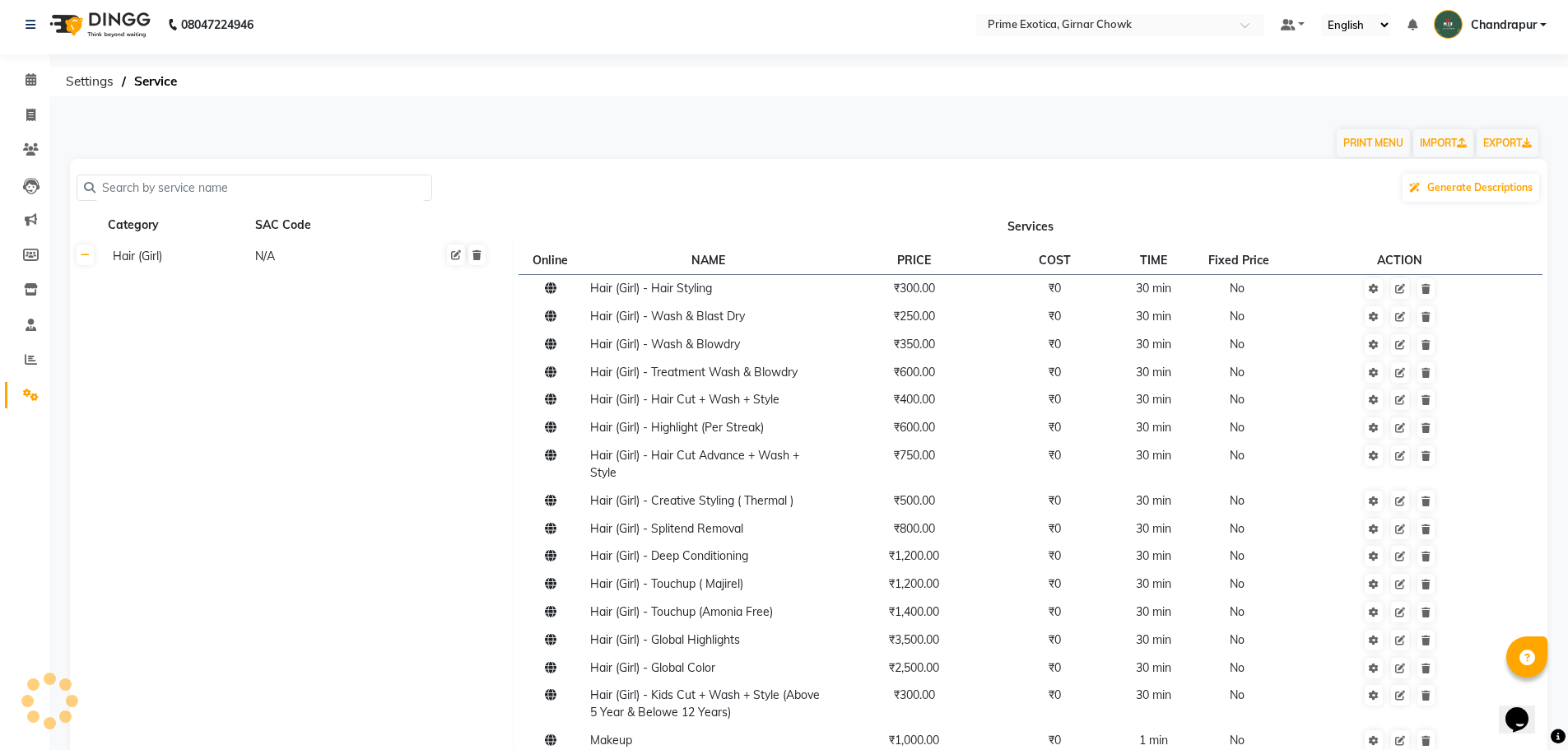 scroll, scrollTop: 0, scrollLeft: 0, axis: both 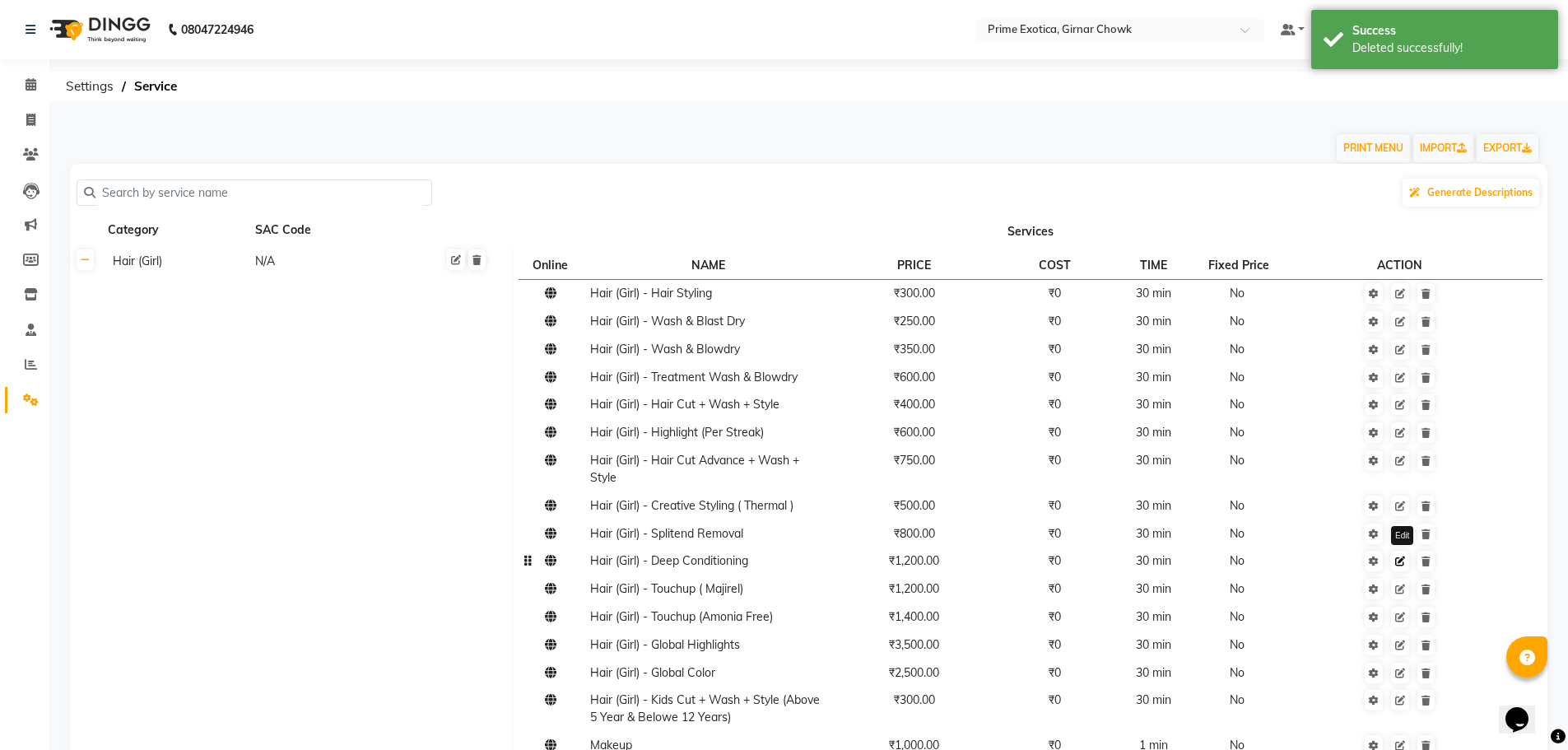 click 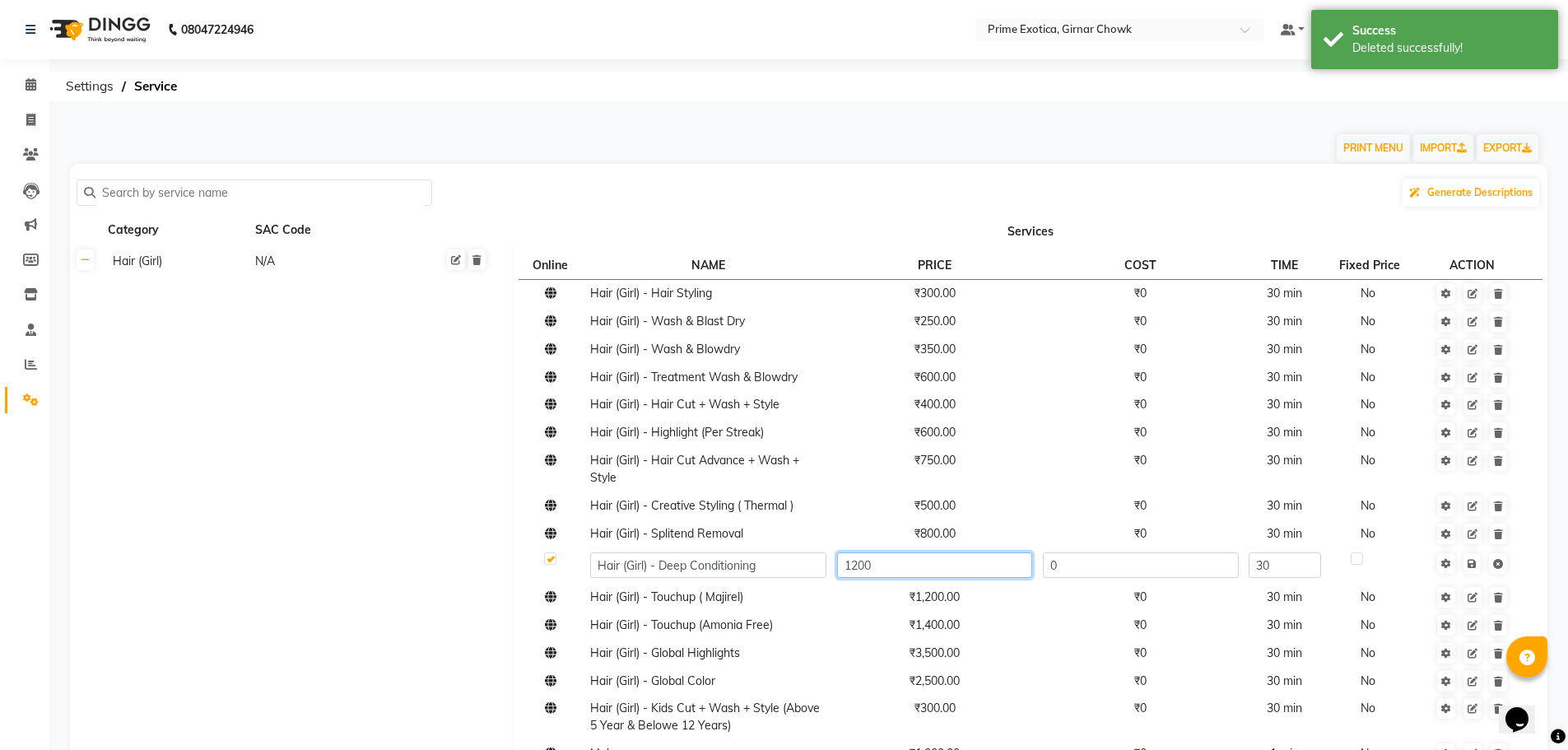 click on "1200" 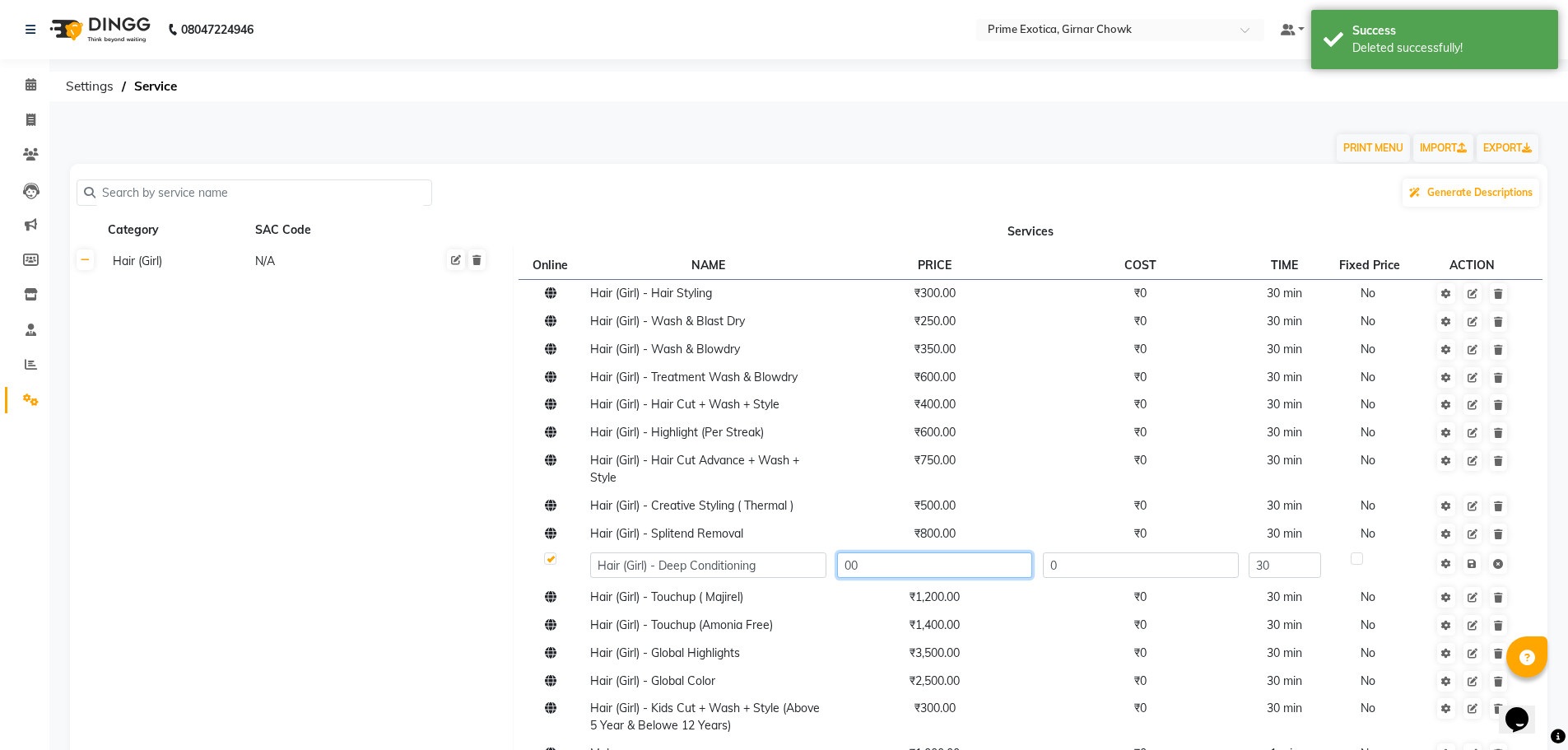 type on "600" 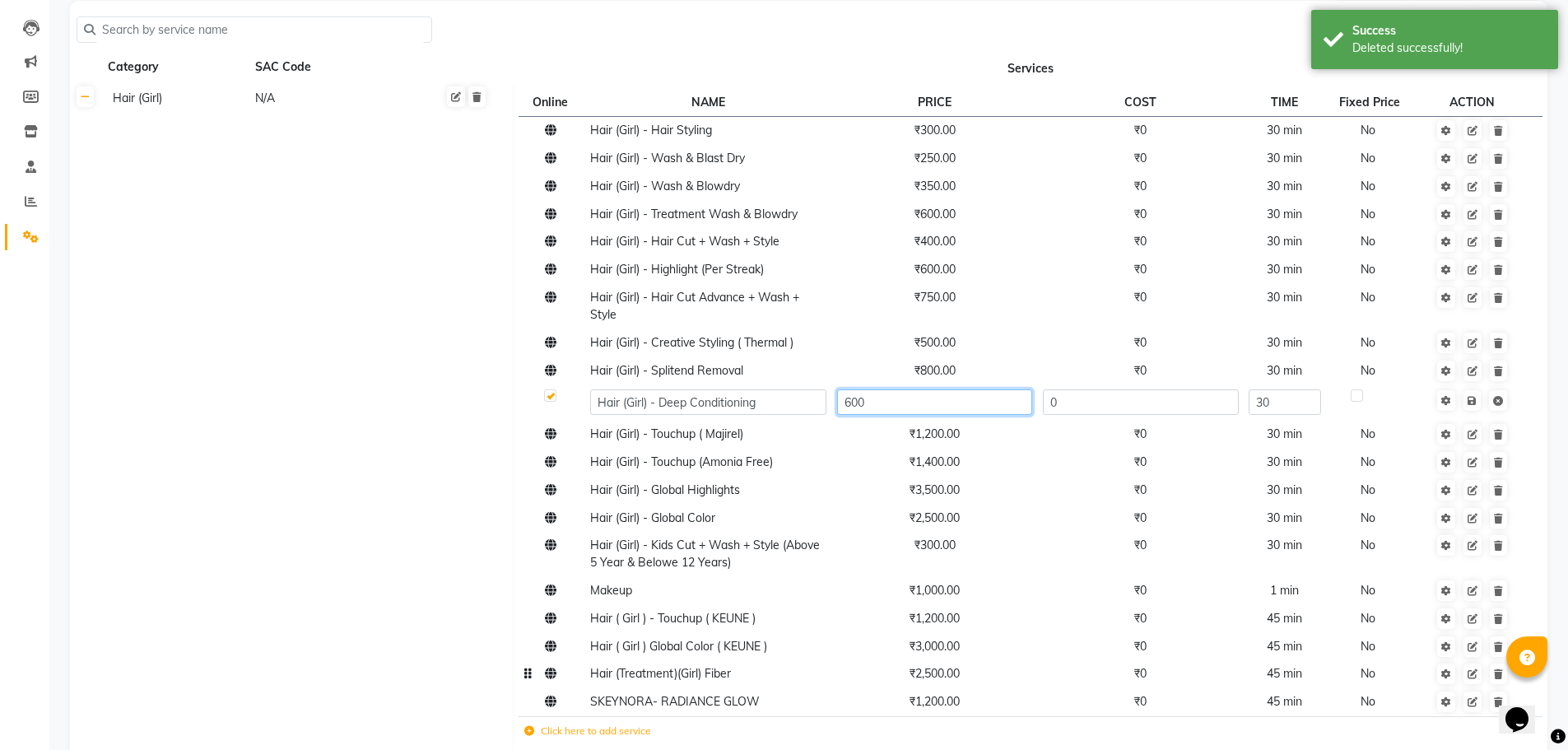 scroll, scrollTop: 329, scrollLeft: 0, axis: vertical 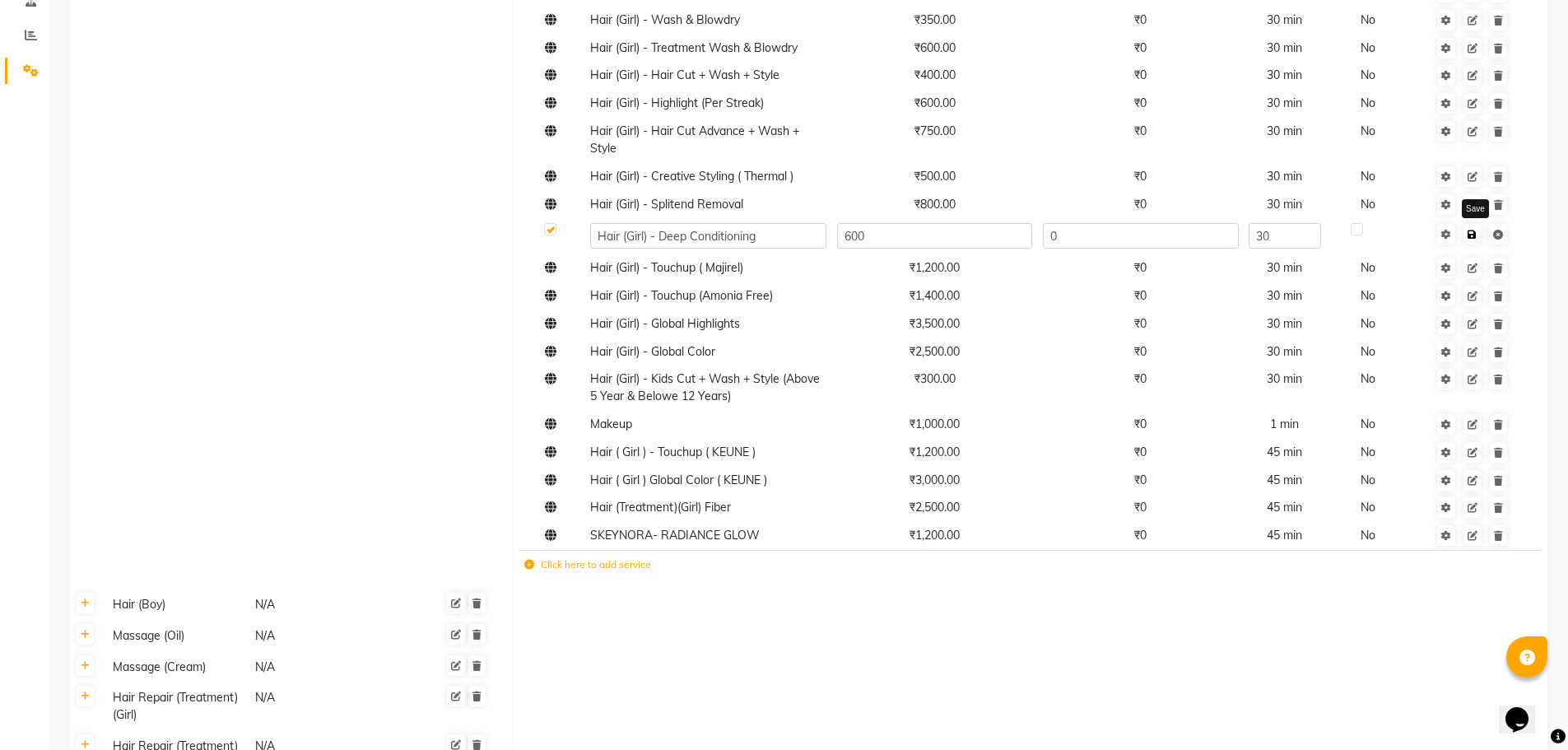 click on "Save" 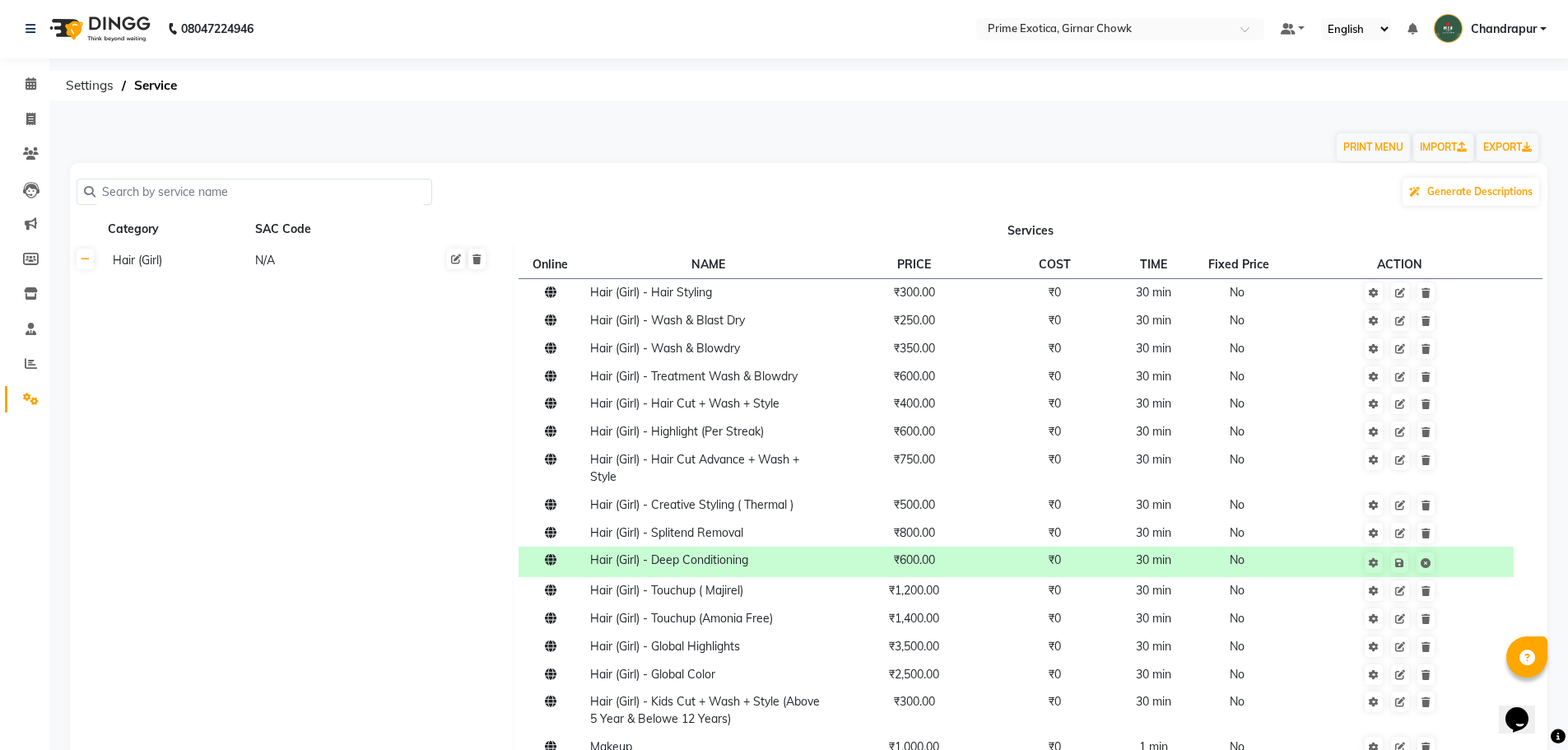 scroll, scrollTop: 0, scrollLeft: 0, axis: both 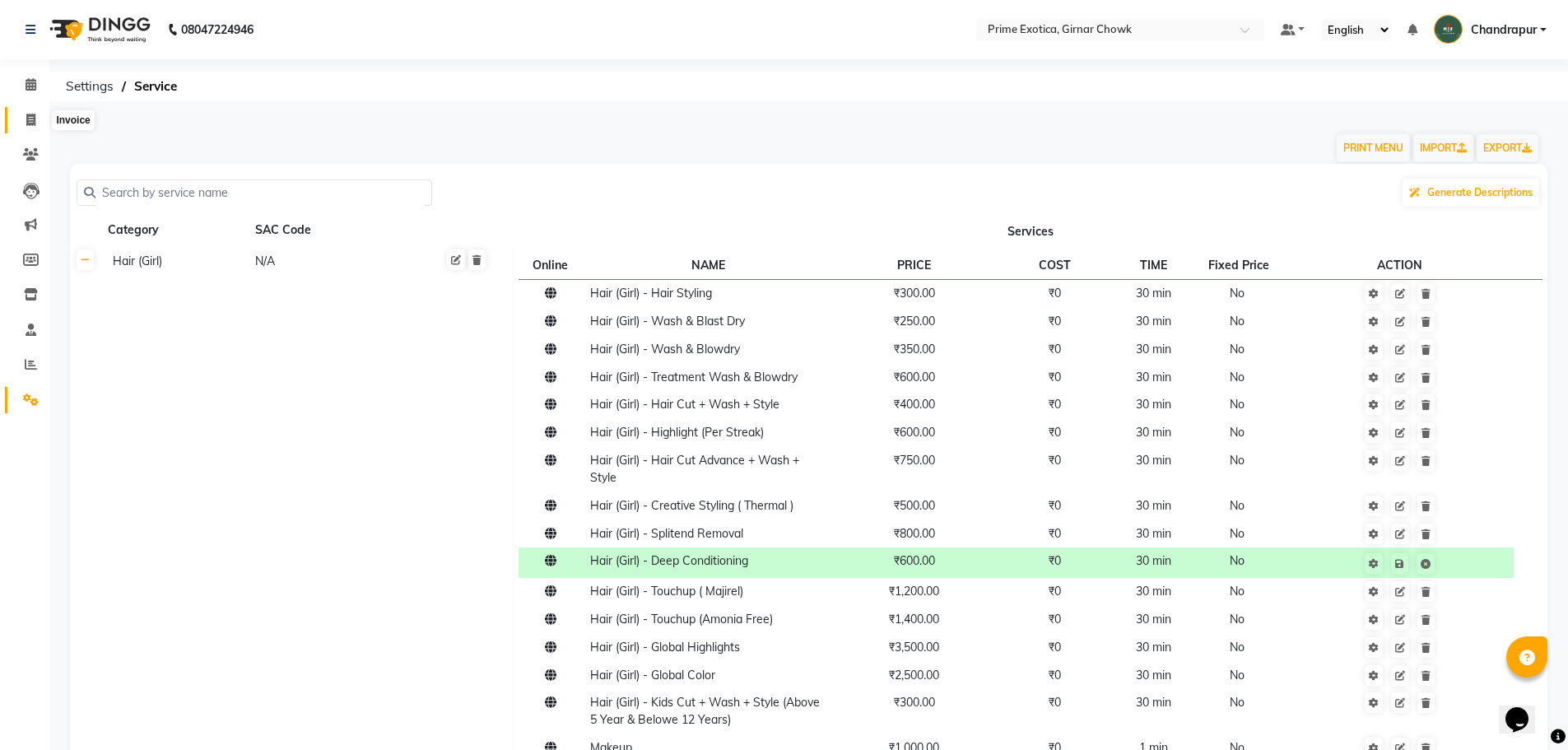 click 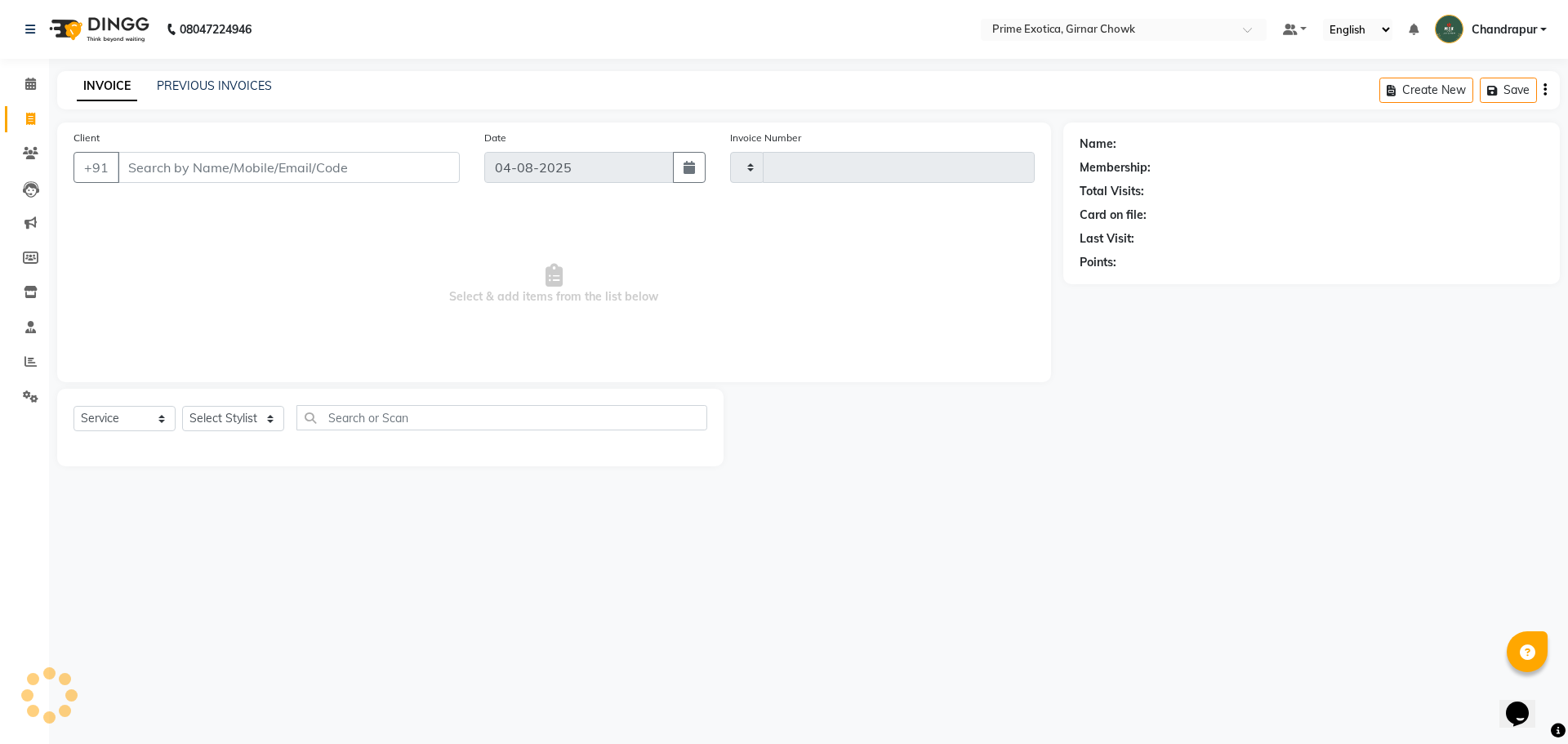 type on "0764" 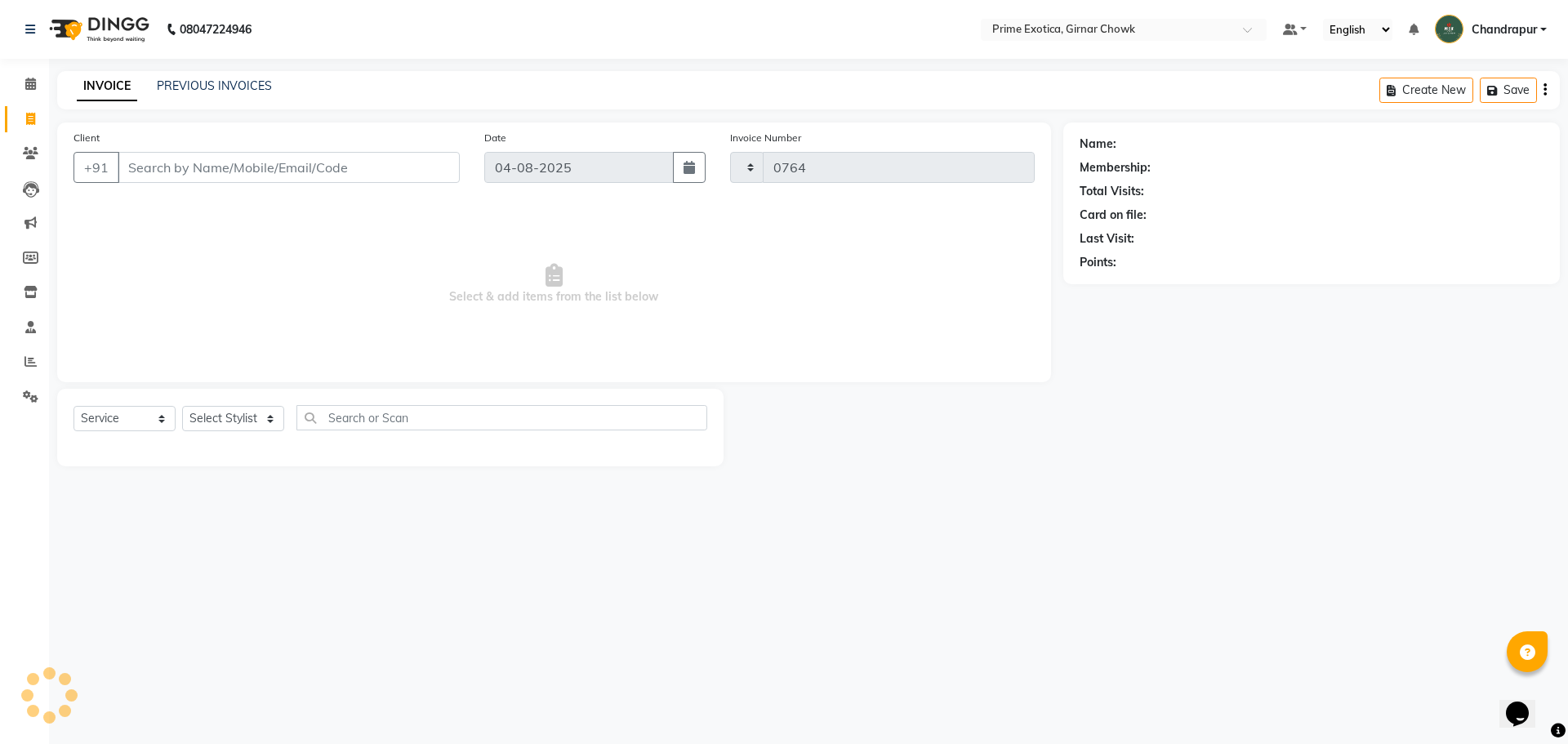 select on "5796" 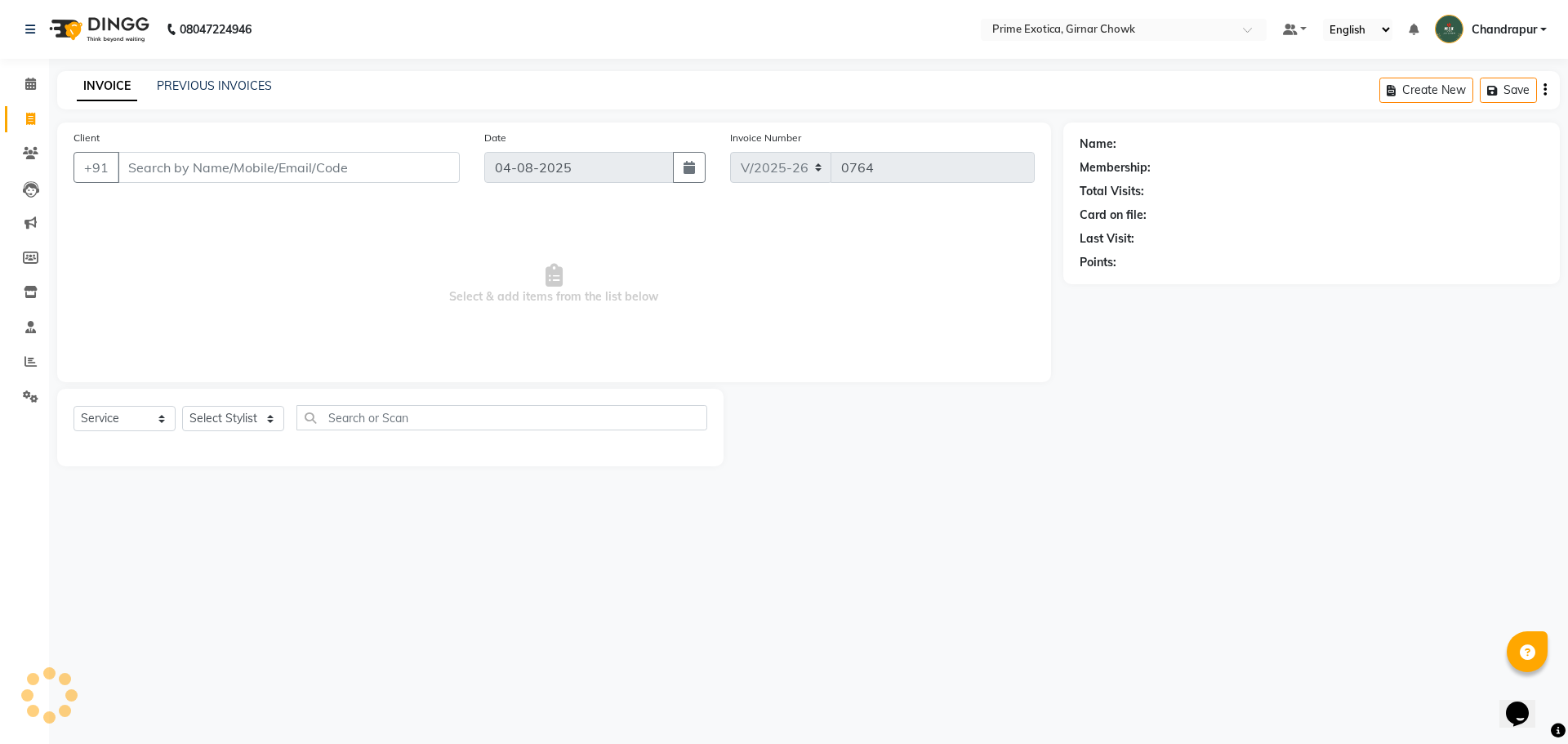 click on "Client" at bounding box center (288, 167) 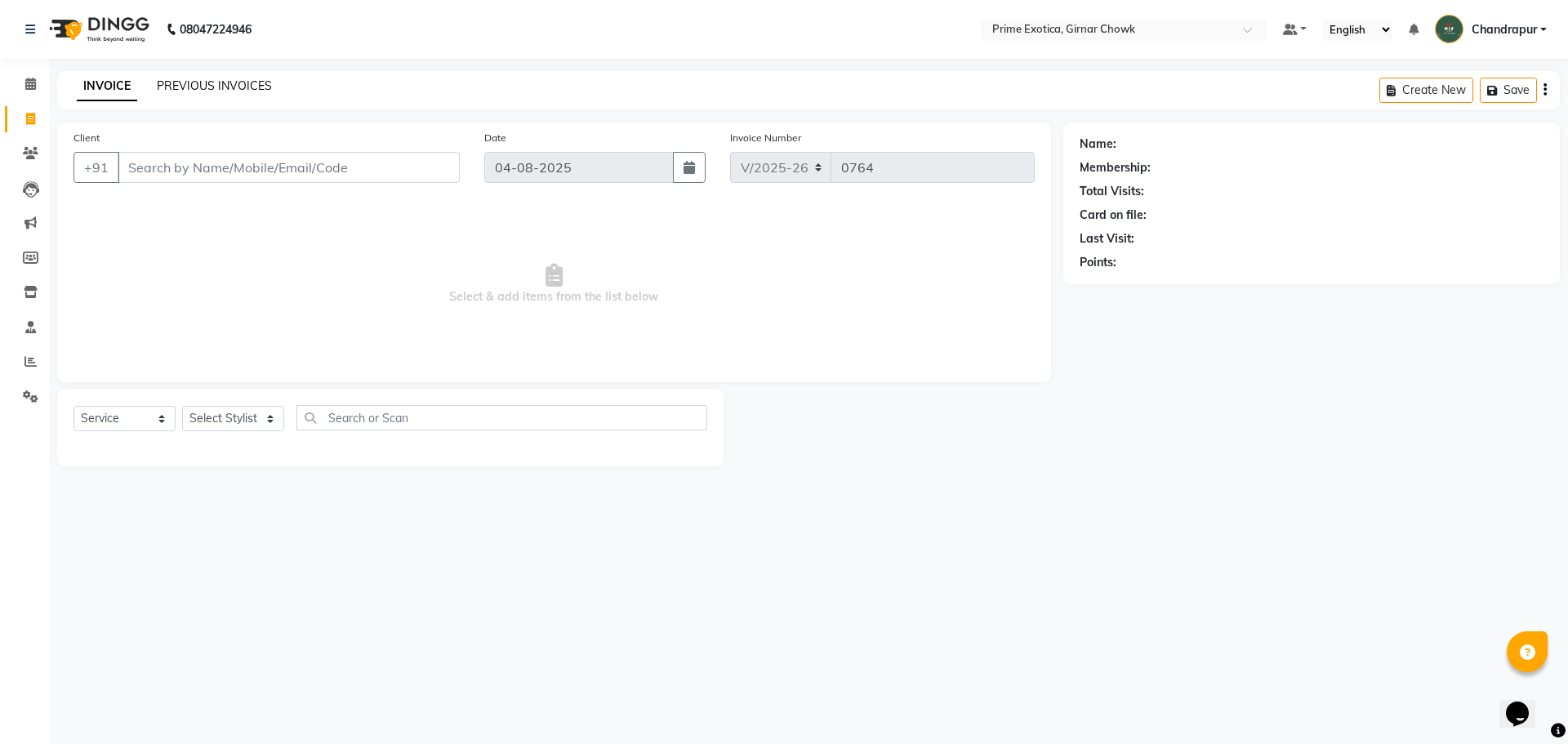 click on "PREVIOUS INVOICES" 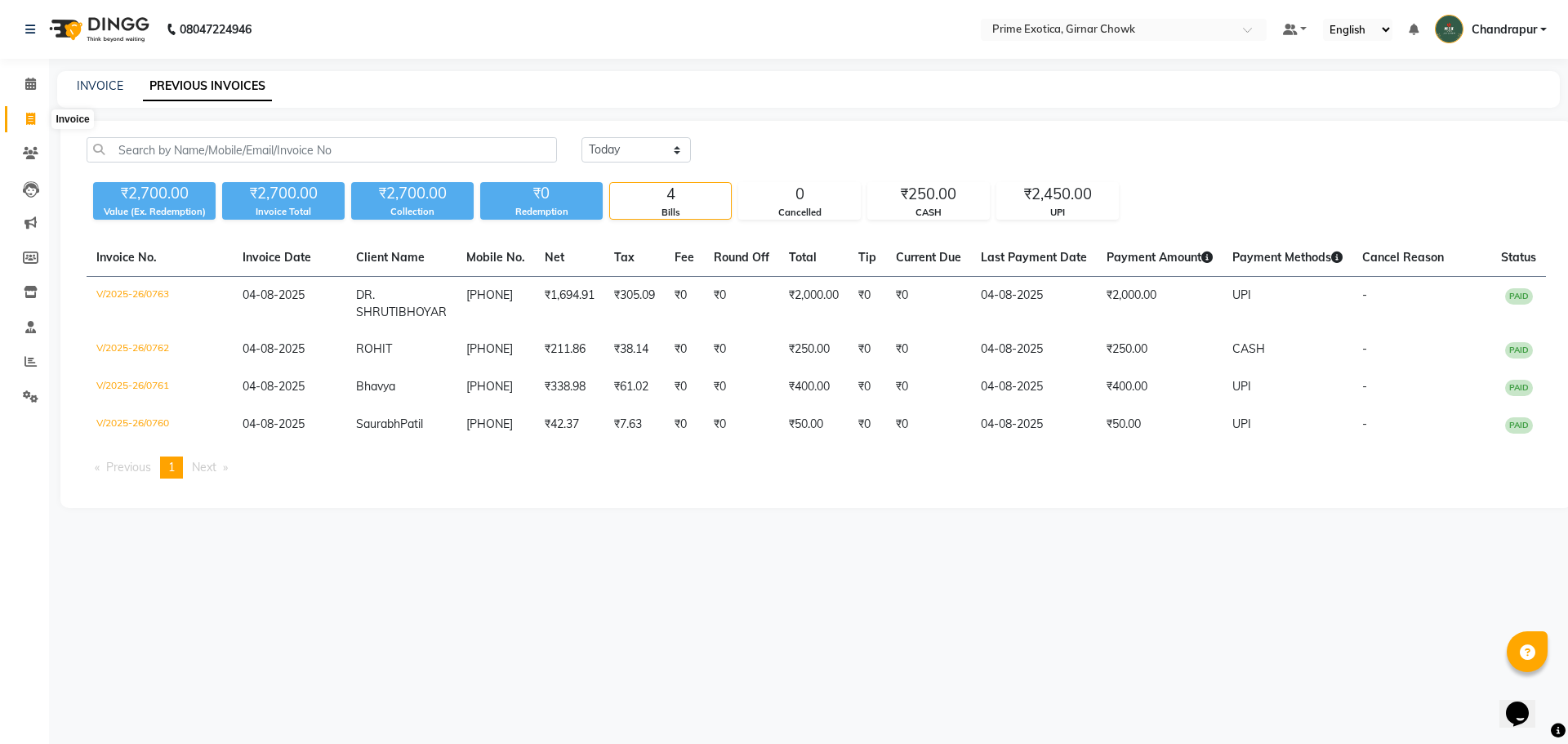 click 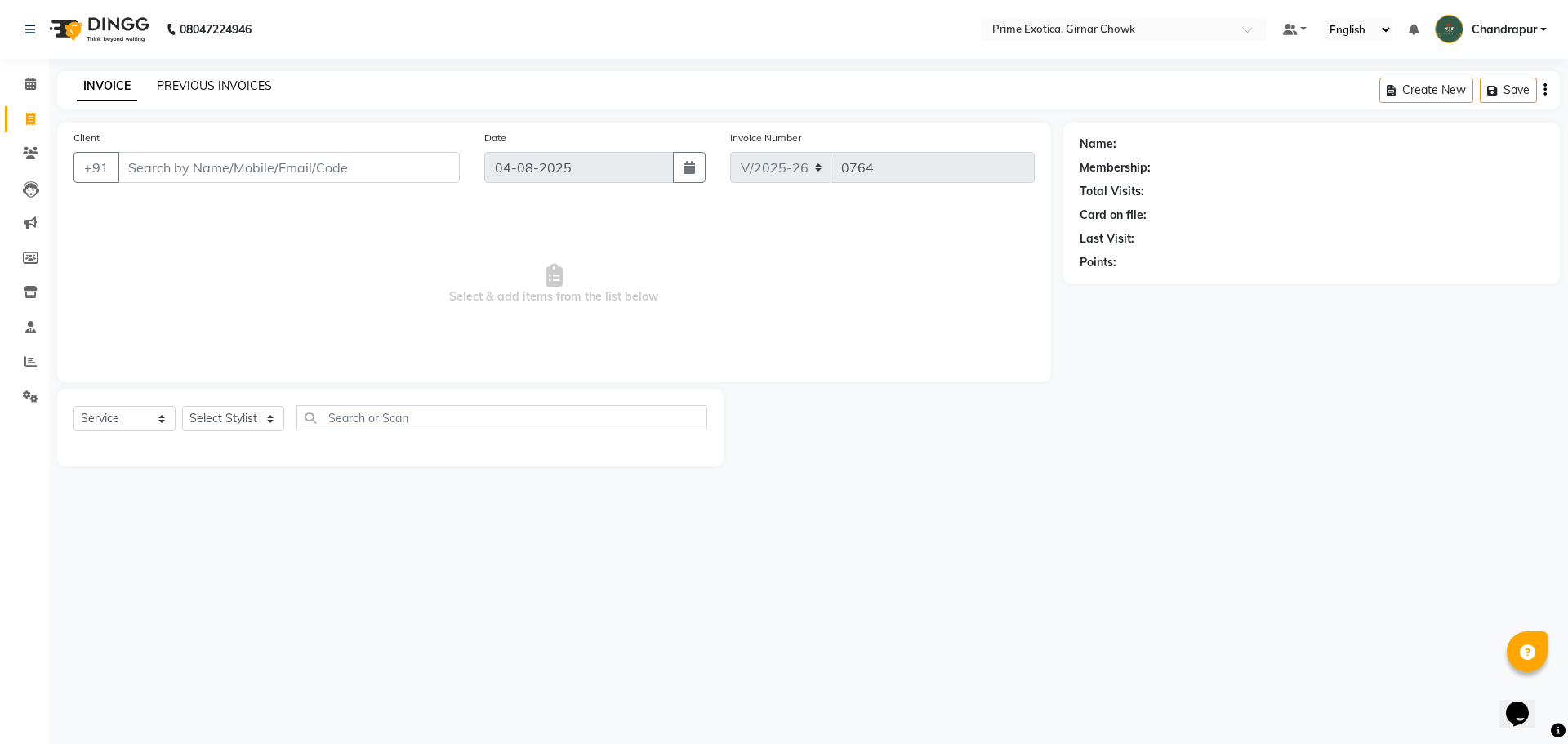 click on "PREVIOUS INVOICES" 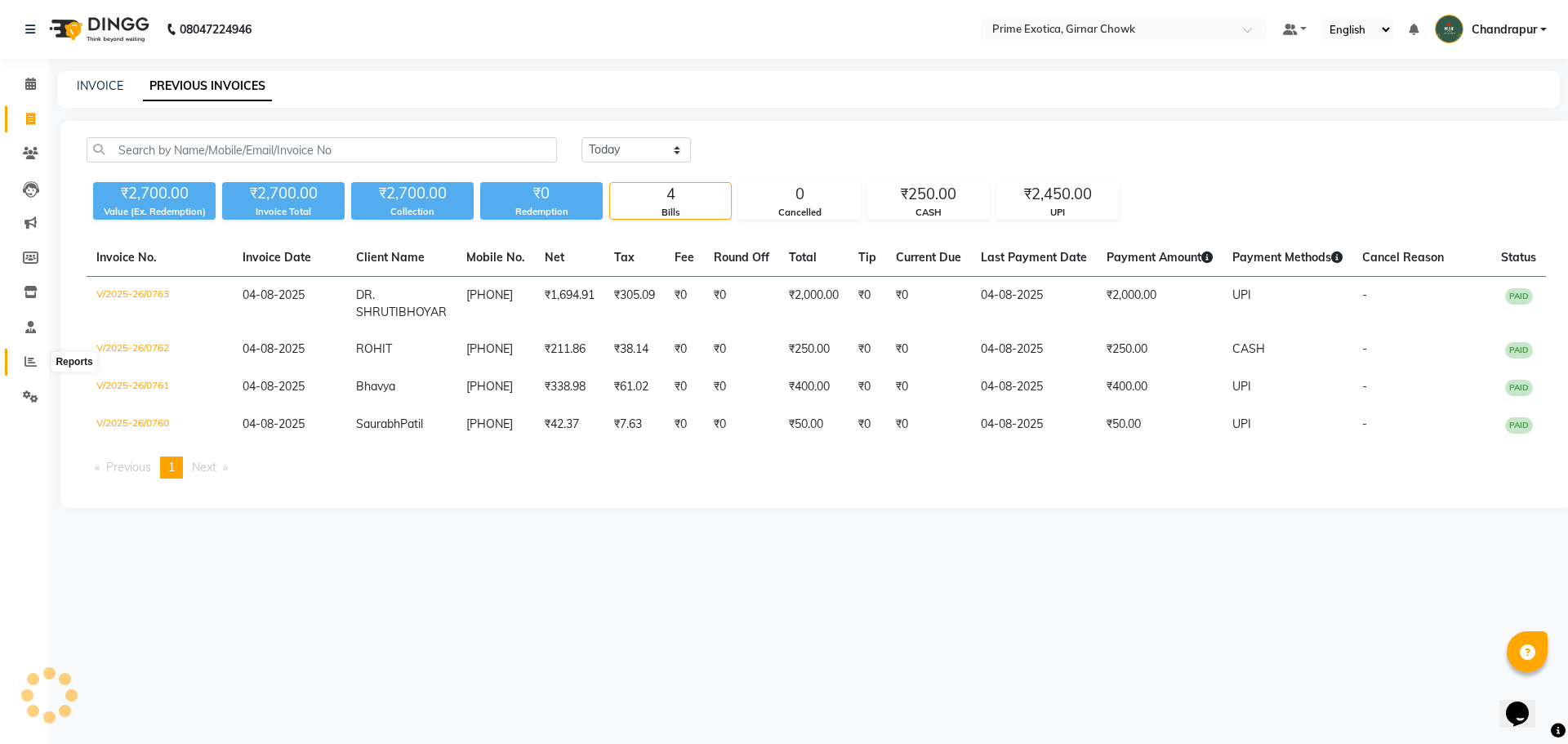 click 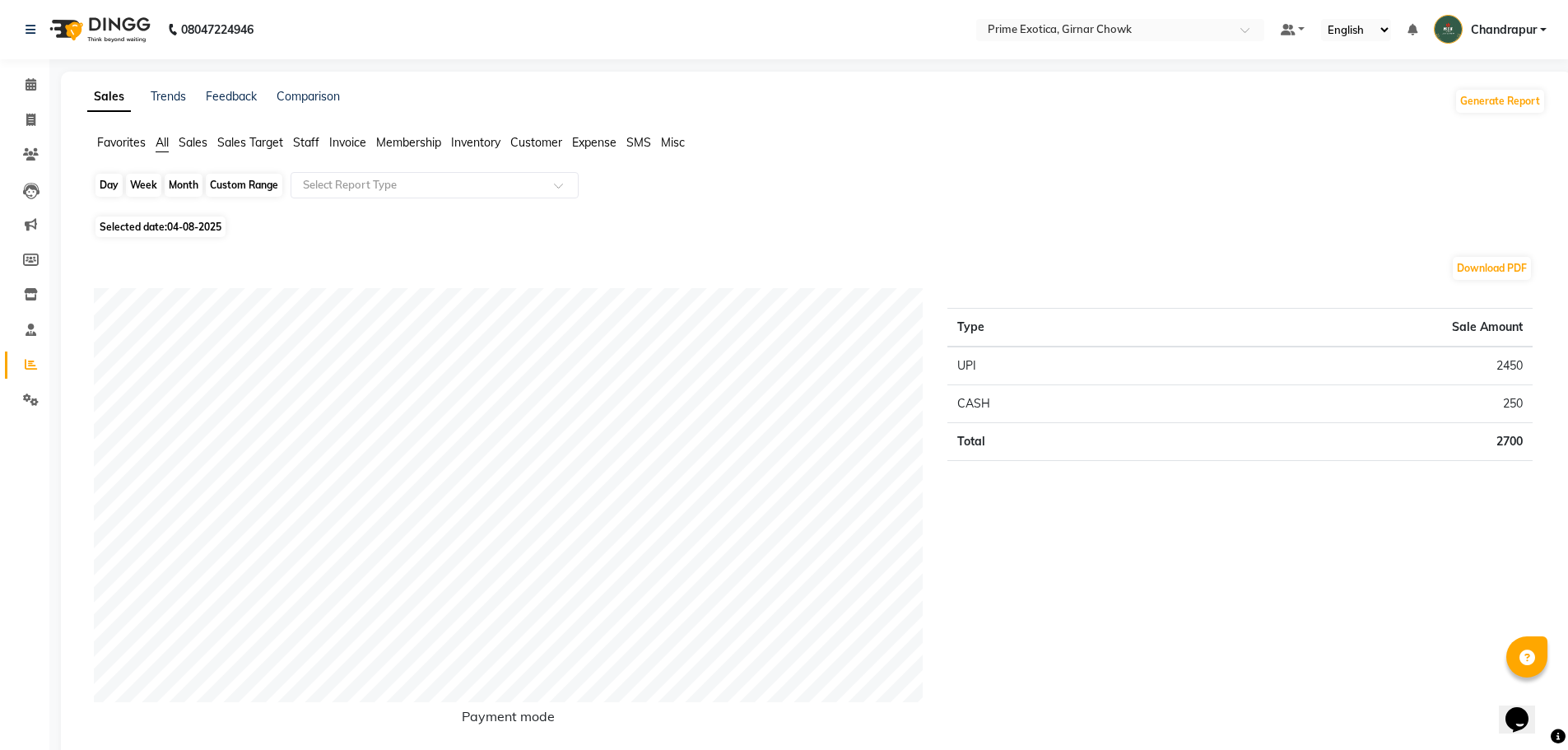 click on "Day" 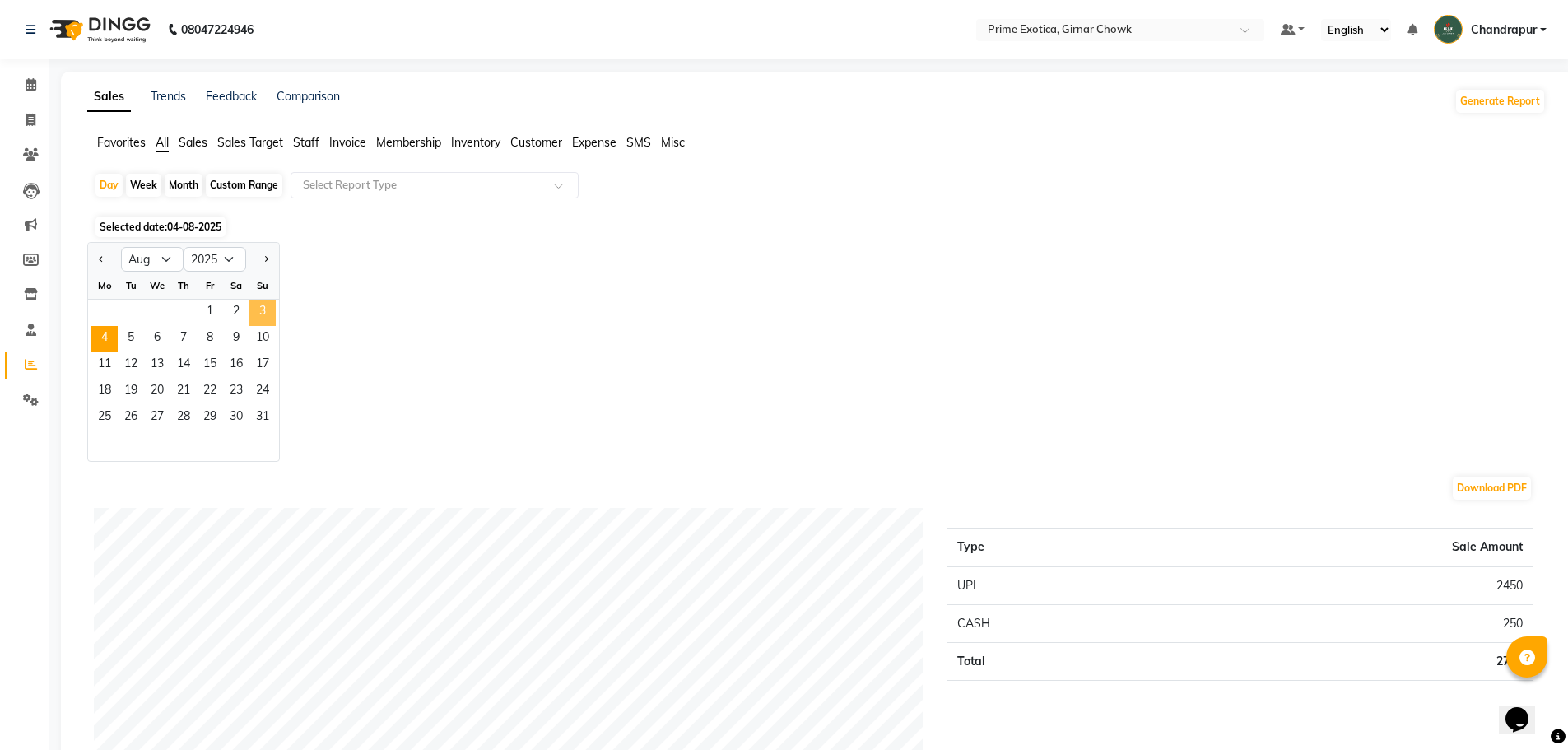 click on "3" 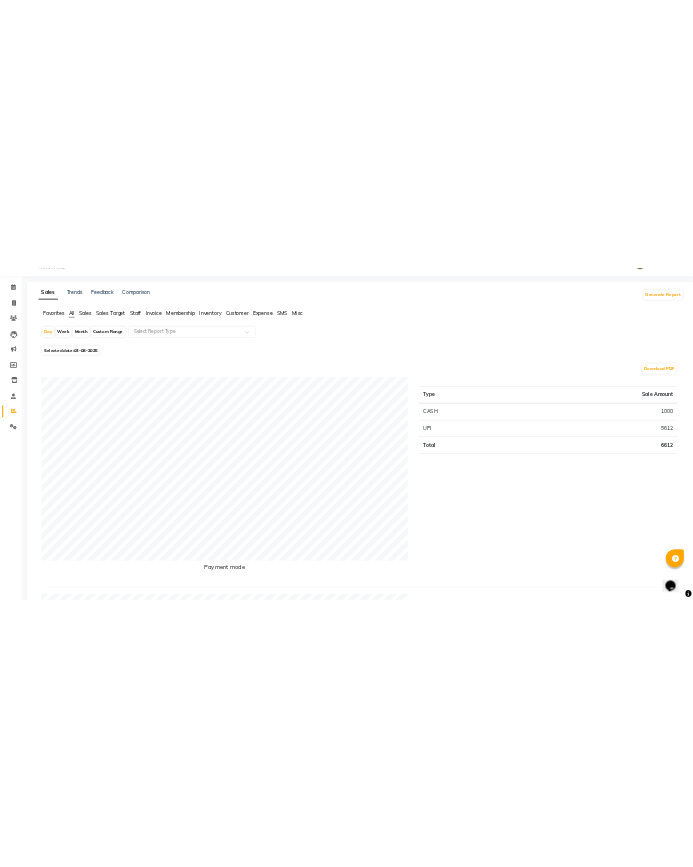 scroll, scrollTop: 0, scrollLeft: 0, axis: both 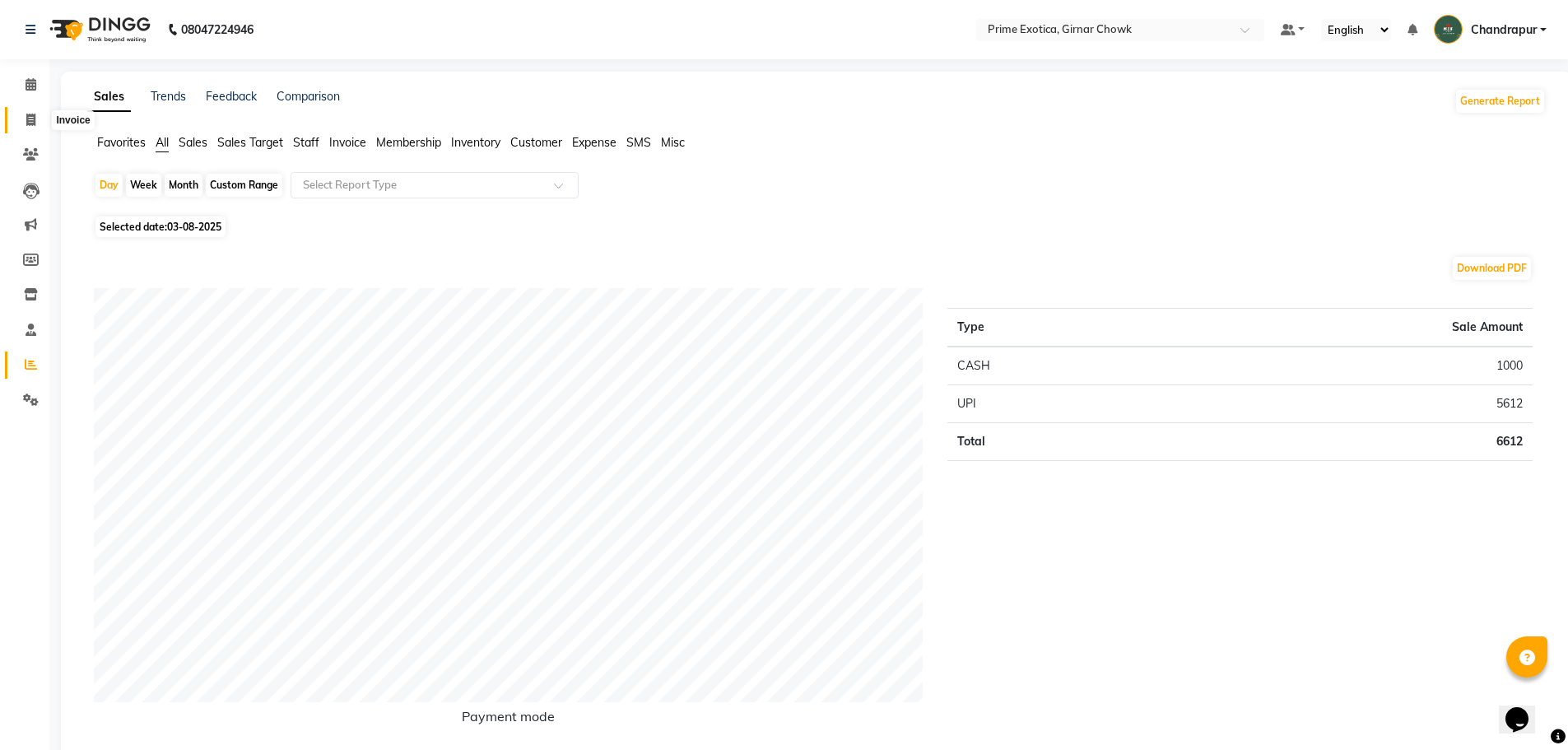 click 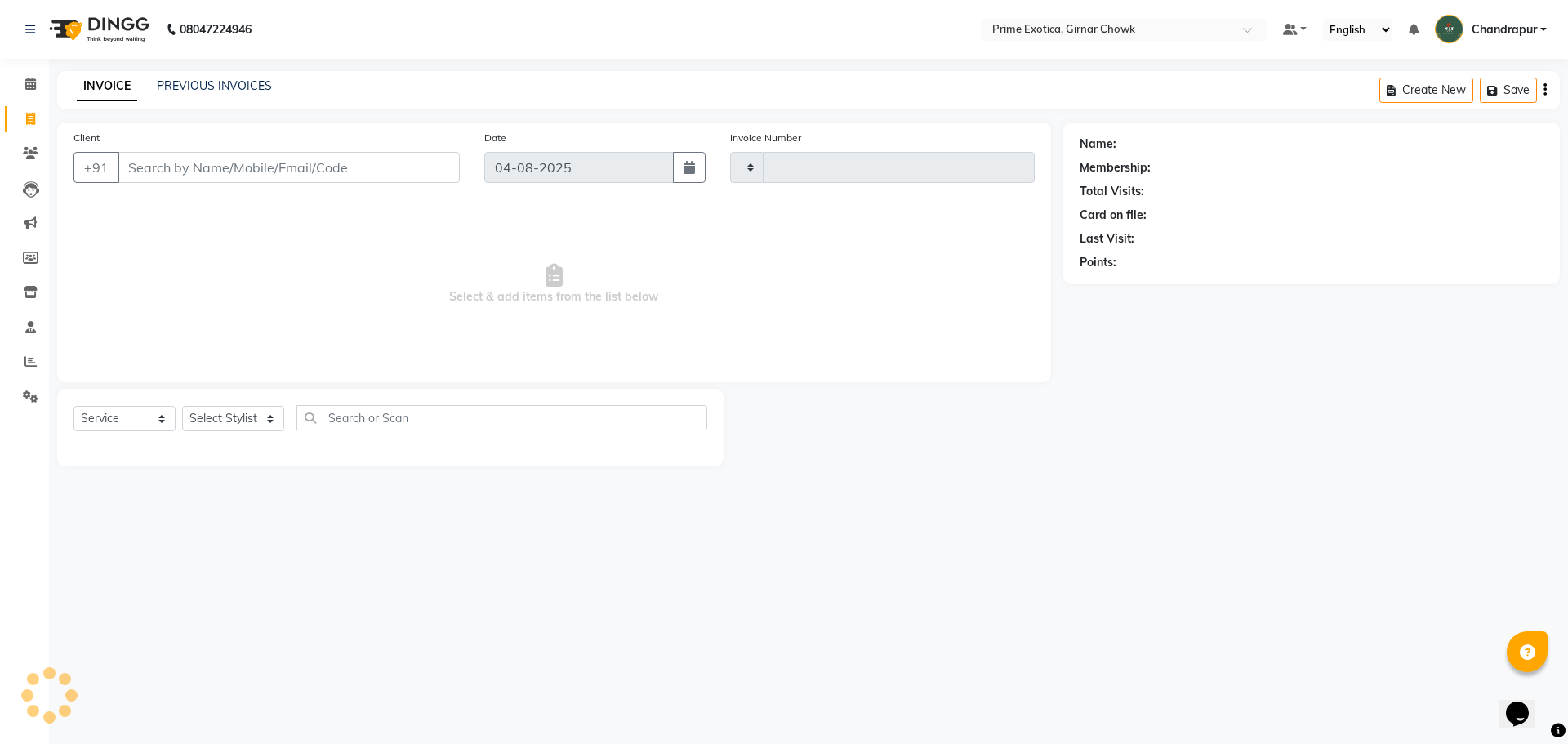 type on "0764" 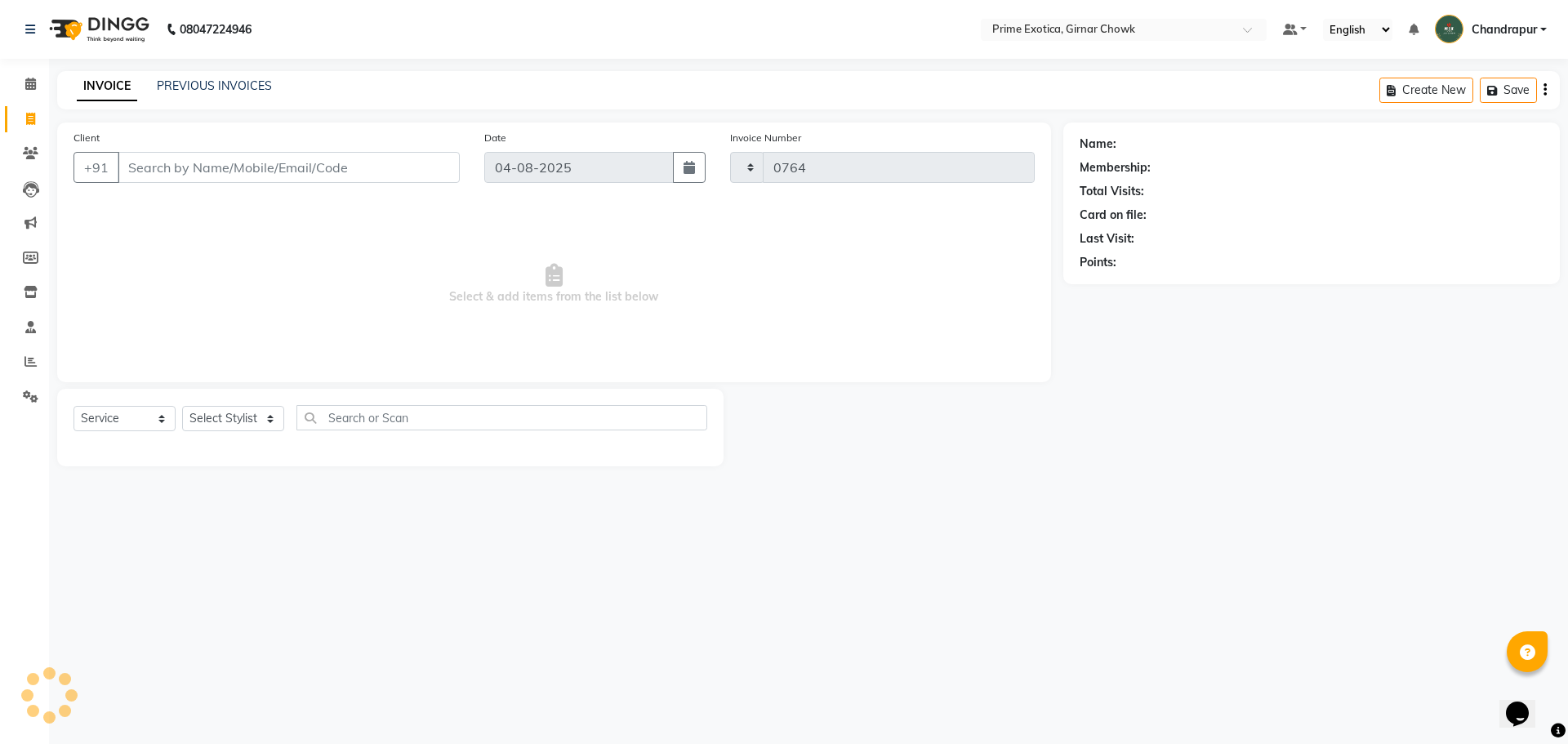 select on "5796" 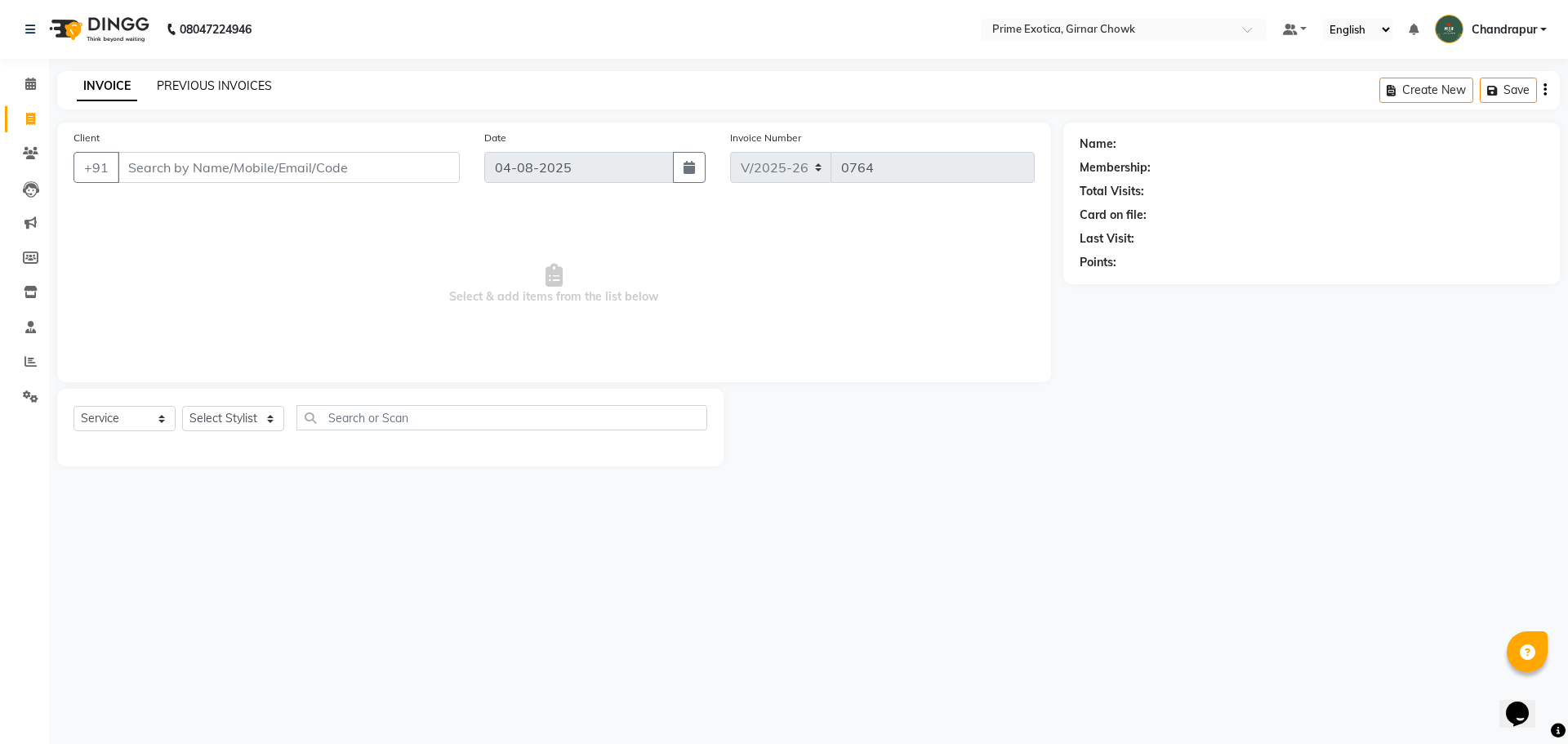 click on "PREVIOUS INVOICES" 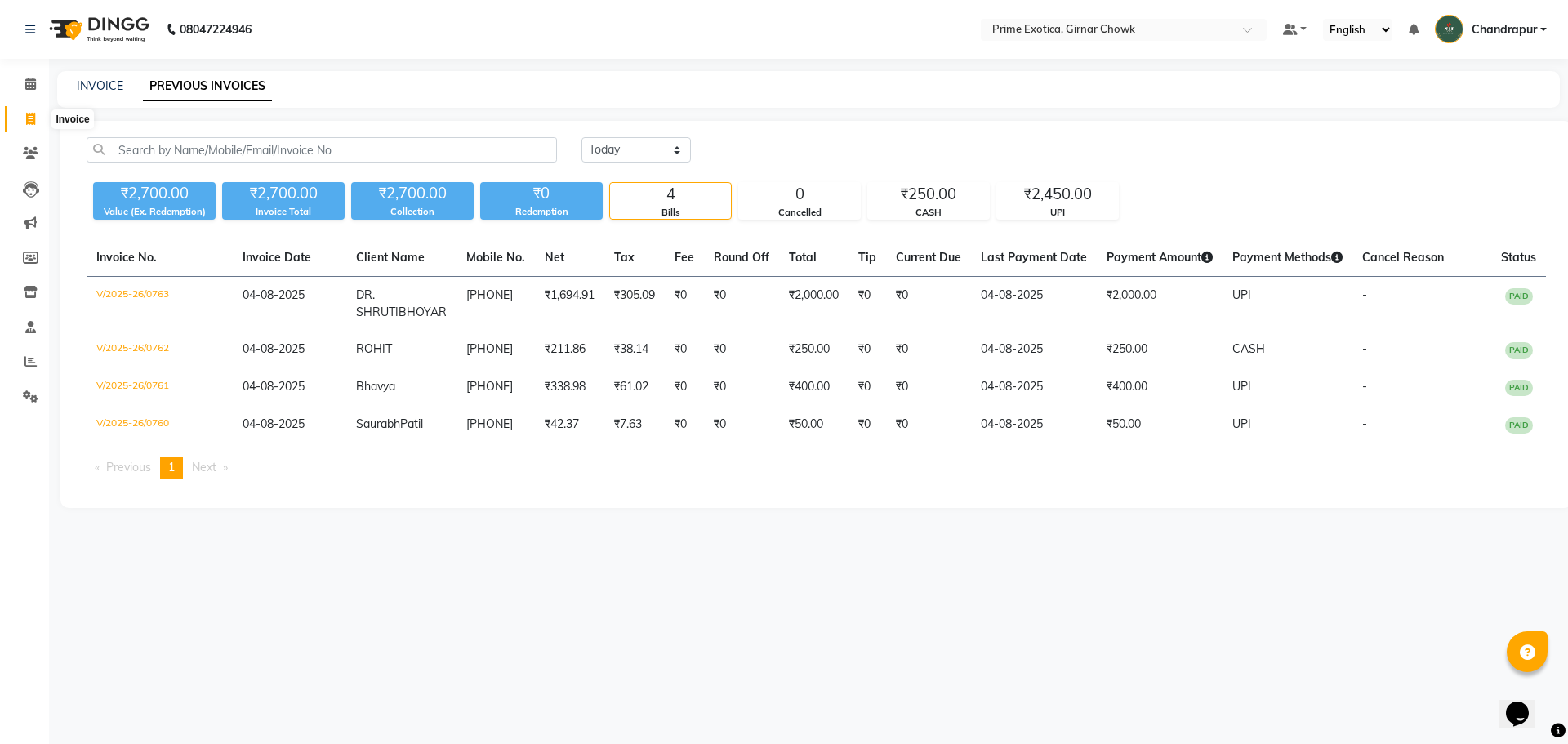 click 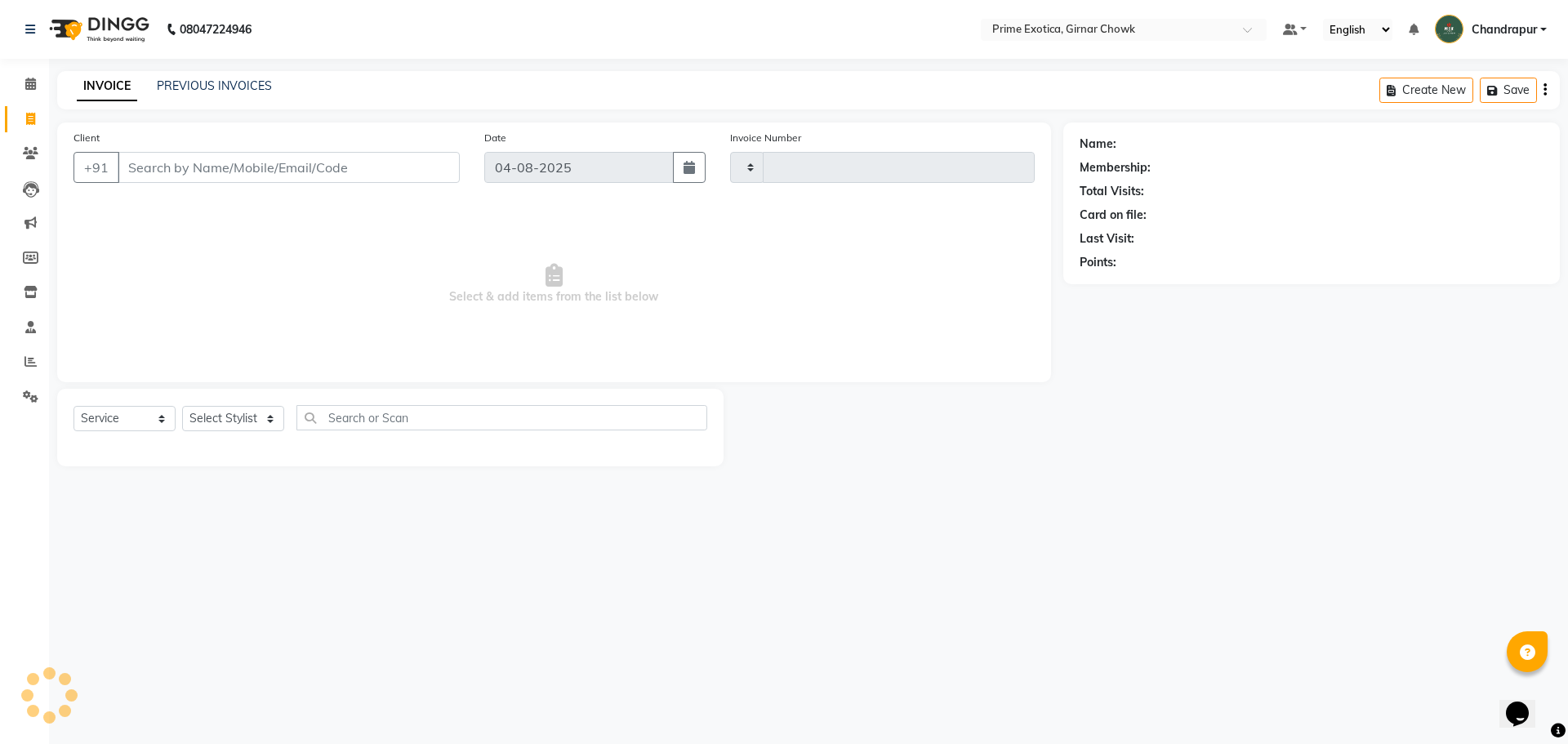 type on "0764" 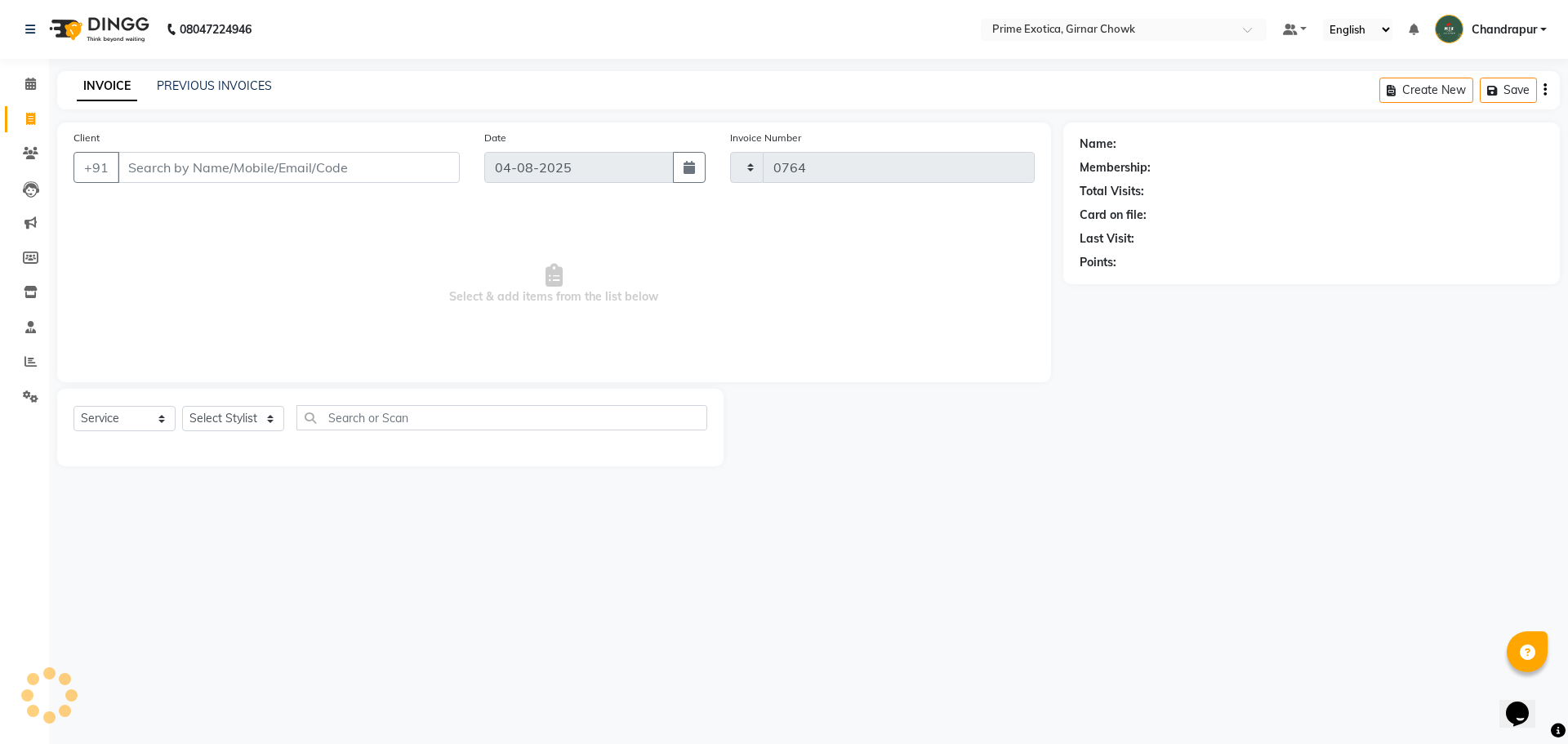 select on "5796" 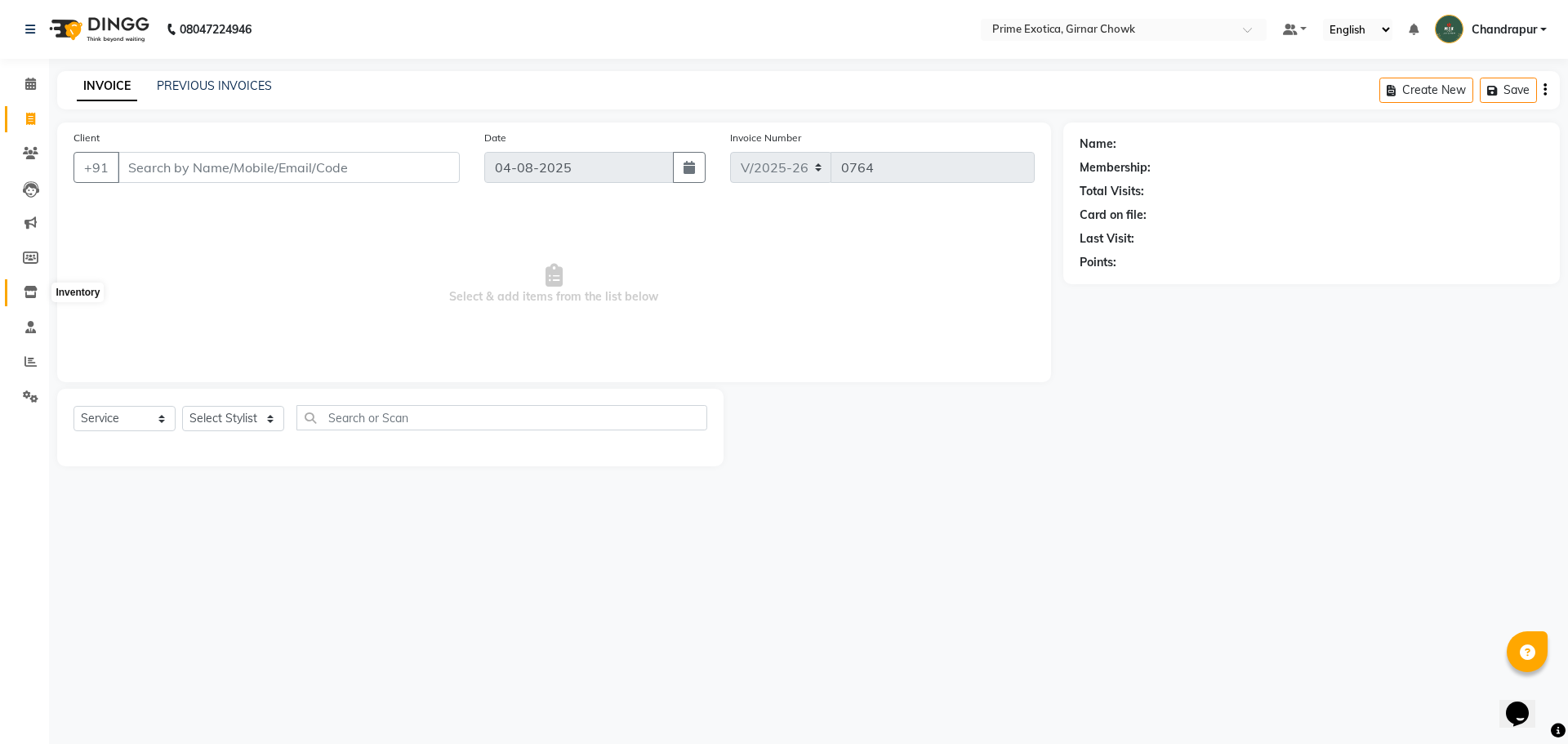 click 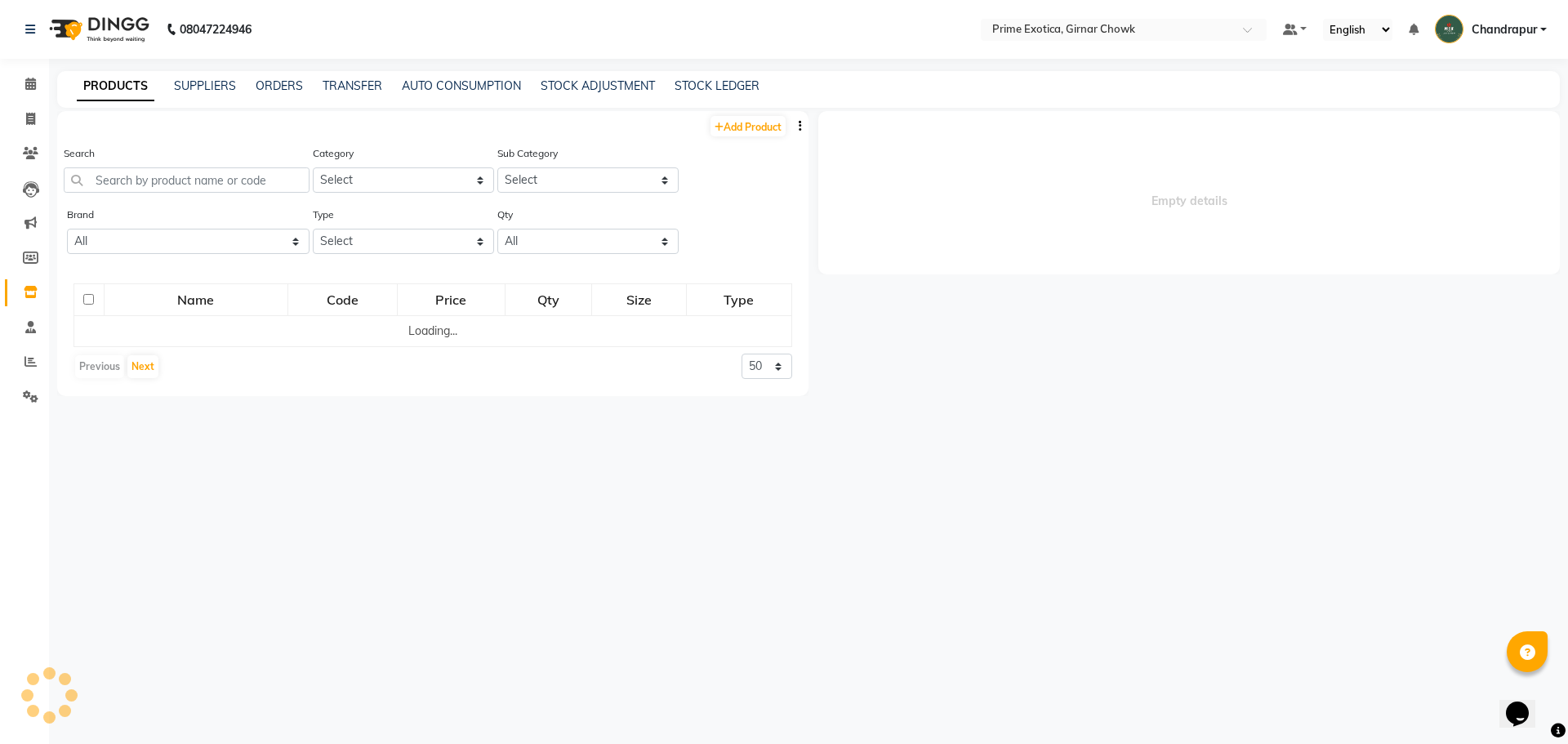 select 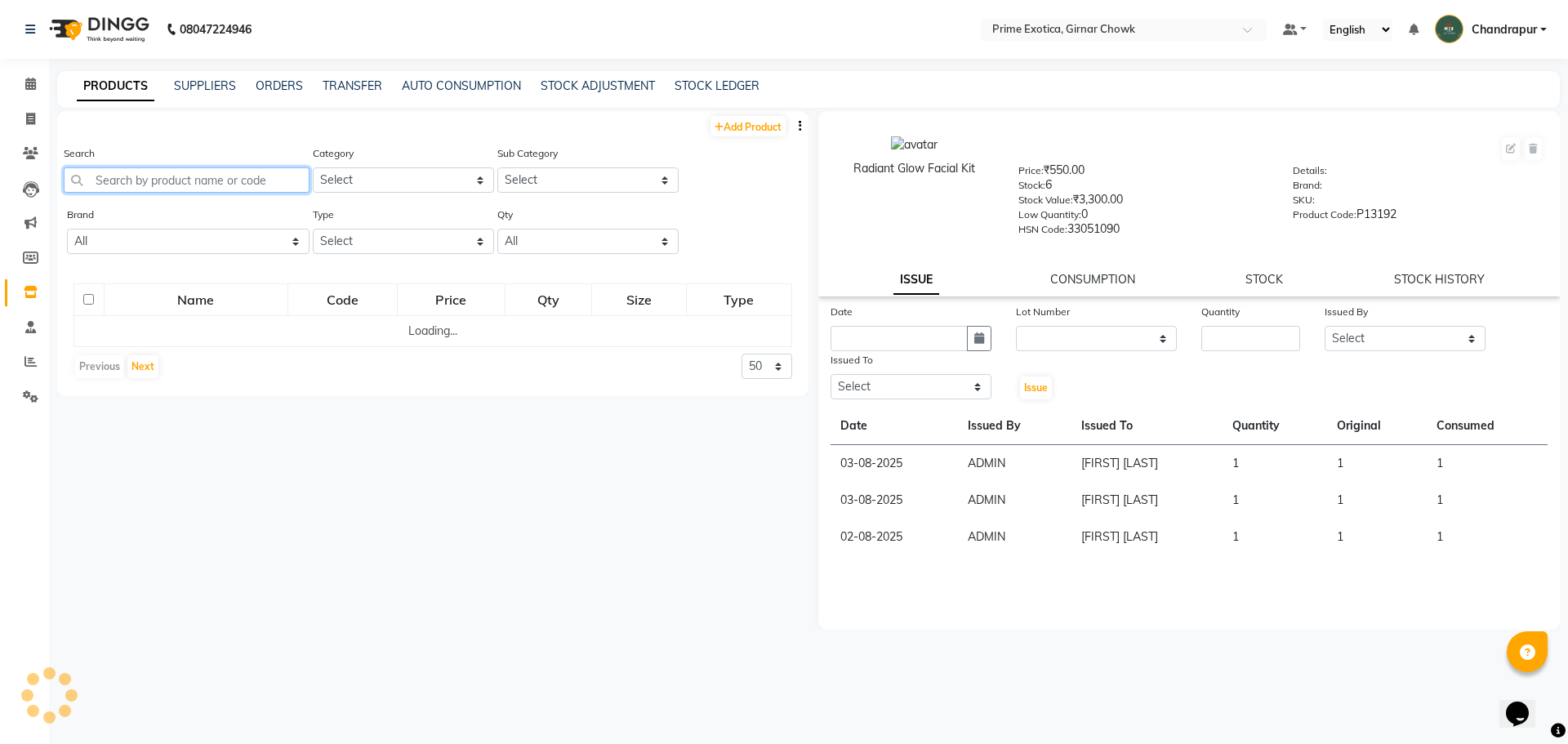 click 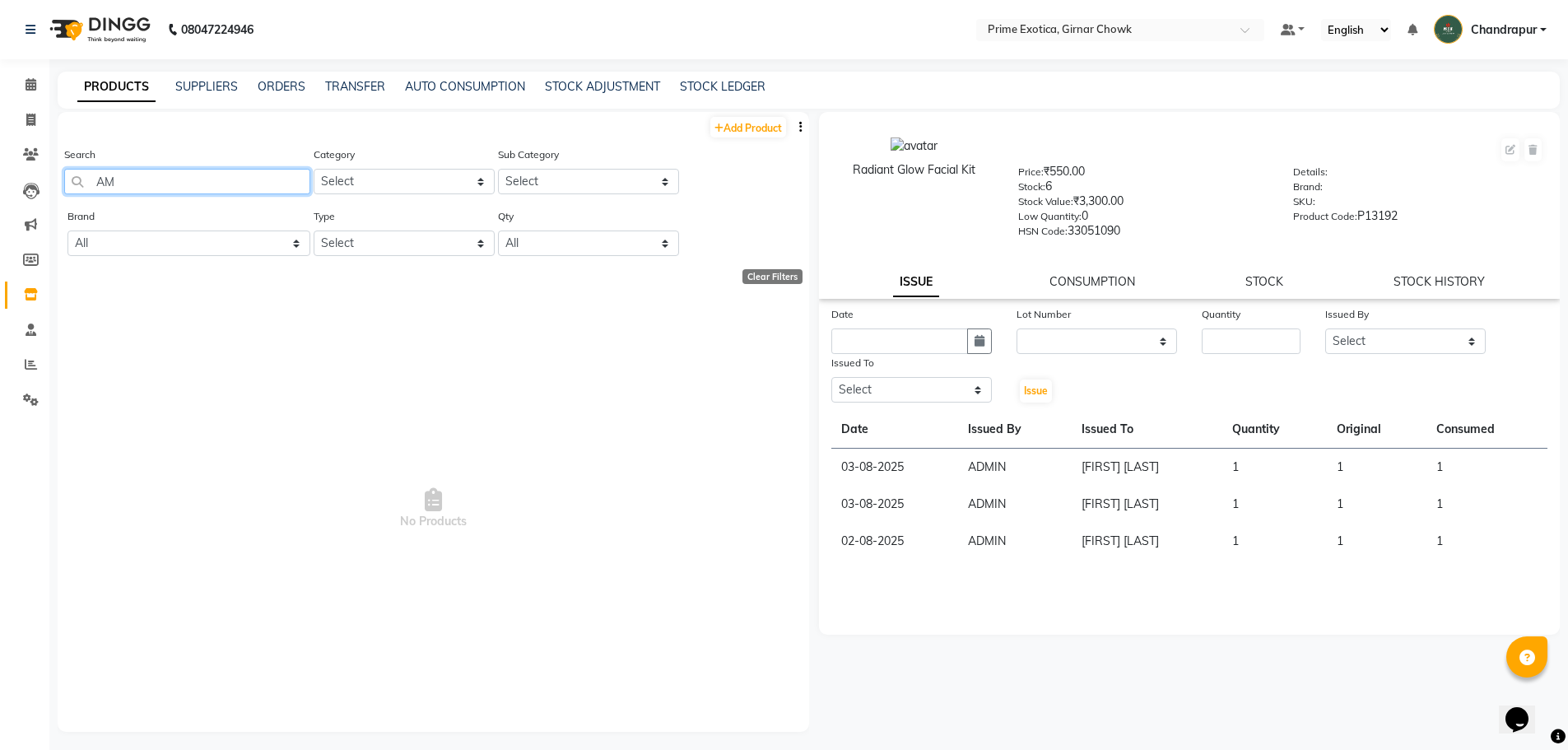 type on "A" 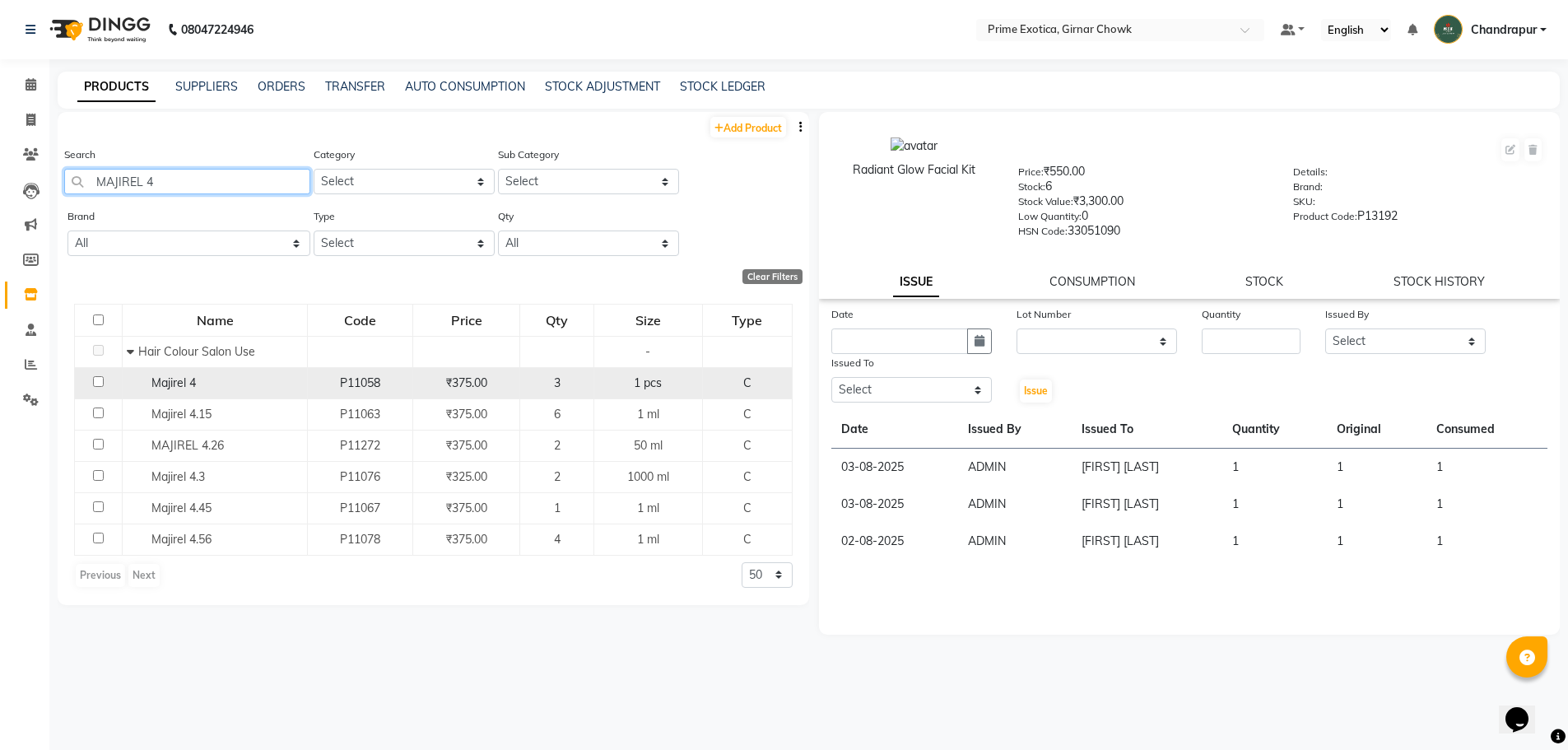 type on "MAJIREL 4" 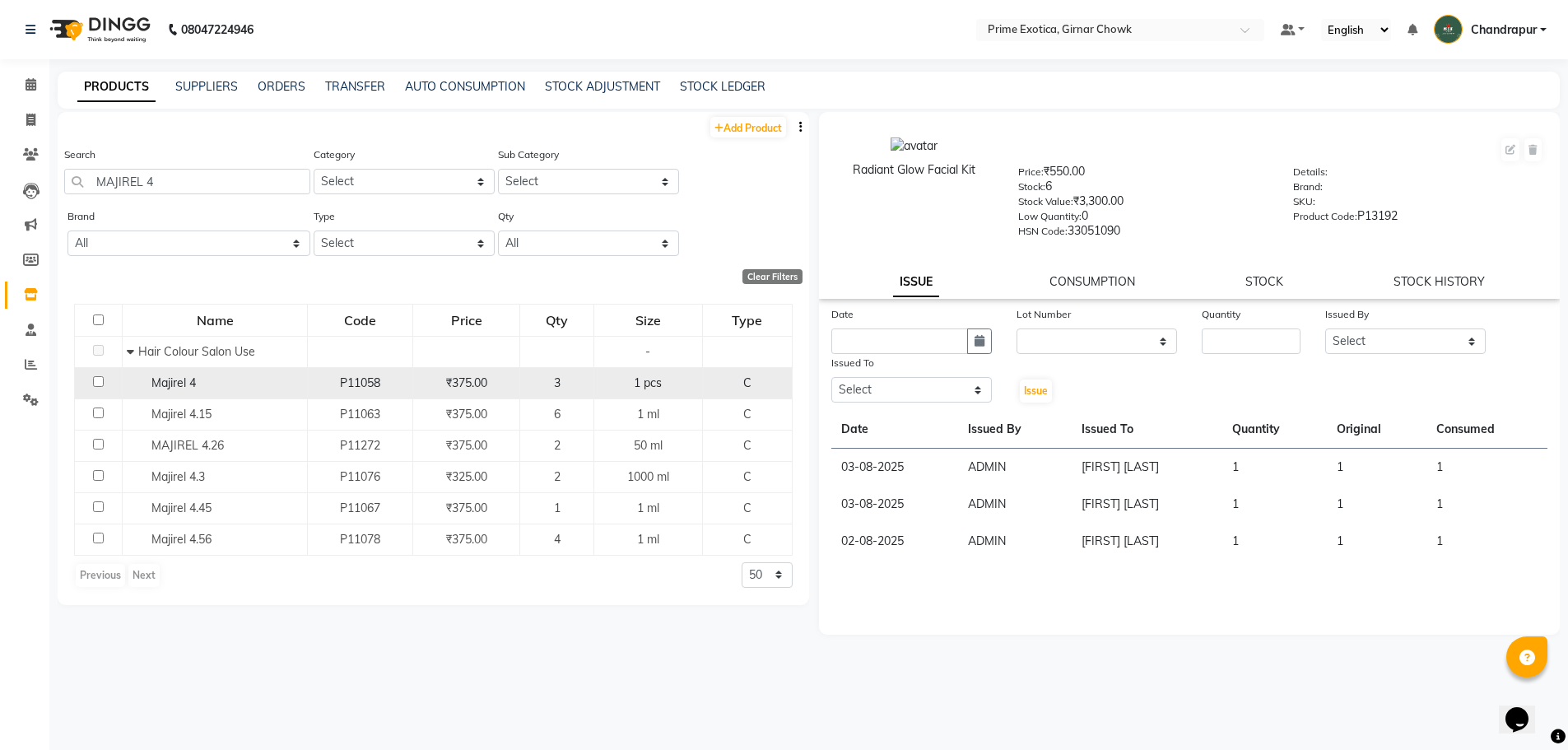 click 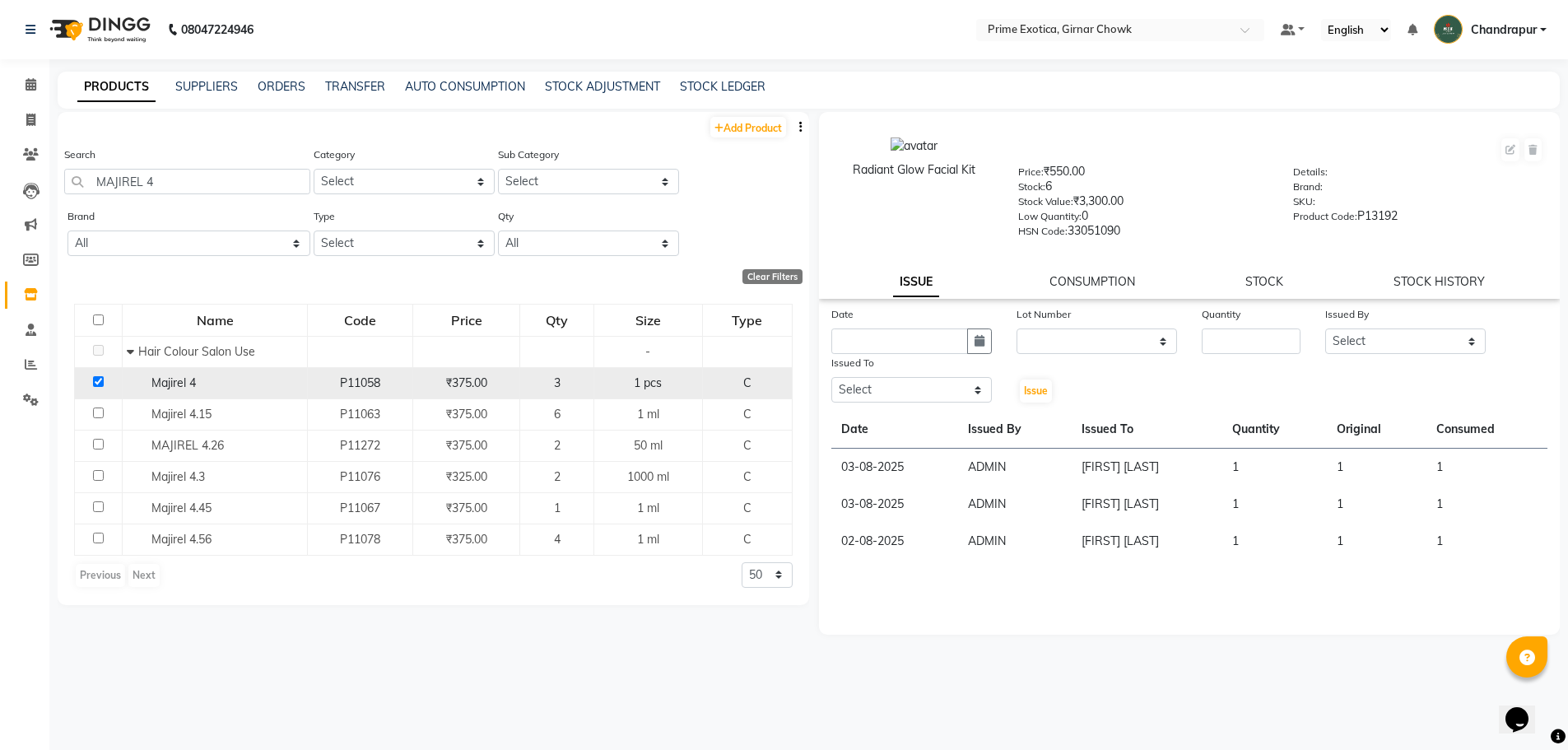 checkbox on "true" 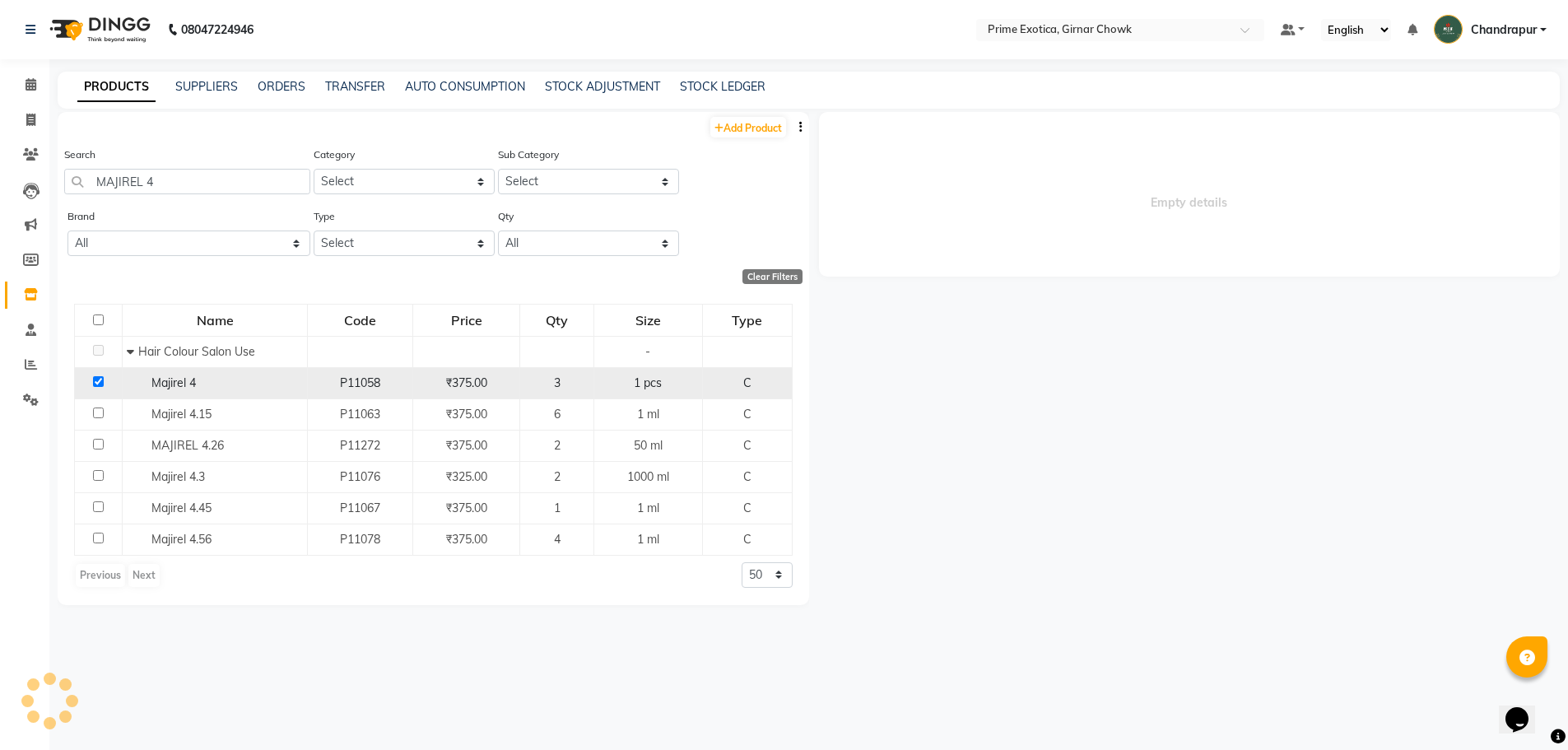 select 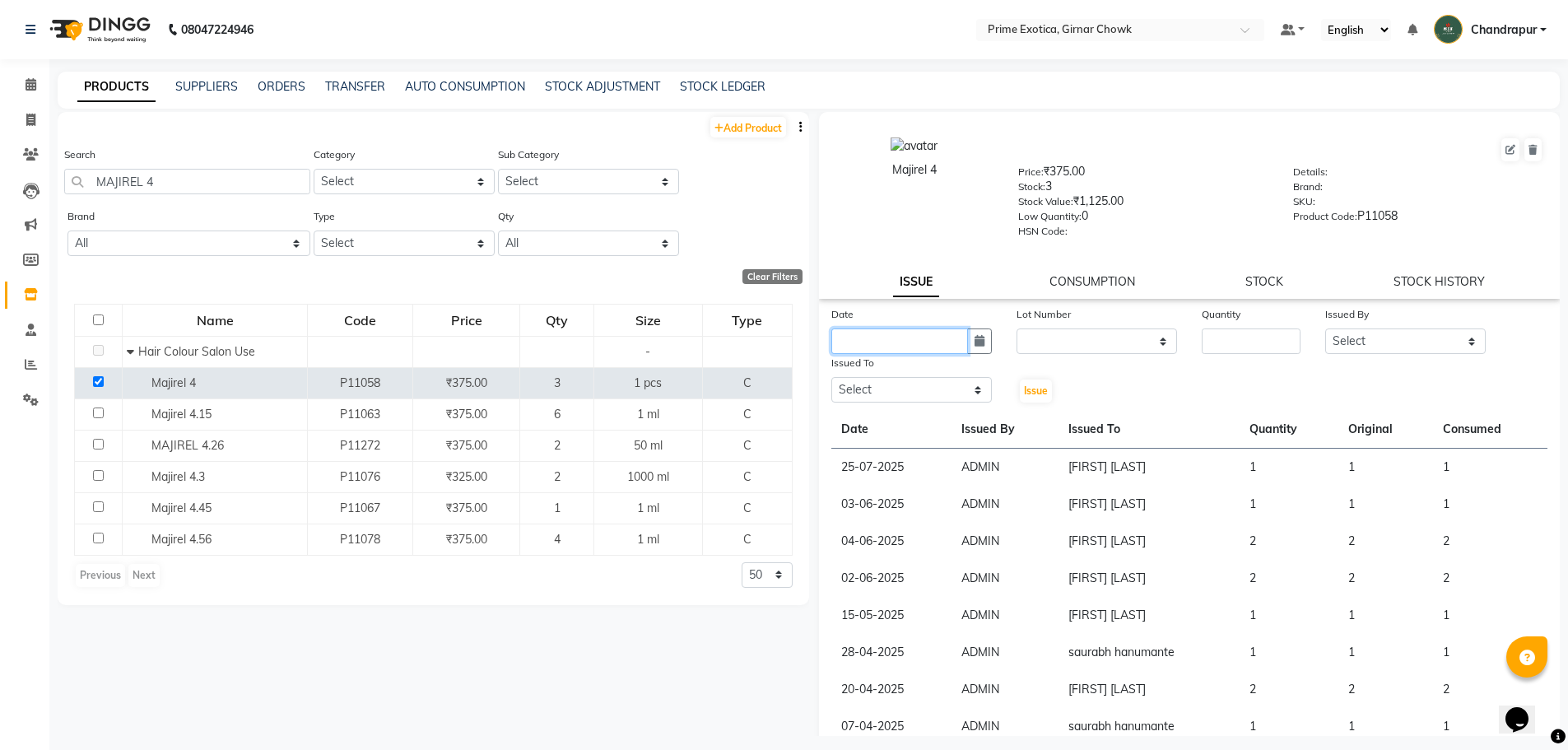 click 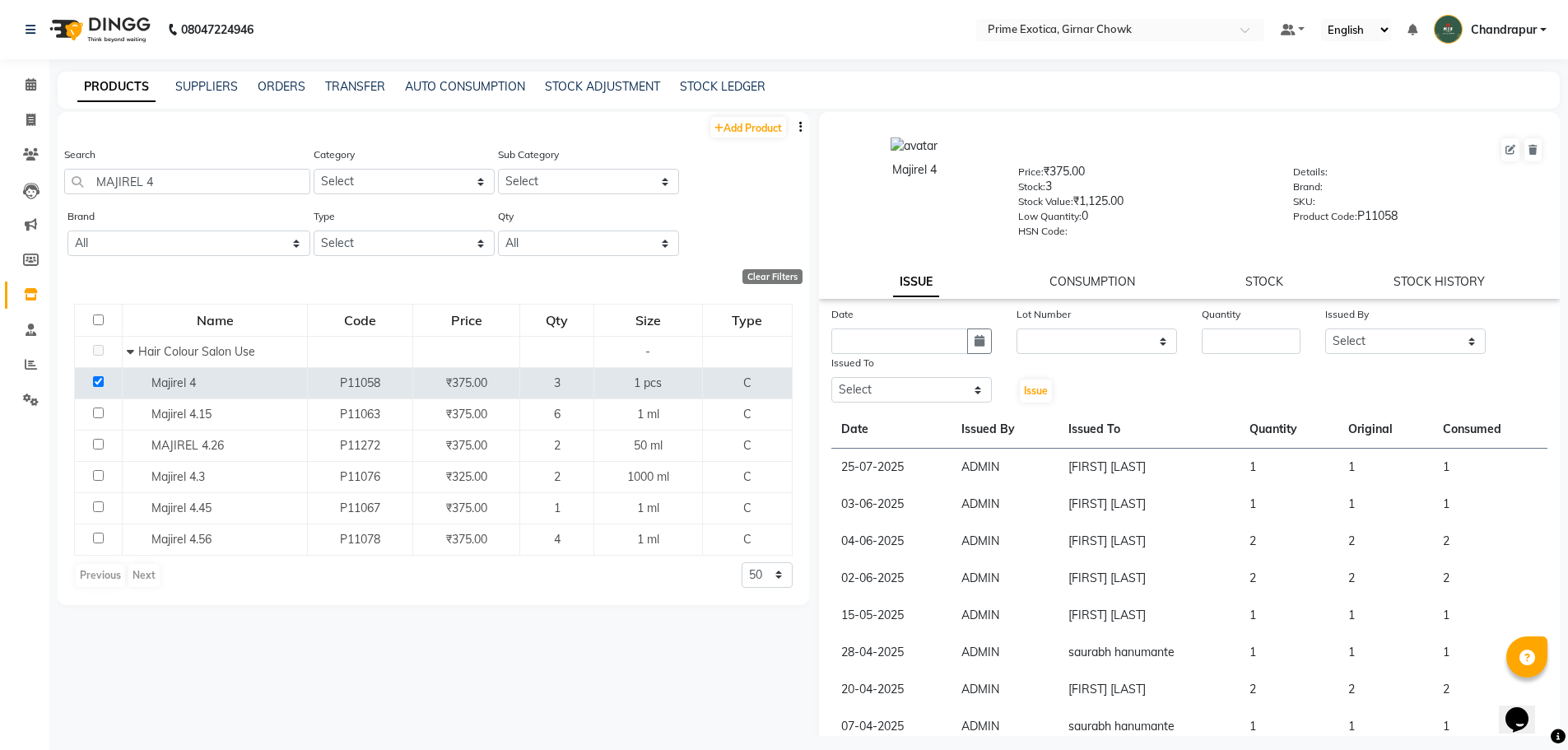 select on "8" 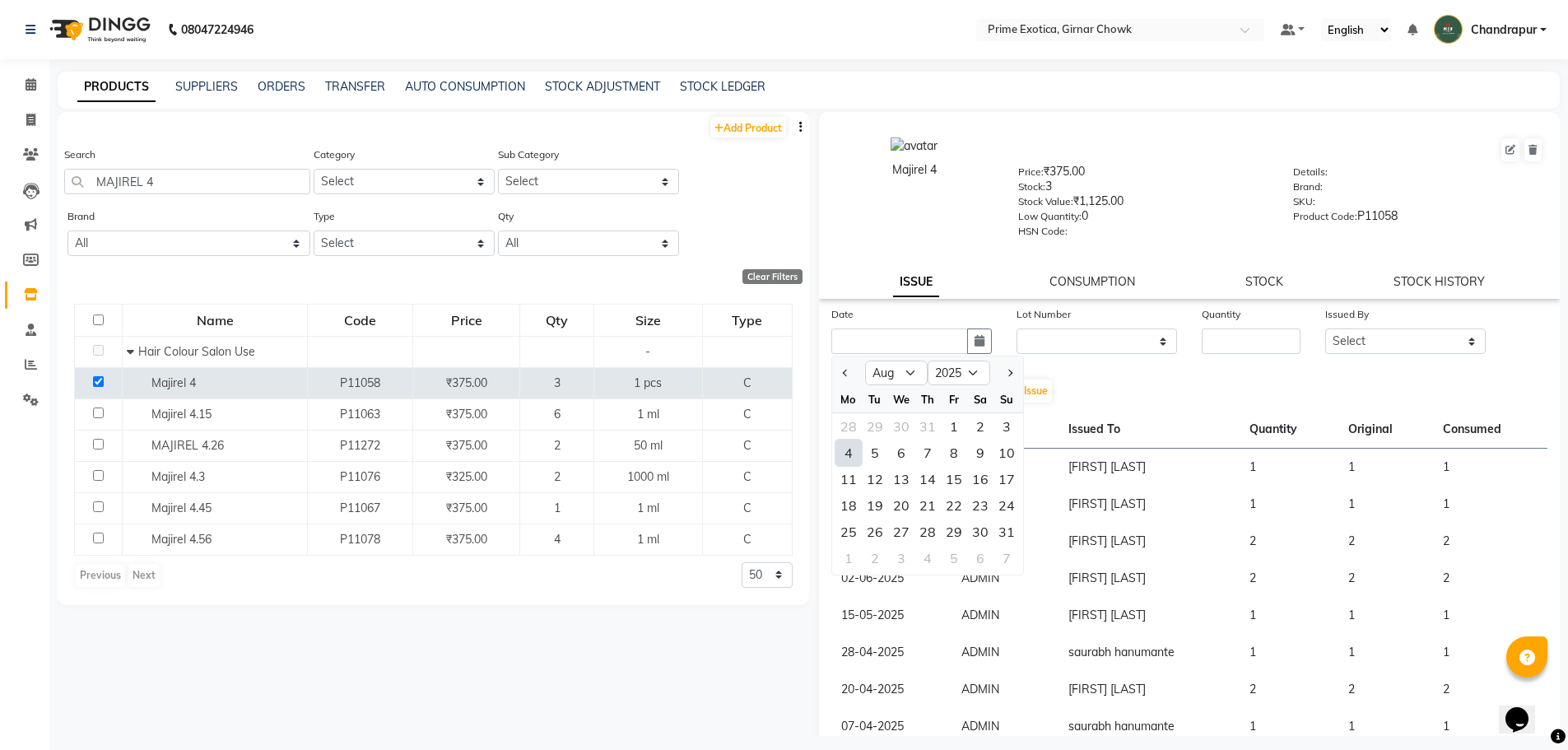 click on "4" 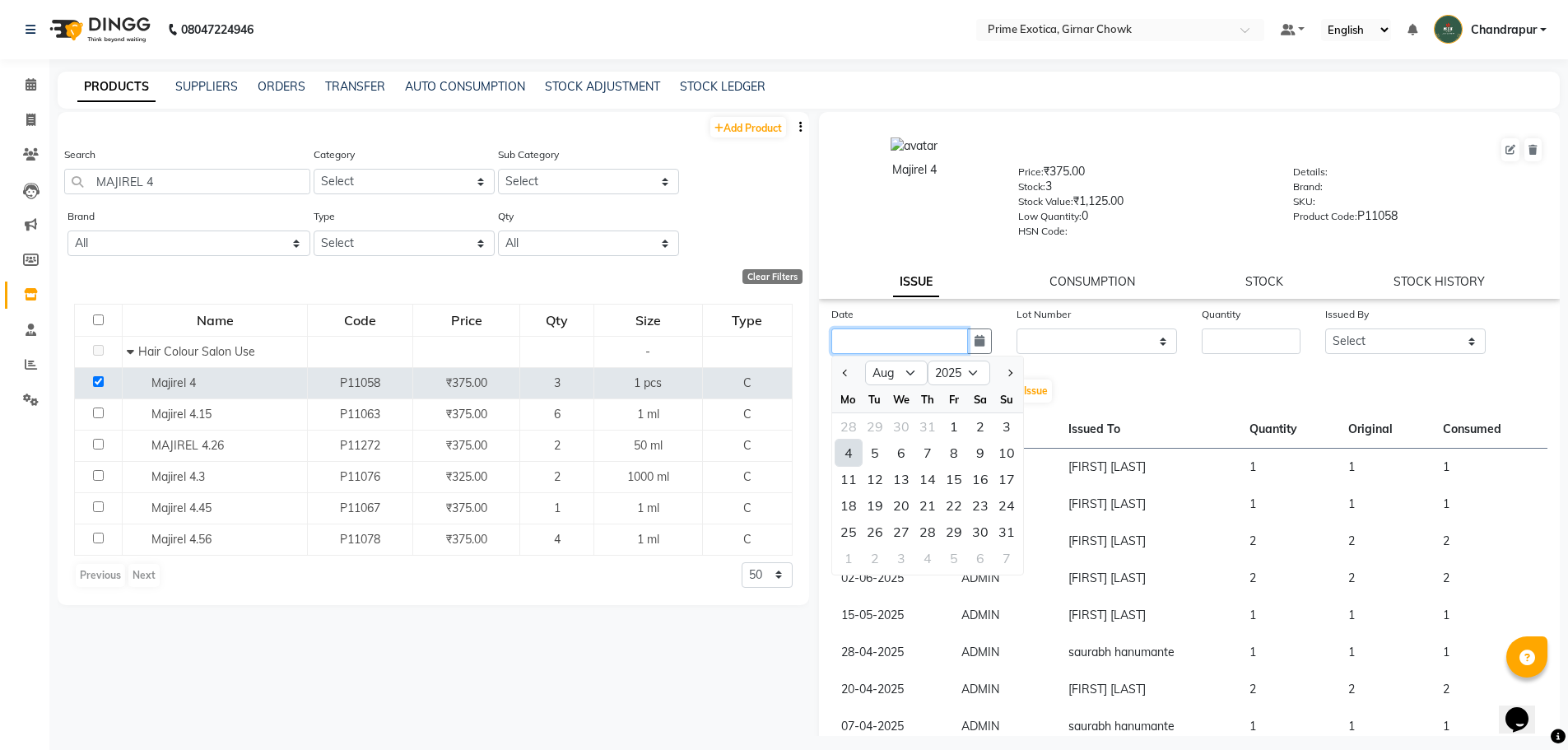 type on "04-08-2025" 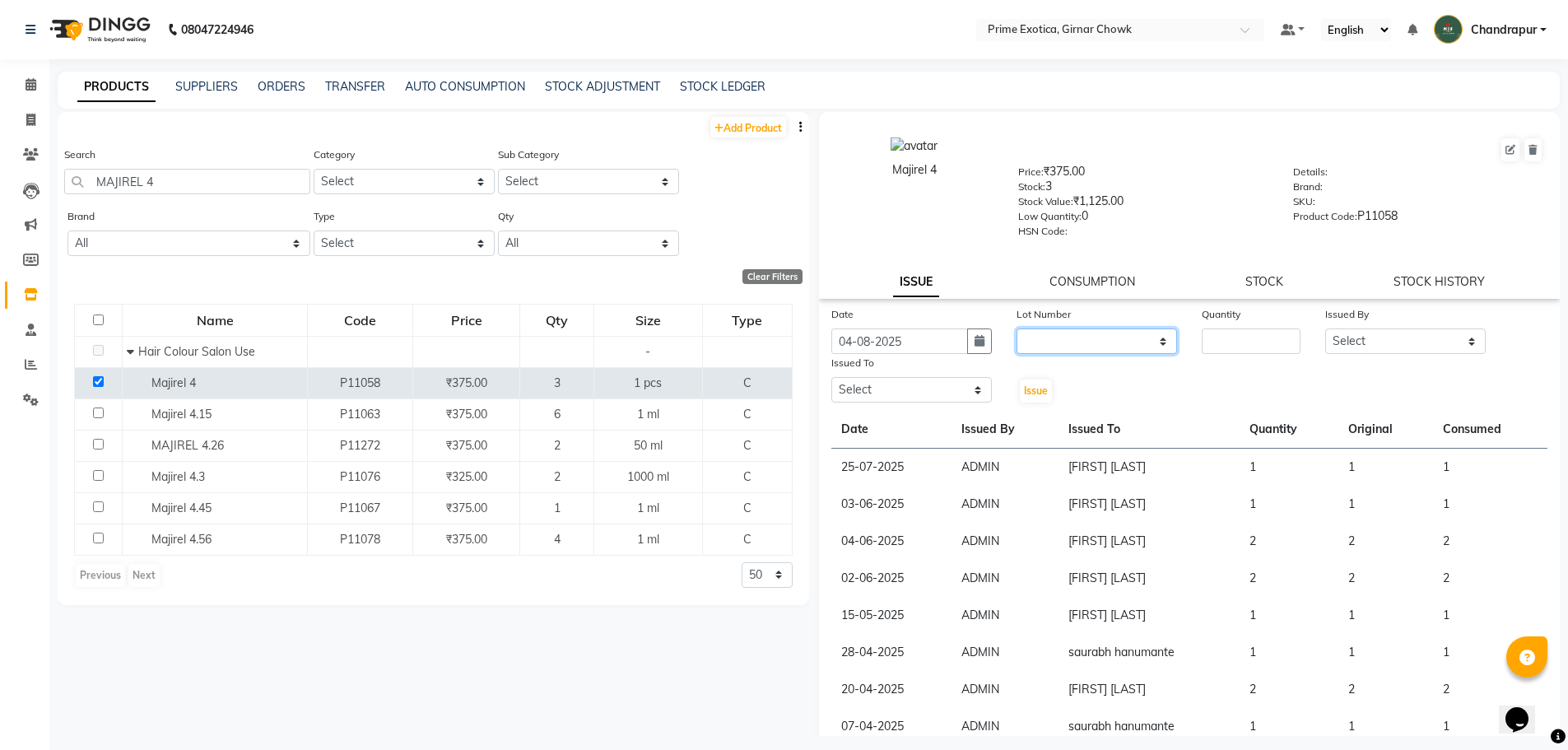 click on "None" 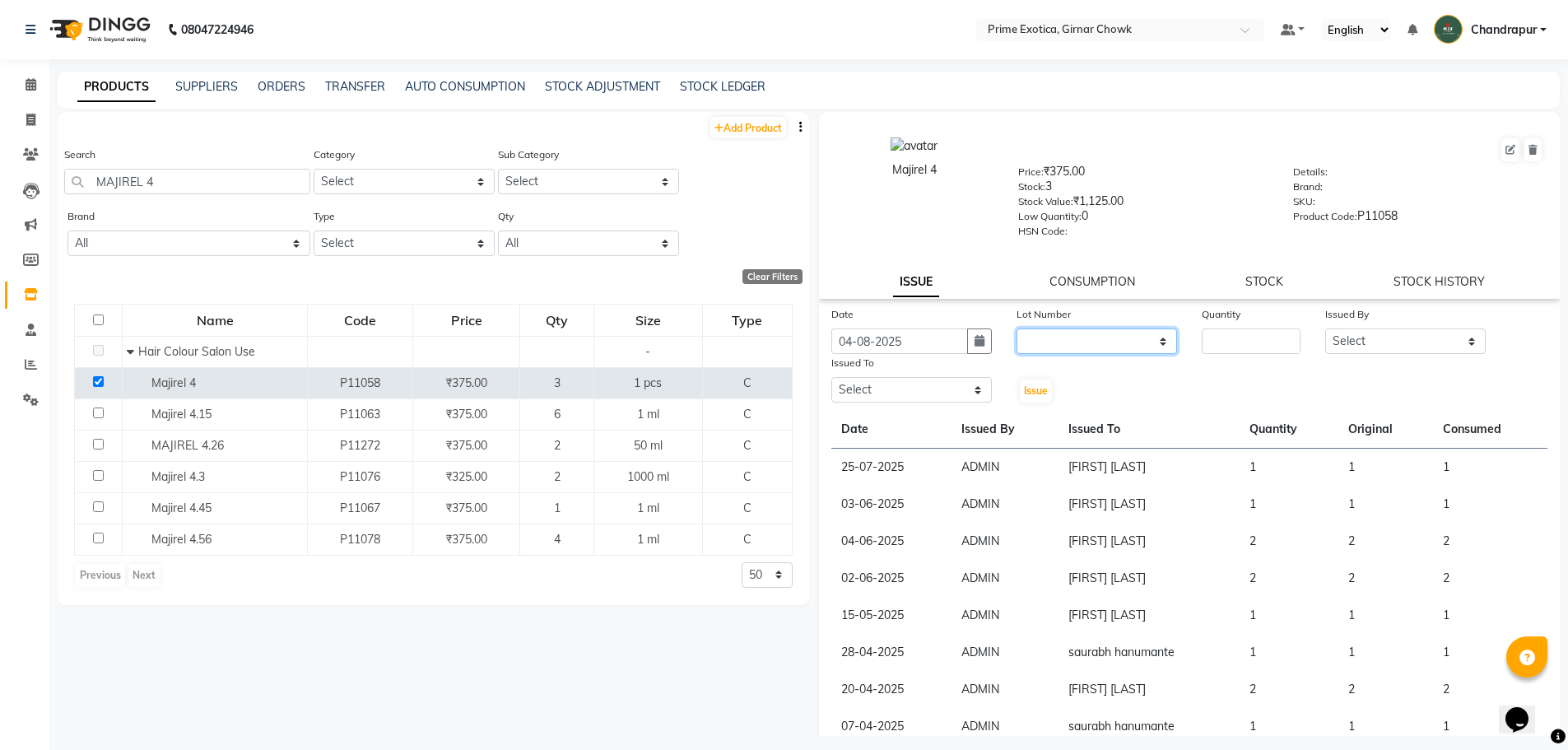 select on "0: null" 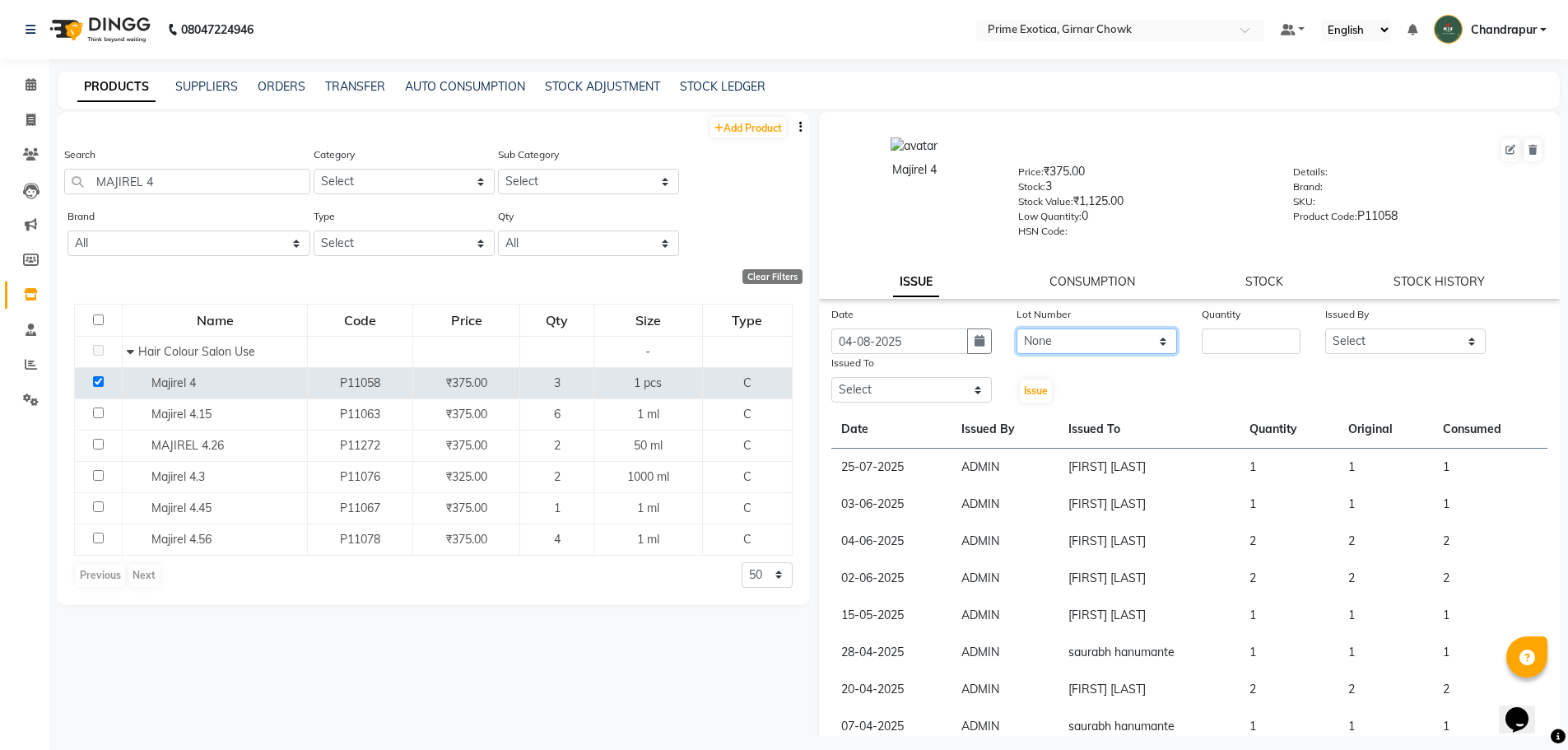 click on "None" 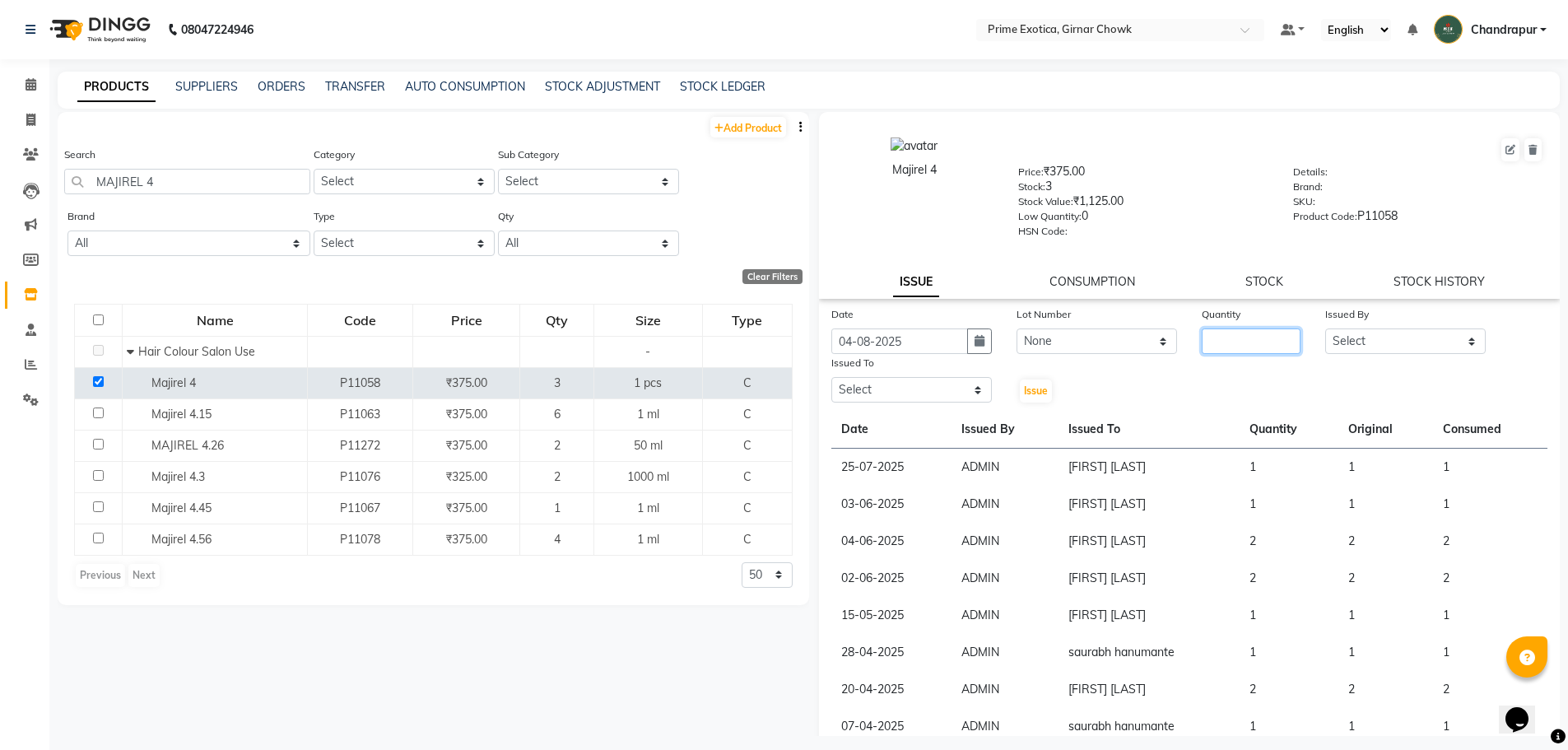click 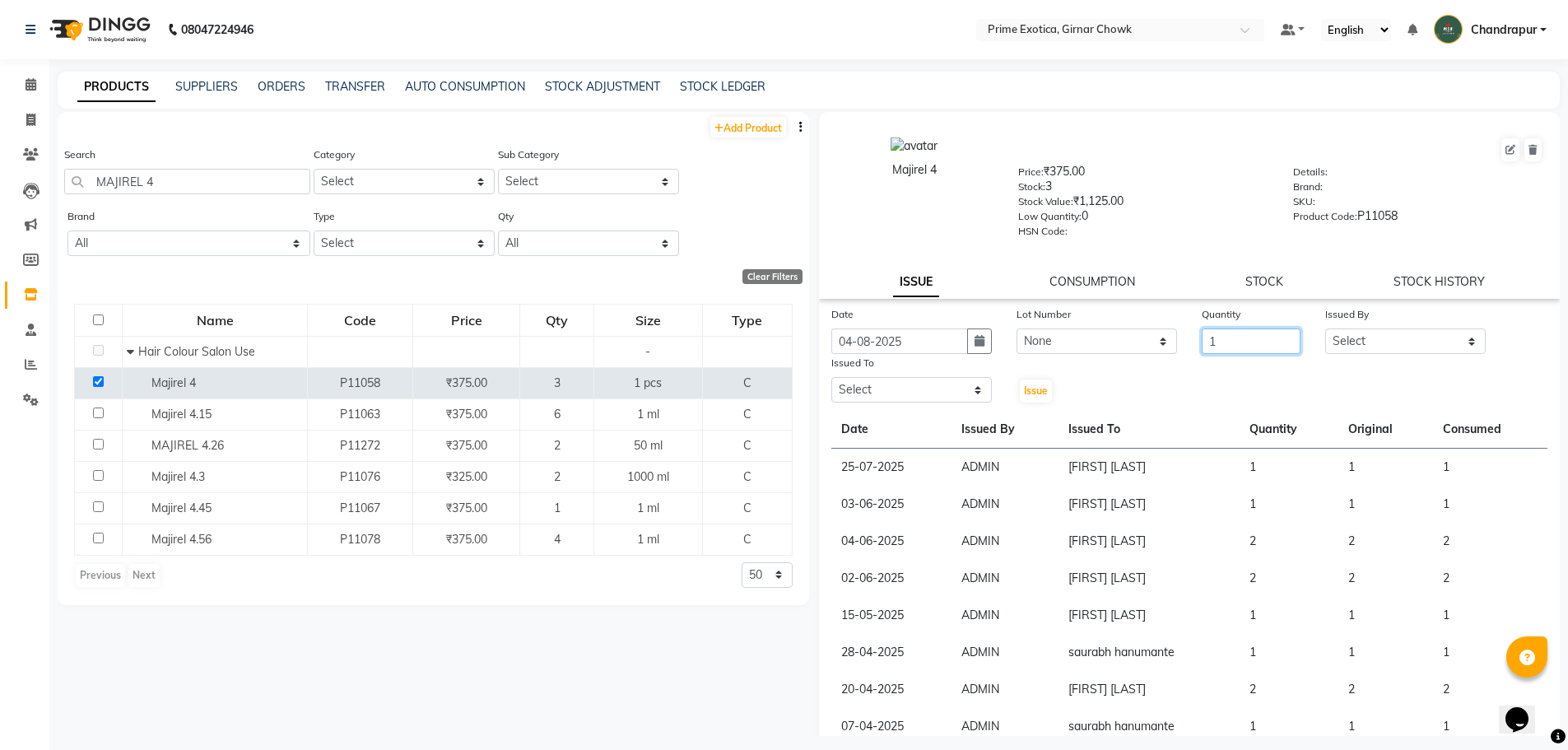 type on "1" 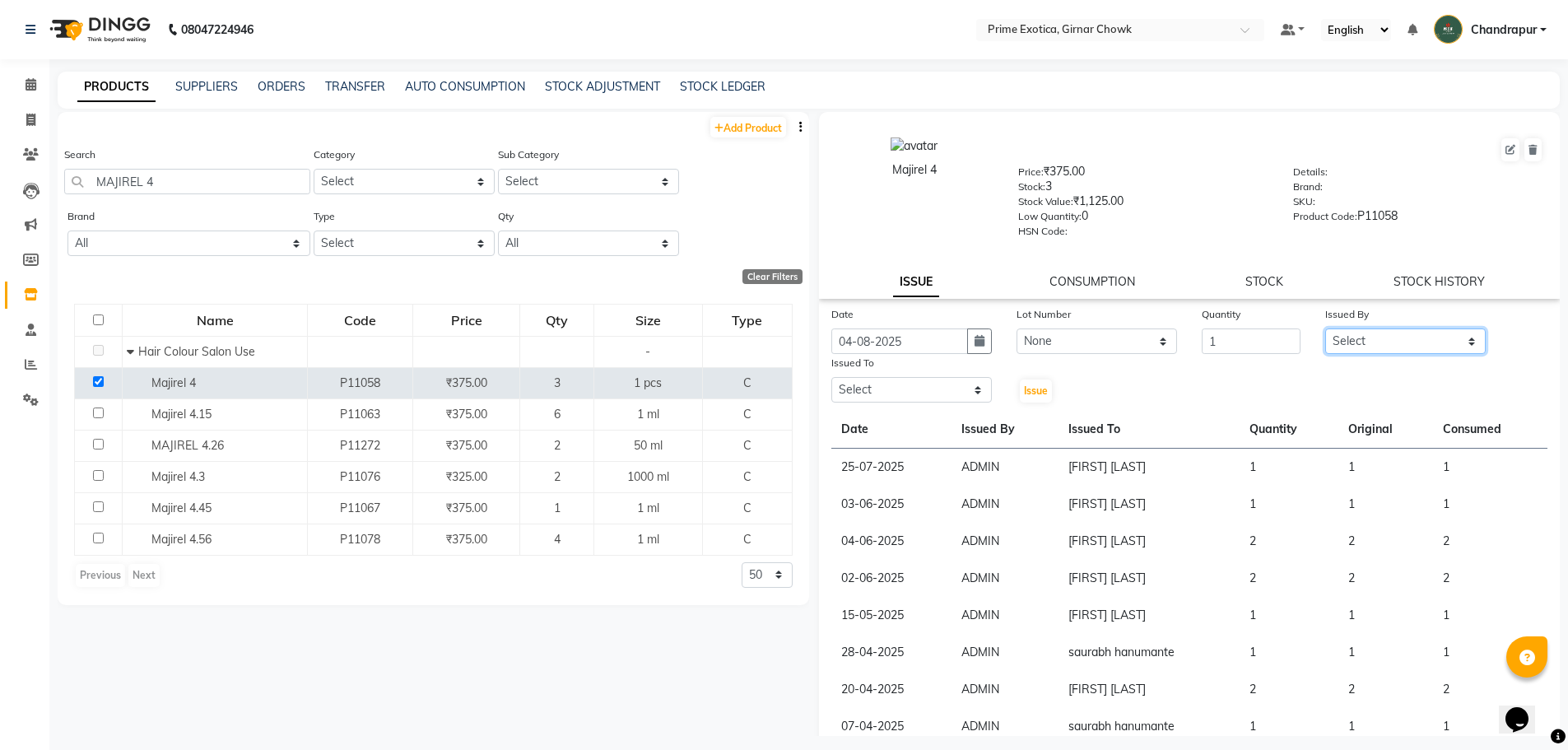 click on "Select [FIRST] [LAST] ADMIN [FIRST] [LAST] [FIRST] [LAST] [FIRST] [LAST] [FIRST] [LAST] [FIRST] [LAST] [FIRST] [LAST]" 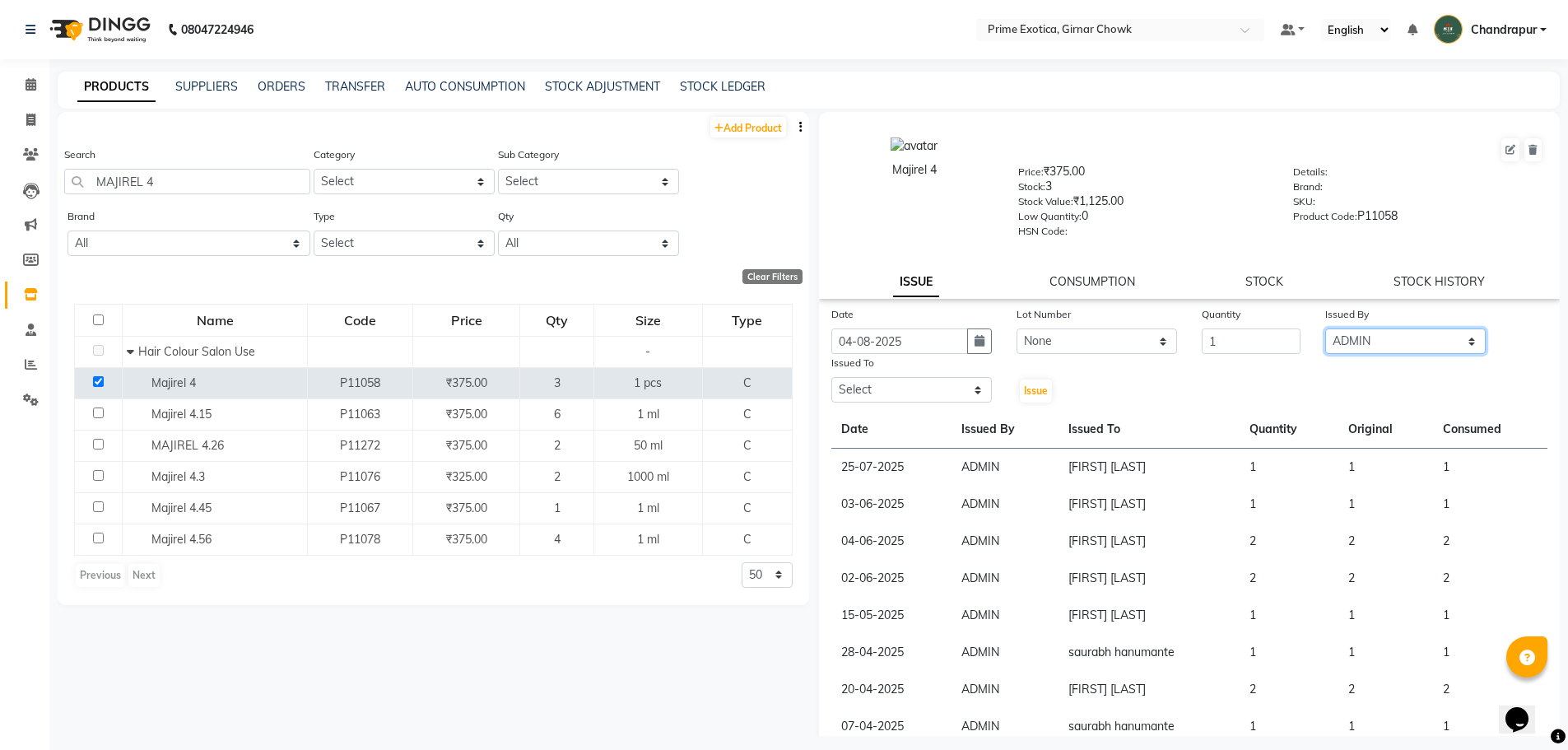 click on "Select [FIRST] [LAST] ADMIN [FIRST] [LAST] [FIRST] [LAST] [FIRST] [LAST] [FIRST] [LAST] [FIRST] [LAST] [FIRST] [LAST]" 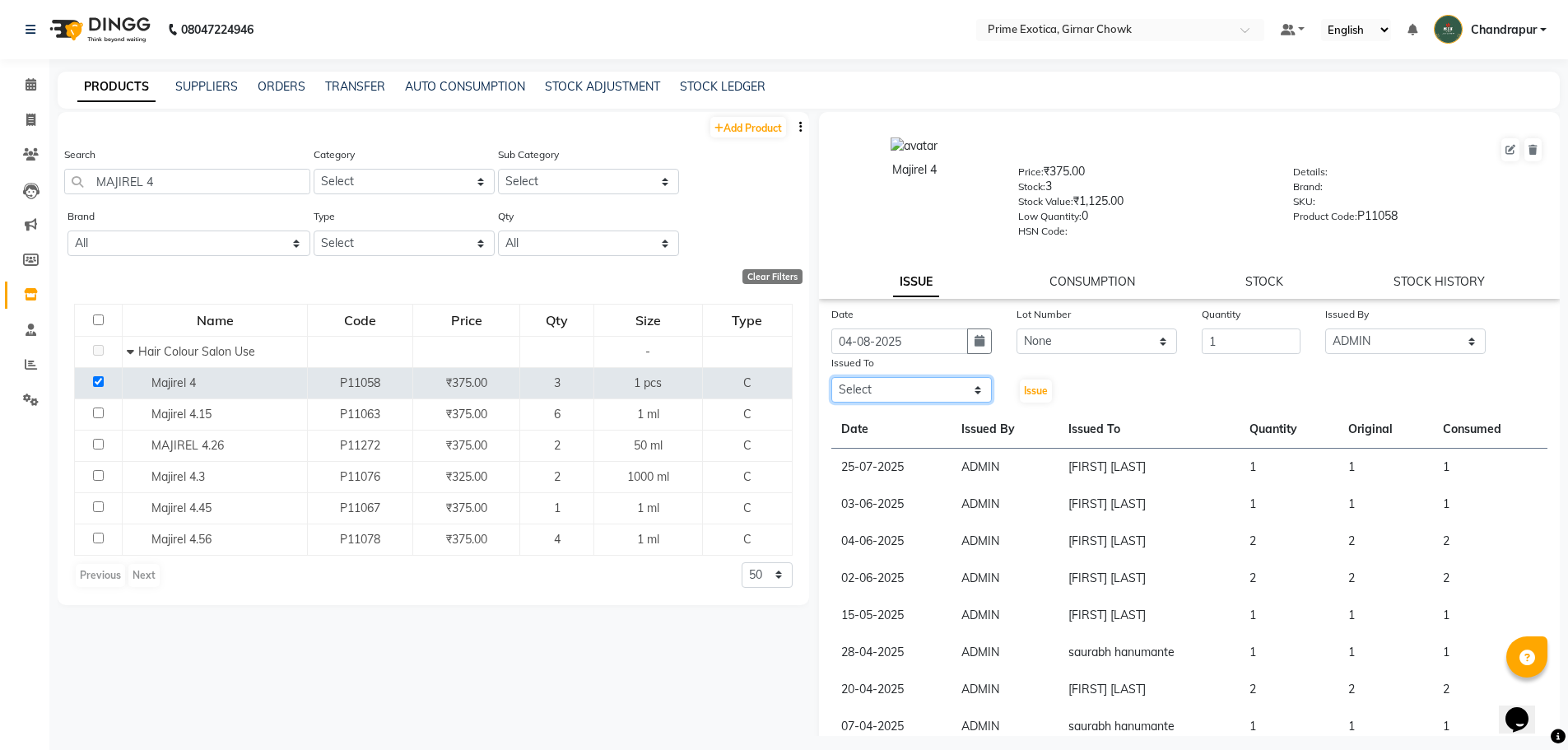 click on "Select [FIRST] [LAST] ADMIN [FIRST] [LAST] [FIRST] [LAST] [FIRST] [LAST] [FIRST] [LAST] [FIRST] [LAST] [FIRST] [LAST]" 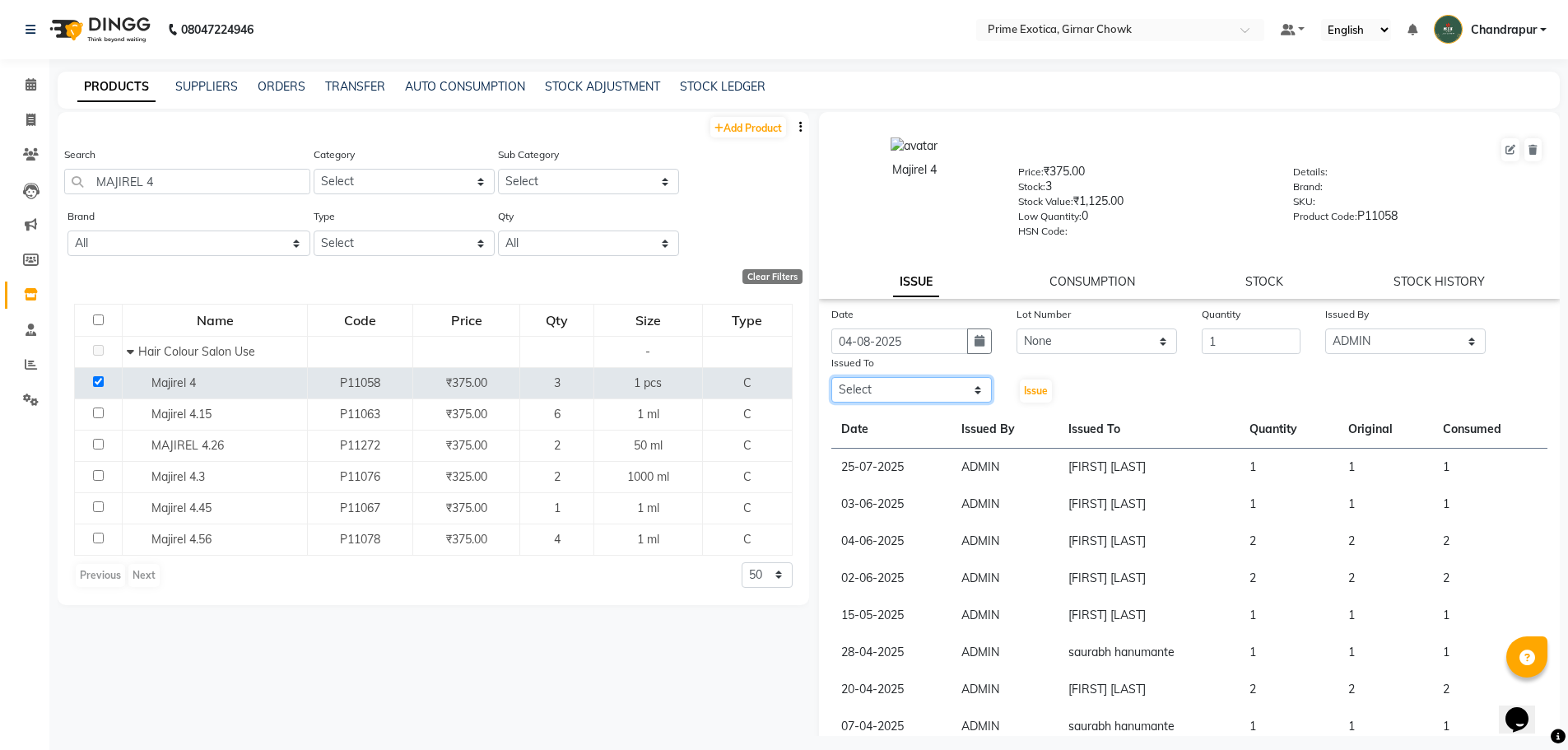 select on "46383" 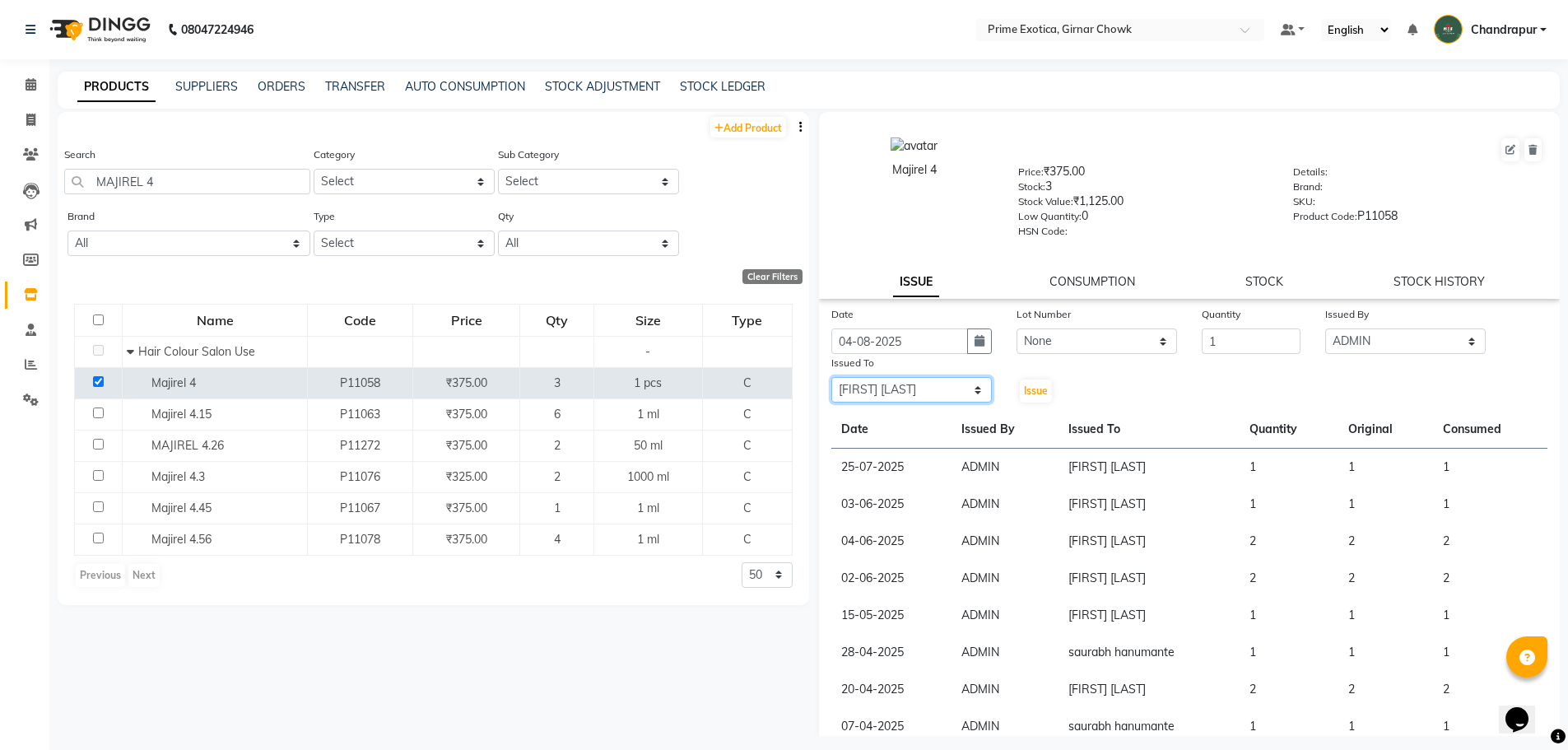 click on "Select [FIRST] [LAST] ADMIN [FIRST] [LAST] [FIRST] [LAST] [FIRST] [LAST] [FIRST] [LAST] [FIRST] [LAST] [FIRST] [LAST]" 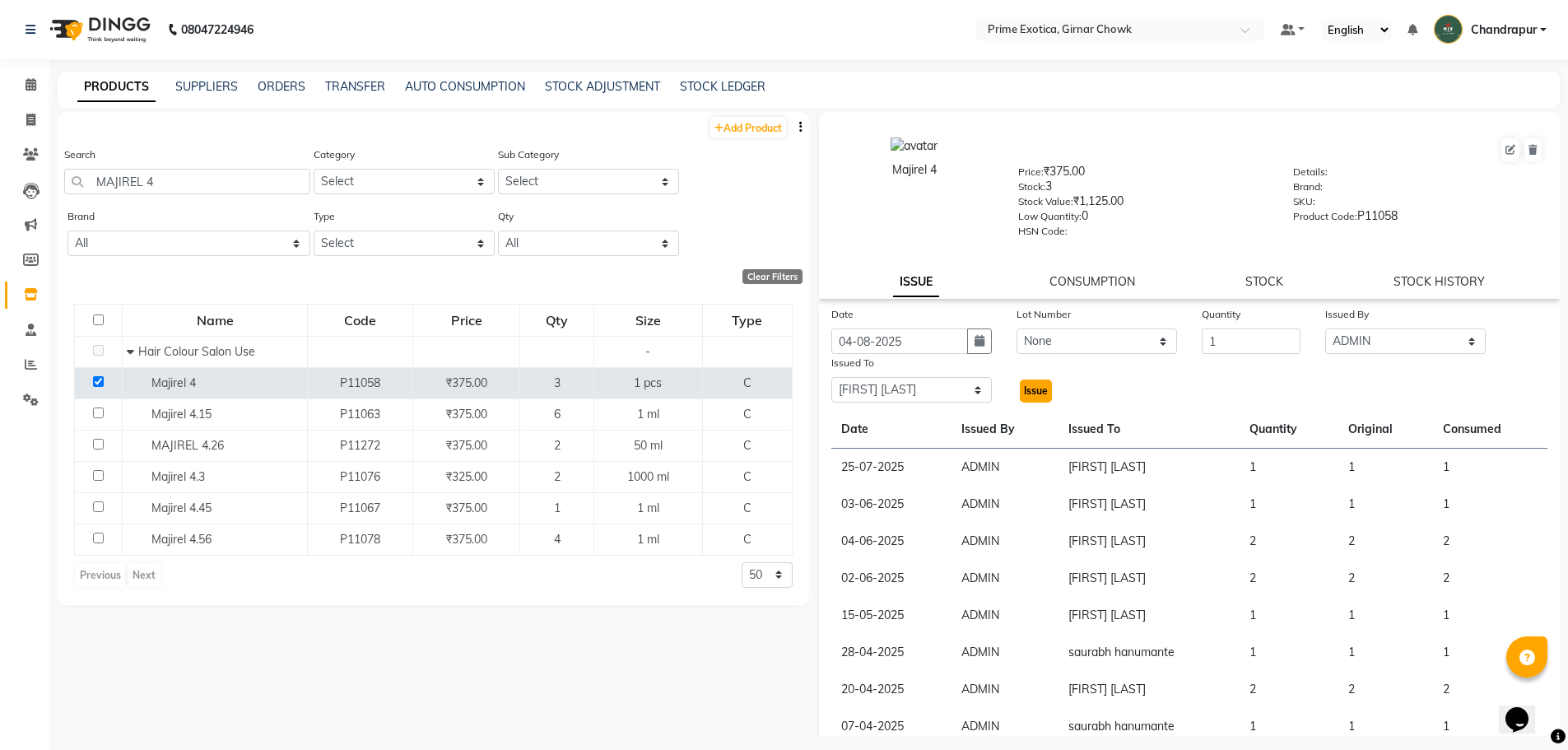 click on "Issue" 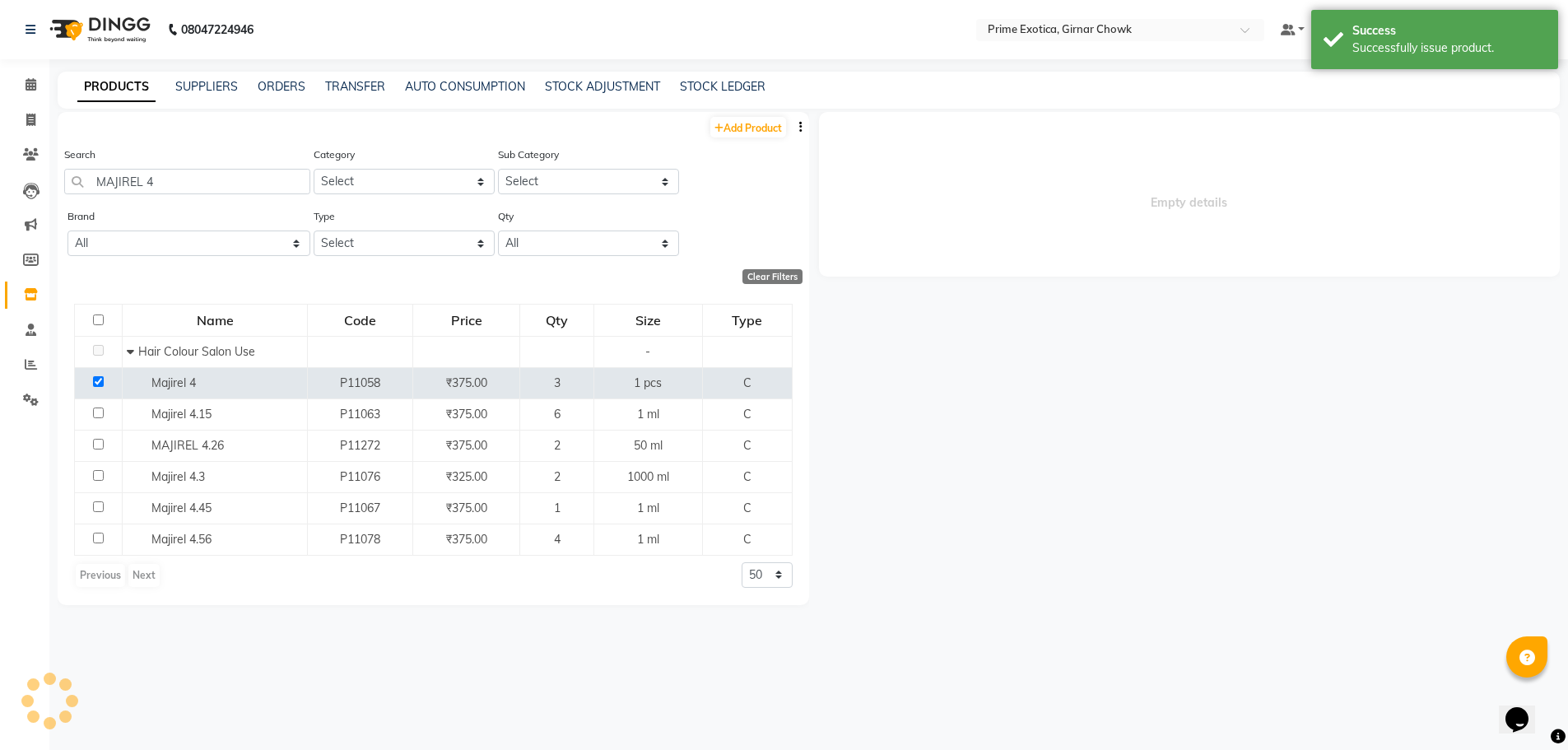 select 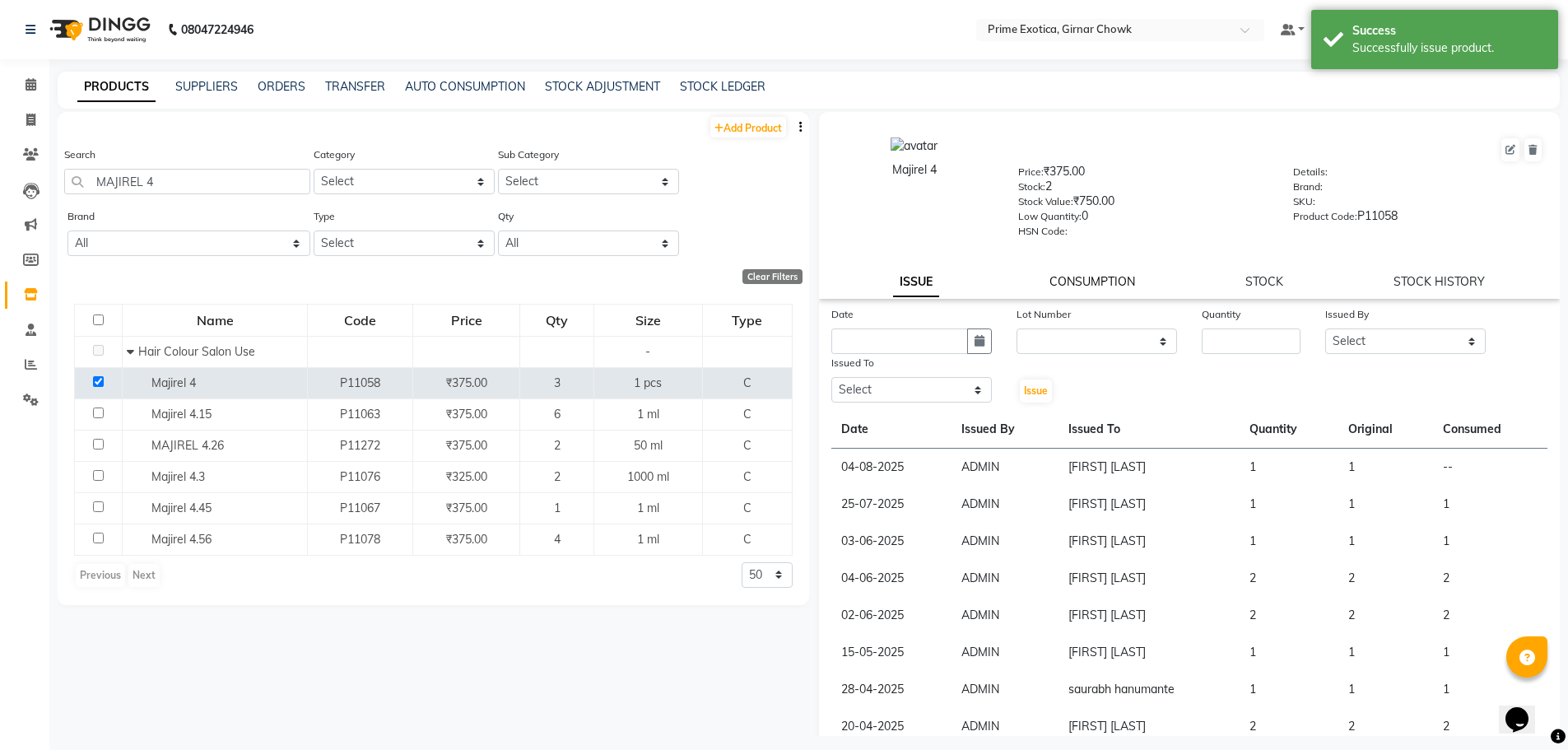click on "CONSUMPTION" 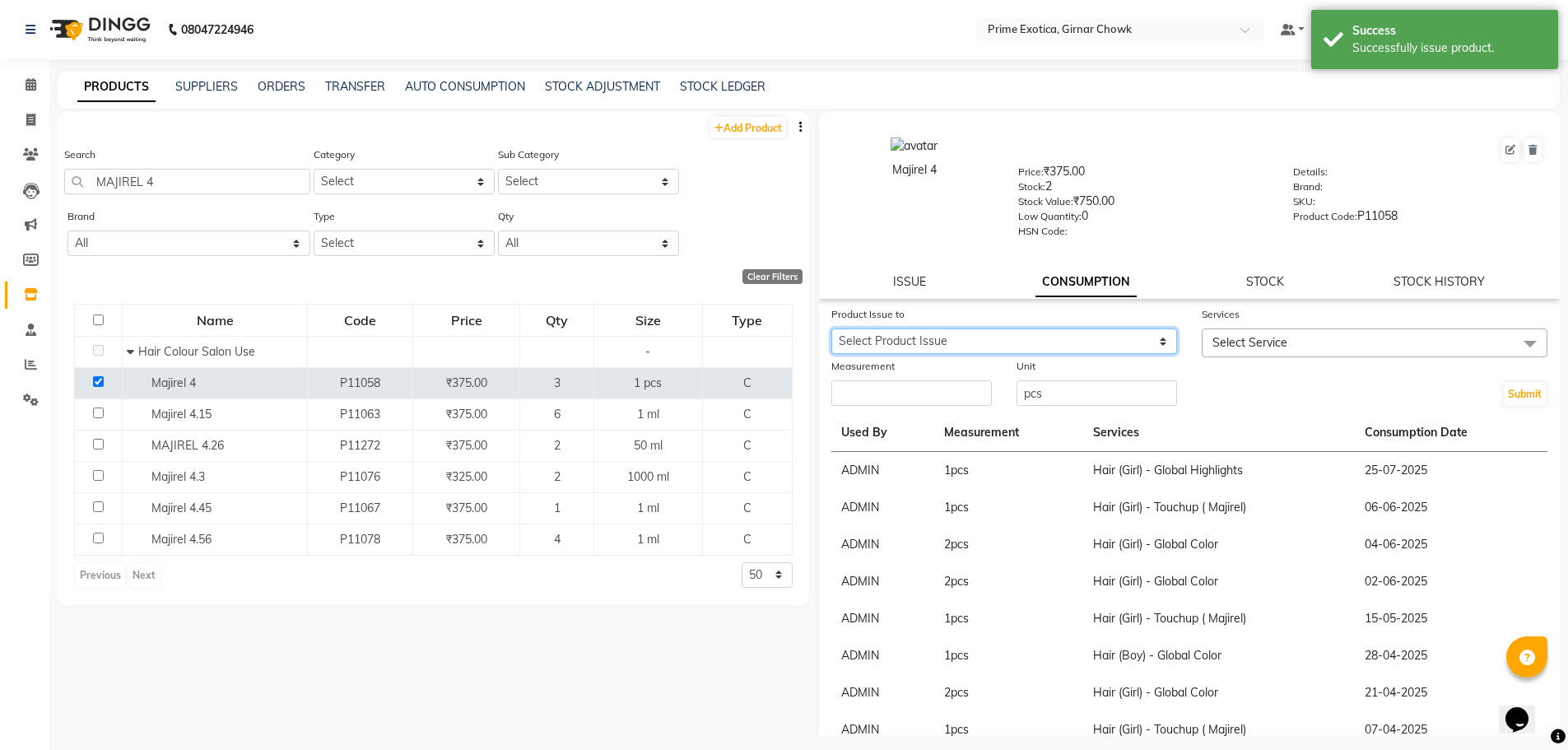 click on "Select Product Issue 2025-08-04, Issued to: [FIRST] [LAST], Balance: 1" 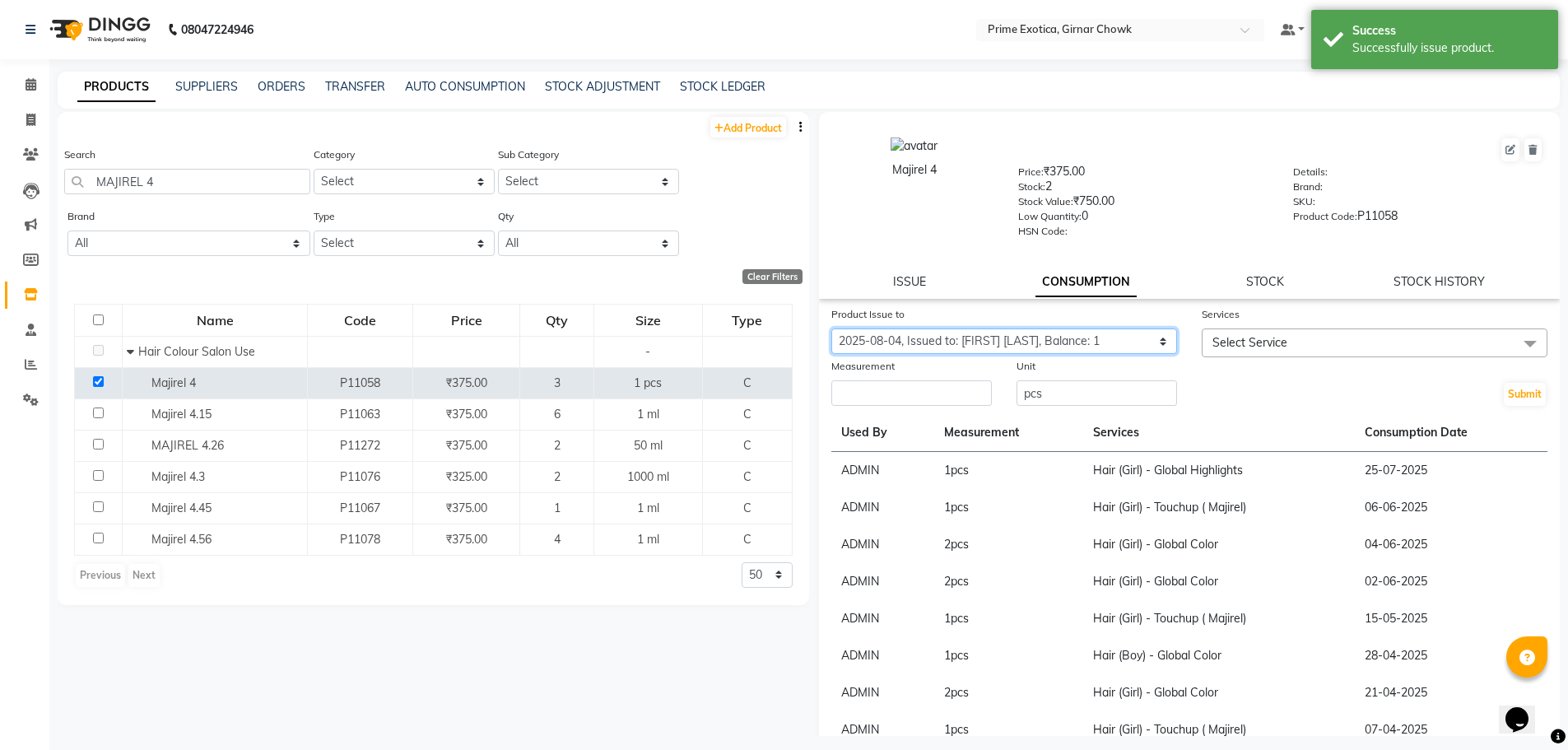 click on "Select Product Issue 2025-08-04, Issued to: [FIRST] [LAST], Balance: 1" 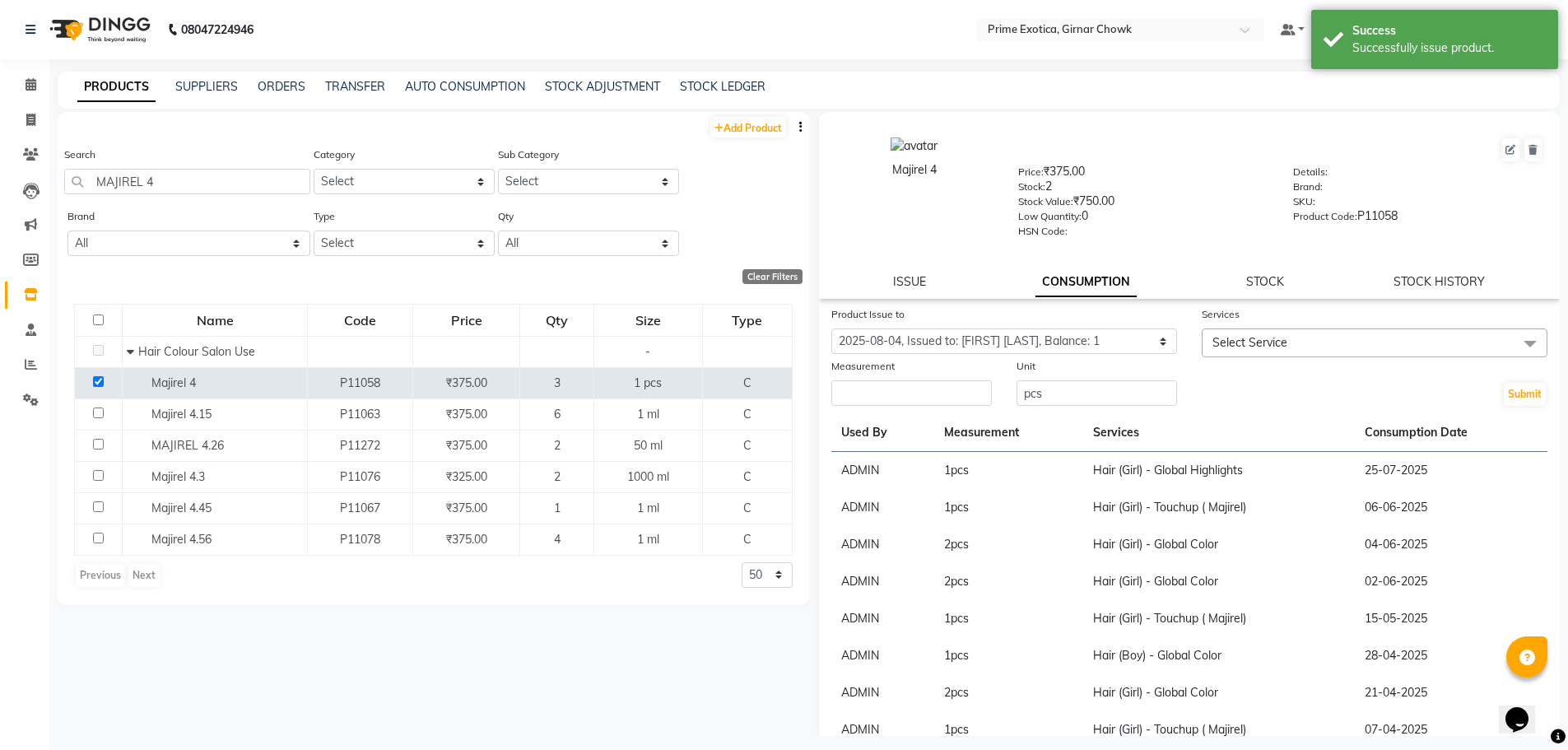 click on "Services" 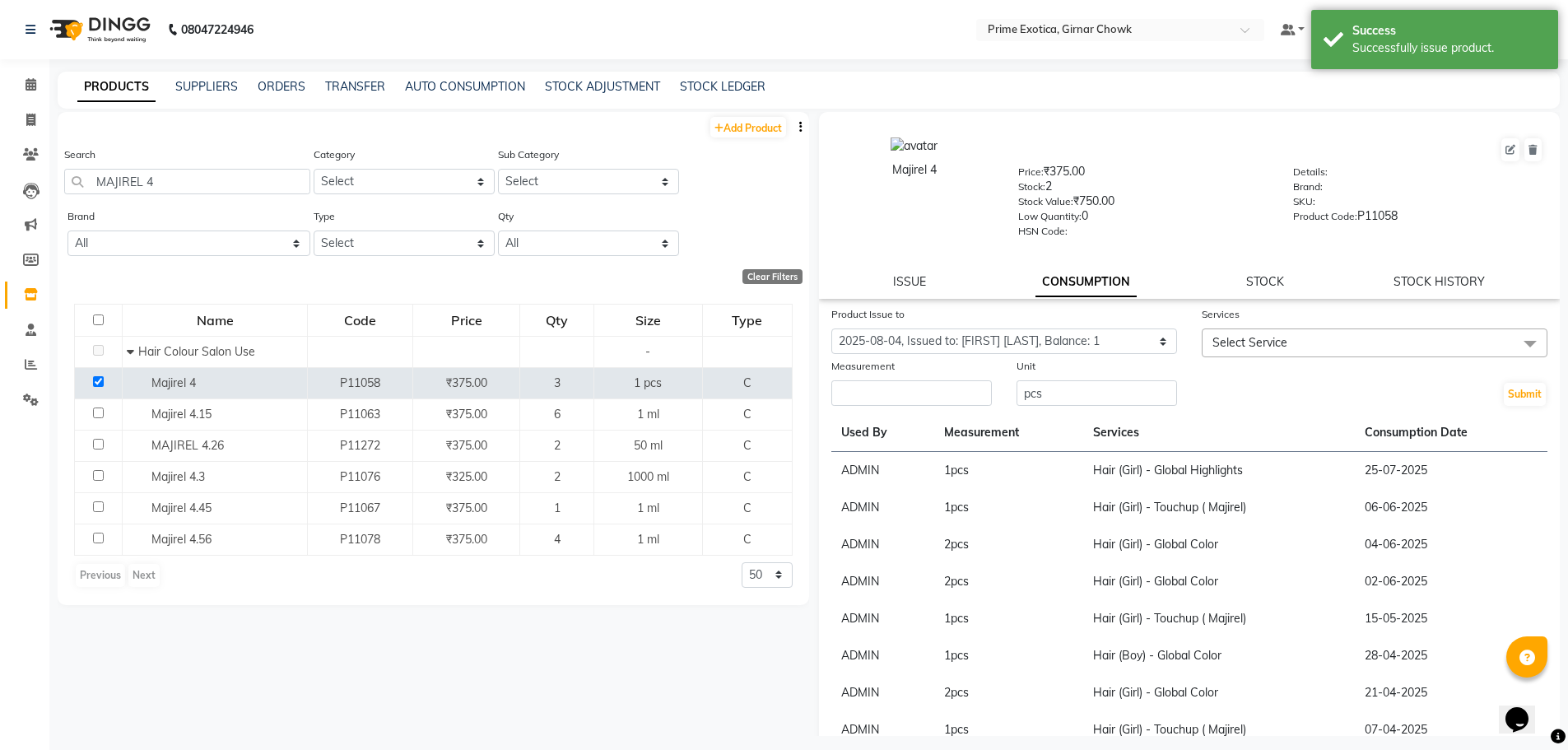 click on "Select Service" 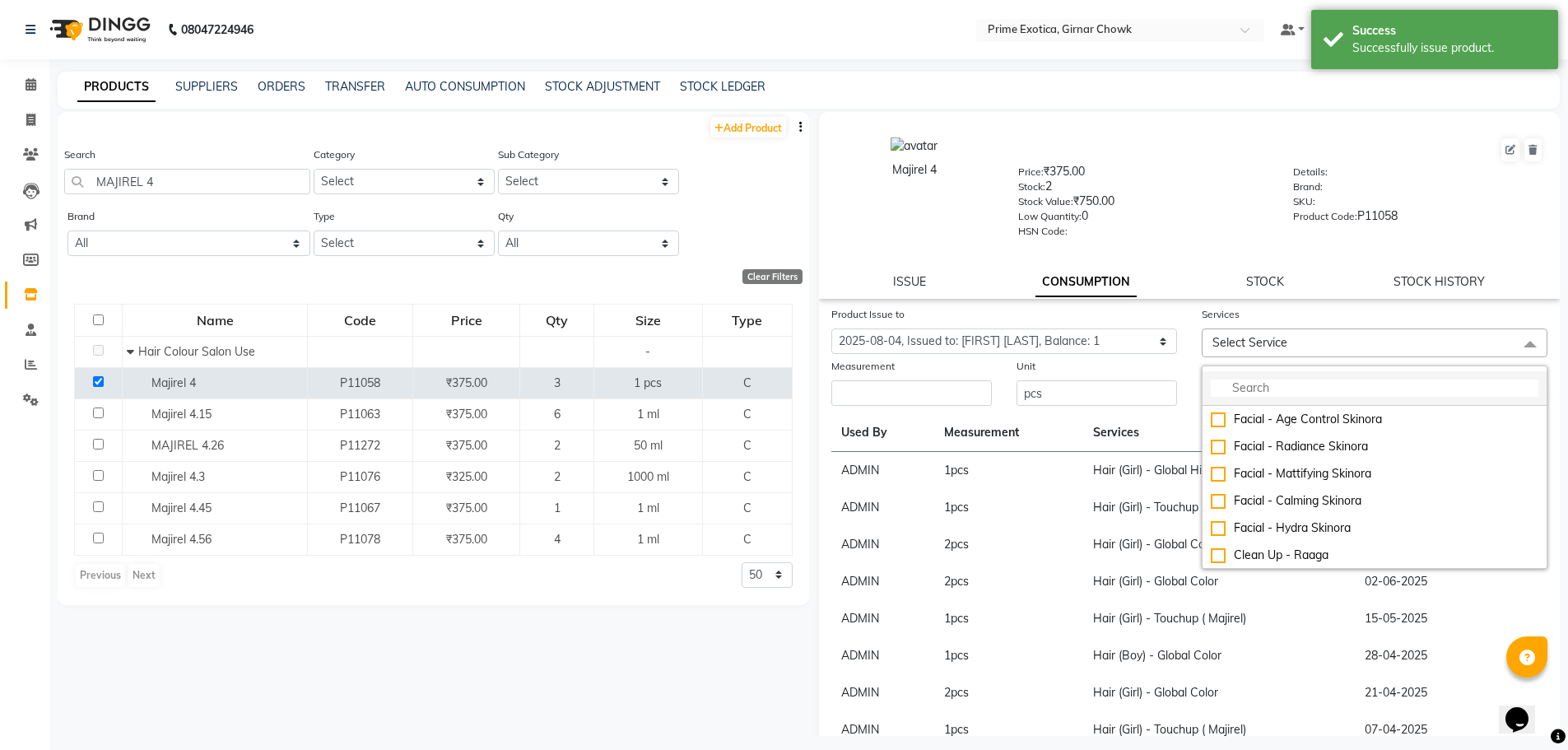 click 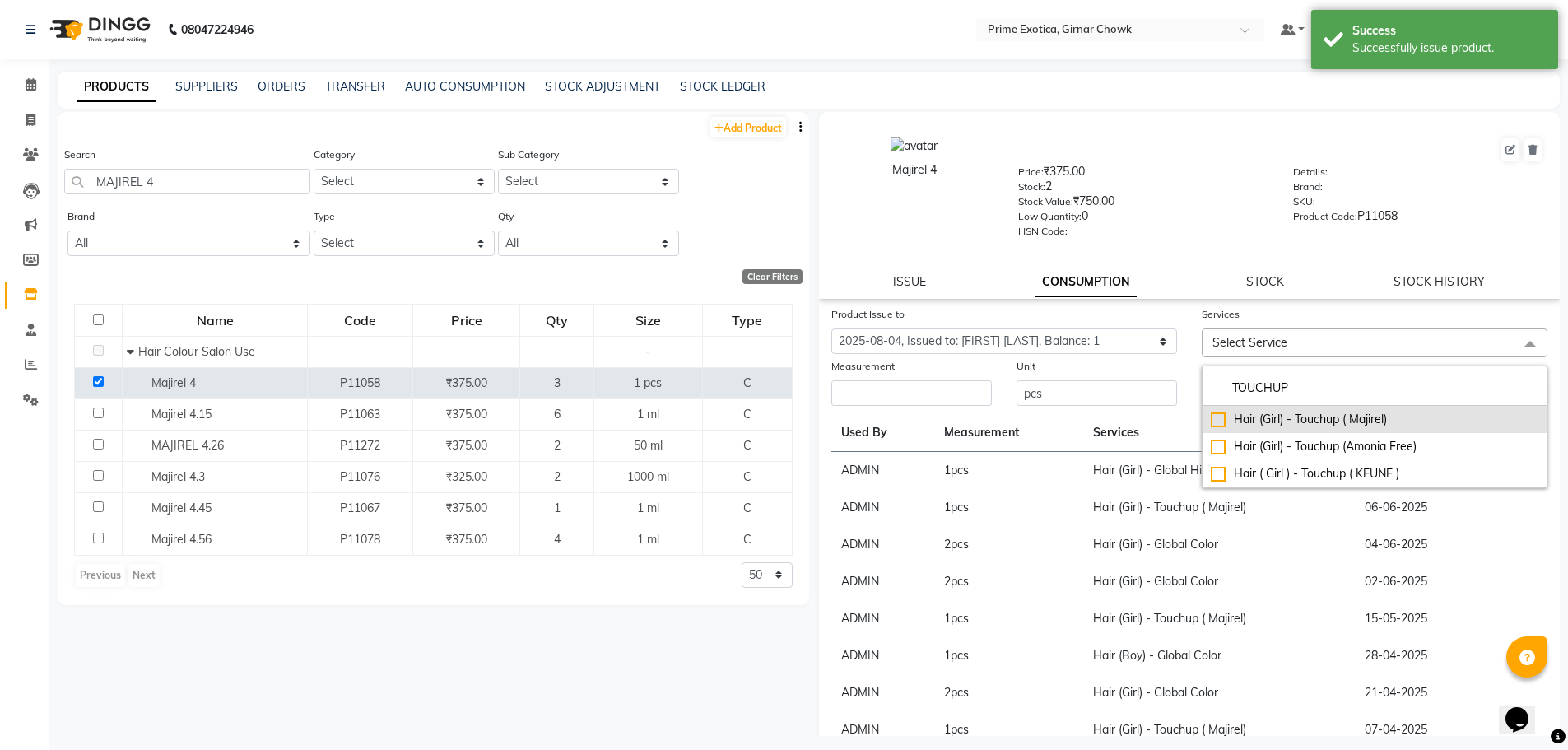 type on "TOUCHUP" 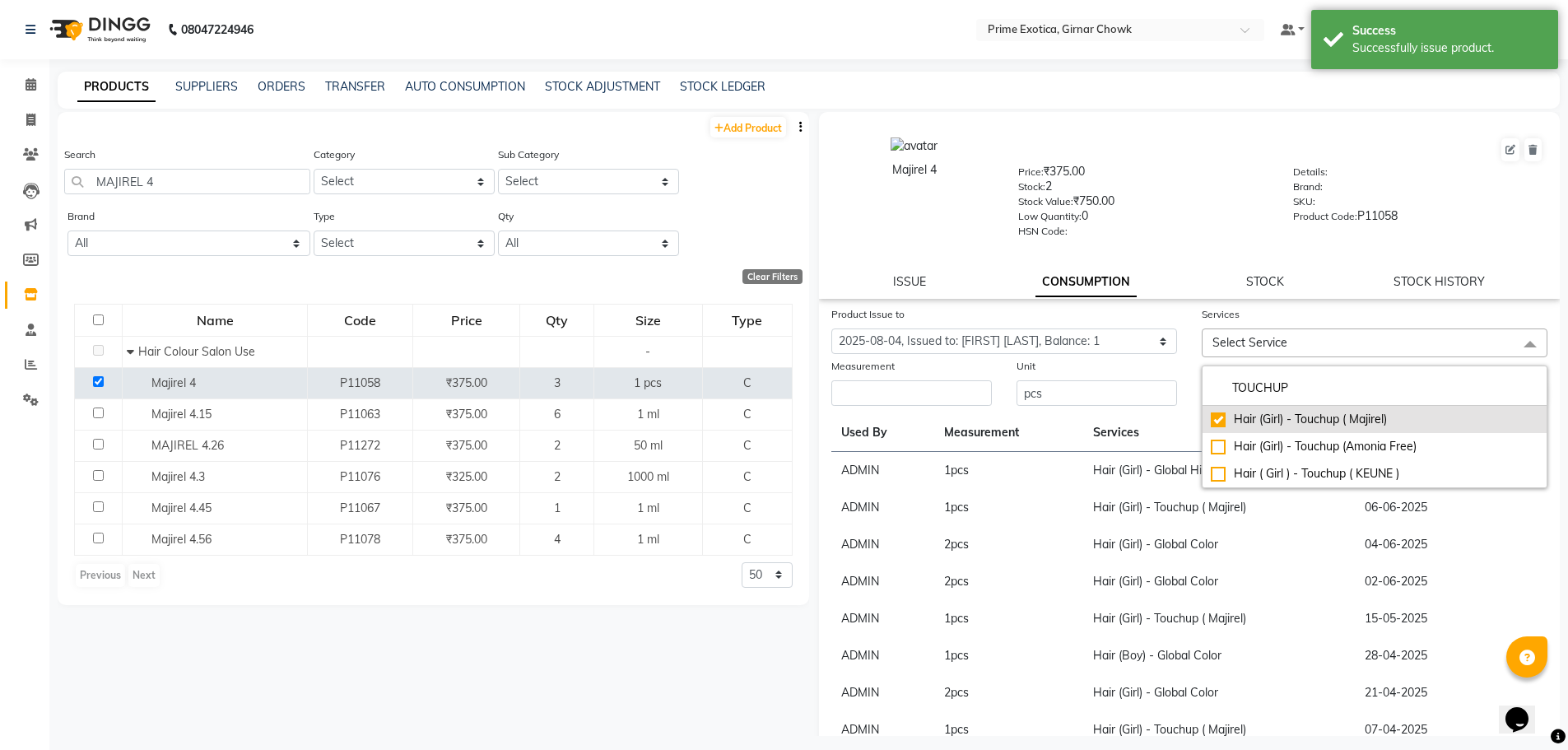 checkbox on "true" 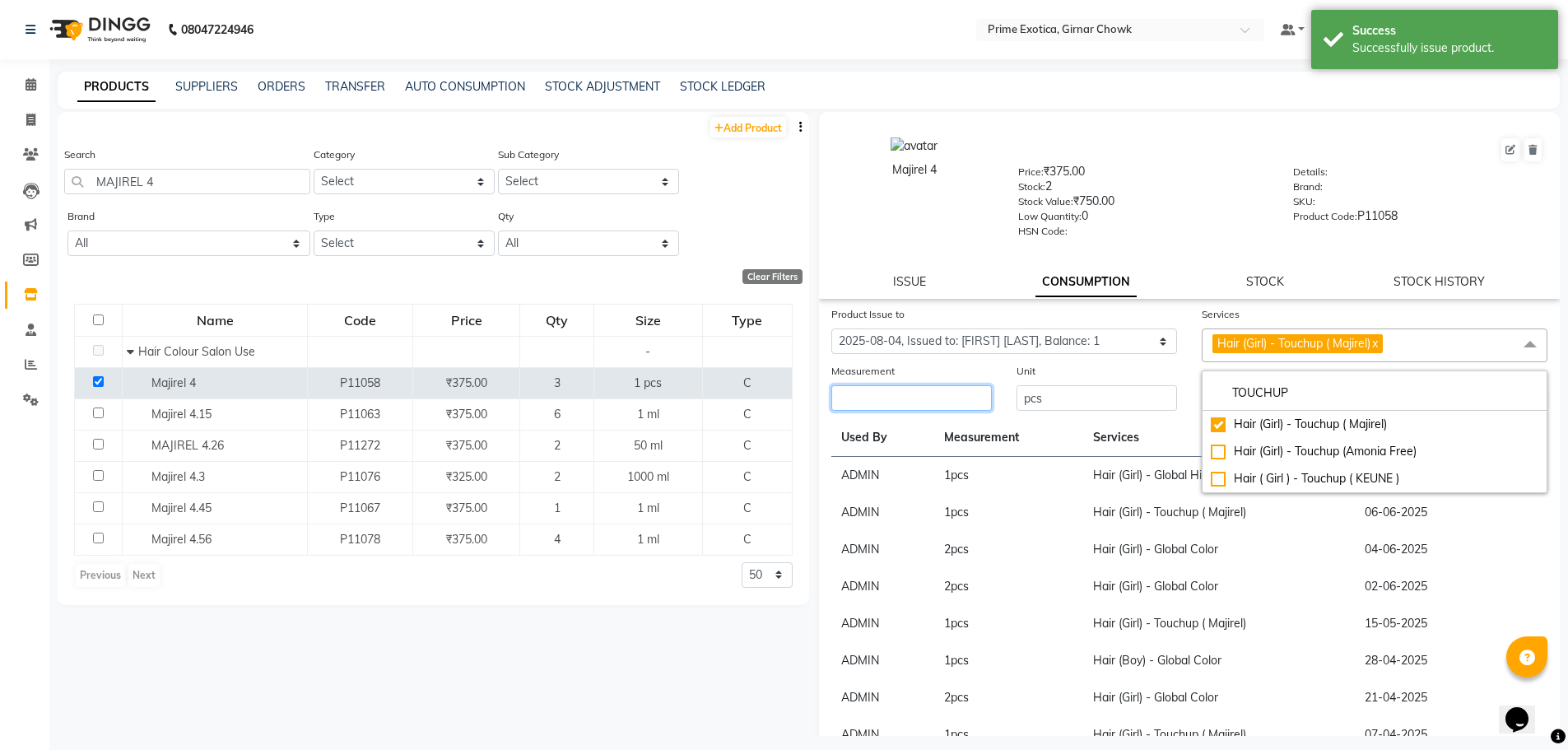 click 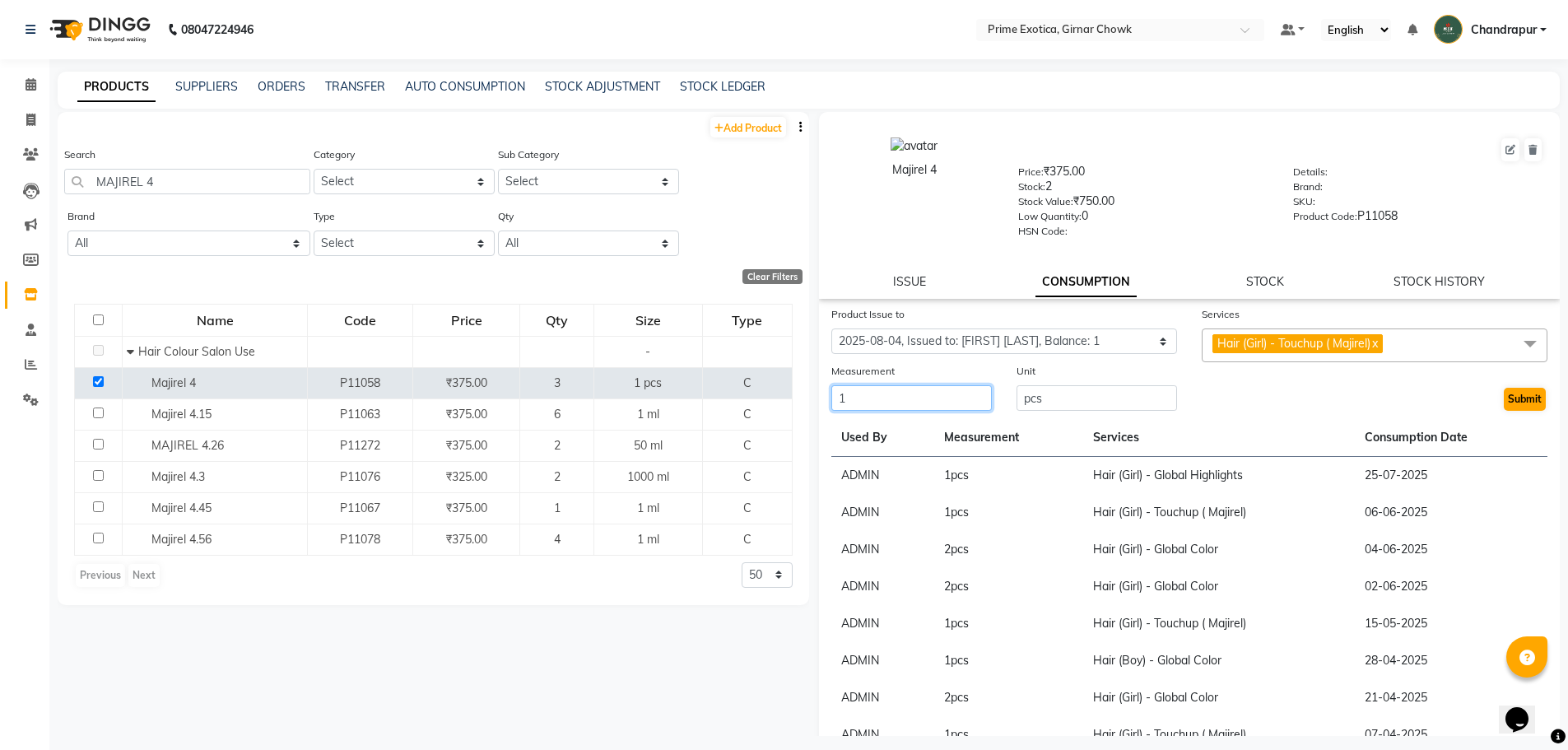 type on "1" 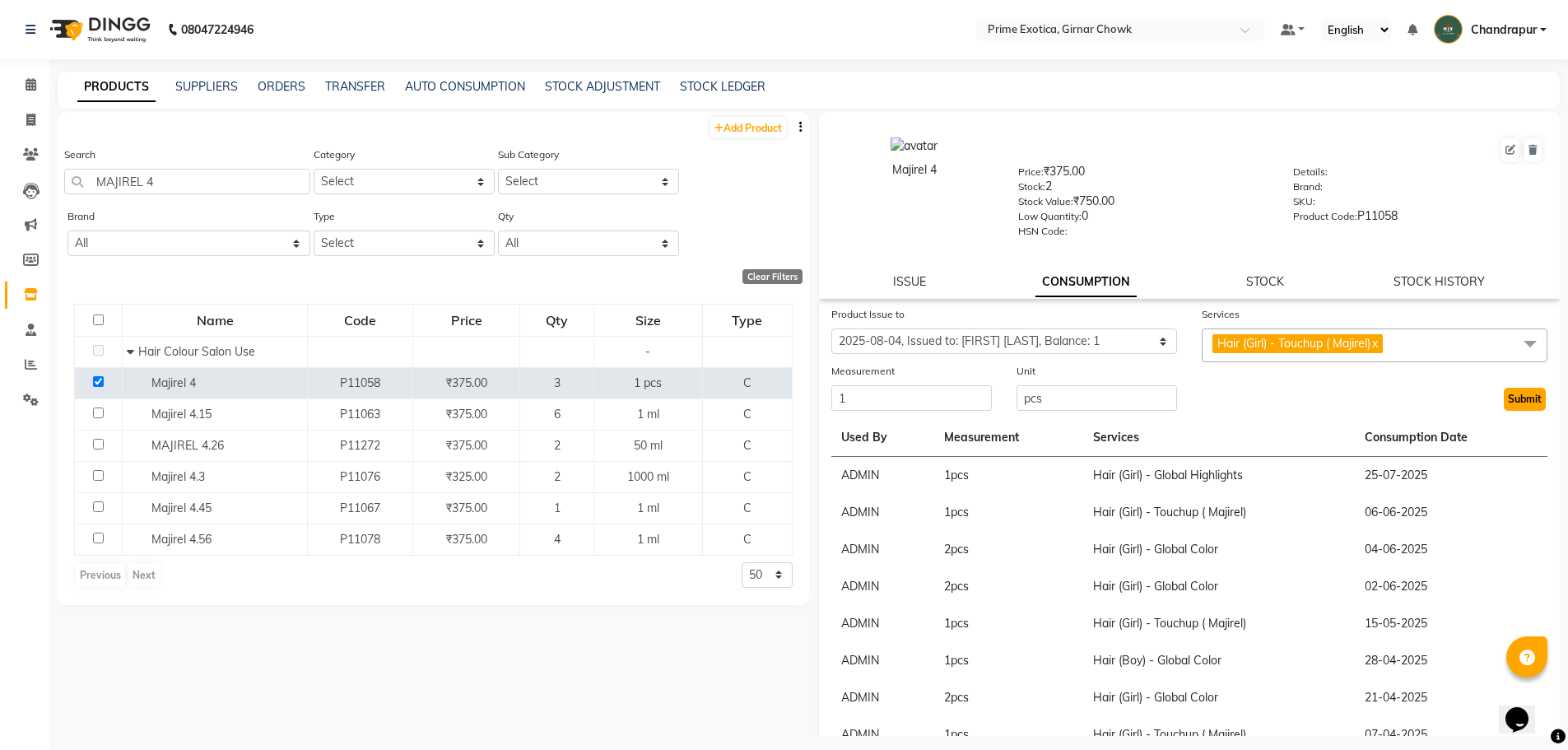 click on "Submit" 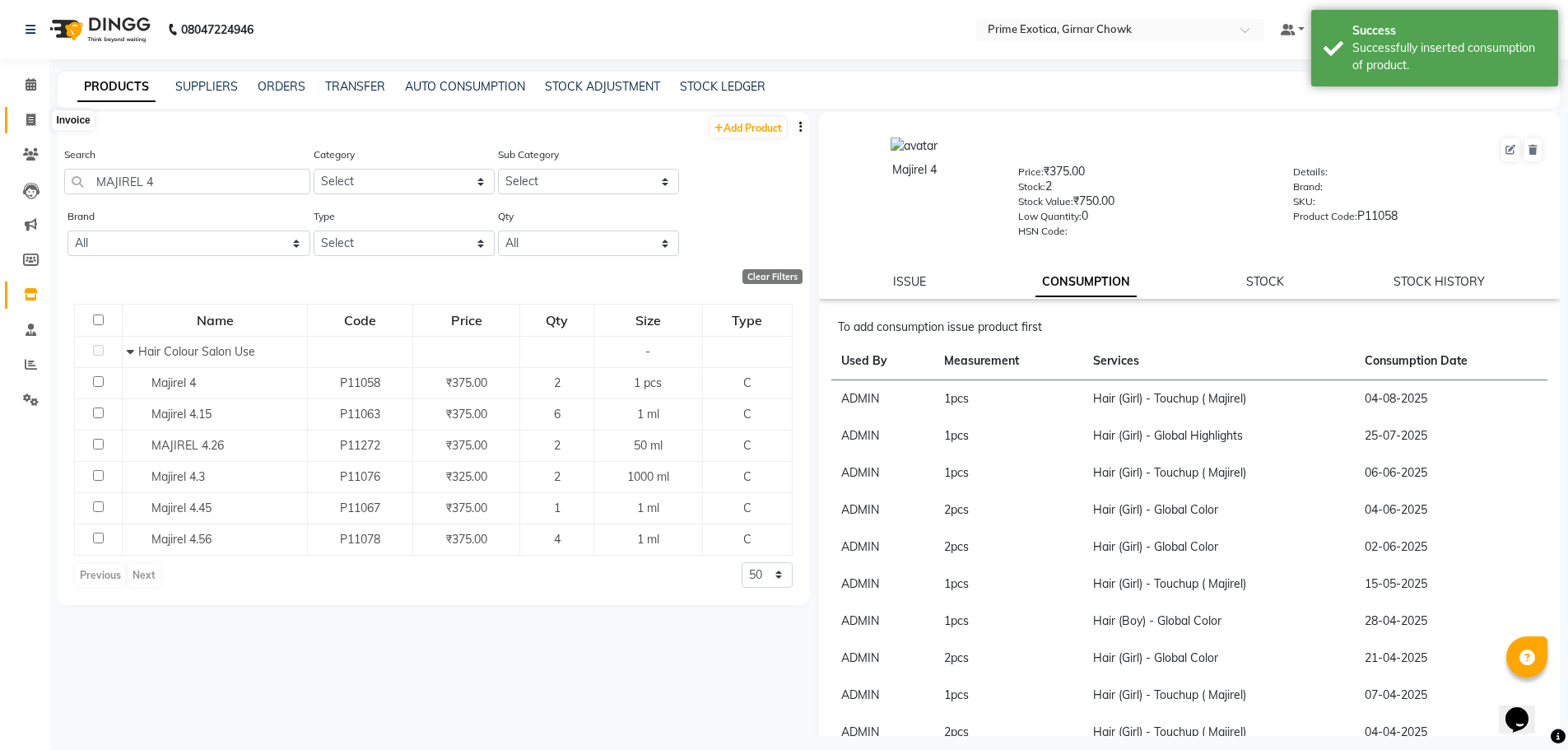 click 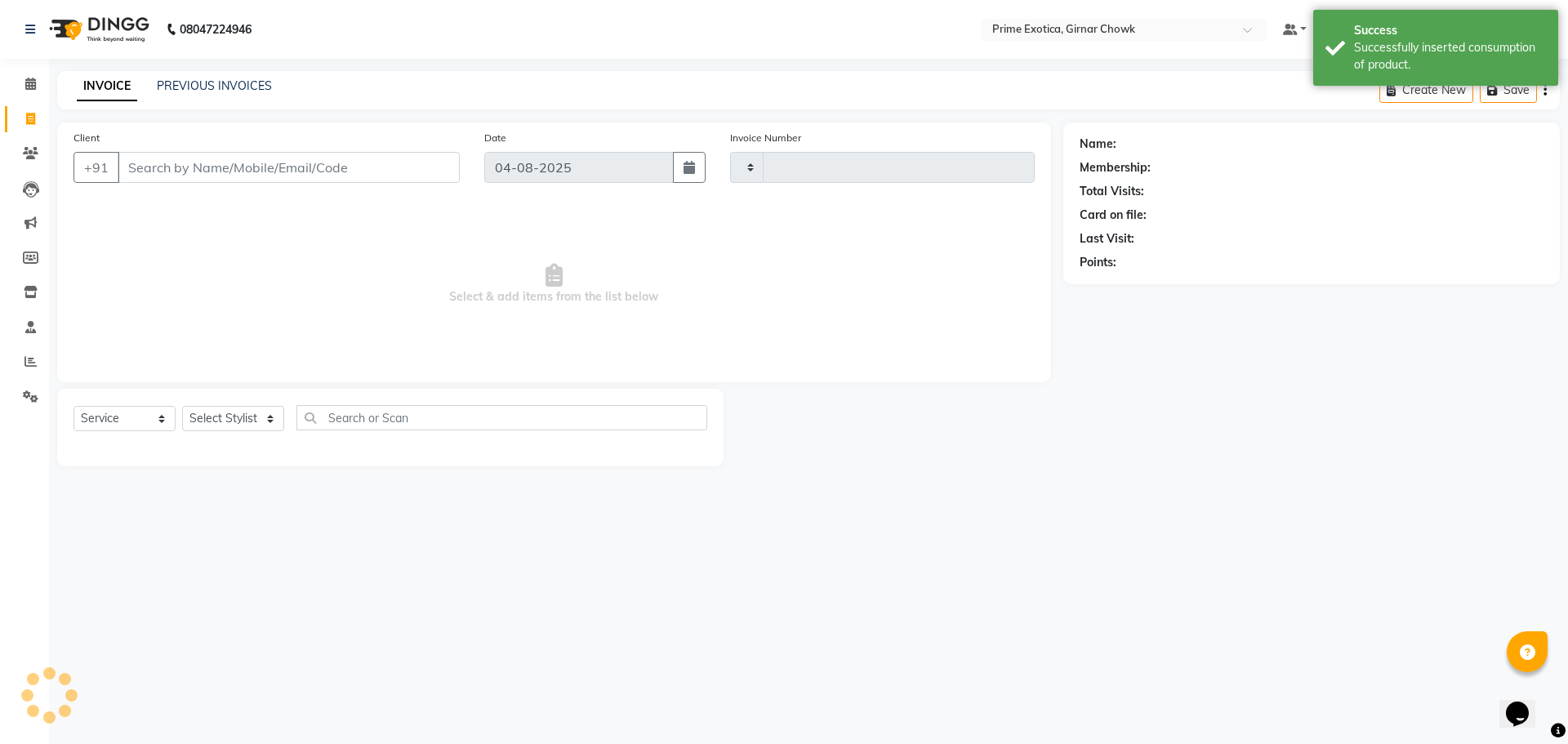 type on "0764" 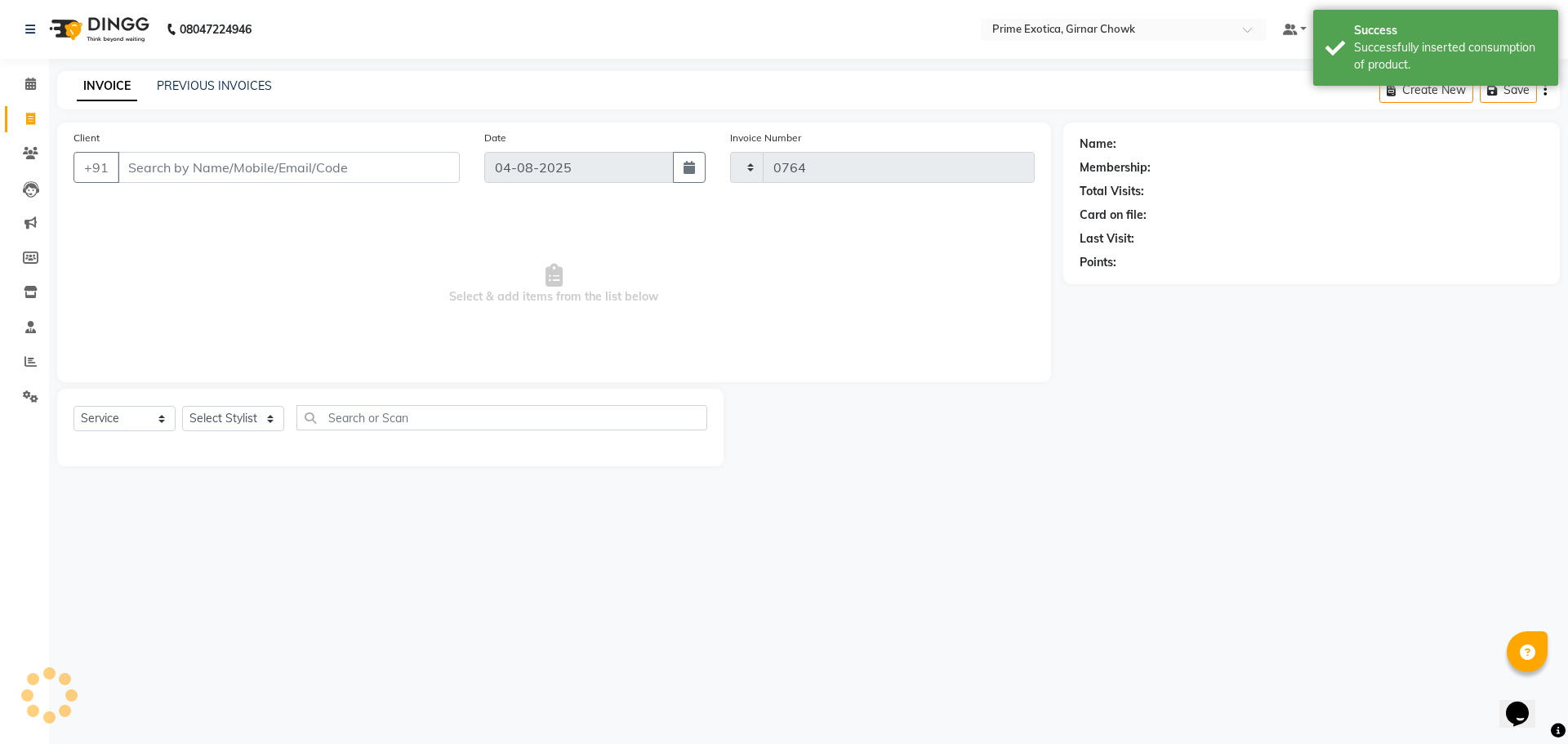 select on "5796" 